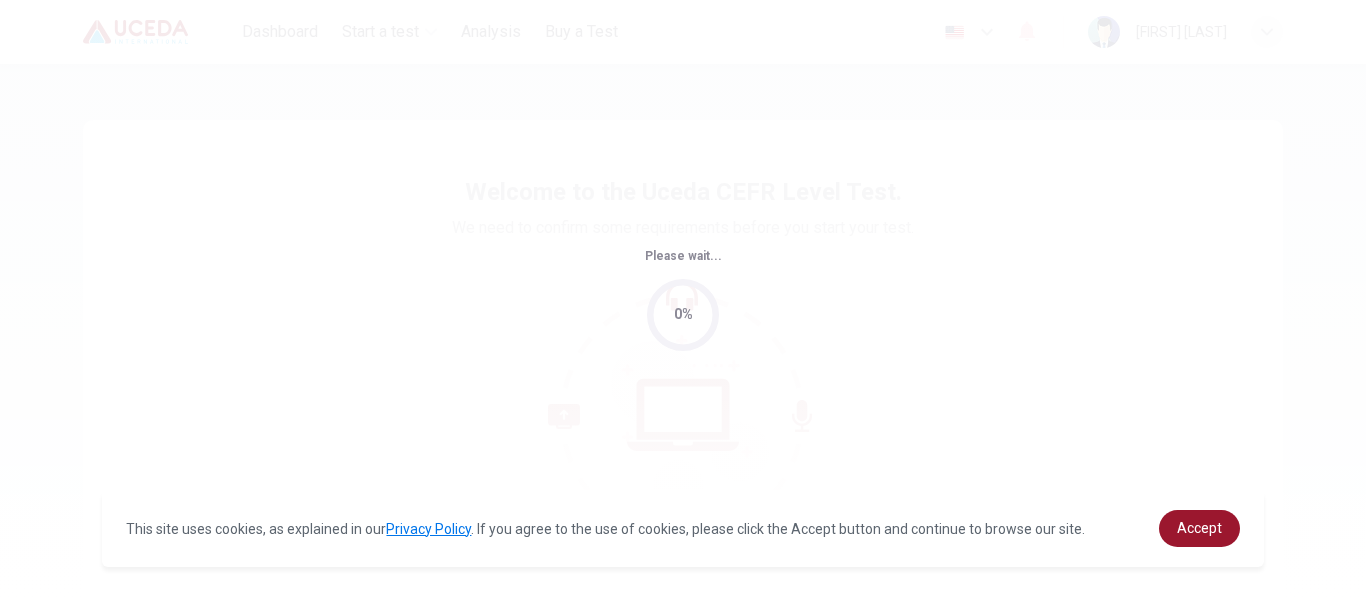 scroll, scrollTop: 0, scrollLeft: 0, axis: both 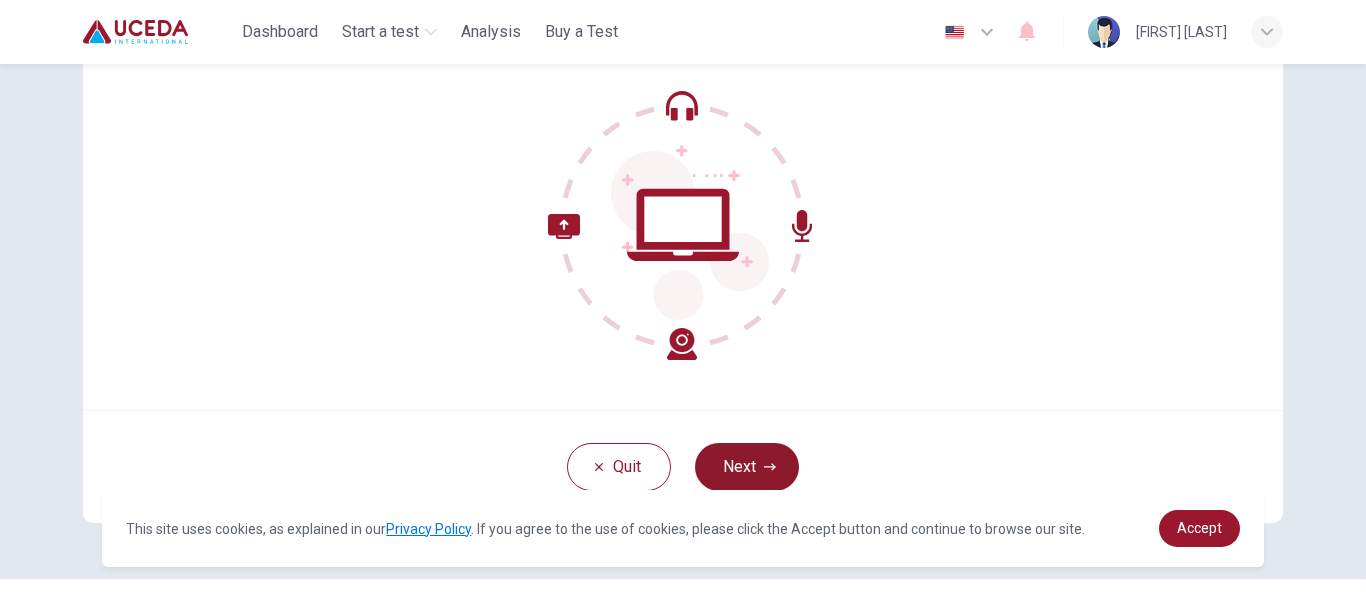 click 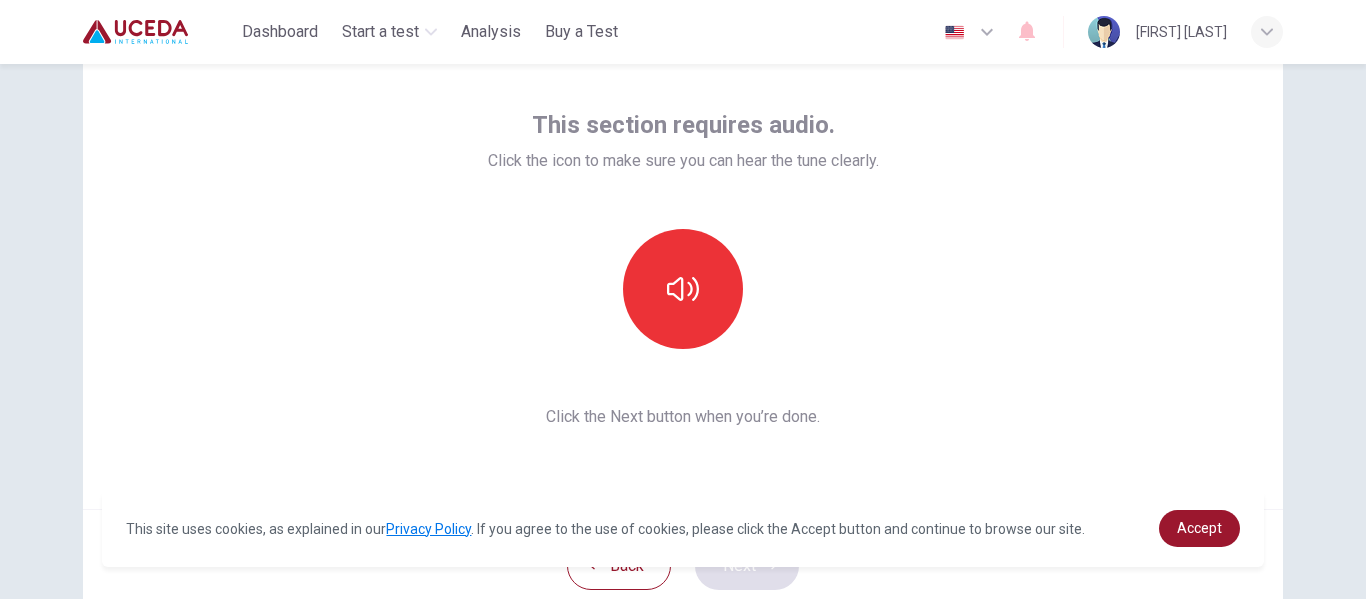 scroll, scrollTop: 129, scrollLeft: 0, axis: vertical 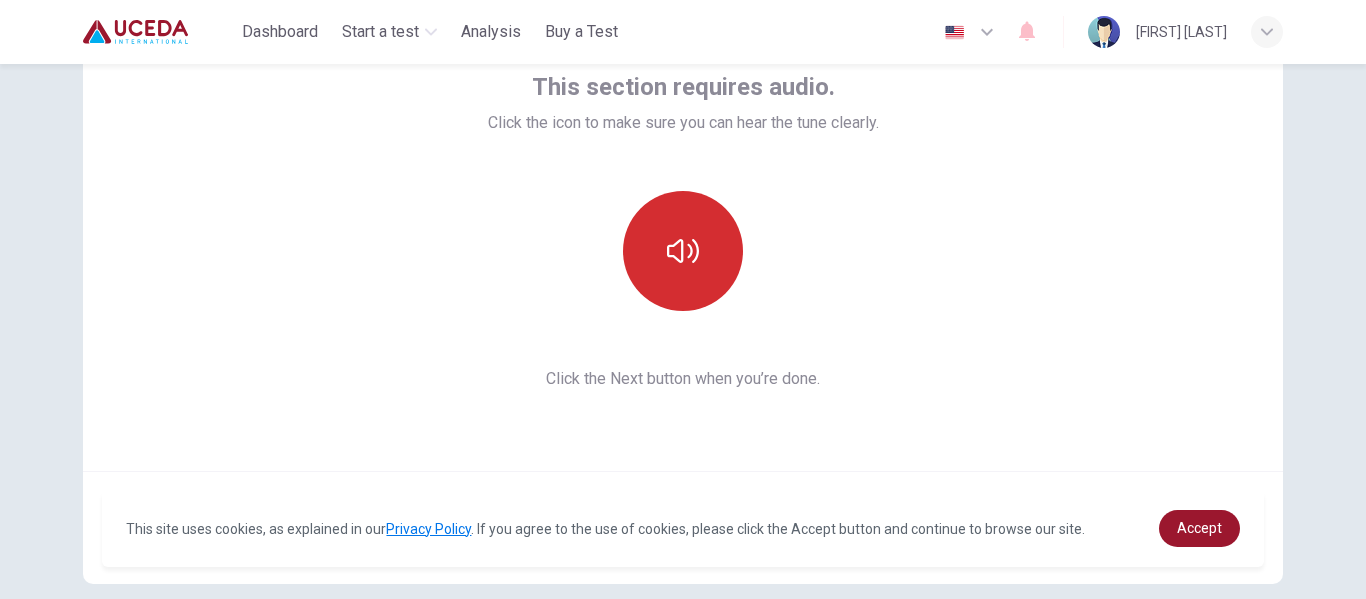 click 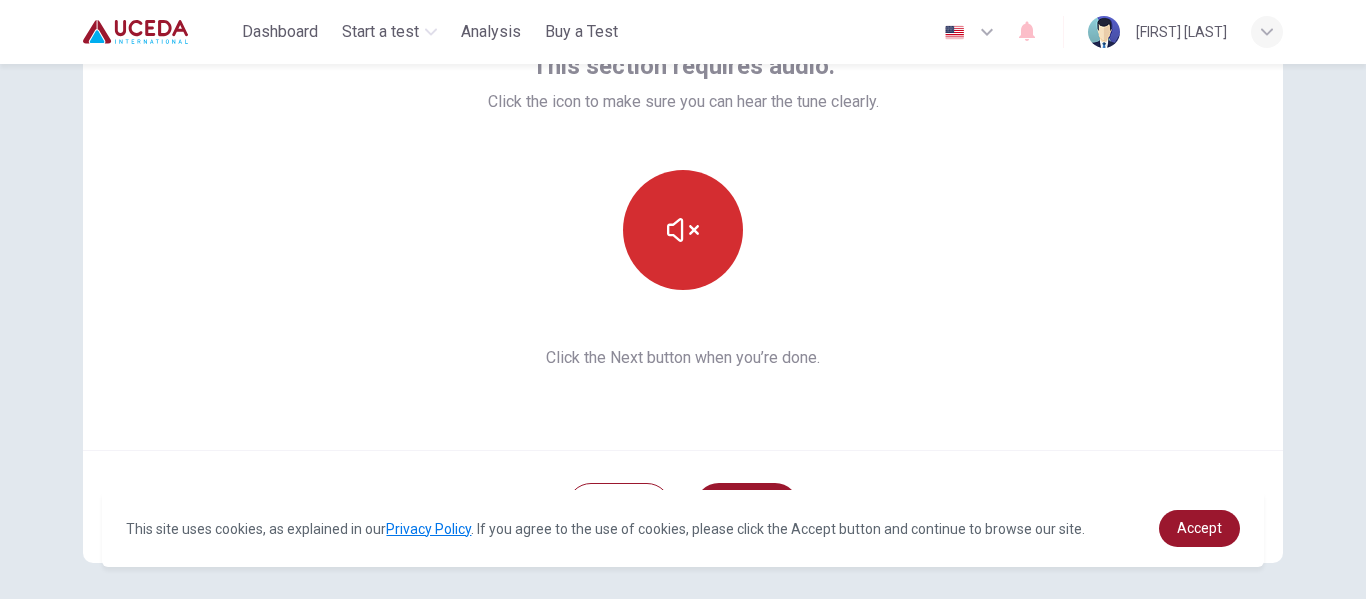 scroll, scrollTop: 234, scrollLeft: 0, axis: vertical 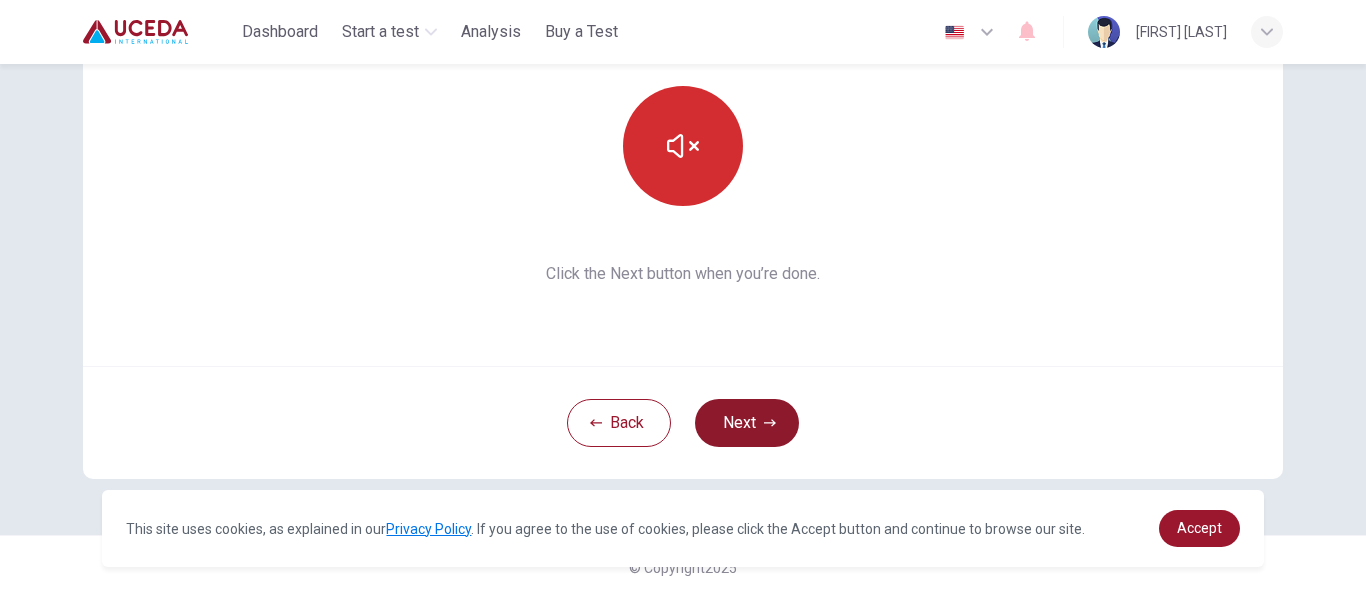 click 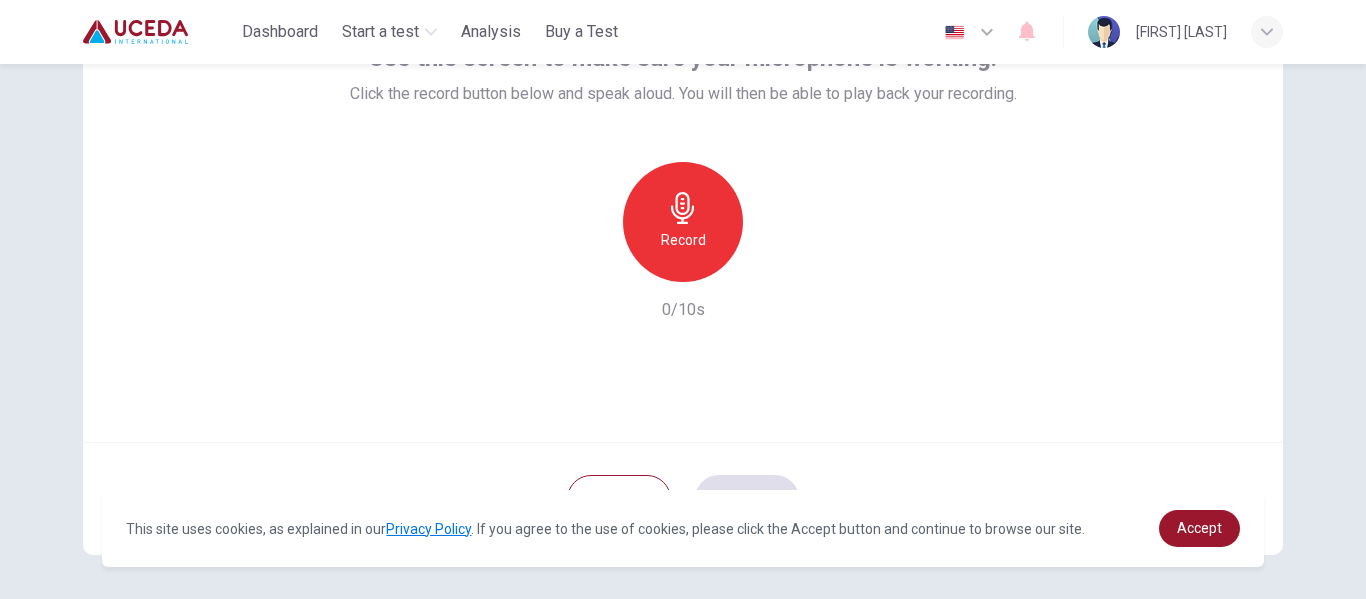 scroll, scrollTop: 165, scrollLeft: 0, axis: vertical 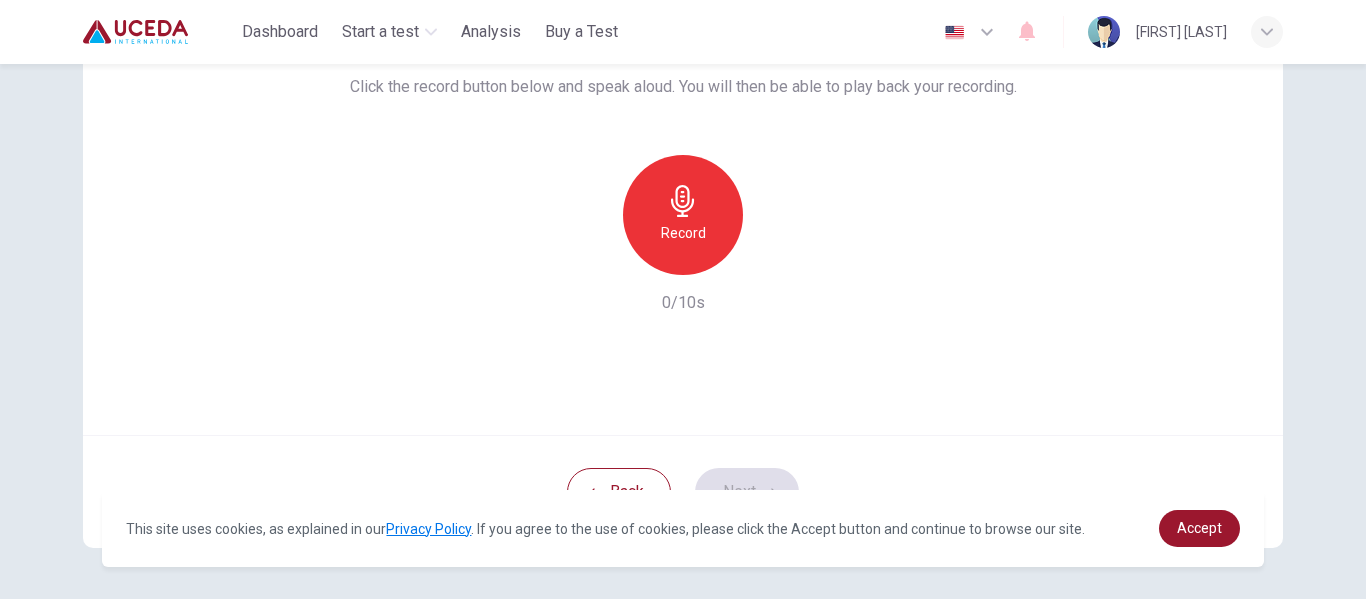 click on "Record" at bounding box center [683, 233] 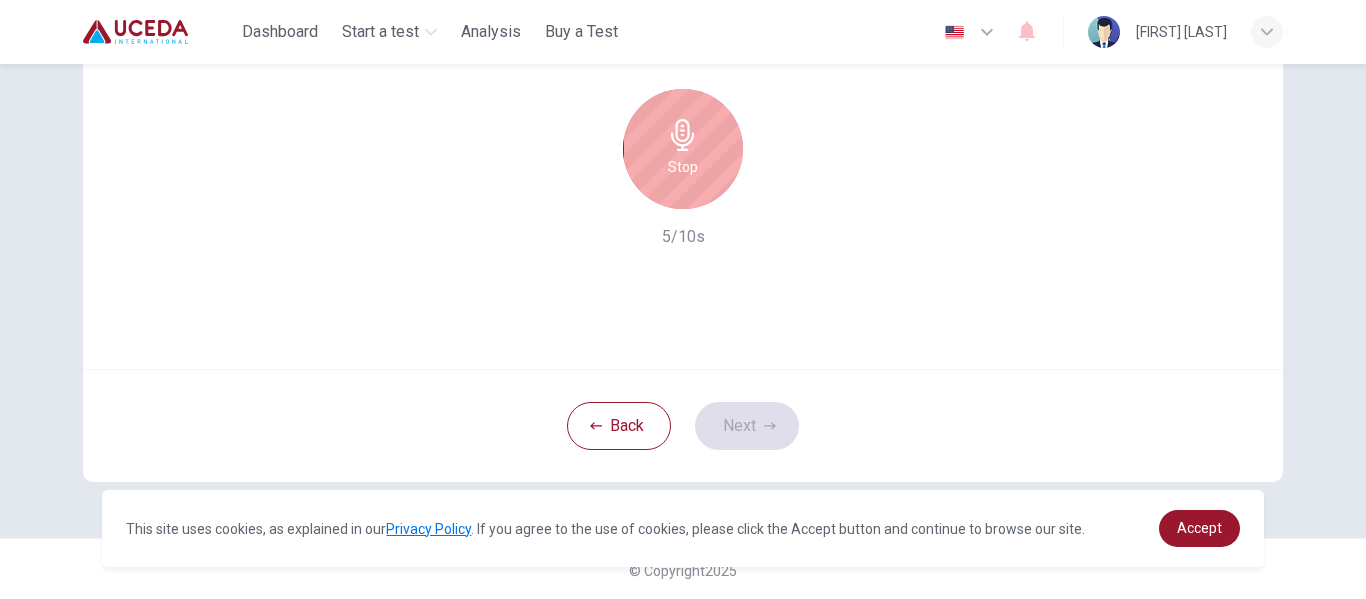 scroll, scrollTop: 230, scrollLeft: 0, axis: vertical 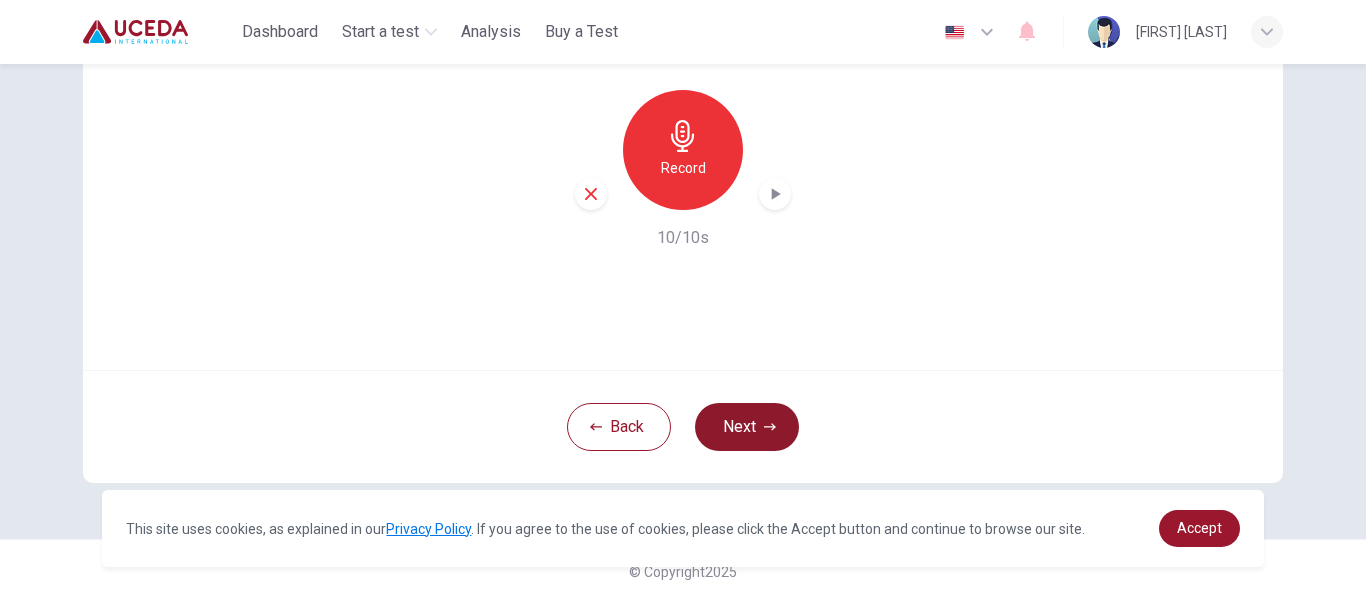 click on "Next" at bounding box center (747, 427) 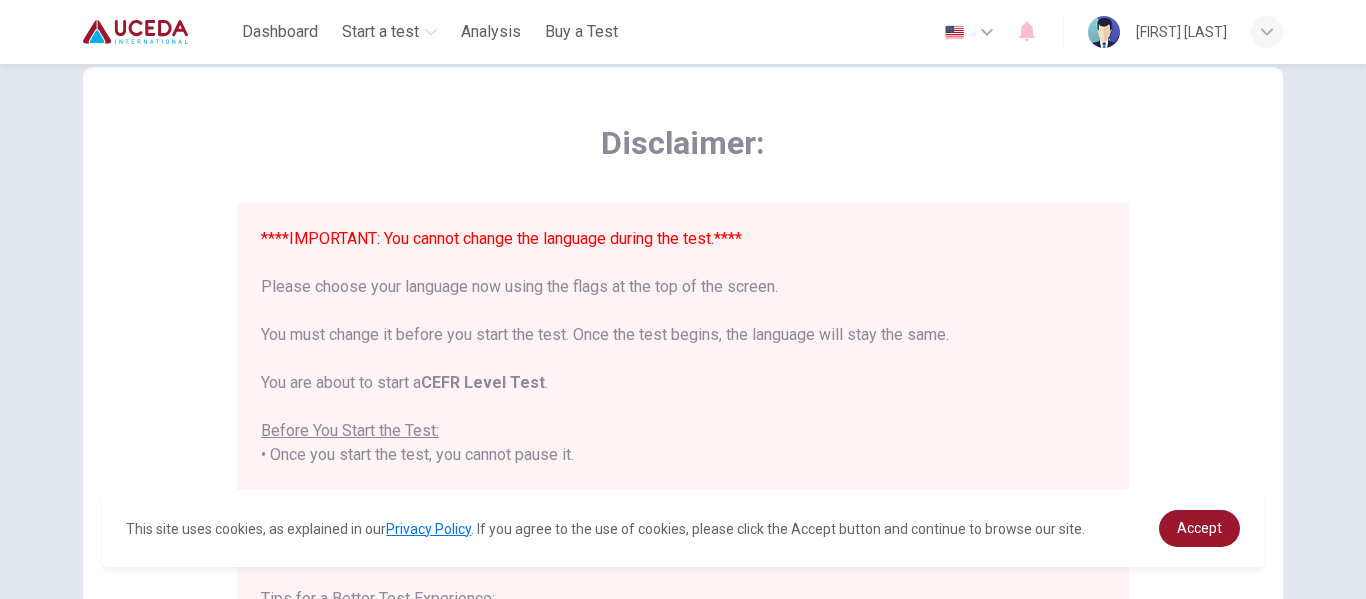 scroll, scrollTop: 0, scrollLeft: 0, axis: both 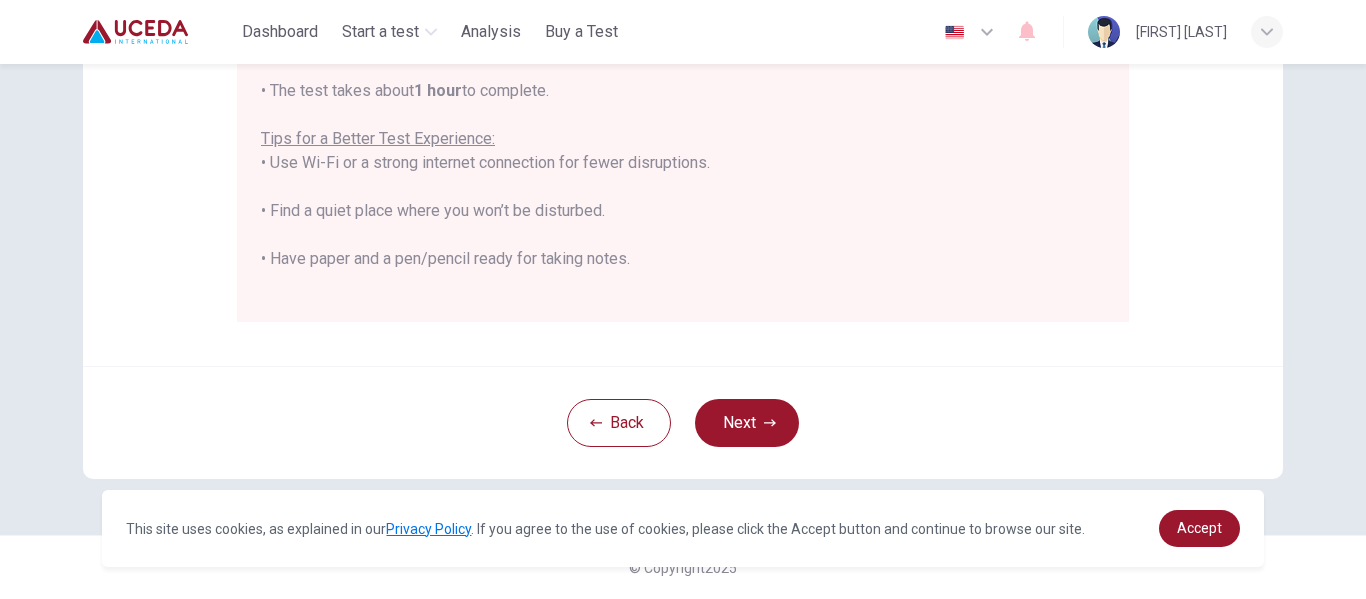 click 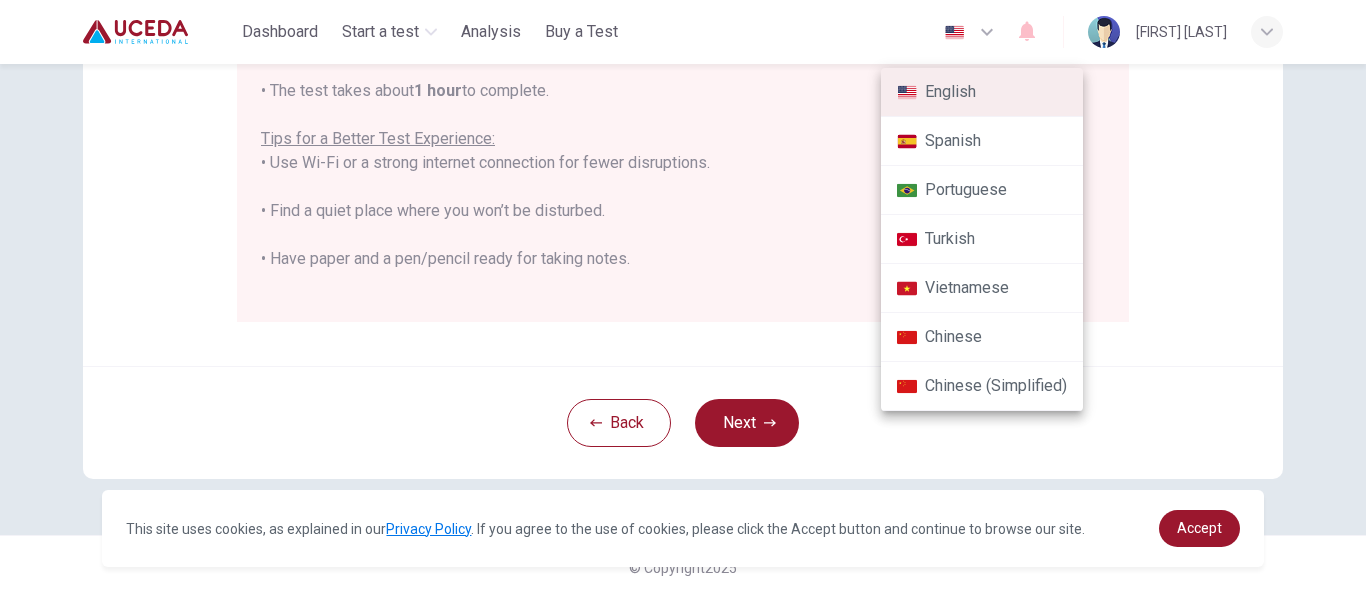 click on "English" at bounding box center (982, 92) 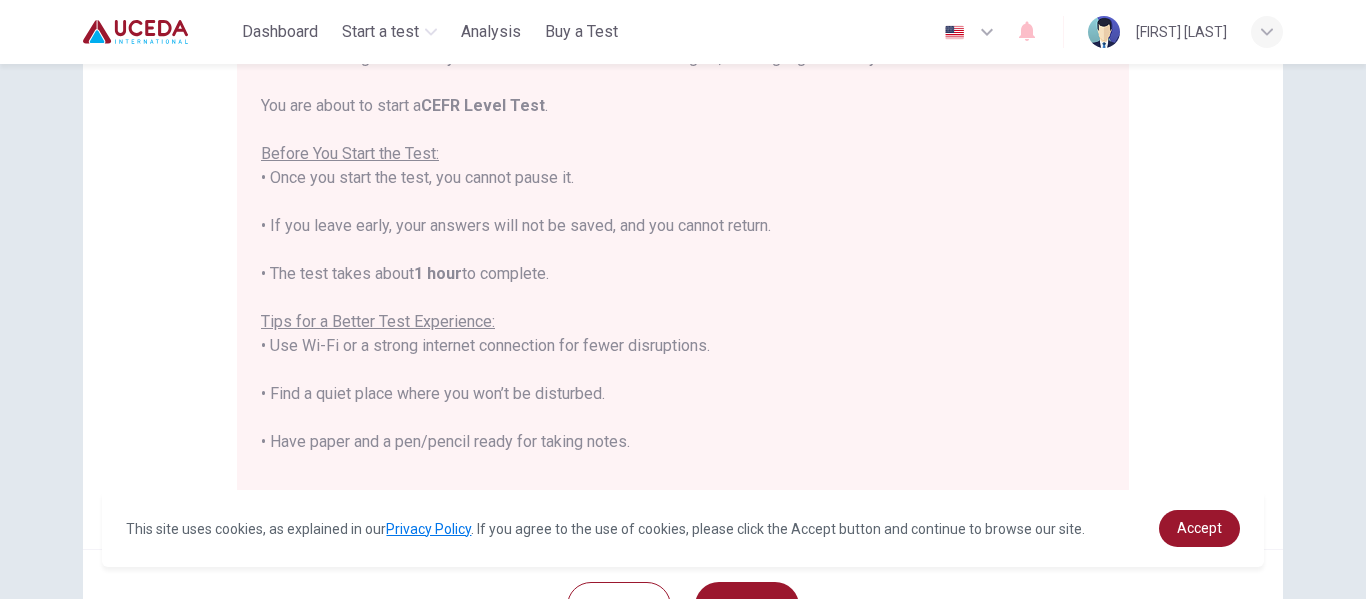 scroll, scrollTop: 0, scrollLeft: 0, axis: both 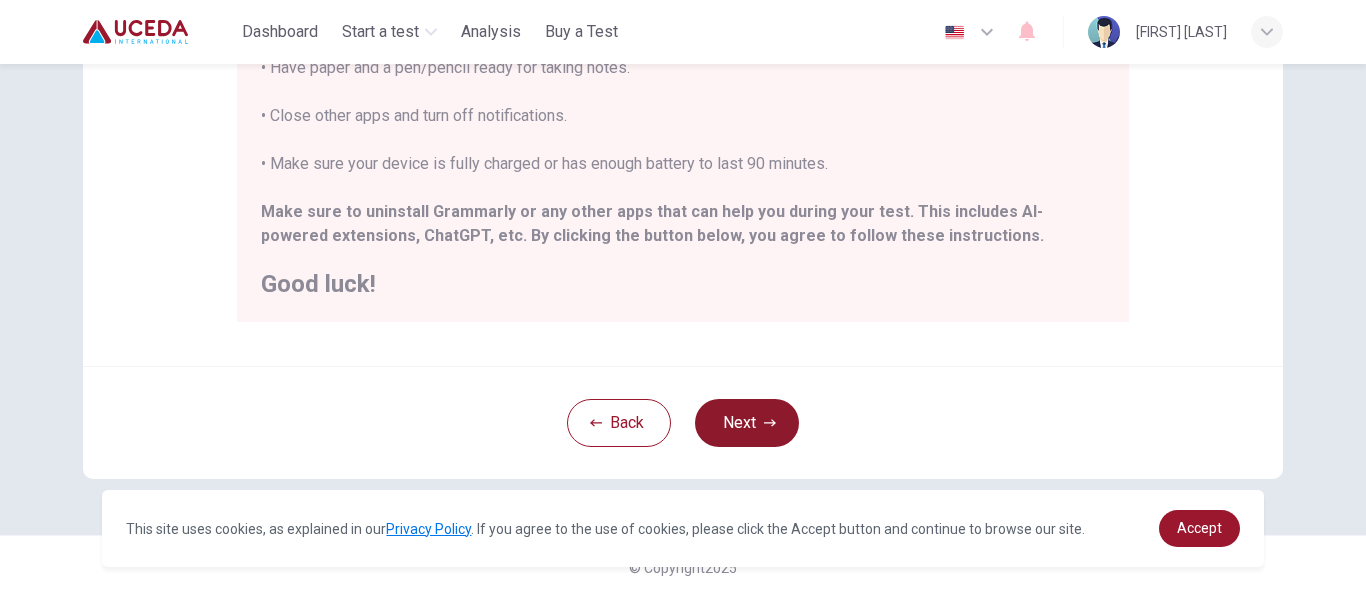 click 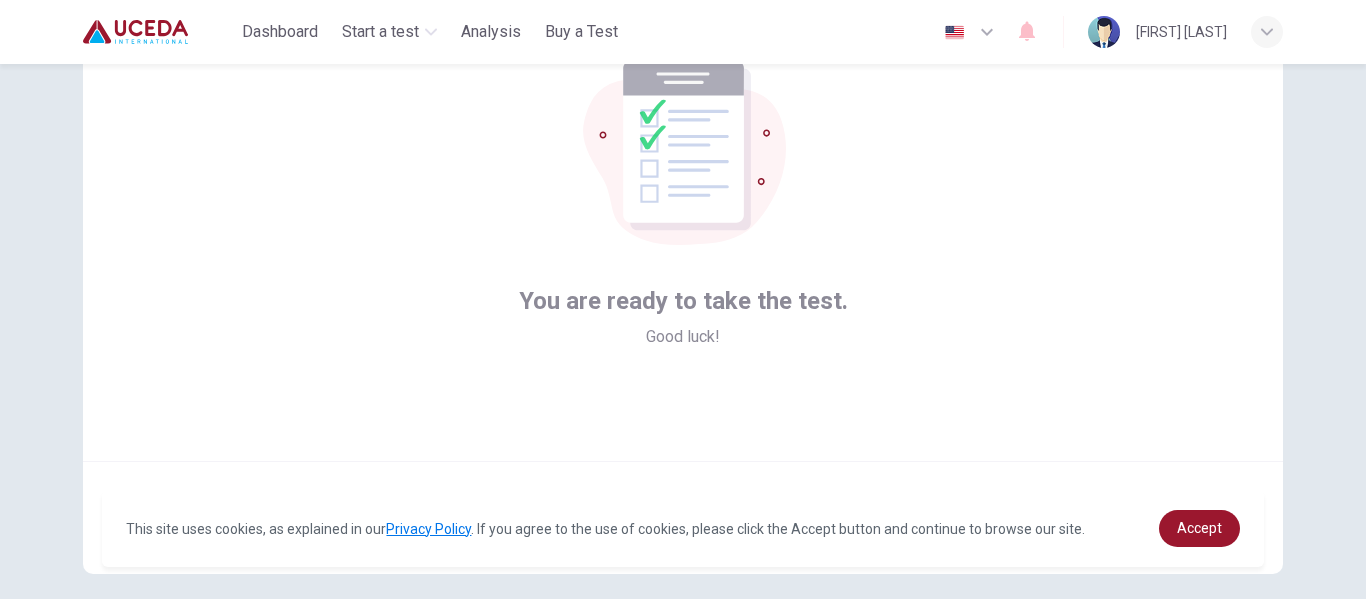 scroll, scrollTop: 234, scrollLeft: 0, axis: vertical 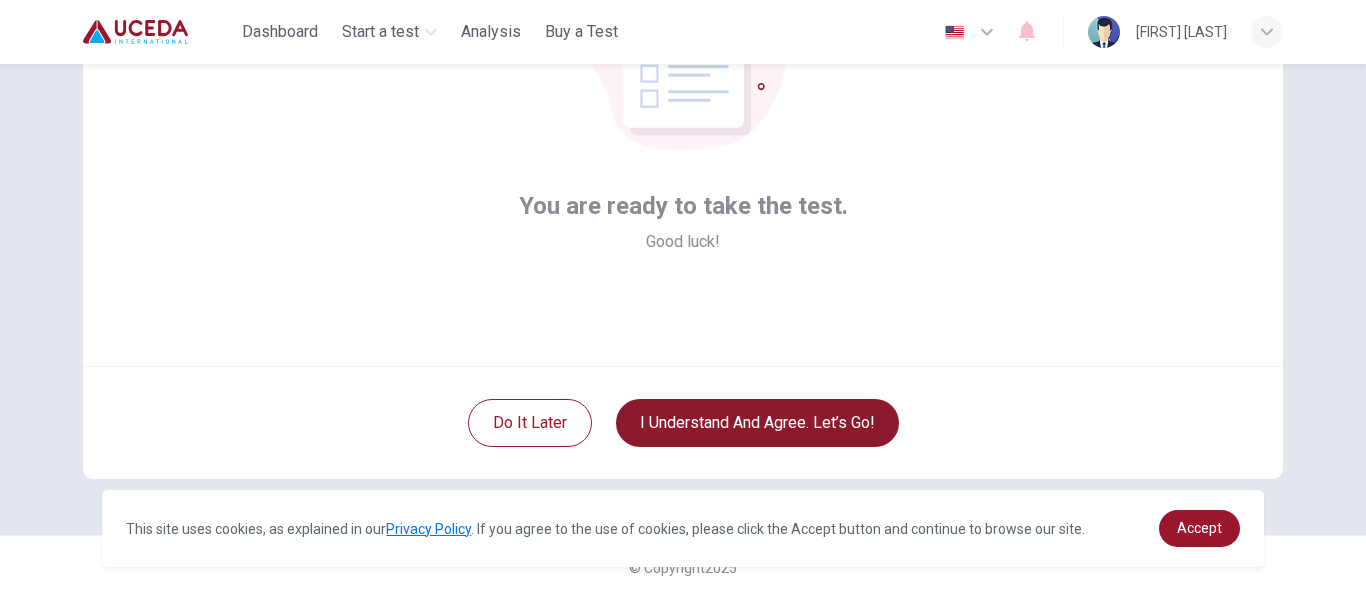 click on "I understand and agree. Let’s go!" at bounding box center [757, 423] 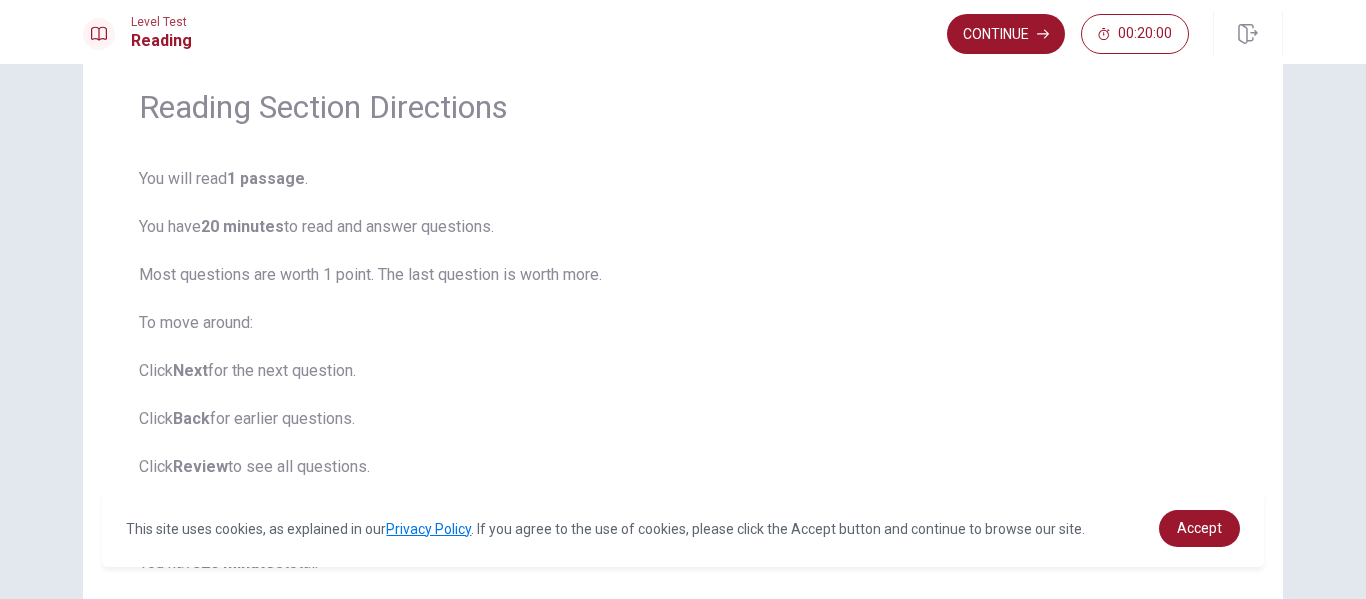 scroll, scrollTop: 0, scrollLeft: 0, axis: both 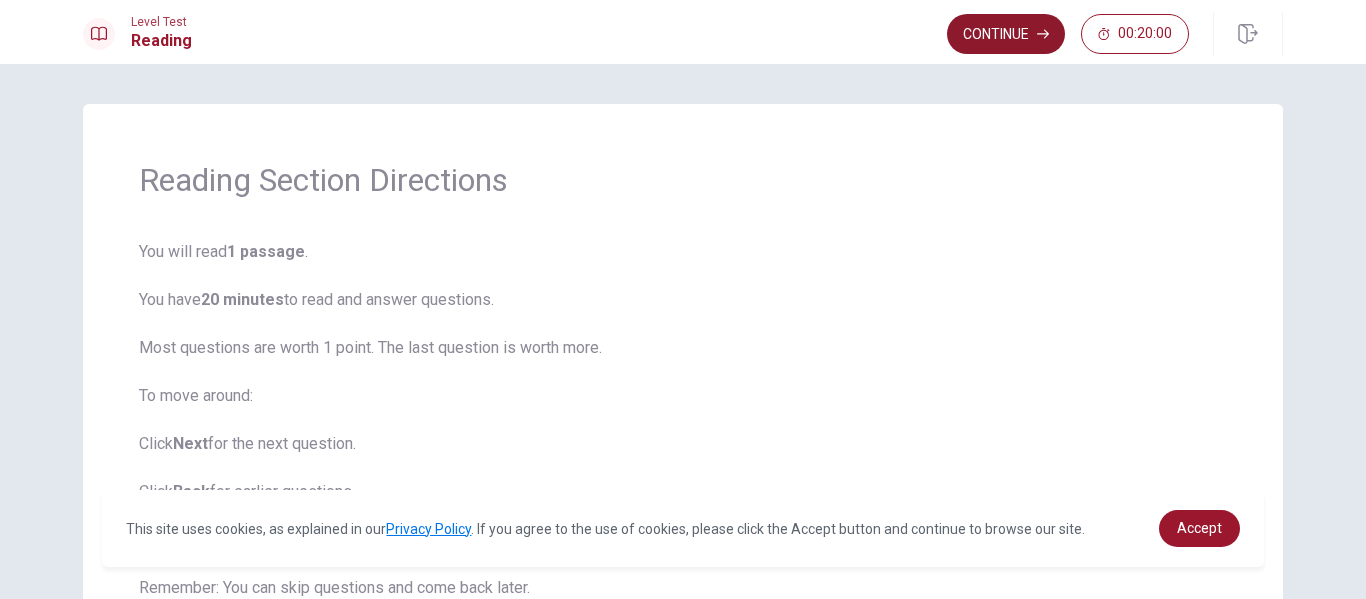 click on "Continue" at bounding box center (1006, 34) 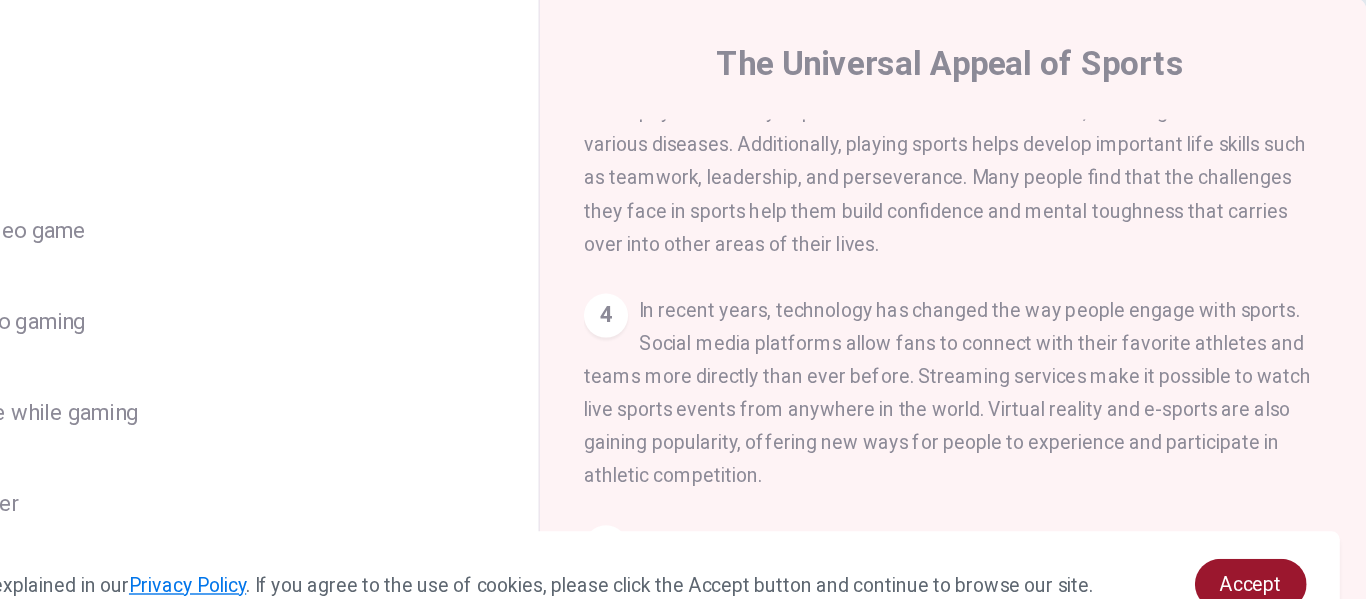 scroll, scrollTop: 337, scrollLeft: 0, axis: vertical 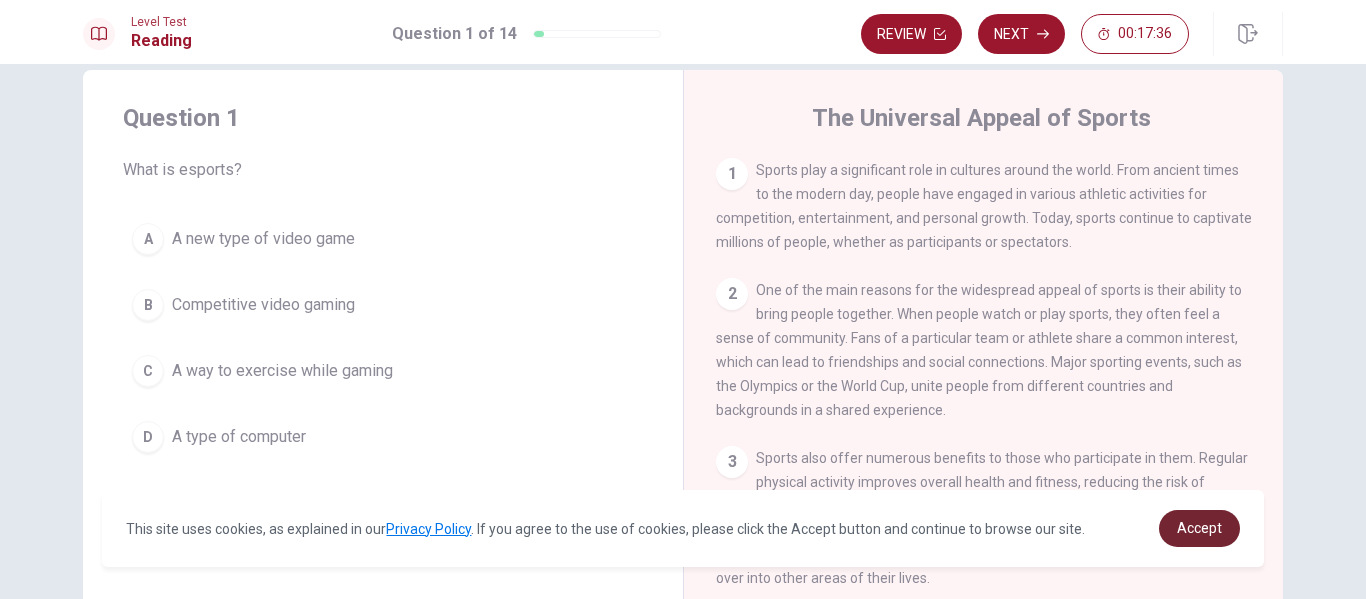 click on "Accept" at bounding box center [1199, 528] 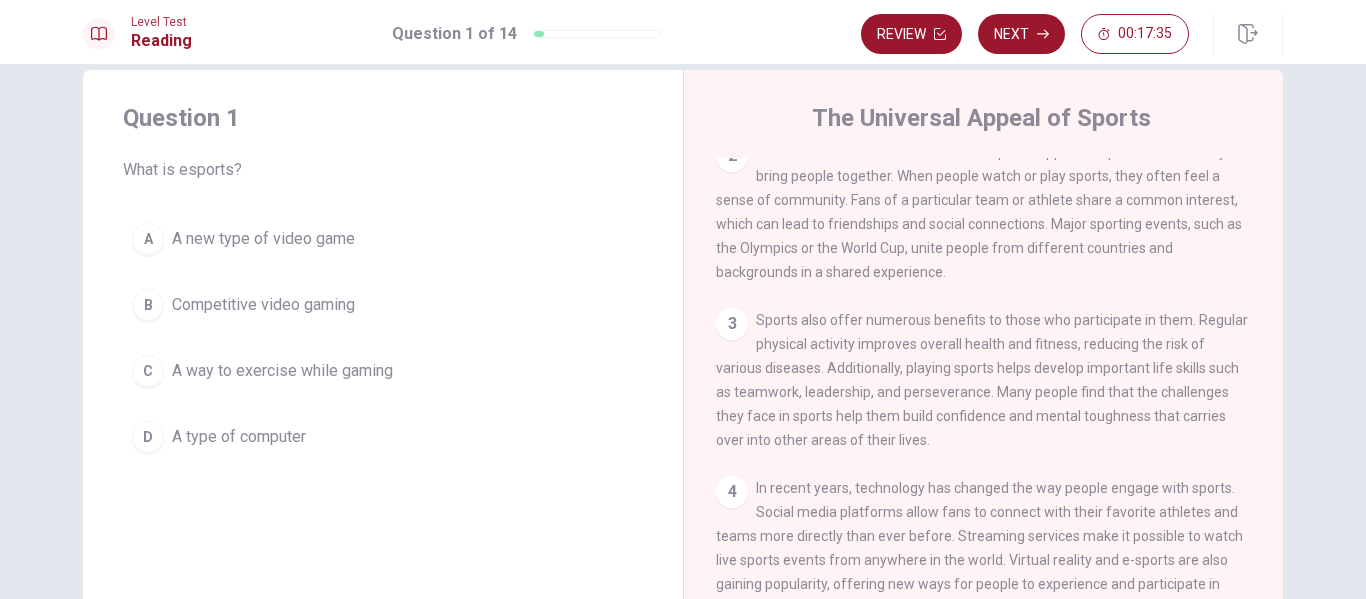 scroll, scrollTop: 337, scrollLeft: 0, axis: vertical 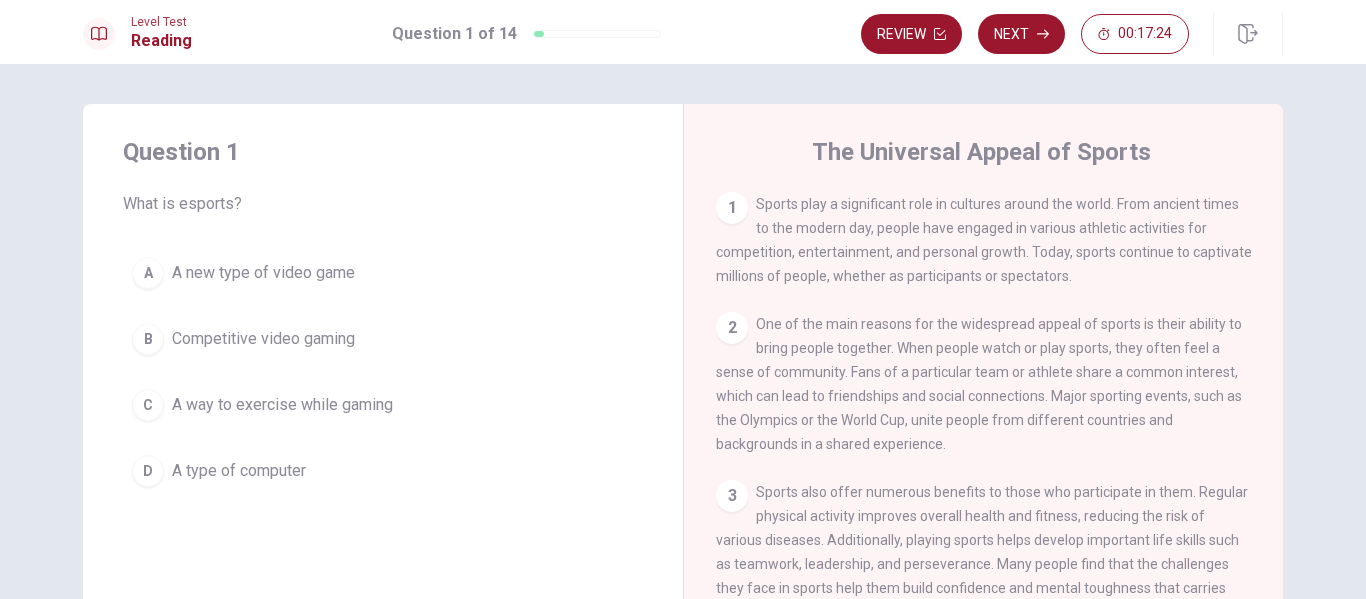 click on "A way to exercise while gaming" at bounding box center (282, 405) 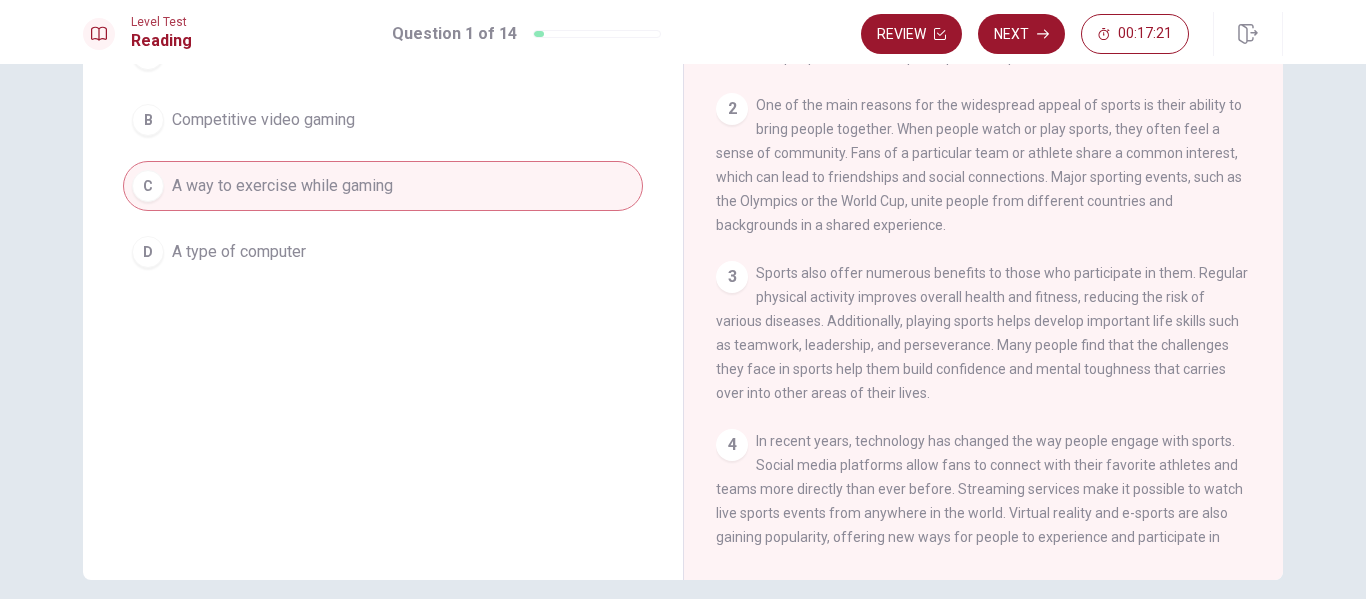 scroll, scrollTop: 220, scrollLeft: 0, axis: vertical 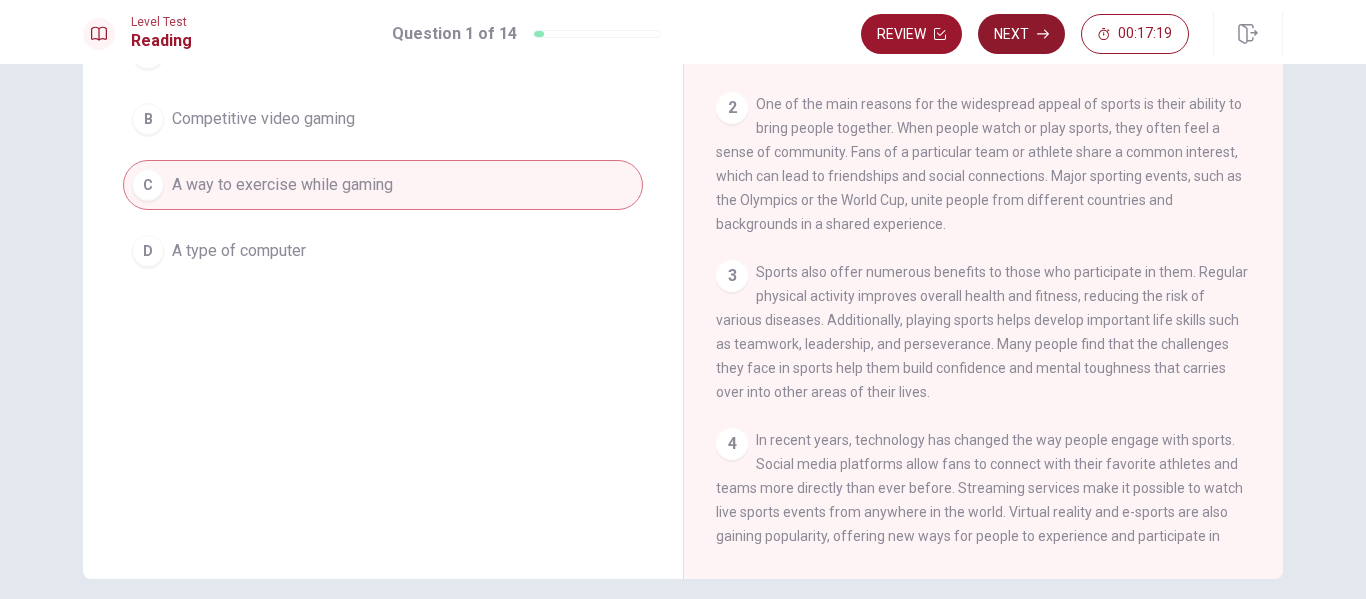 click on "Next" at bounding box center (1021, 34) 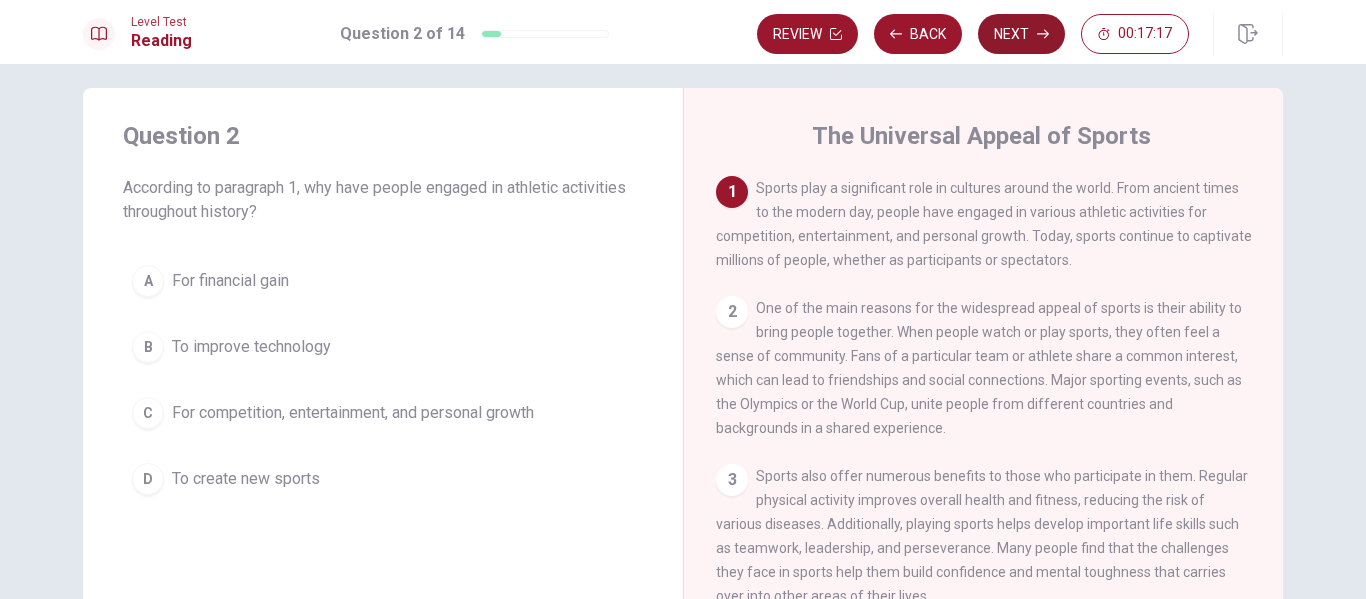 scroll, scrollTop: 26, scrollLeft: 0, axis: vertical 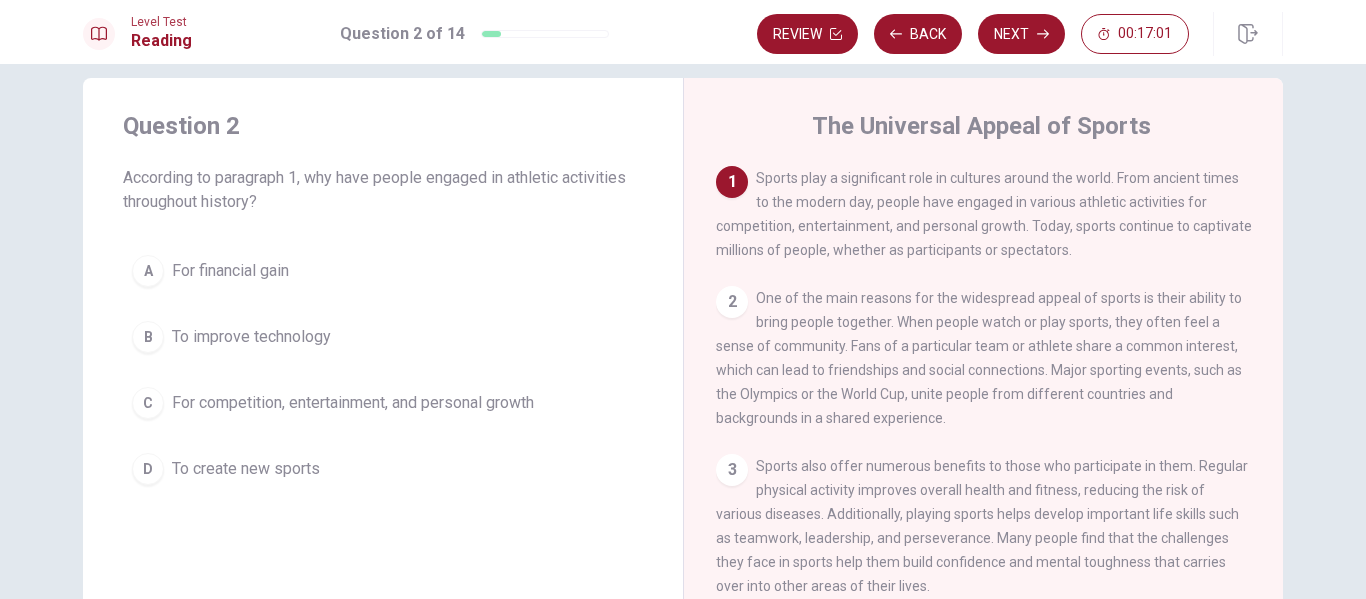 click on "For competition, entertainment, and personal growth" at bounding box center (353, 403) 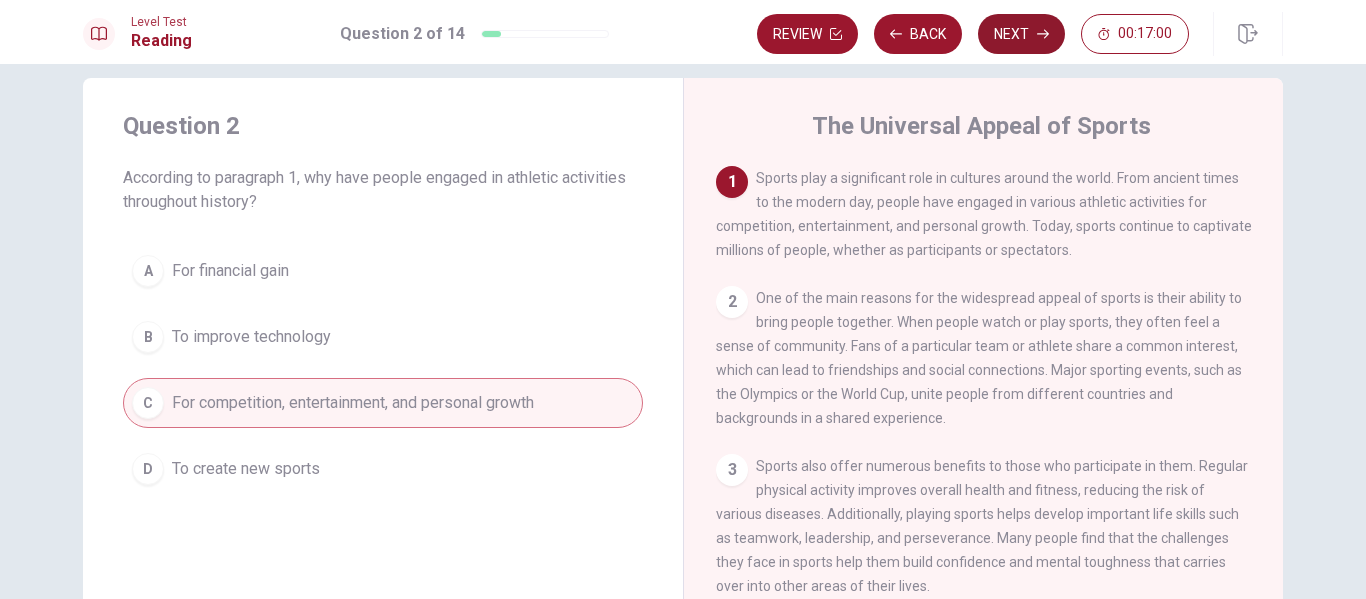 click 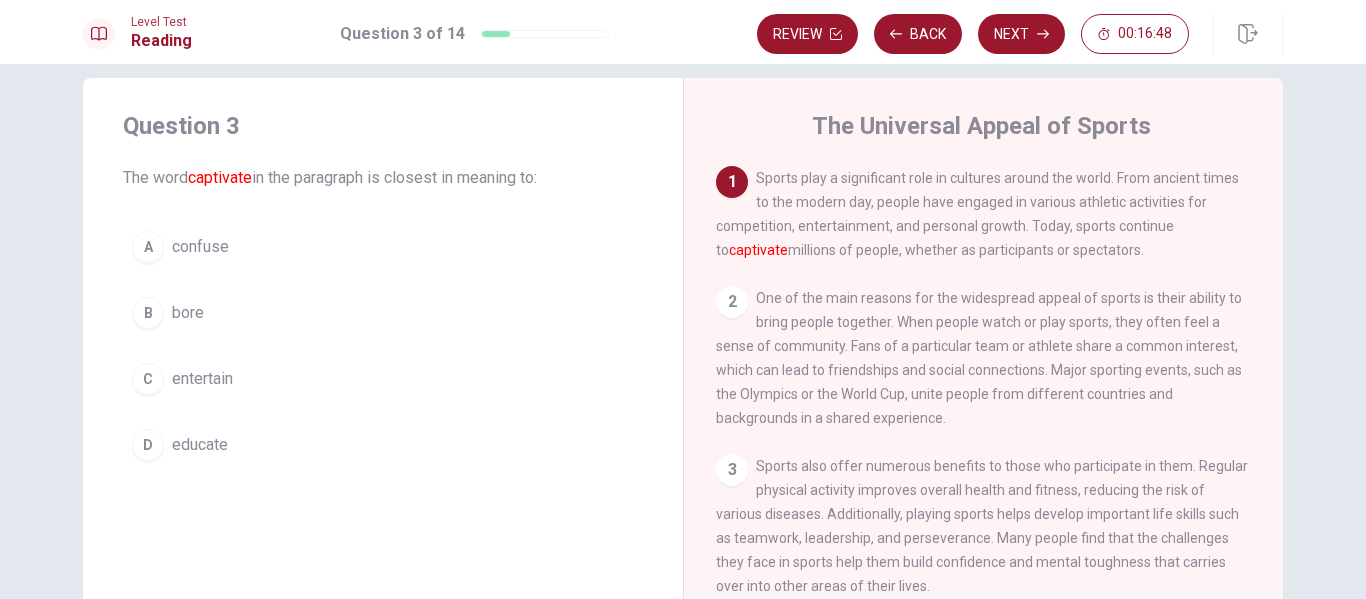 click on "entertain" at bounding box center [202, 379] 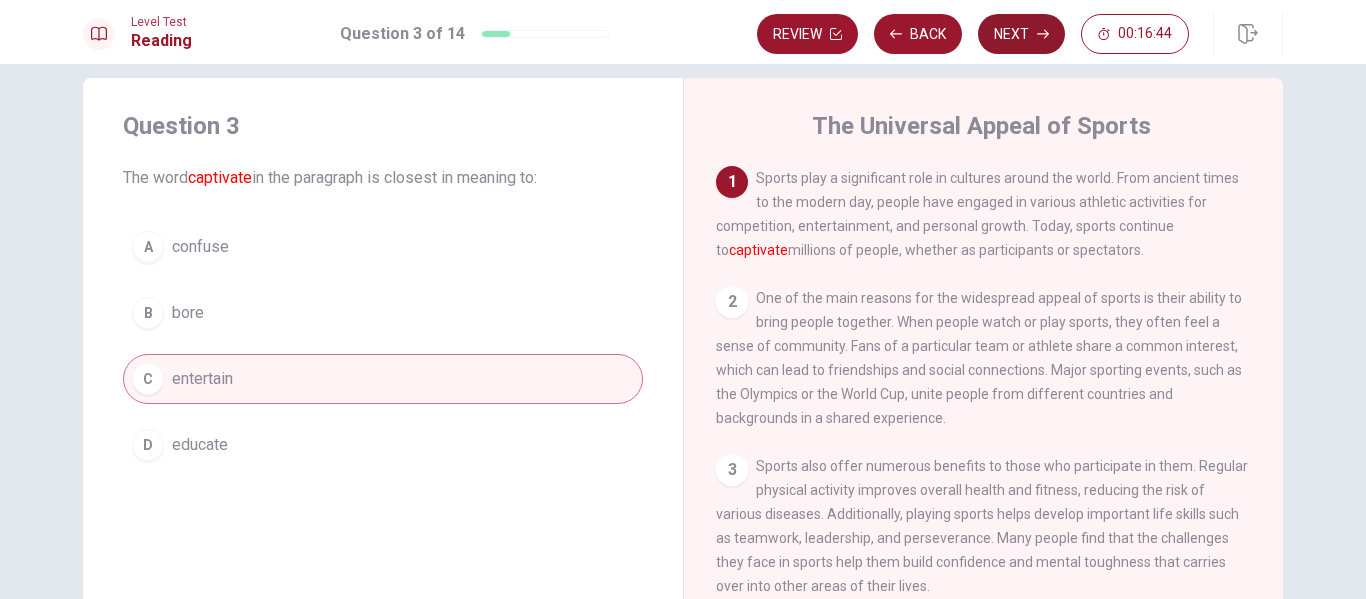 click on "Next" at bounding box center (1021, 34) 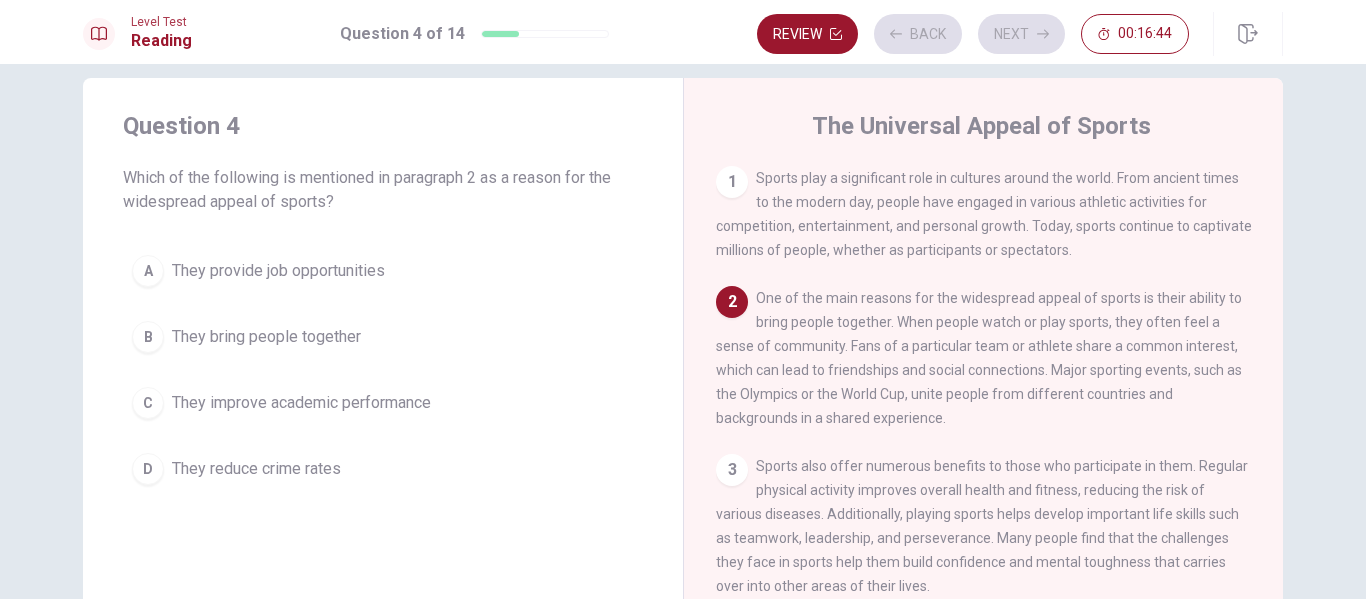 click on "Review Back Next 00:16:44" at bounding box center (973, 34) 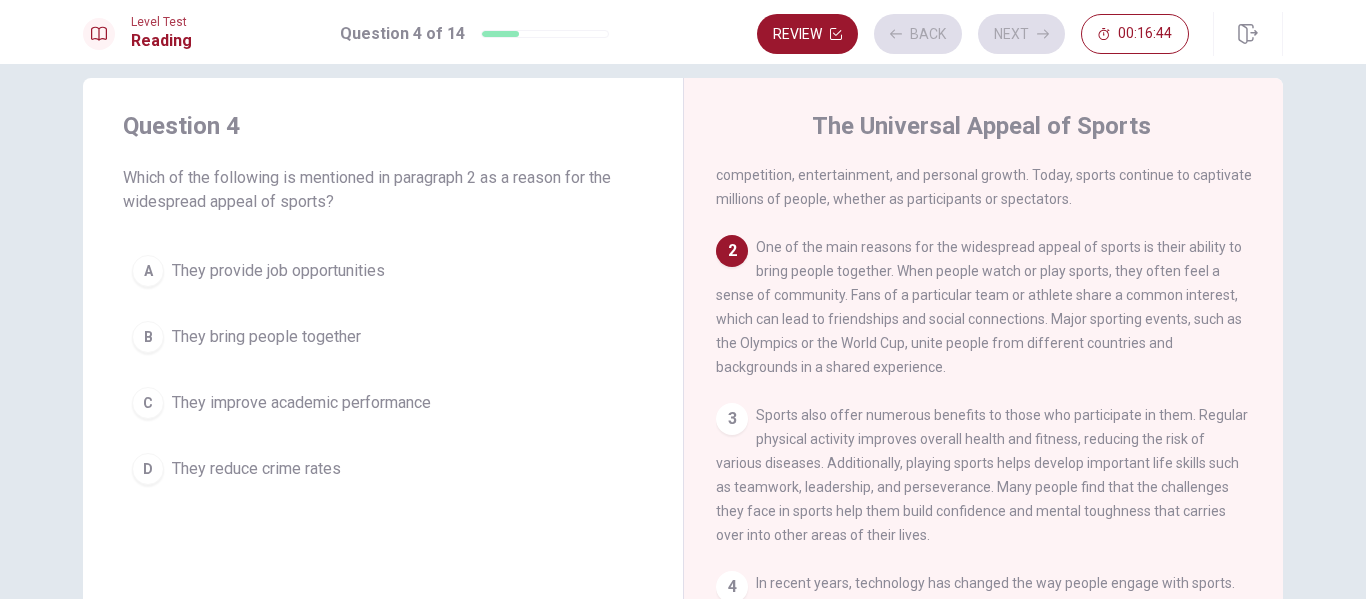 scroll, scrollTop: 120, scrollLeft: 0, axis: vertical 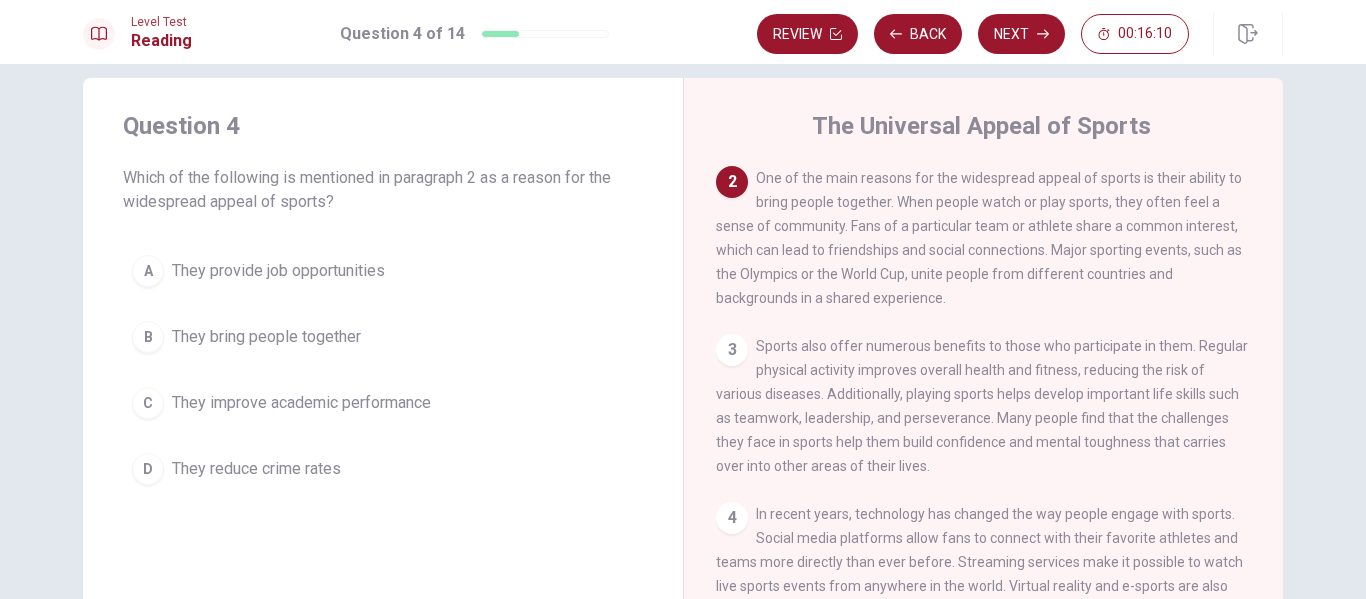 click on "They bring people together" at bounding box center [266, 337] 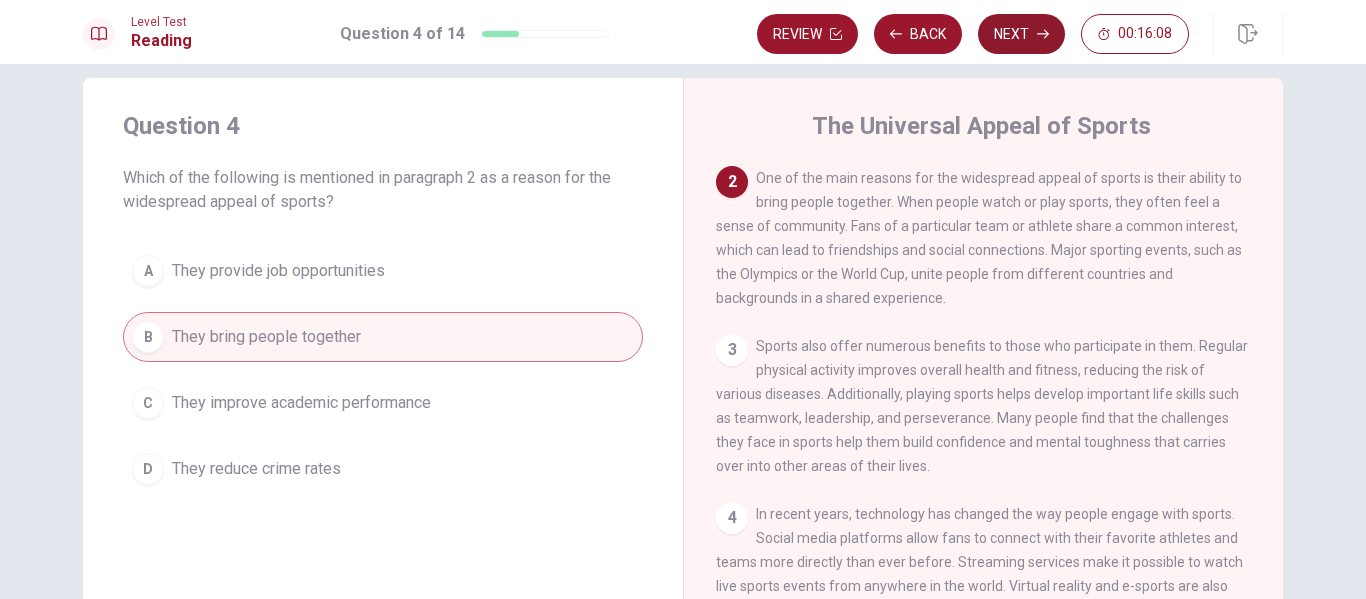 click on "Next" at bounding box center (1021, 34) 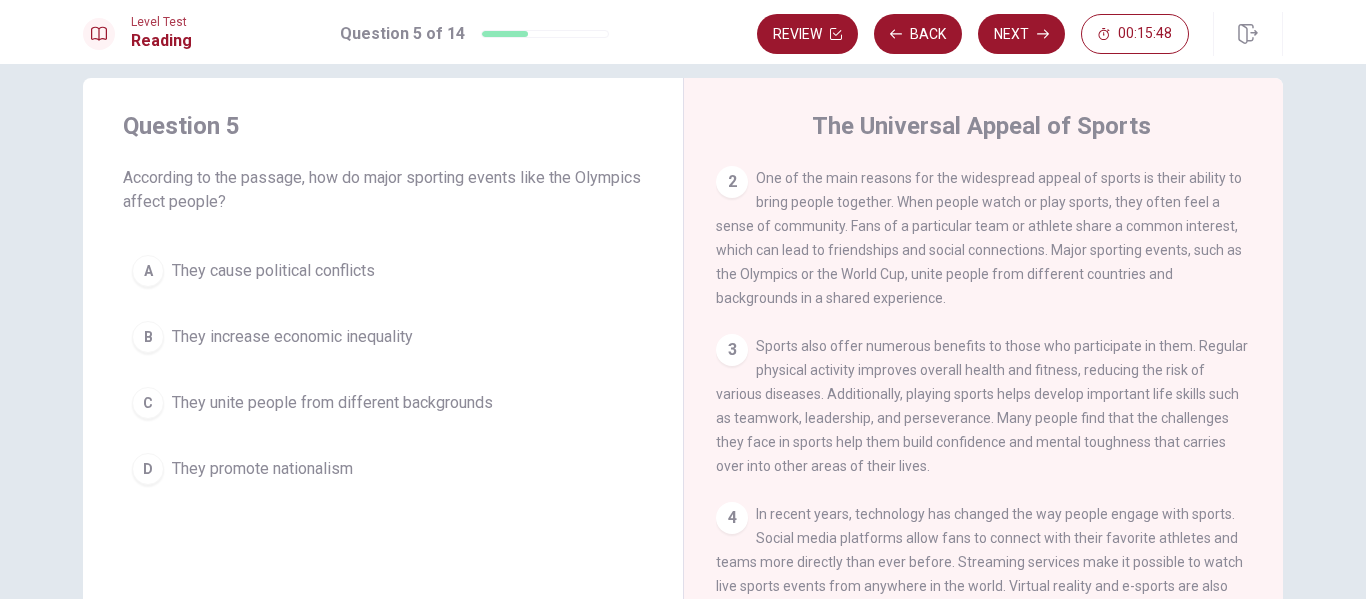 click on "They unite people from different backgrounds" at bounding box center [332, 403] 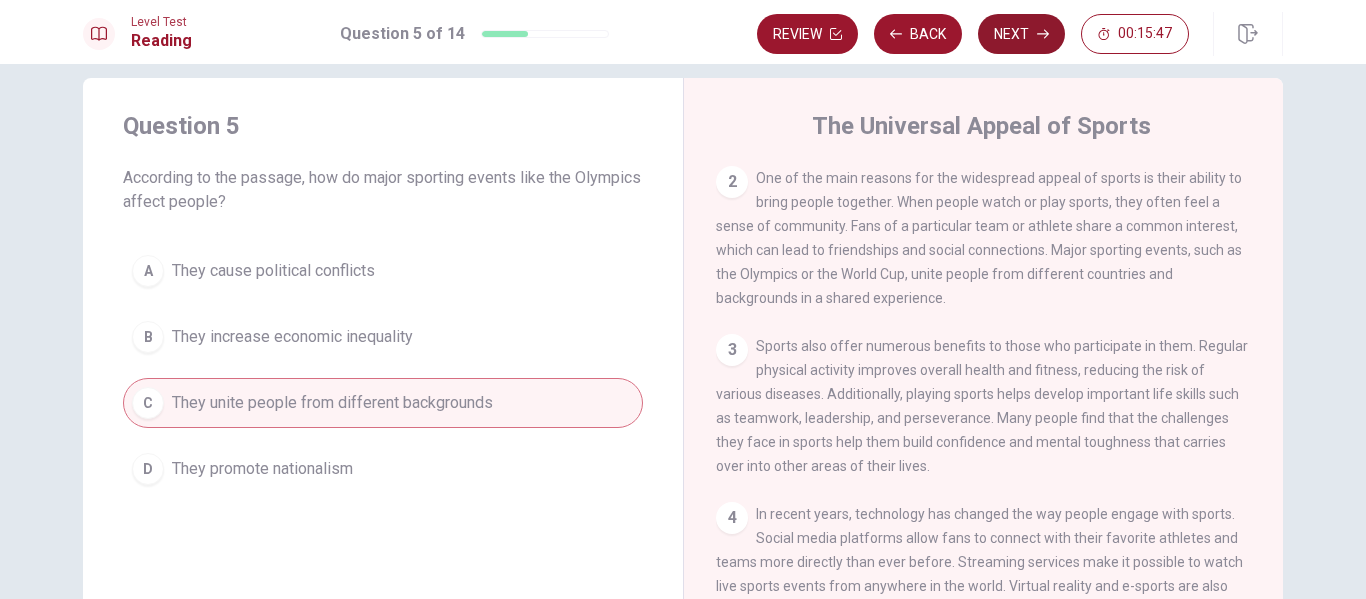 click 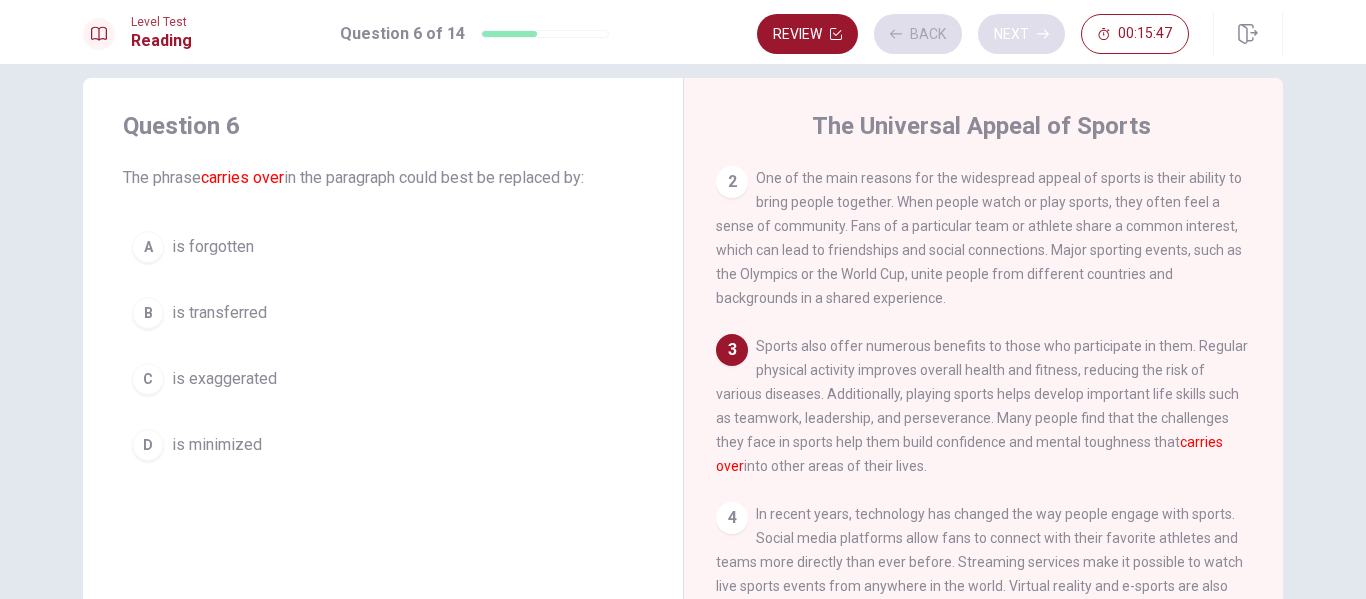 scroll, scrollTop: 288, scrollLeft: 0, axis: vertical 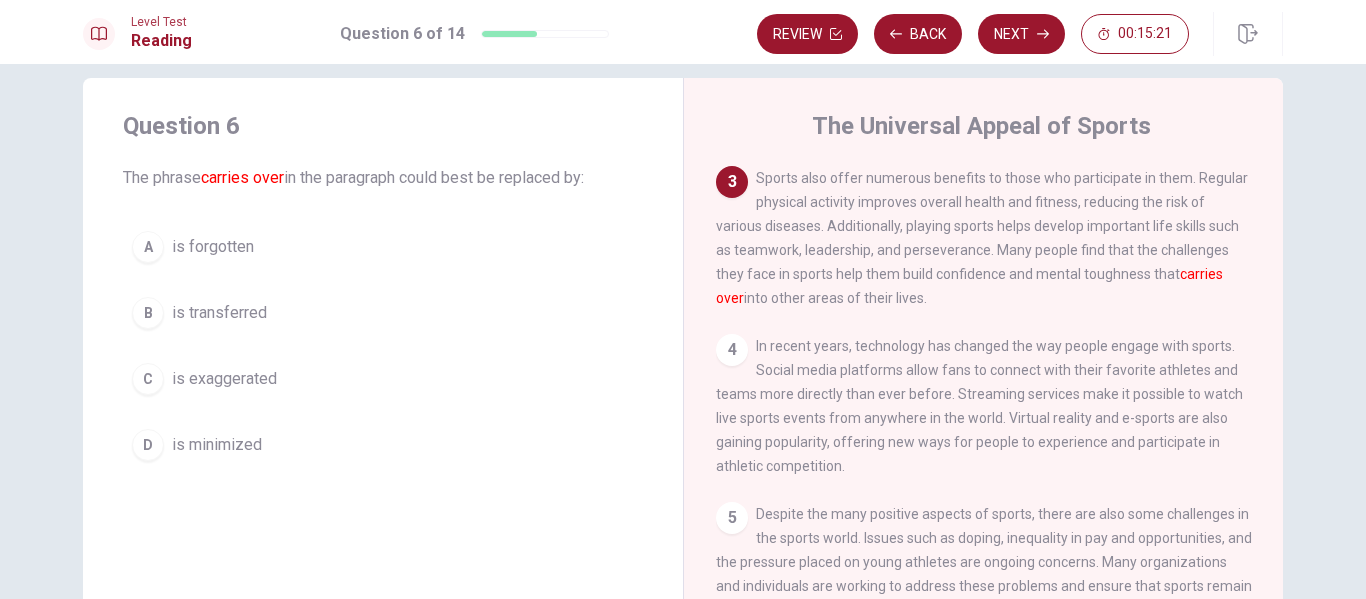 click on "is transferred" at bounding box center (219, 313) 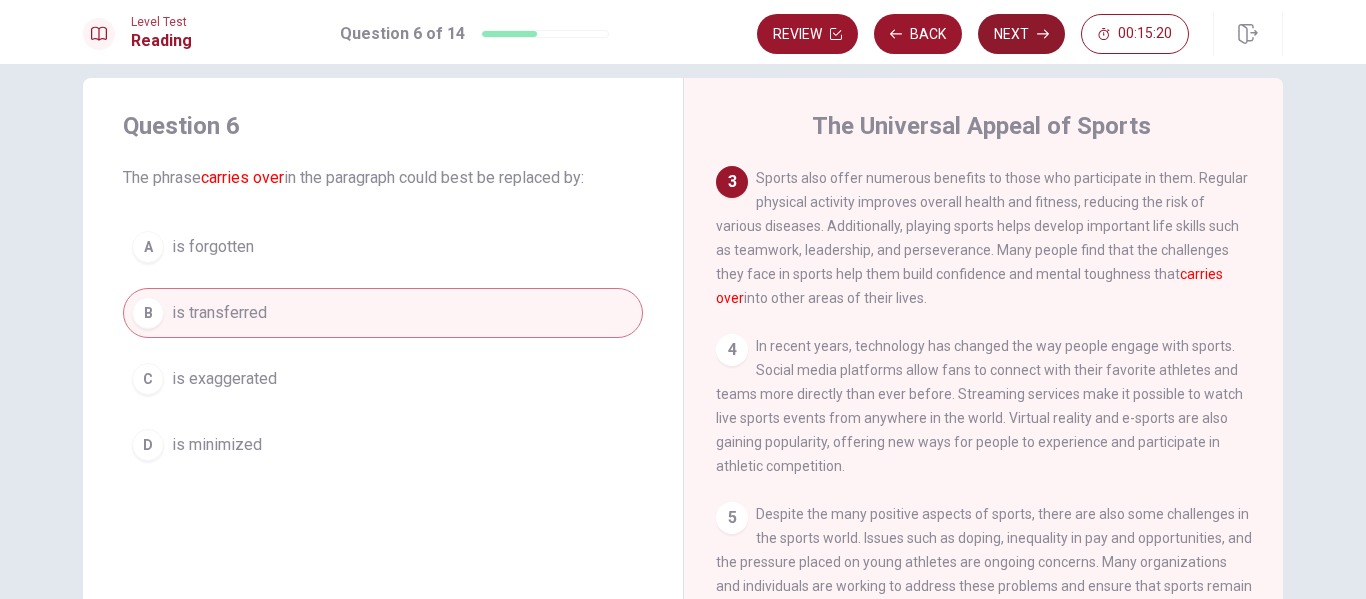 click 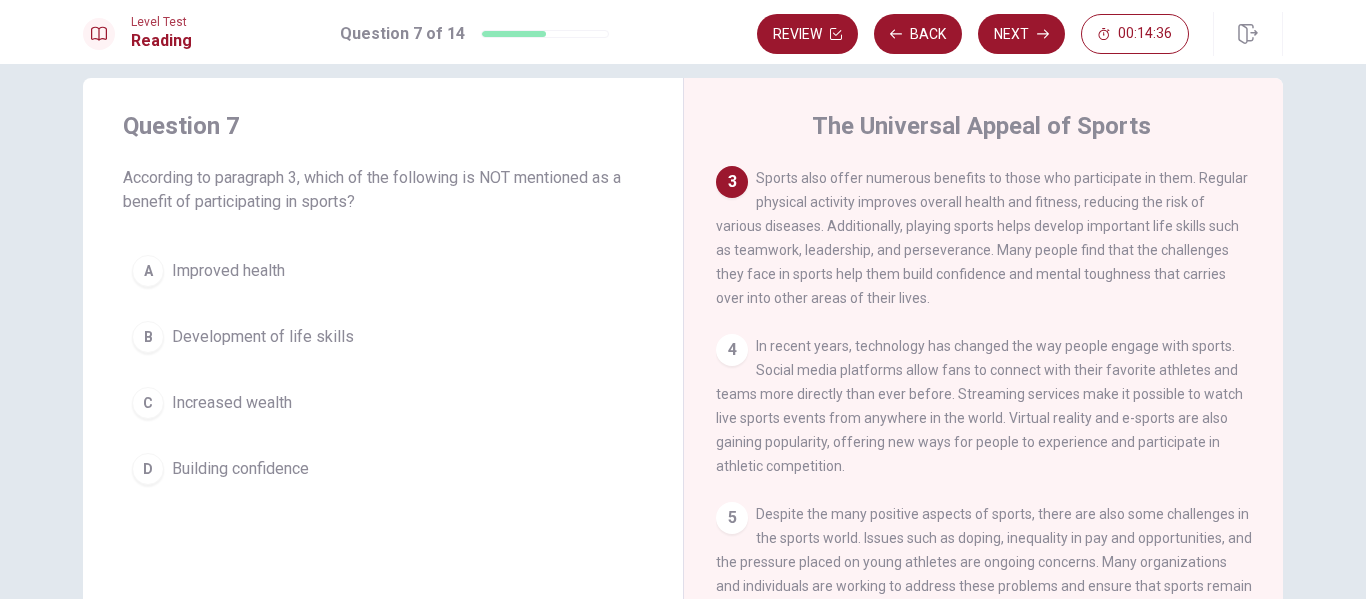 click on "Increased wealth" at bounding box center [232, 403] 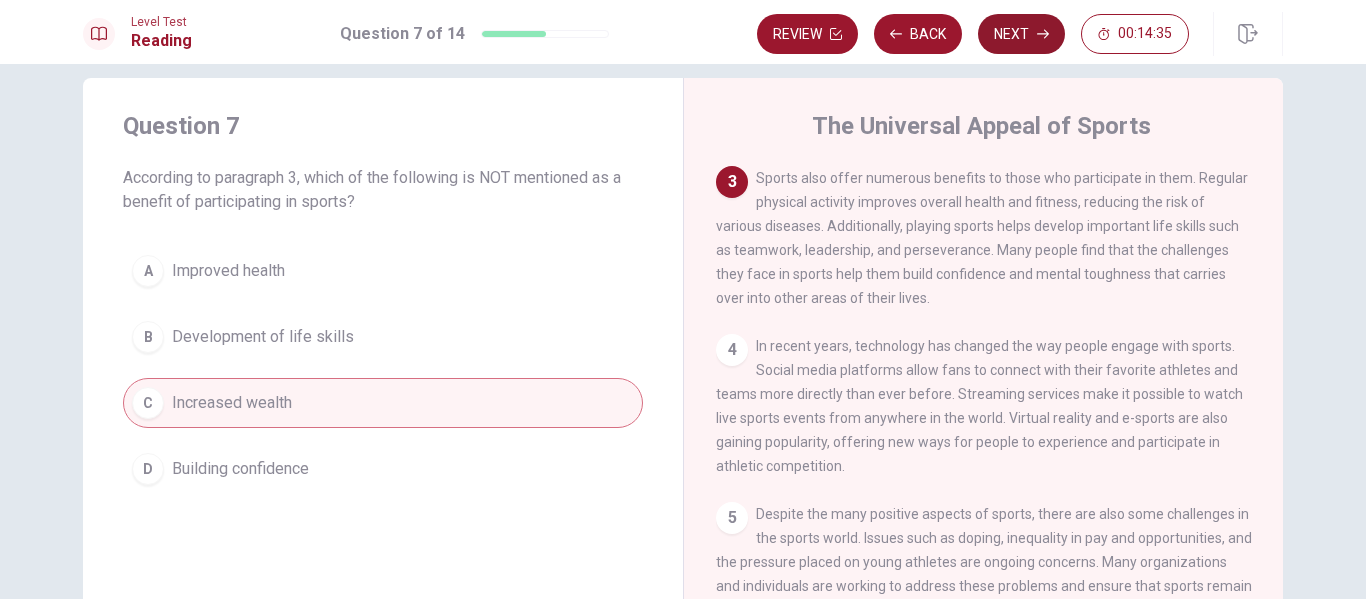click on "Next" at bounding box center [1021, 34] 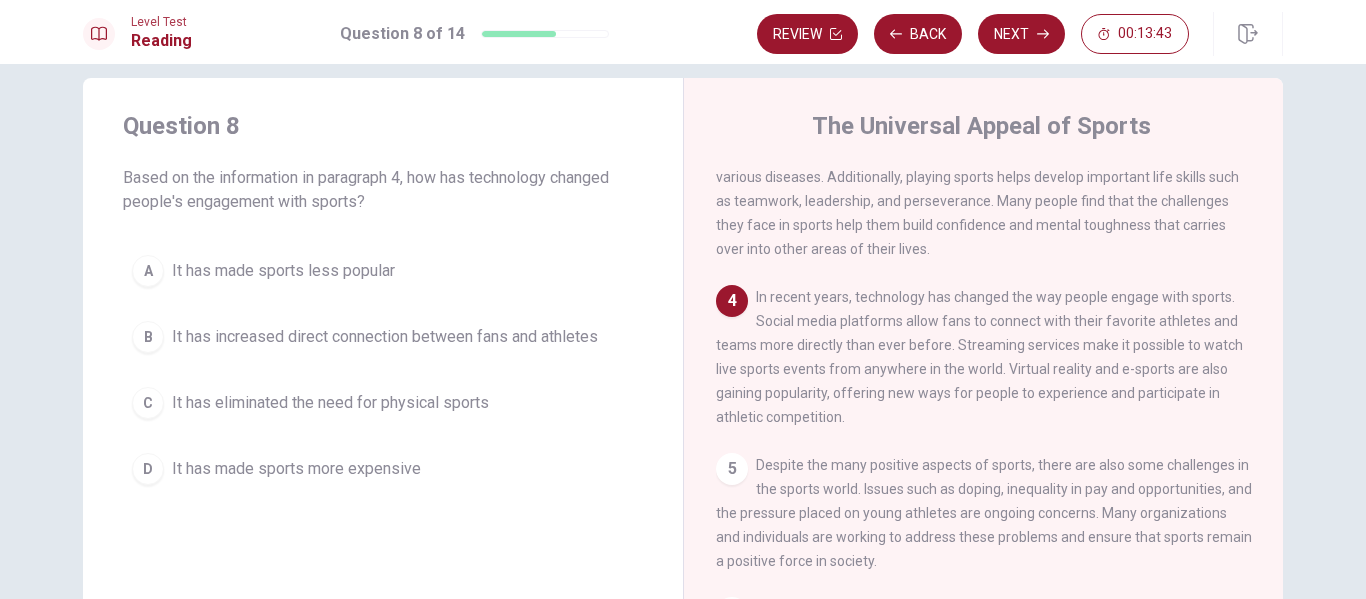 click on "It has increased direct connection between fans and athletes" at bounding box center (385, 337) 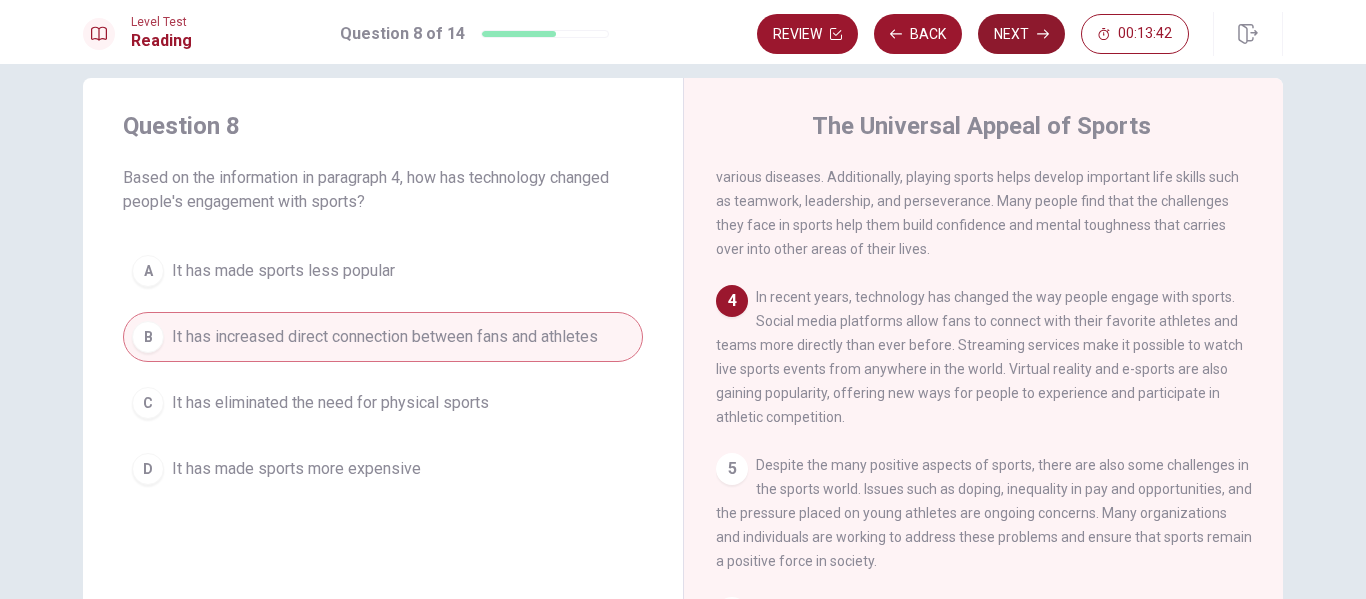 click 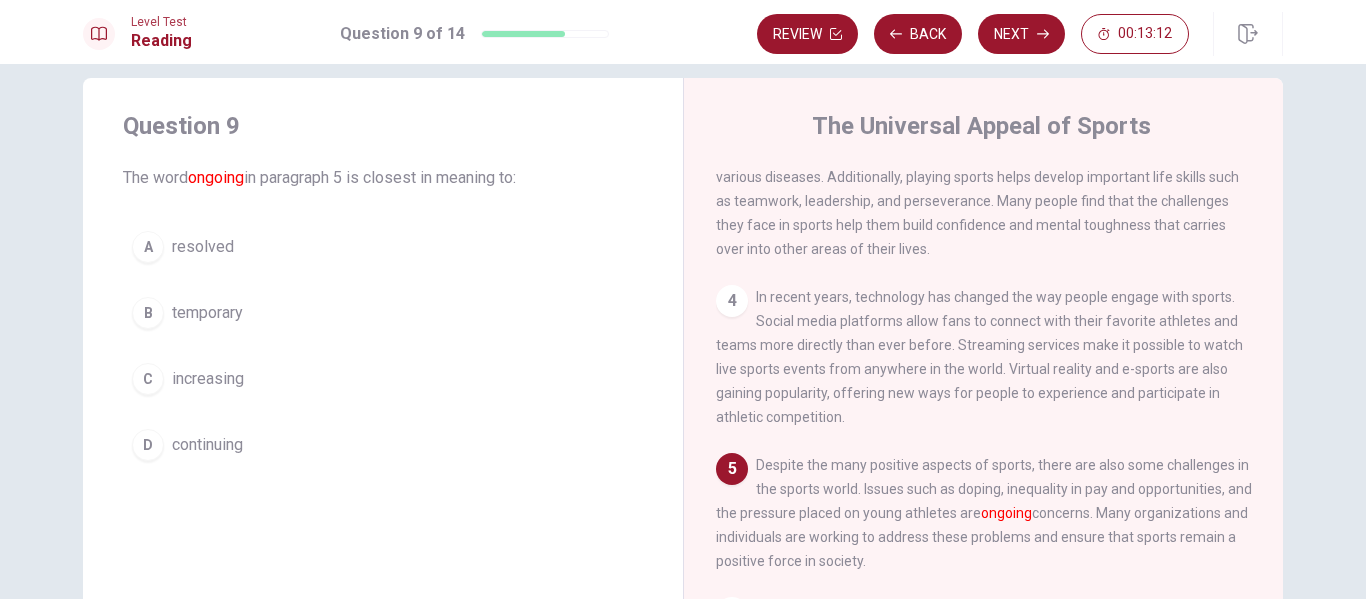 click on "continuing" at bounding box center [207, 445] 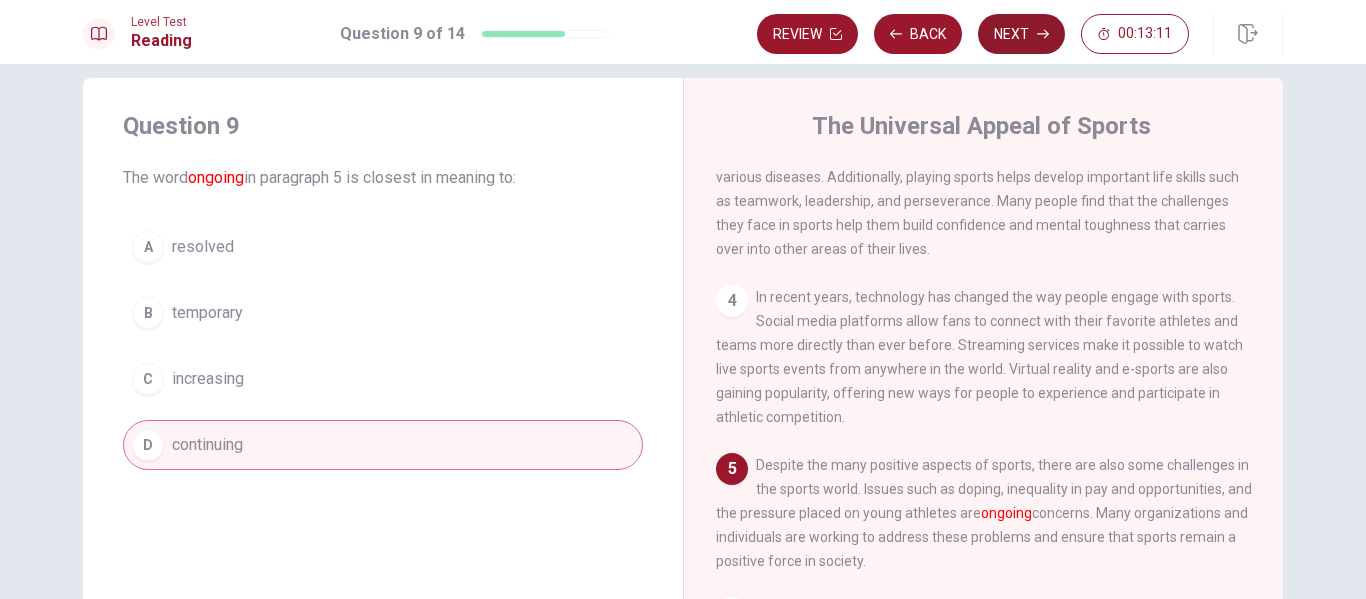 click on "Next" at bounding box center [1021, 34] 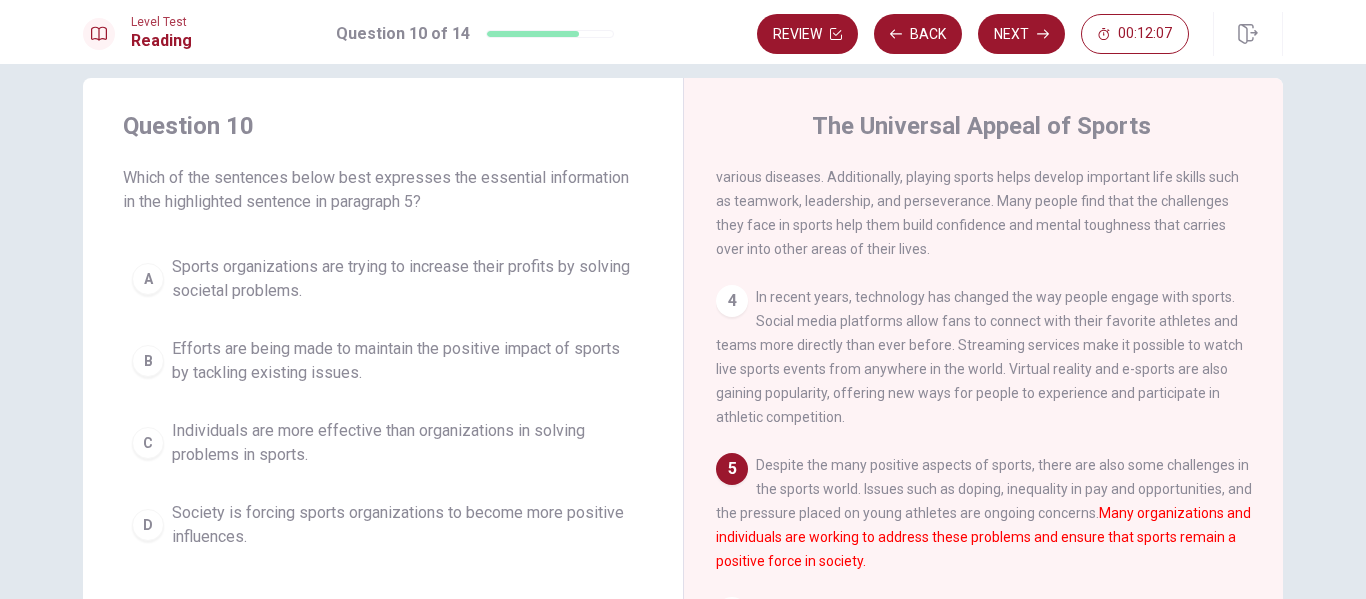 click on "Efforts are being made to maintain the positive impact of sports by tackling existing issues." at bounding box center (403, 361) 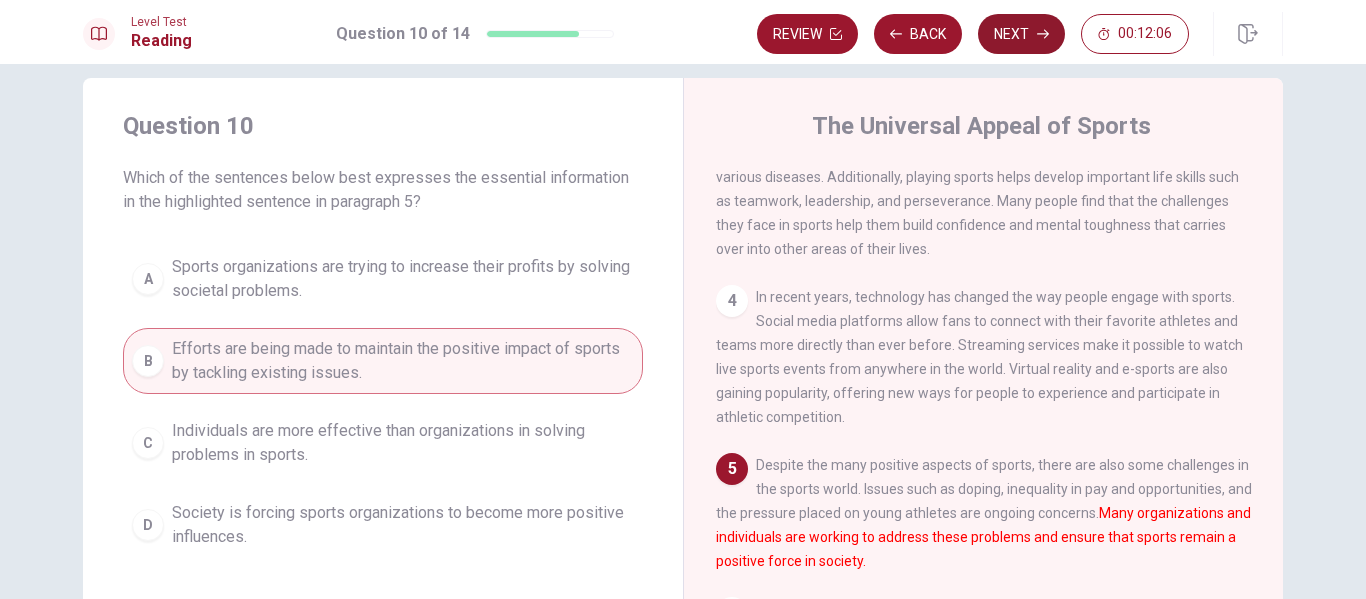 click 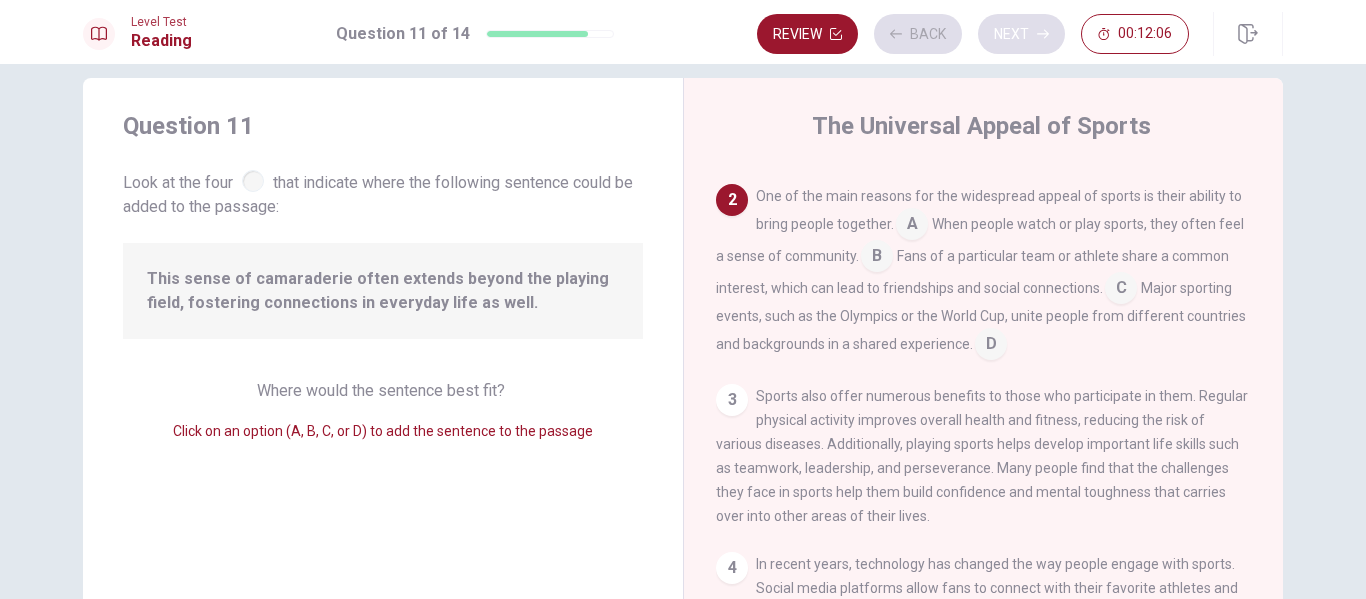 scroll, scrollTop: 120, scrollLeft: 0, axis: vertical 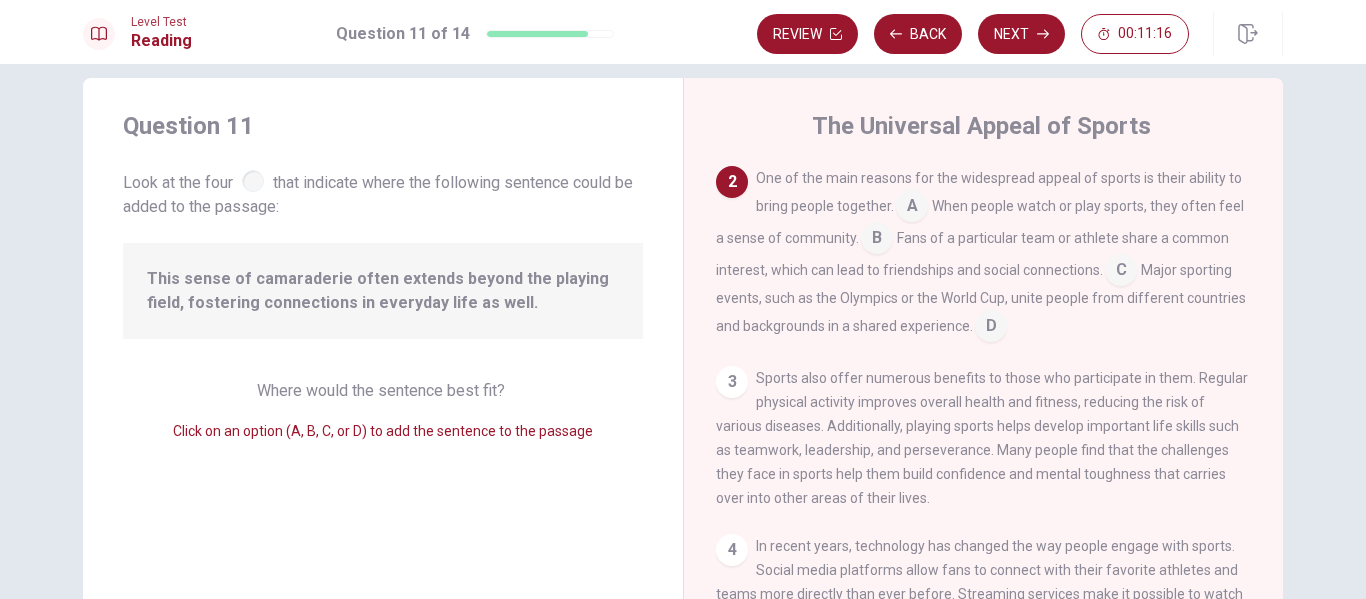 click at bounding box center [877, 240] 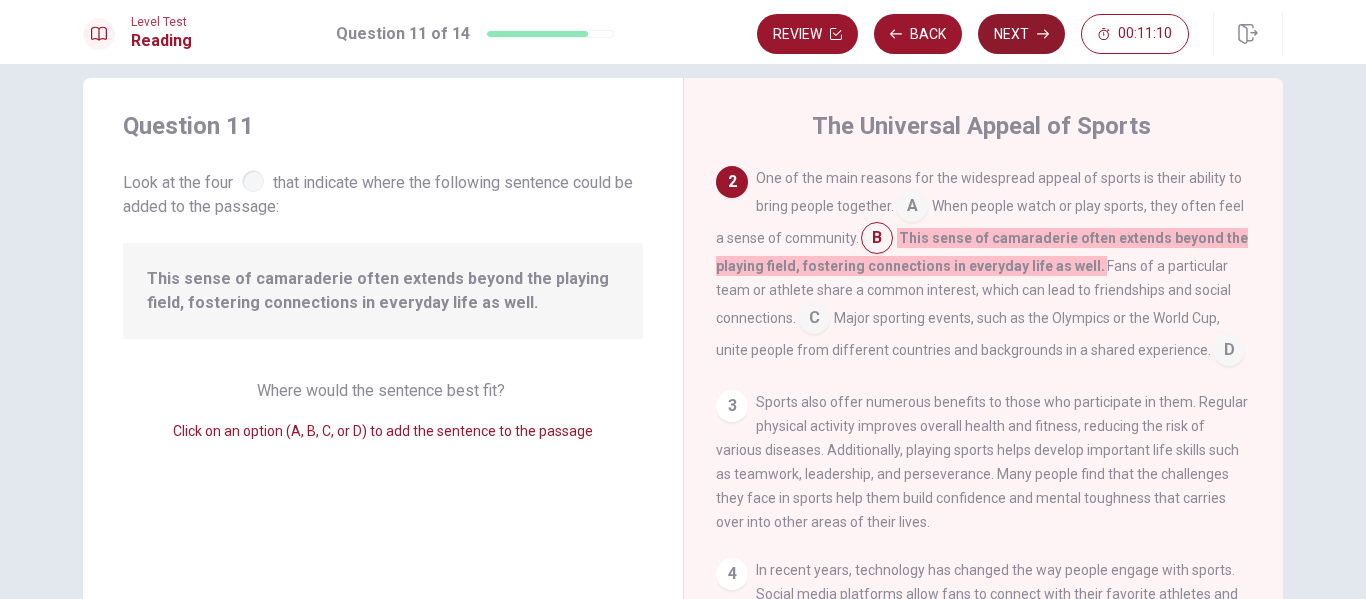 click on "Next" at bounding box center [1021, 34] 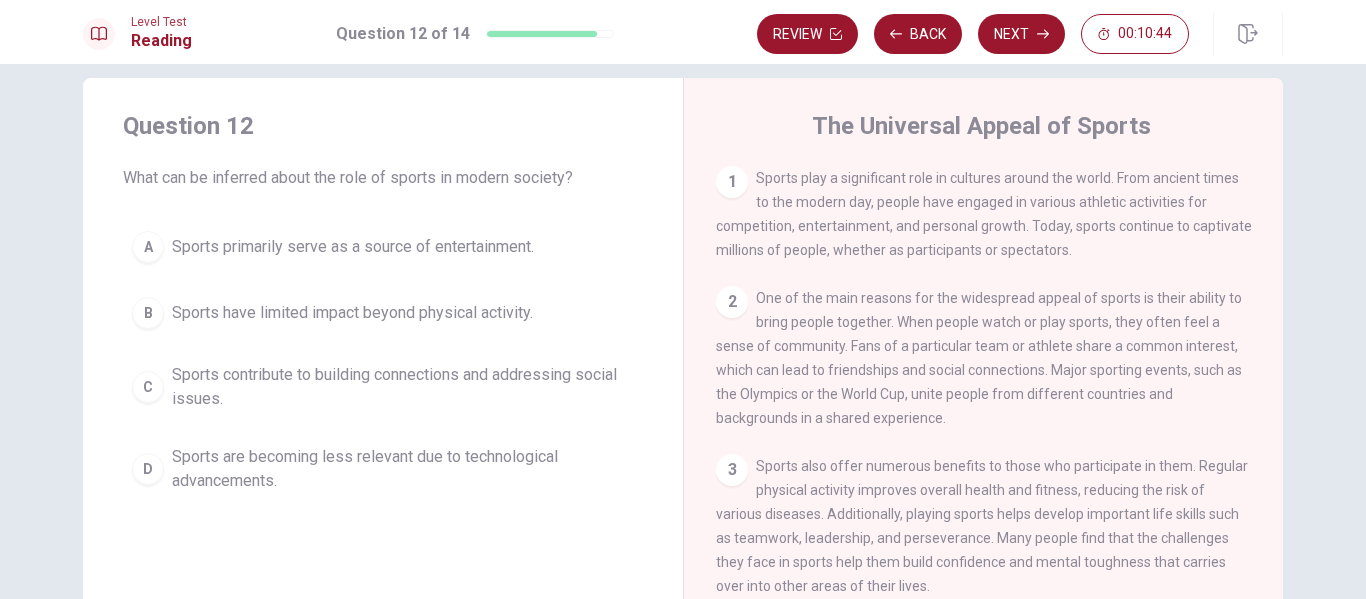 click on "Sports contribute to building connections and addressing social issues." at bounding box center [403, 387] 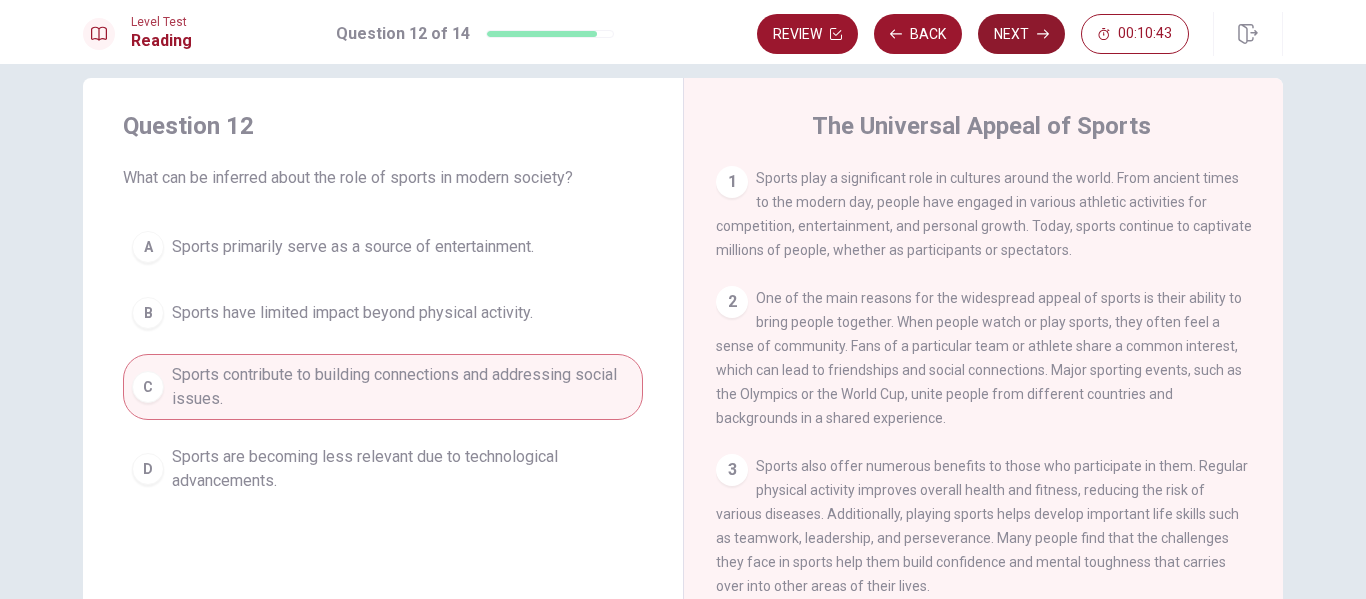 click on "Next" at bounding box center [1021, 34] 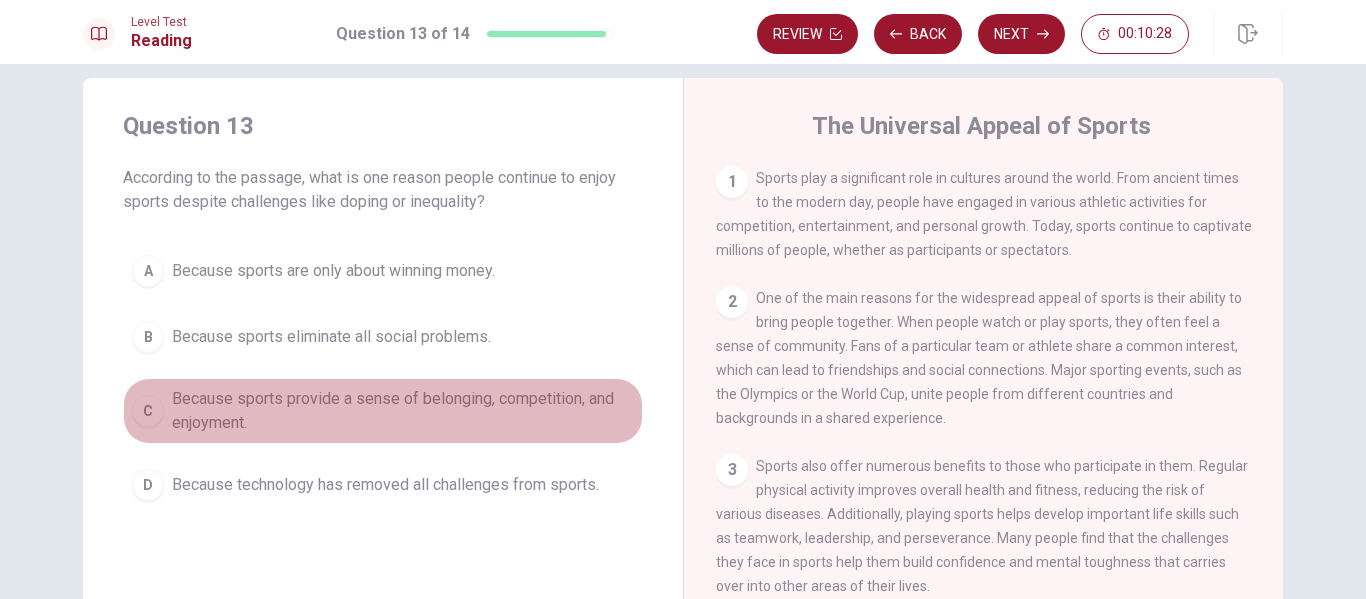 click on "Because sports provide a sense of belonging, competition, and enjoyment." at bounding box center [403, 411] 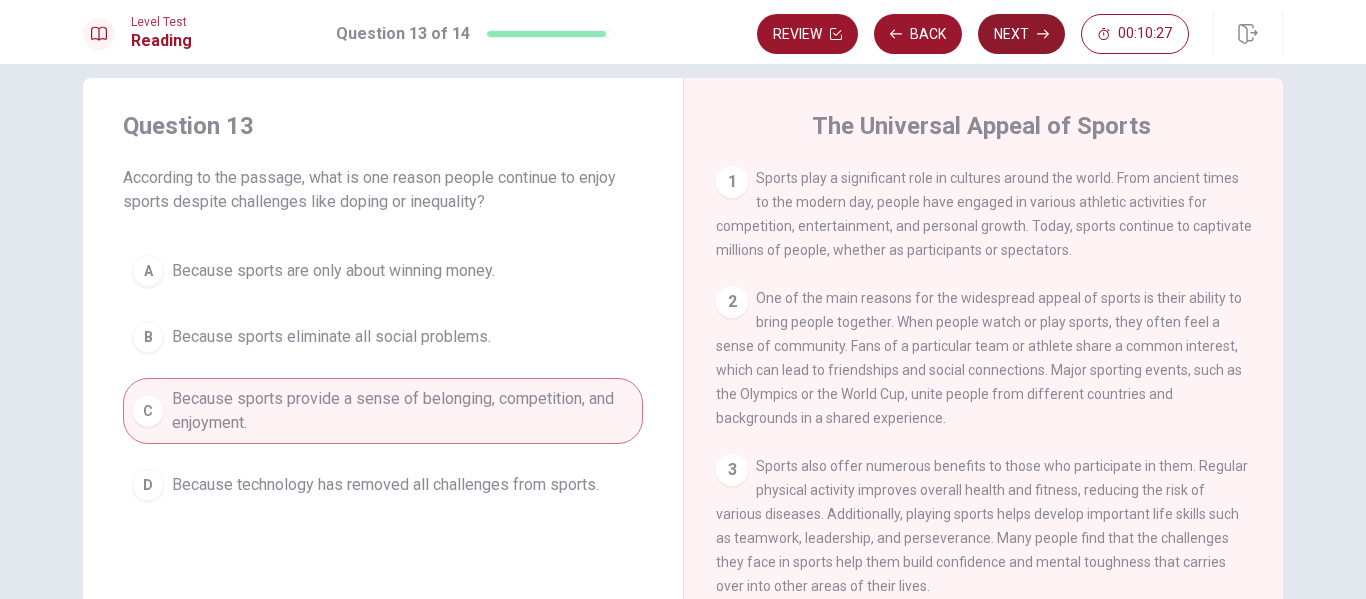 click on "Next" at bounding box center (1021, 34) 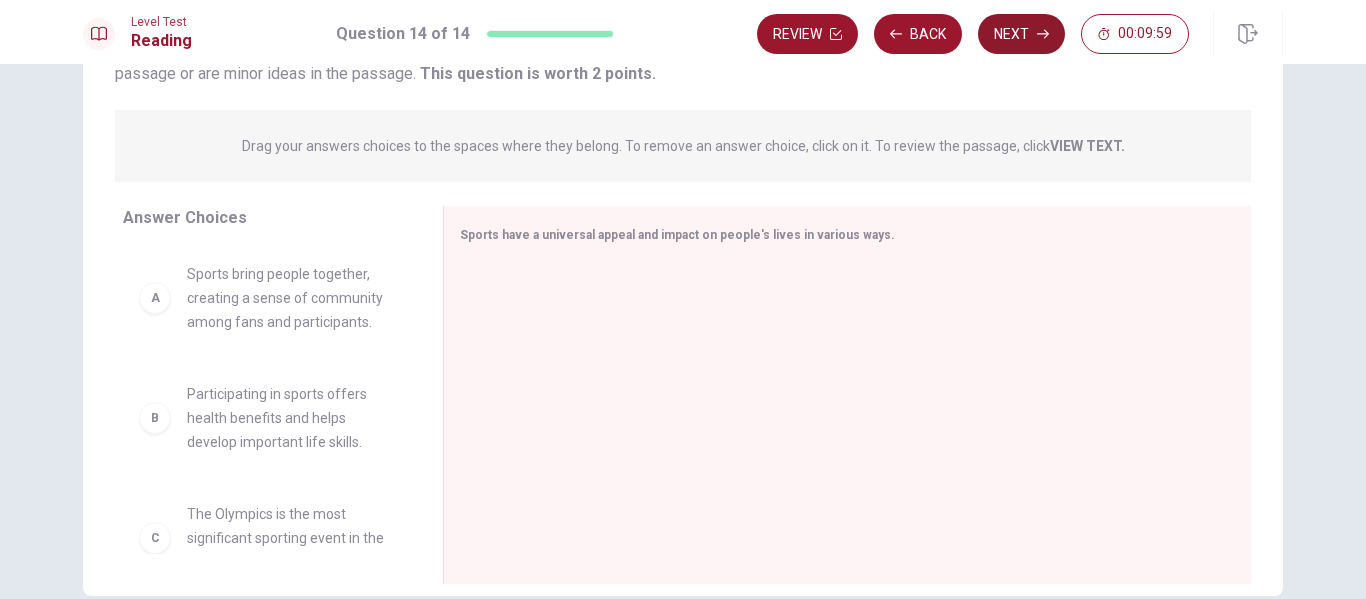 scroll, scrollTop: 206, scrollLeft: 0, axis: vertical 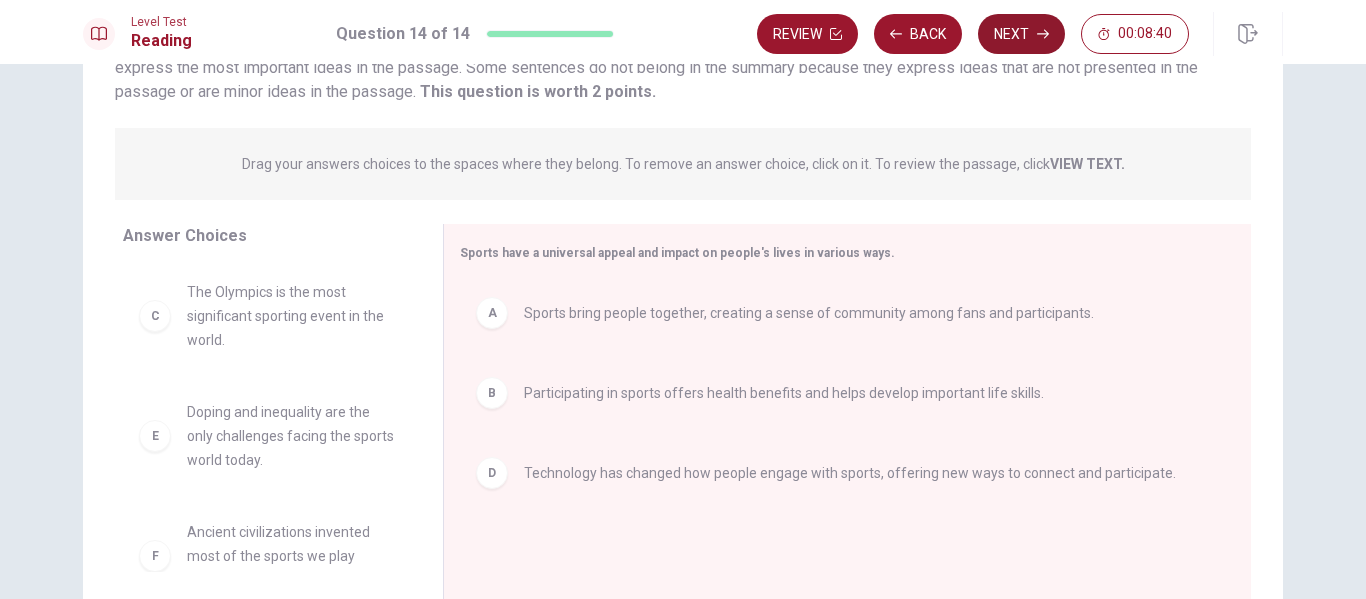 click 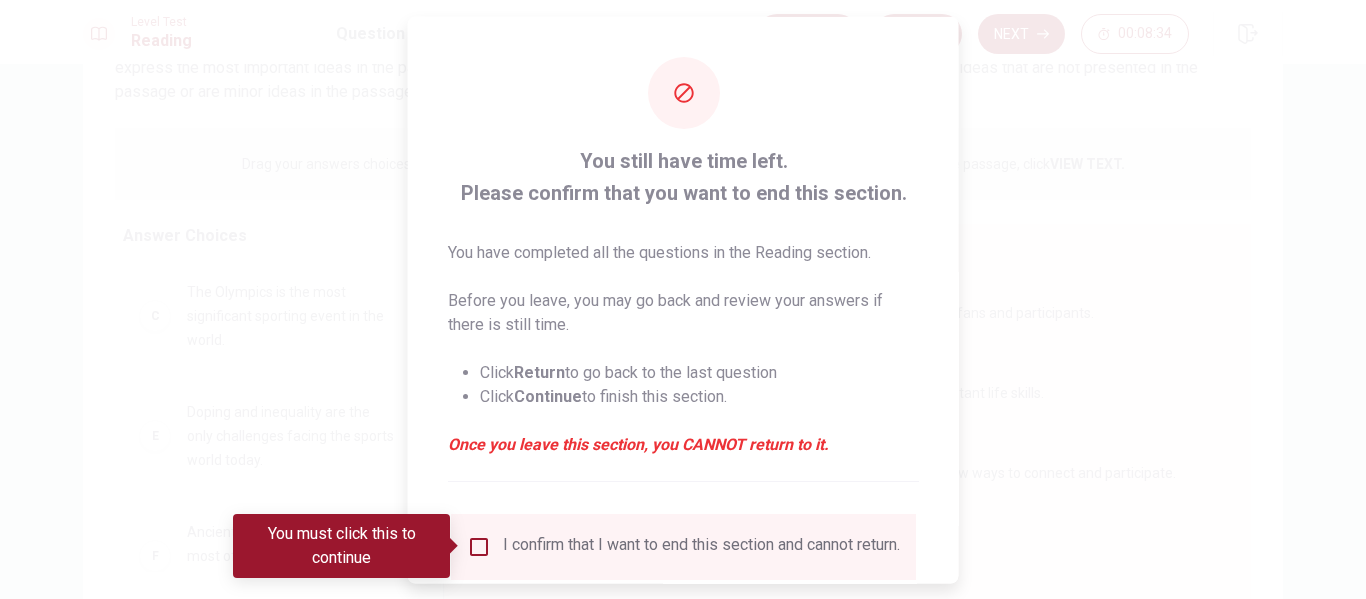 click at bounding box center [479, 546] 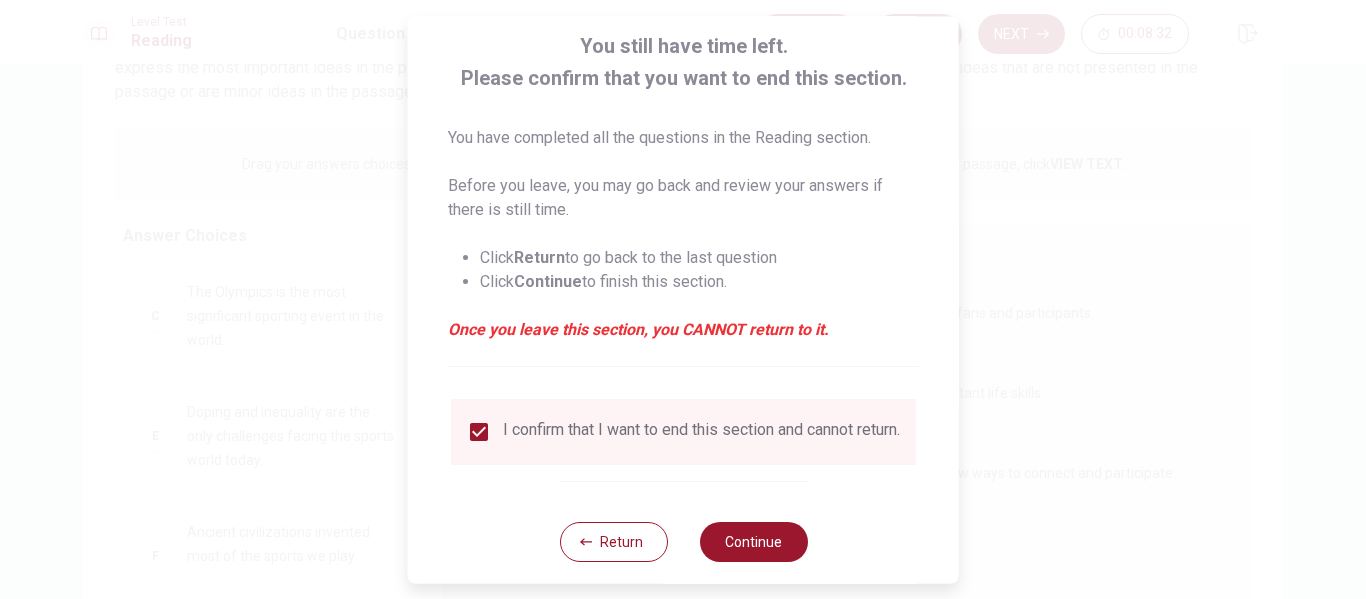 scroll, scrollTop: 147, scrollLeft: 0, axis: vertical 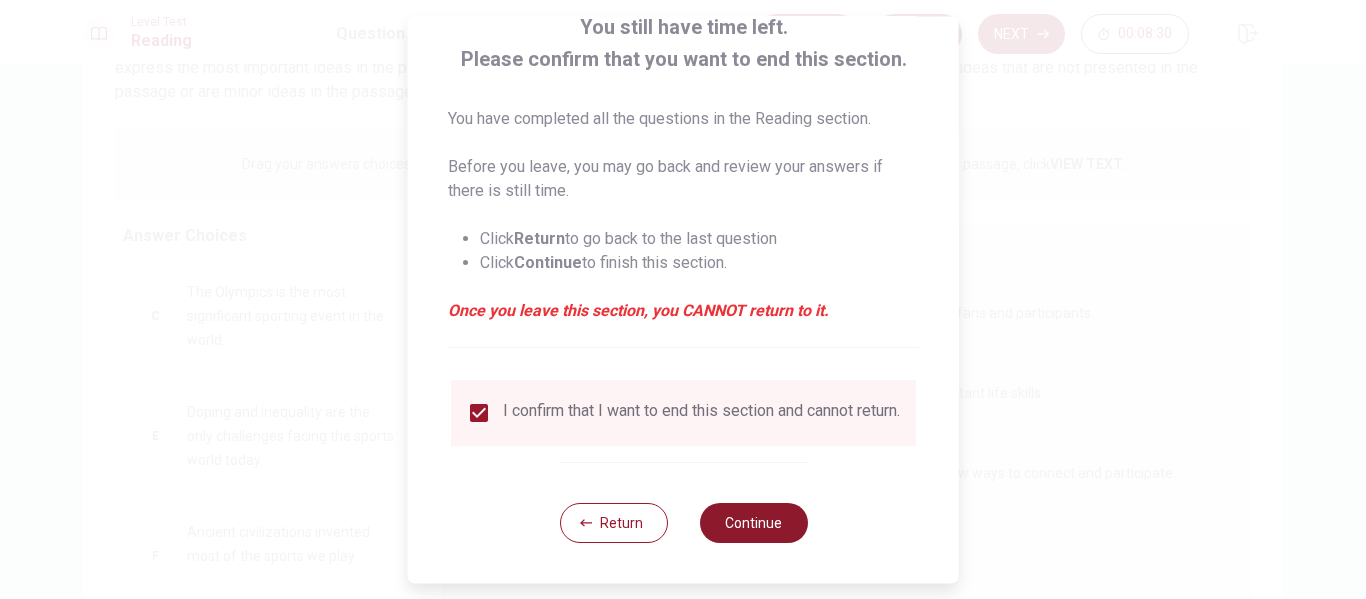 click on "Continue" at bounding box center [753, 523] 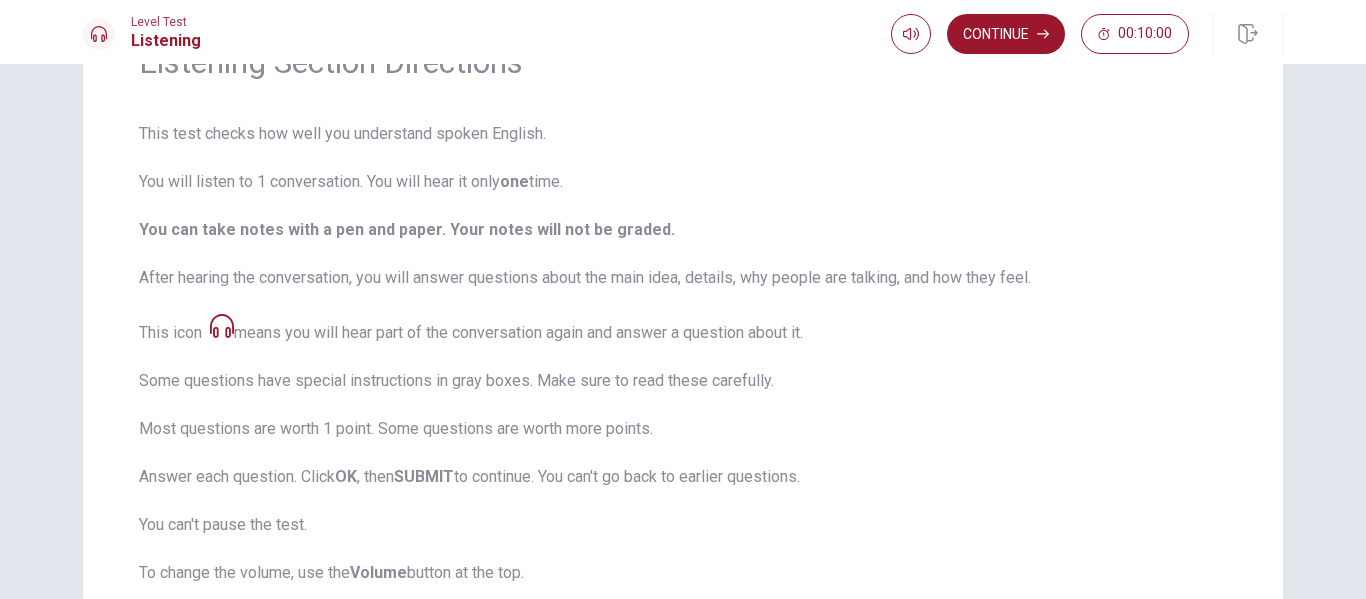 scroll, scrollTop: 0, scrollLeft: 0, axis: both 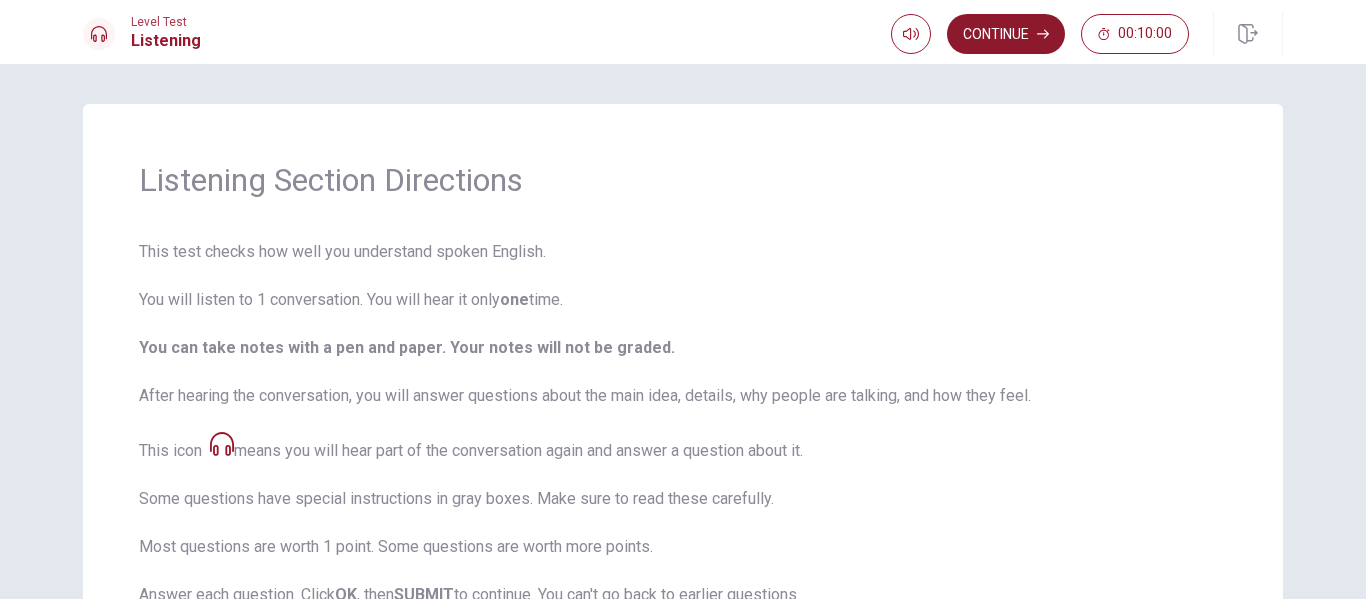 click on "Continue" at bounding box center (1006, 34) 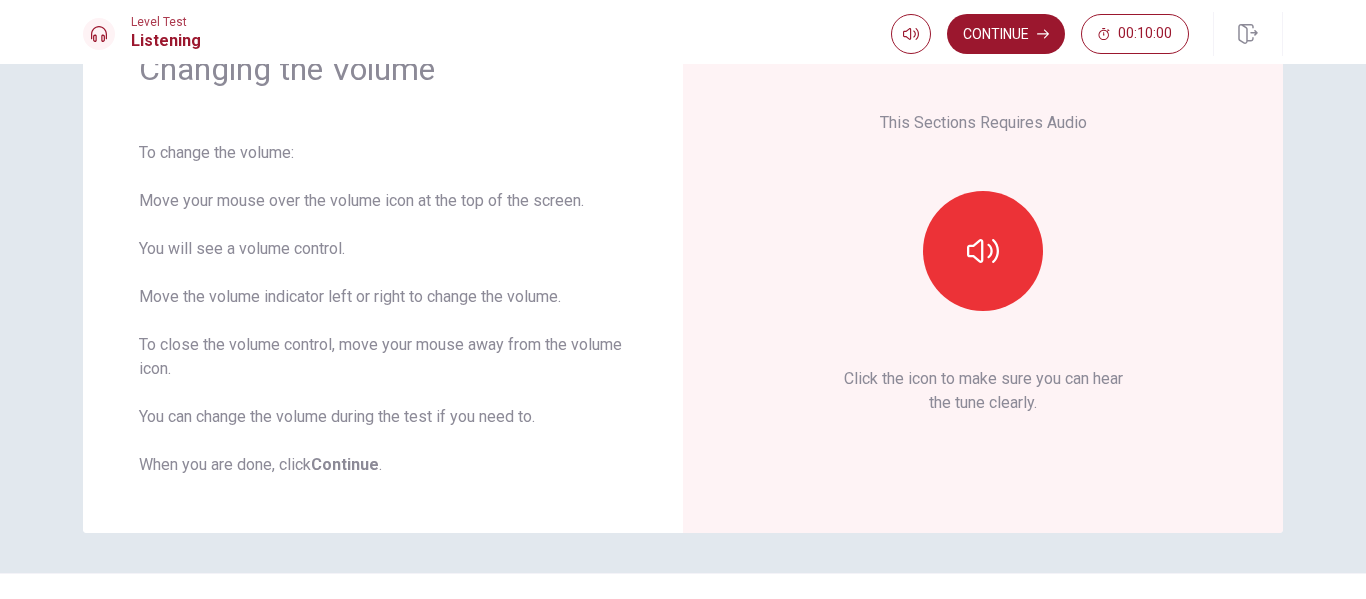 scroll, scrollTop: 149, scrollLeft: 0, axis: vertical 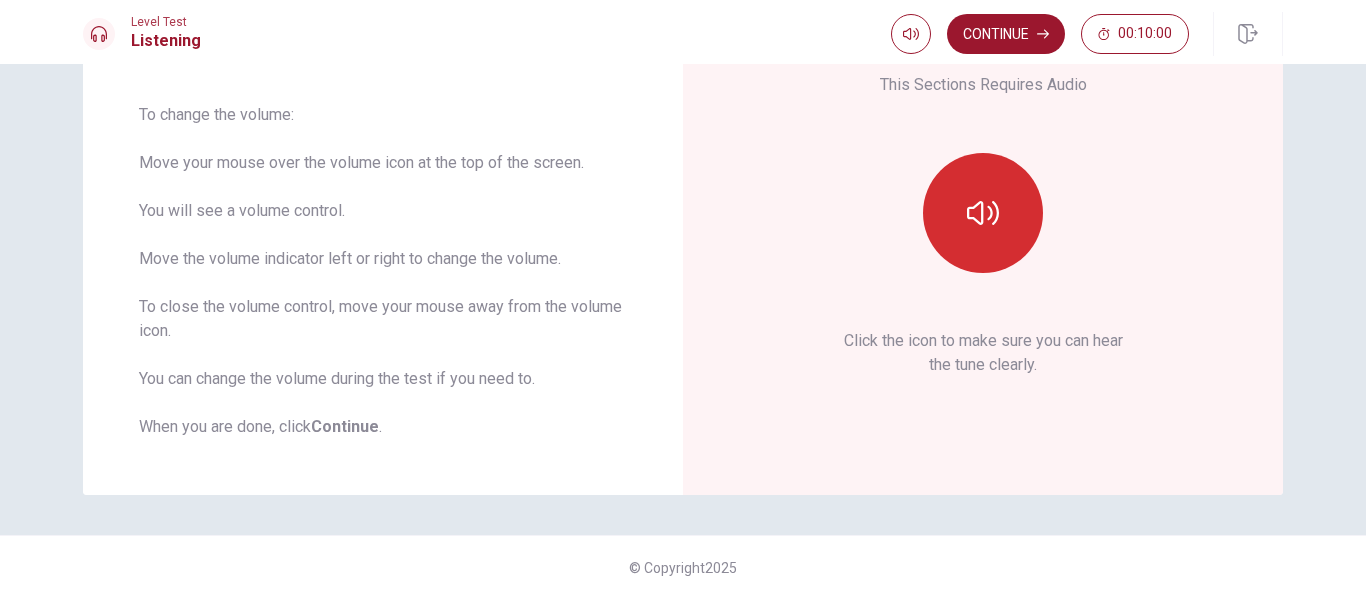 click at bounding box center (983, 213) 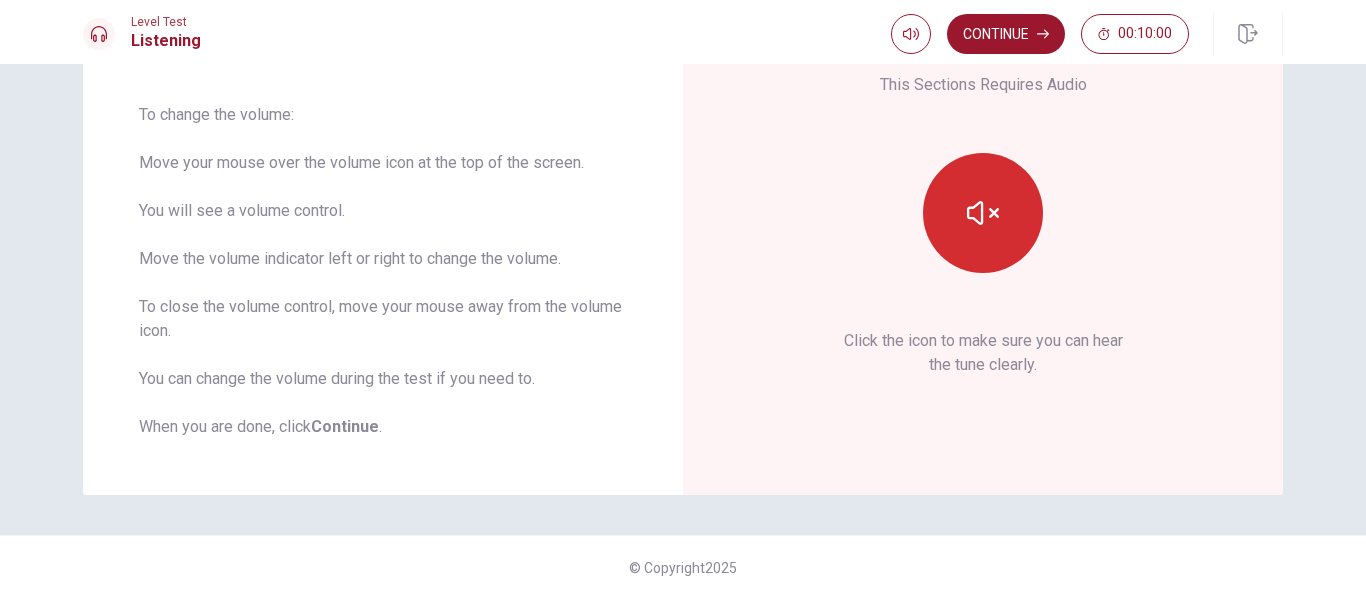click at bounding box center (983, 213) 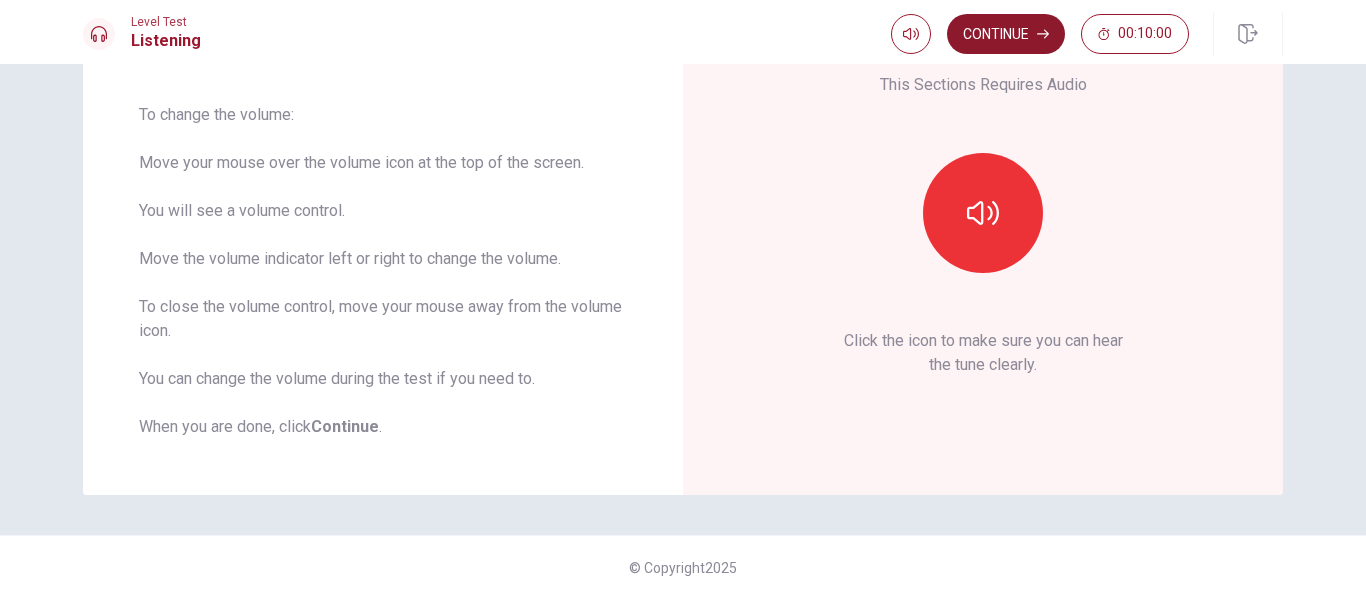 click on "Continue" at bounding box center [1006, 34] 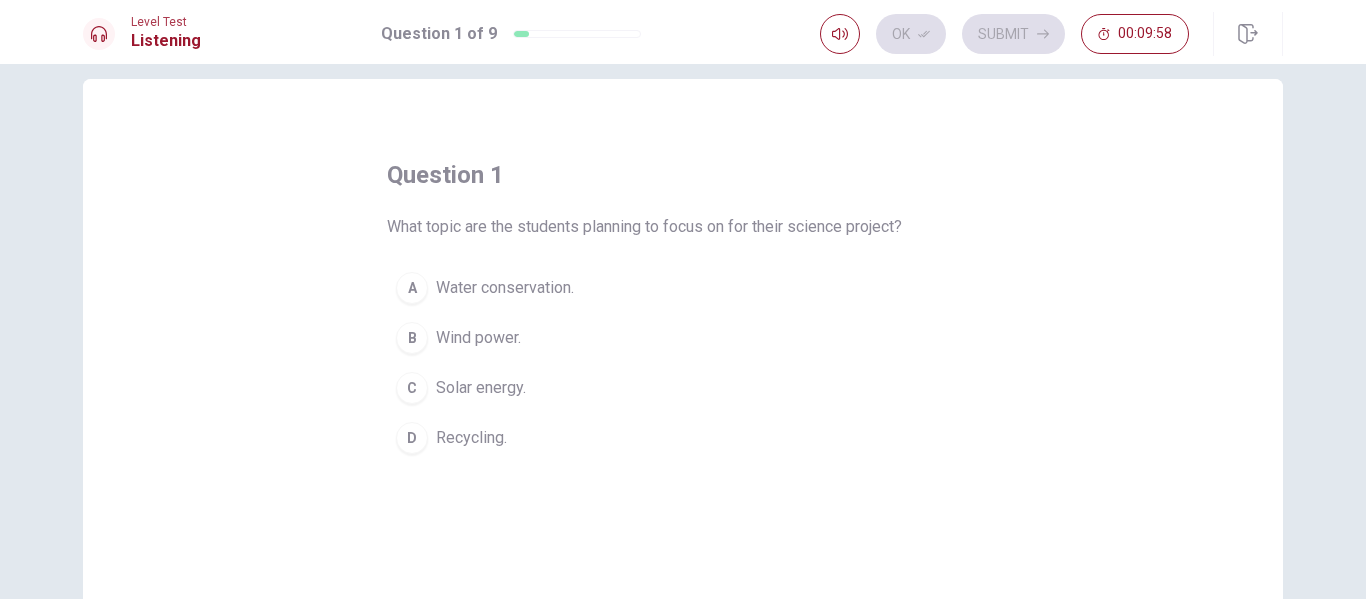 scroll, scrollTop: 64, scrollLeft: 0, axis: vertical 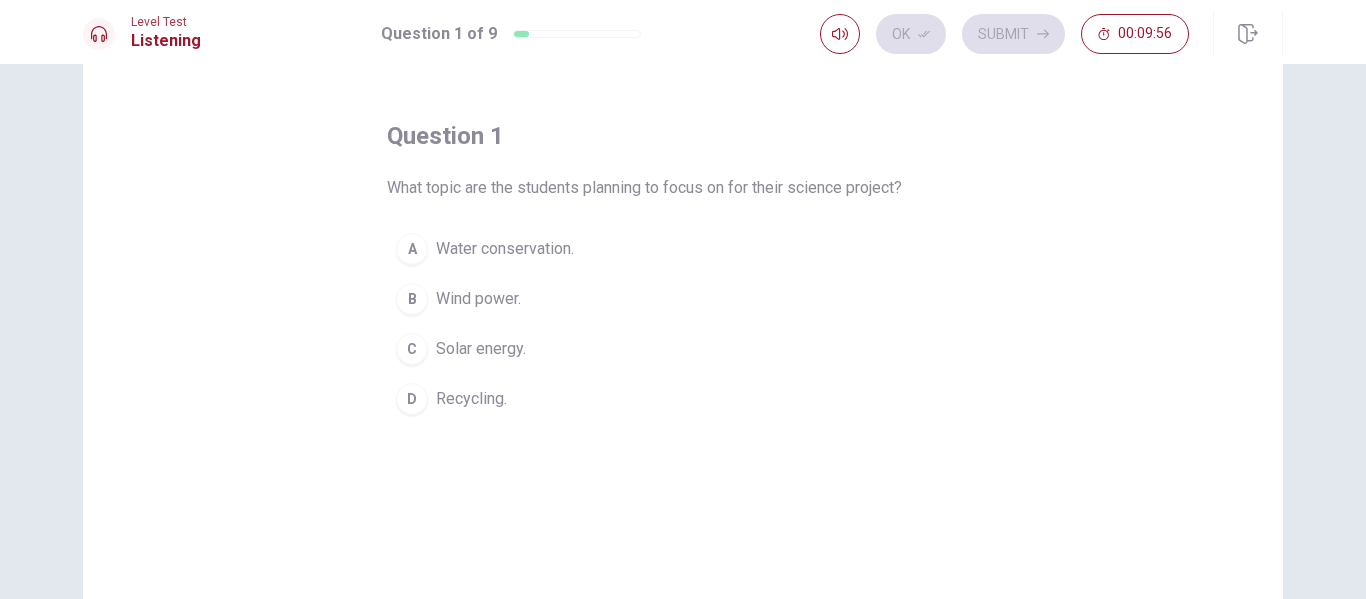 click on "Wind power." at bounding box center [478, 299] 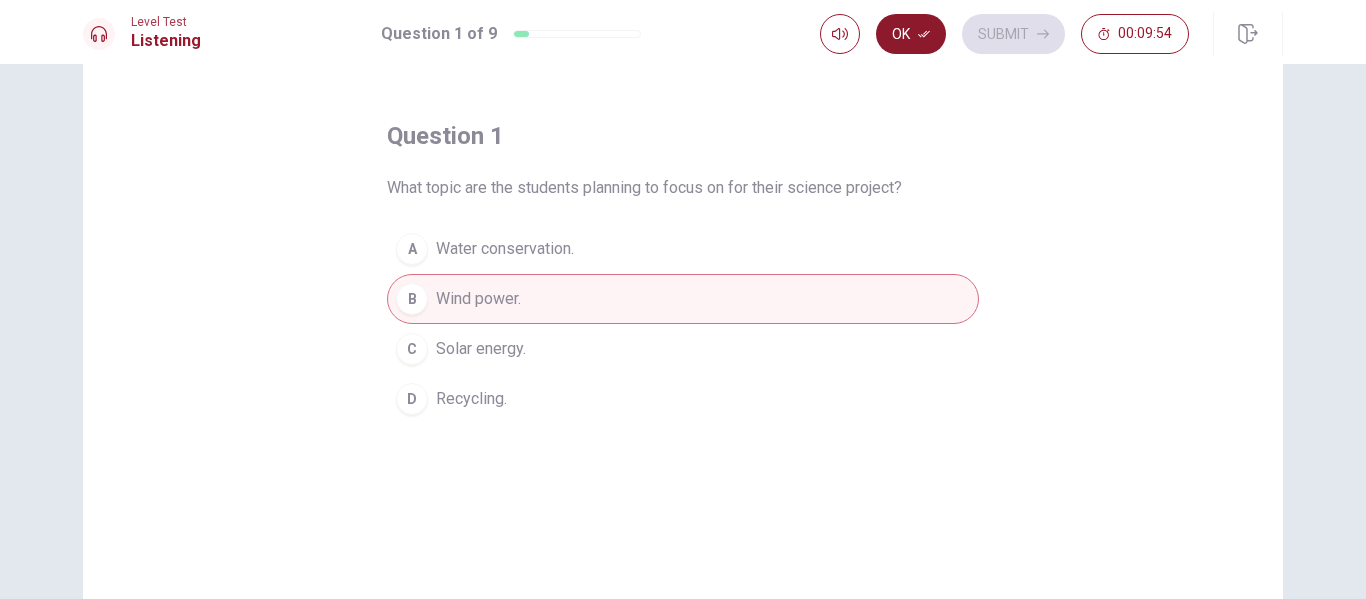click on "Ok" at bounding box center [911, 34] 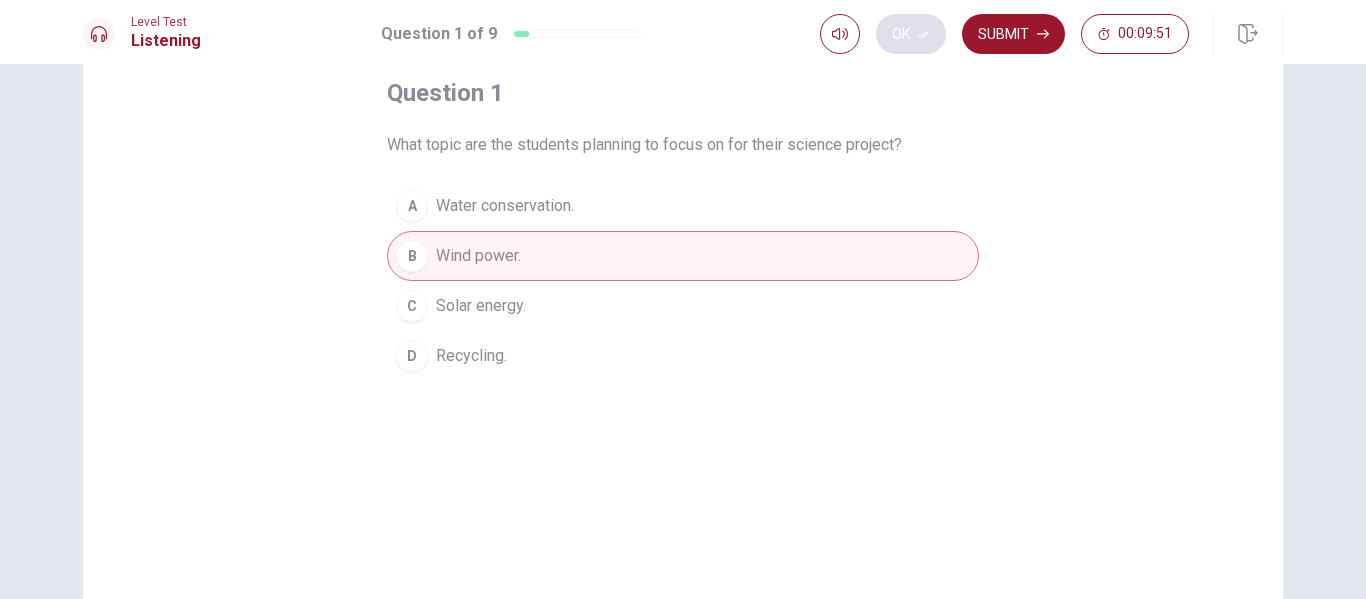 scroll, scrollTop: 0, scrollLeft: 0, axis: both 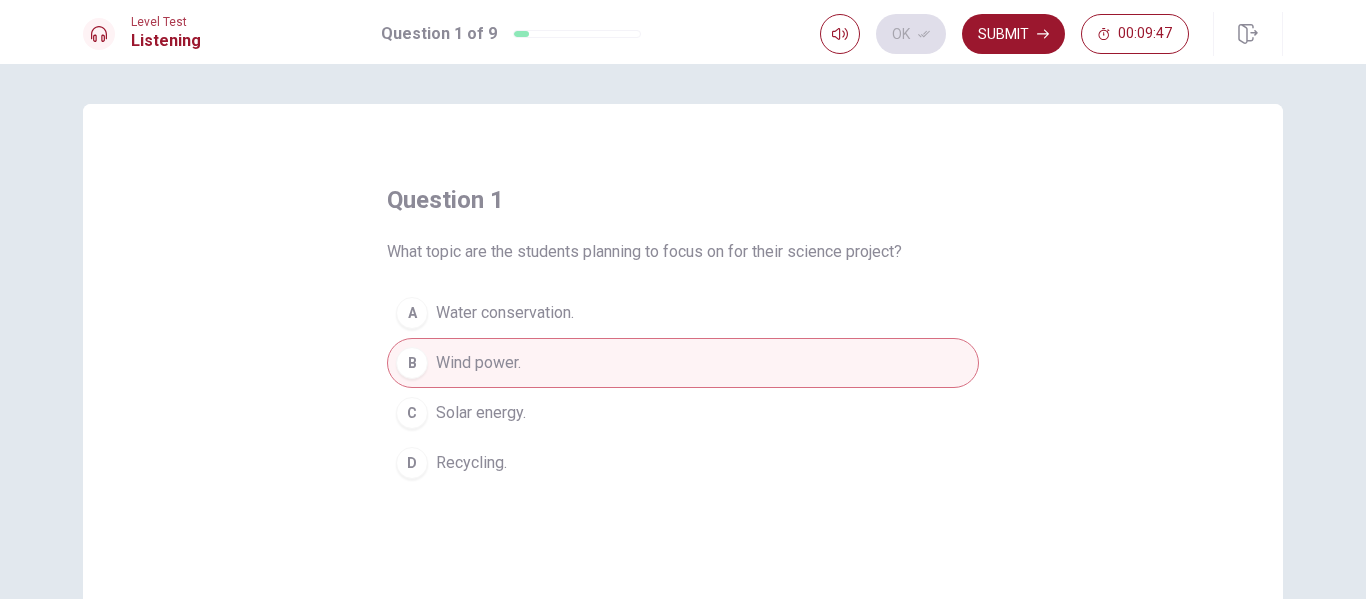 click on "B Wind power." at bounding box center (683, 363) 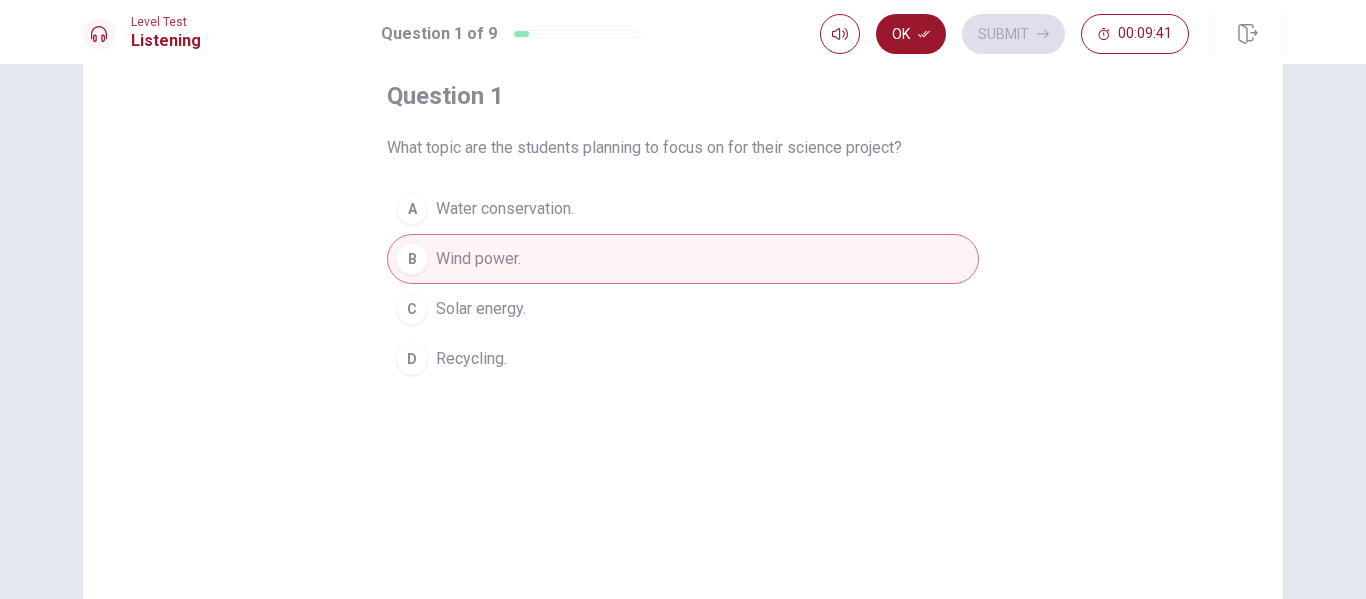 scroll, scrollTop: 0, scrollLeft: 0, axis: both 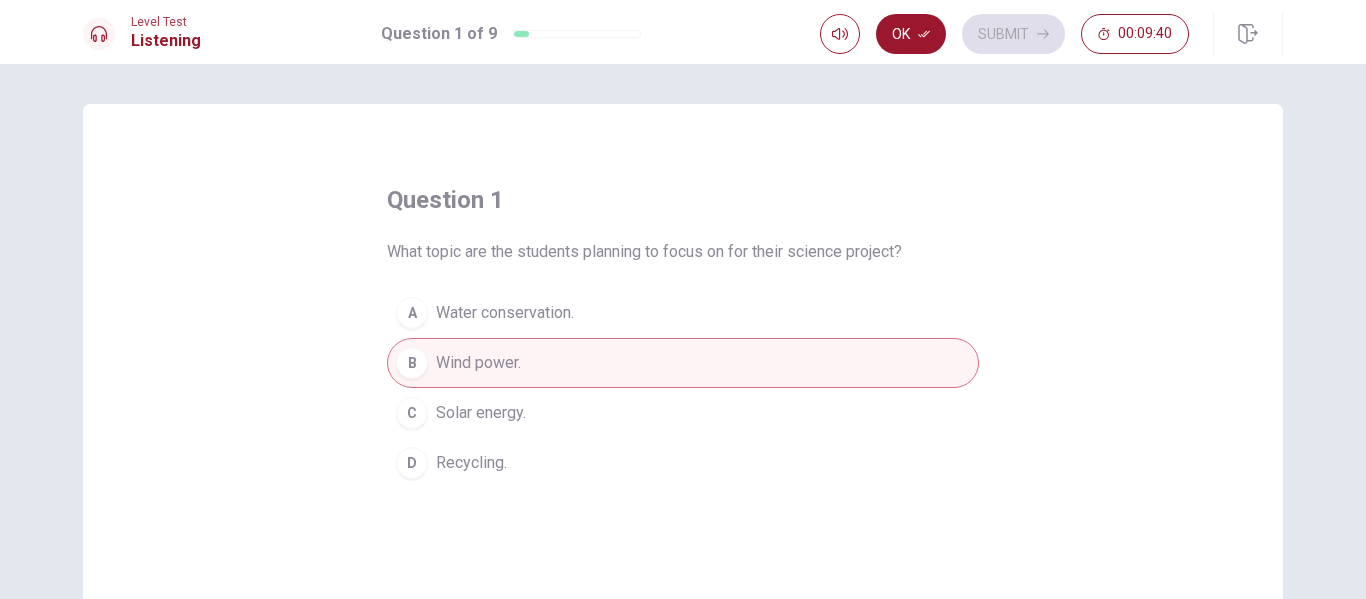click on "Wind power." at bounding box center (478, 363) 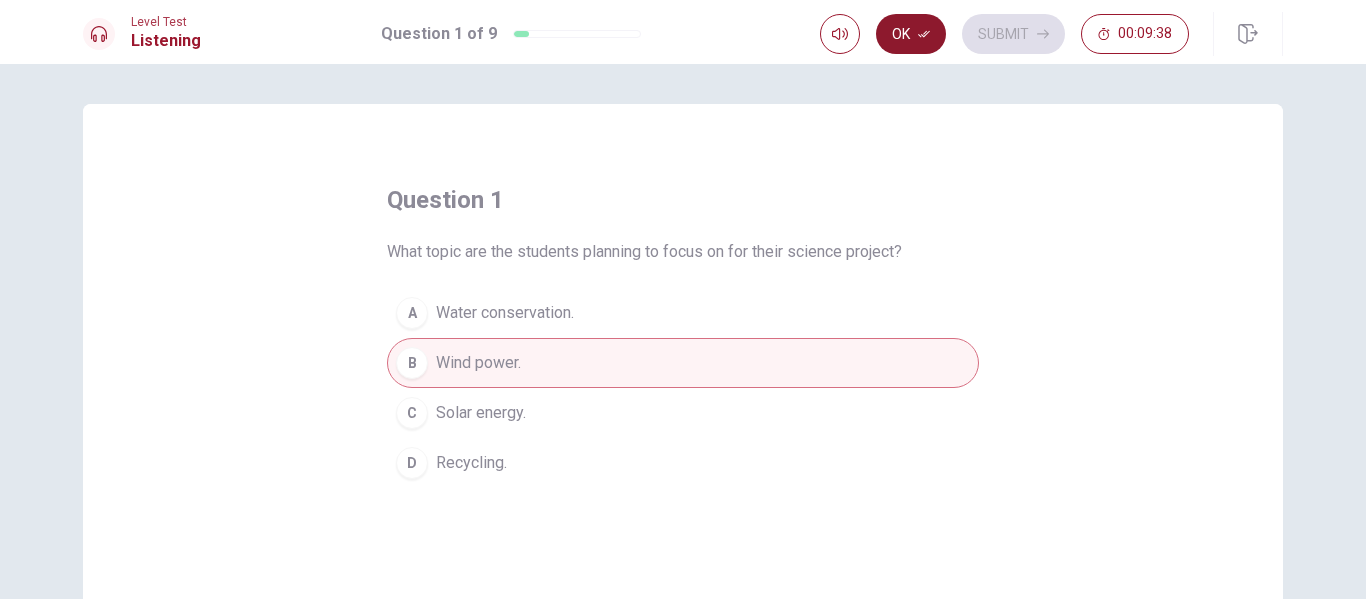 click 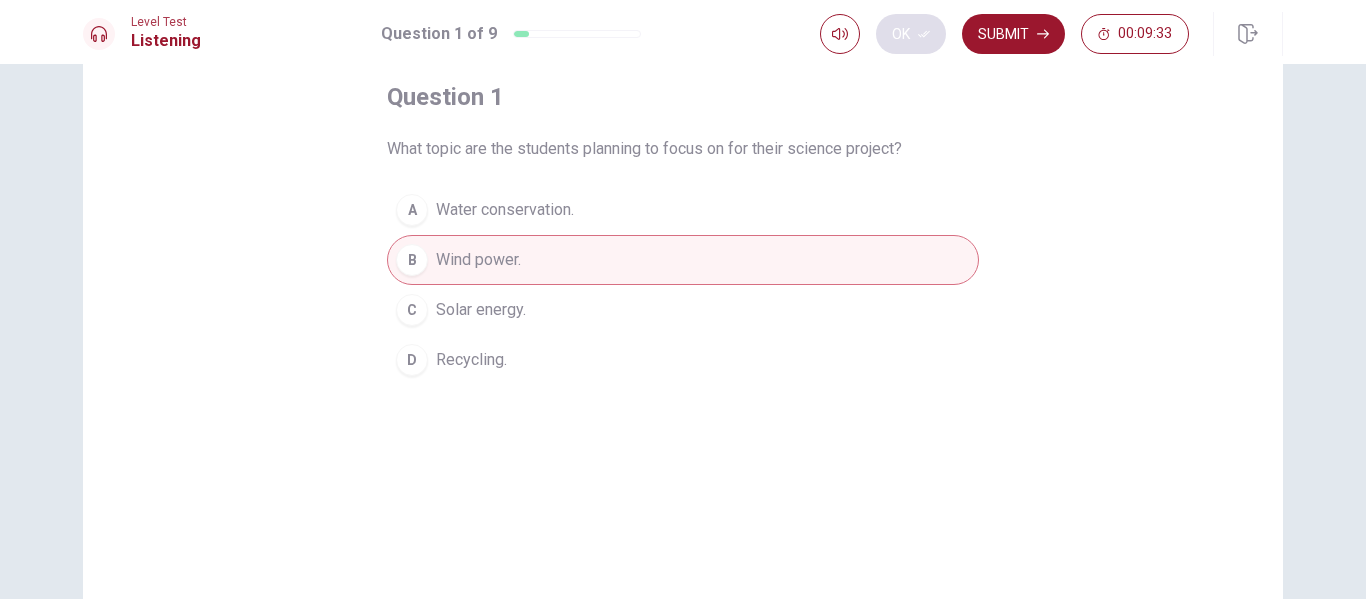 scroll, scrollTop: 0, scrollLeft: 0, axis: both 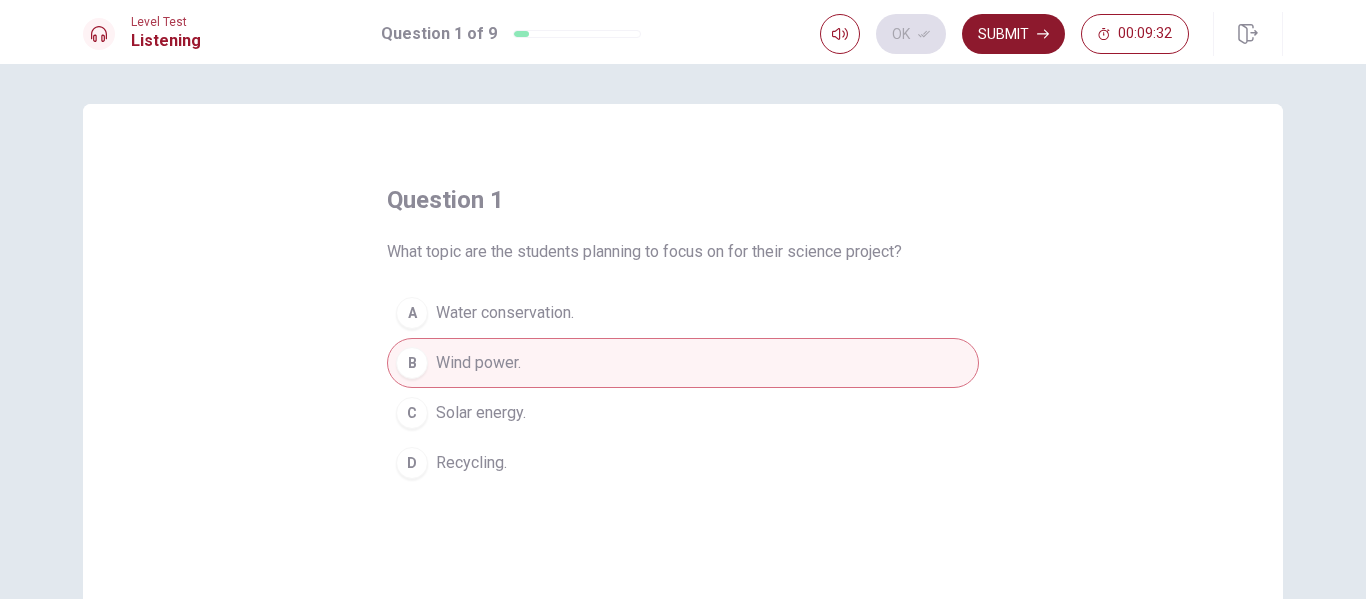 click on "Submit" at bounding box center [1013, 34] 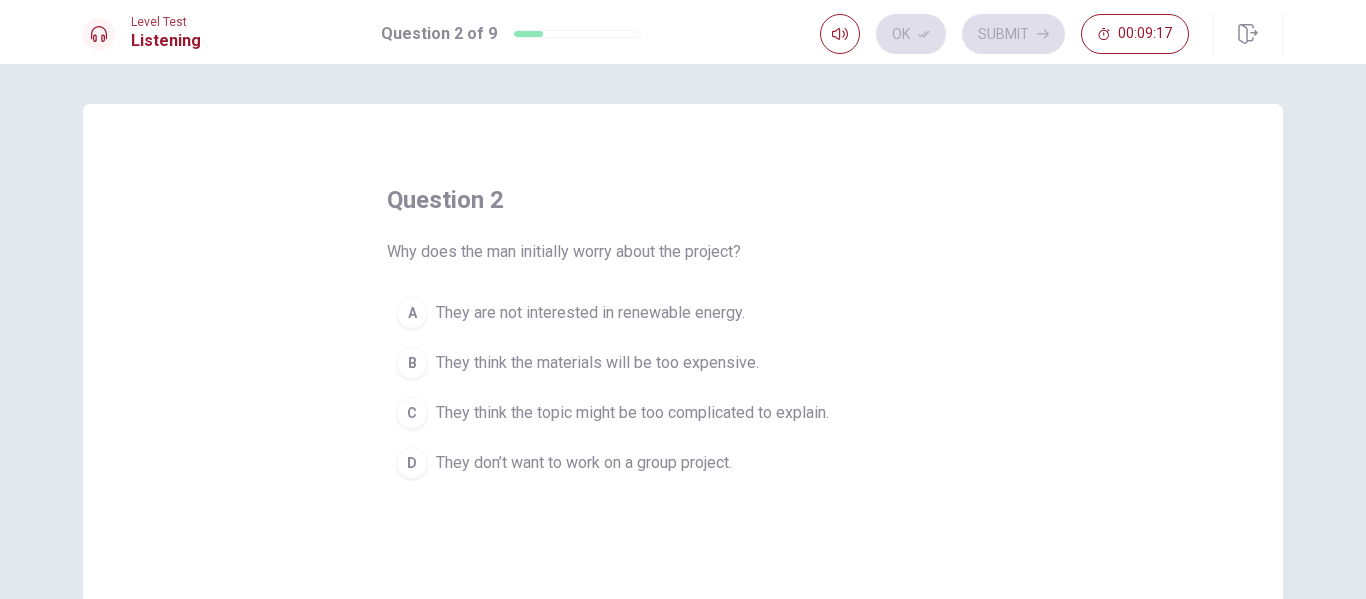 click on "They think the topic might be too complicated to explain." at bounding box center (632, 413) 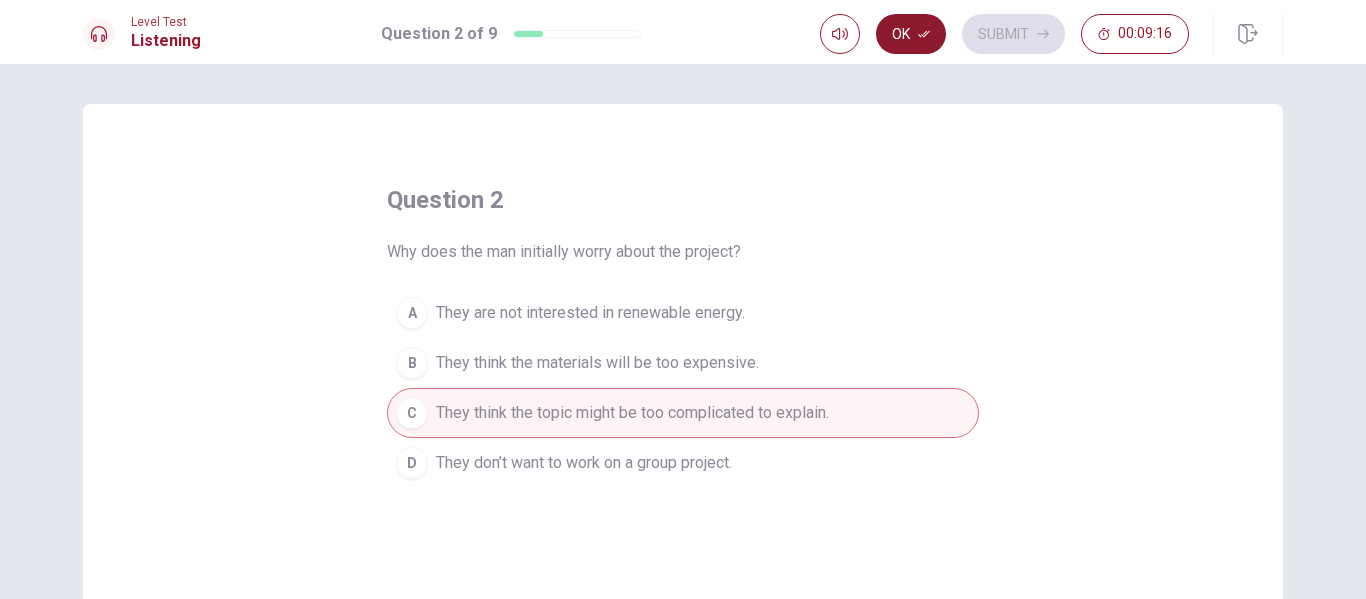 click on "Ok" at bounding box center (911, 34) 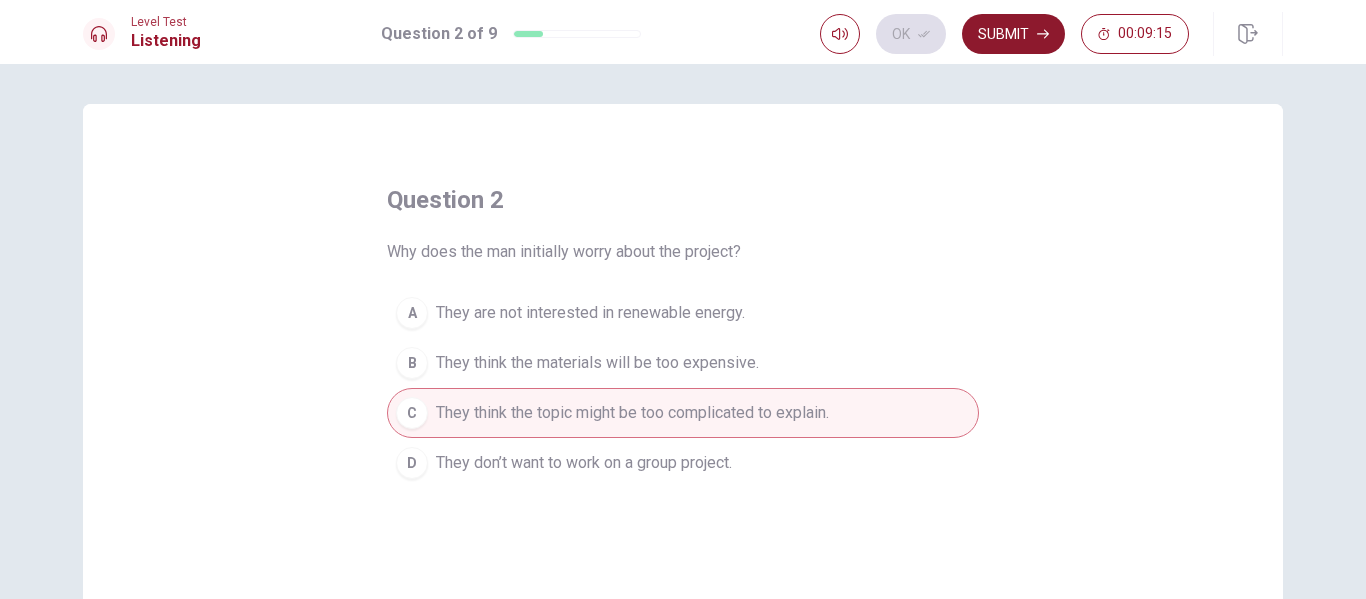 click on "Submit" at bounding box center [1013, 34] 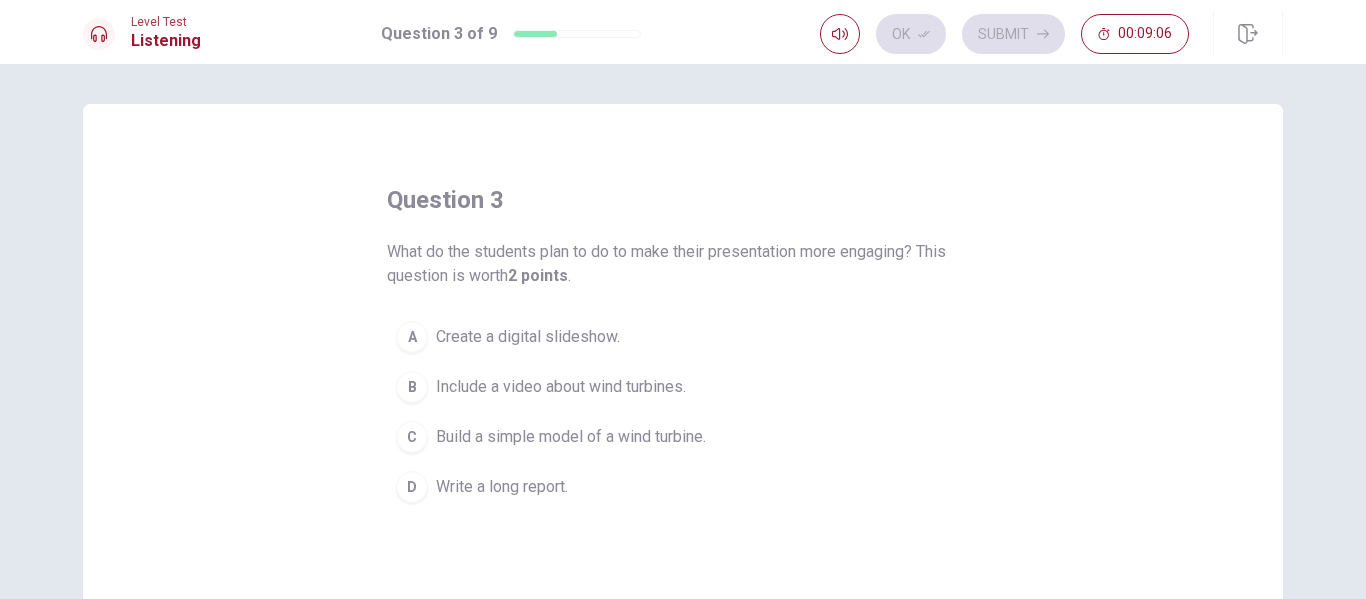 click on "Build a simple model of a wind turbine." at bounding box center [571, 437] 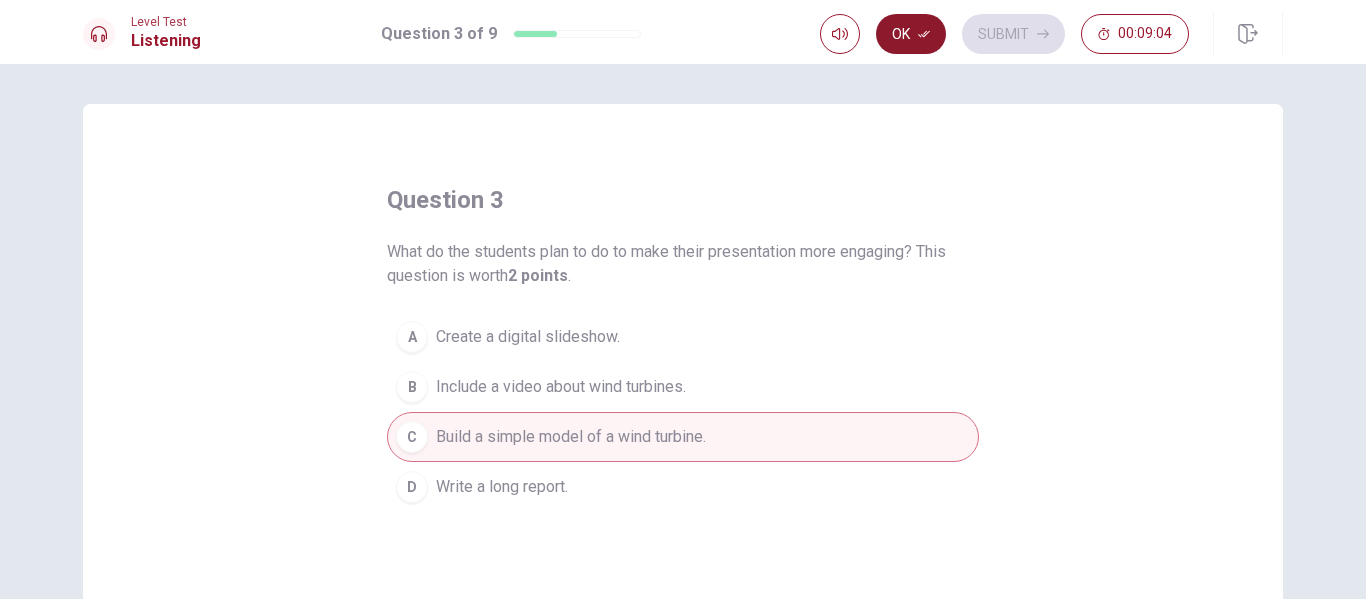 click on "Ok" at bounding box center (911, 34) 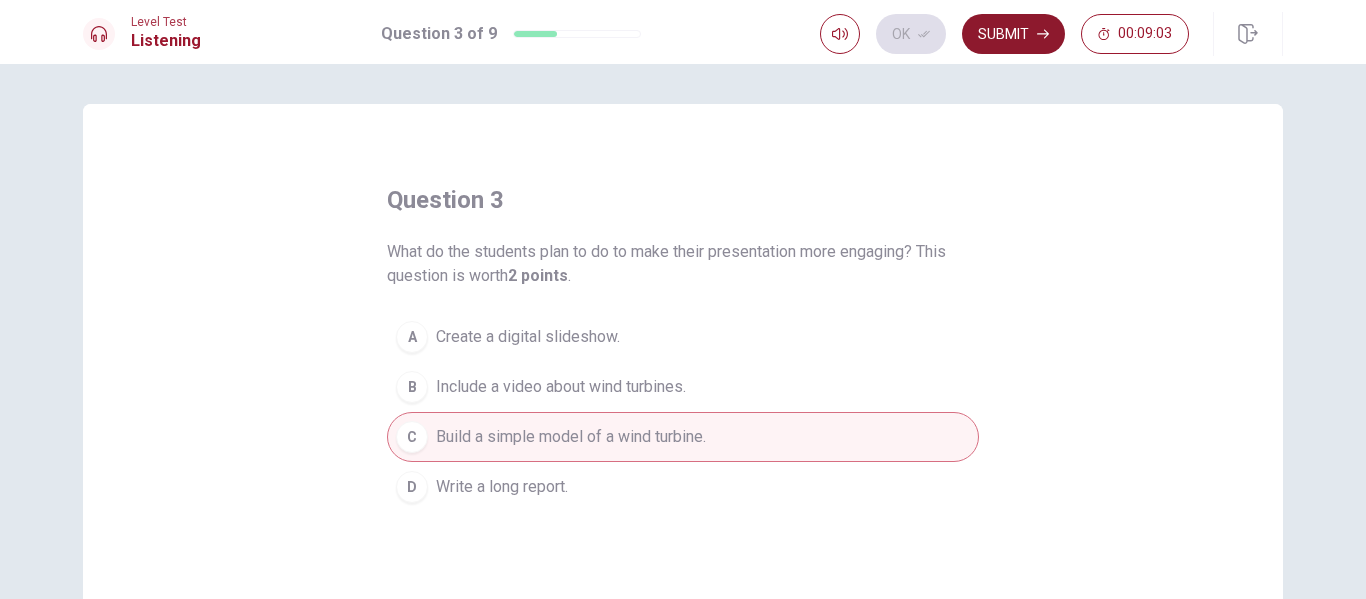 click 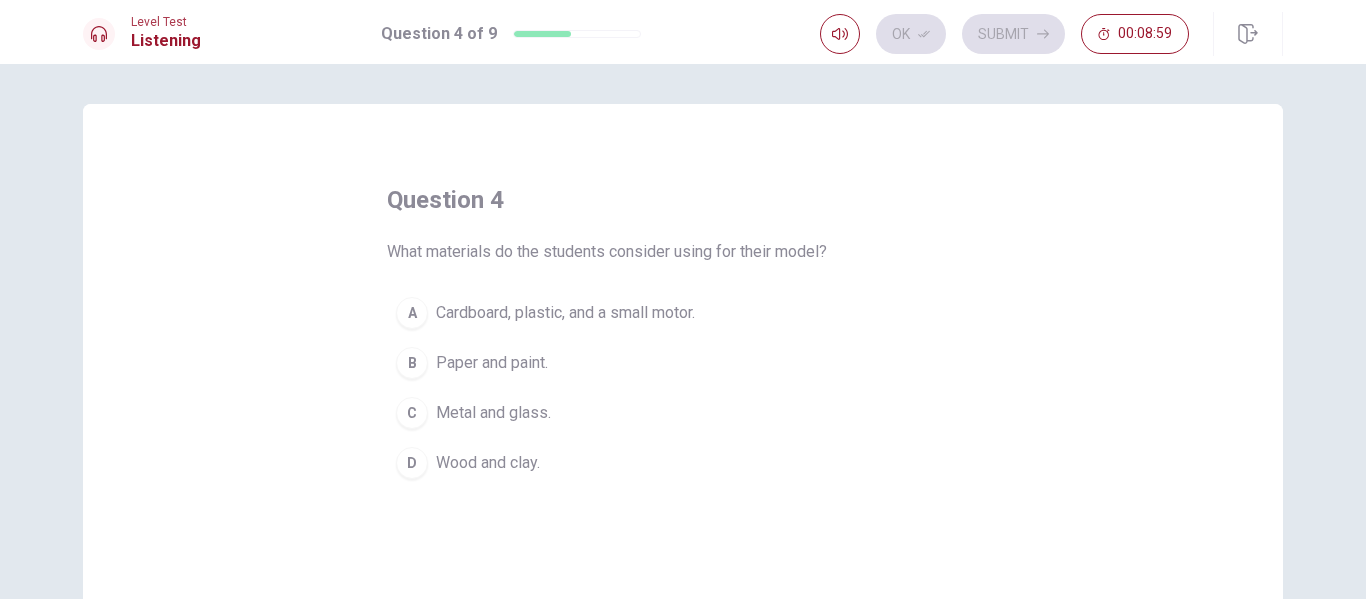 click on "Cardboard, plastic, and a small motor." at bounding box center [565, 313] 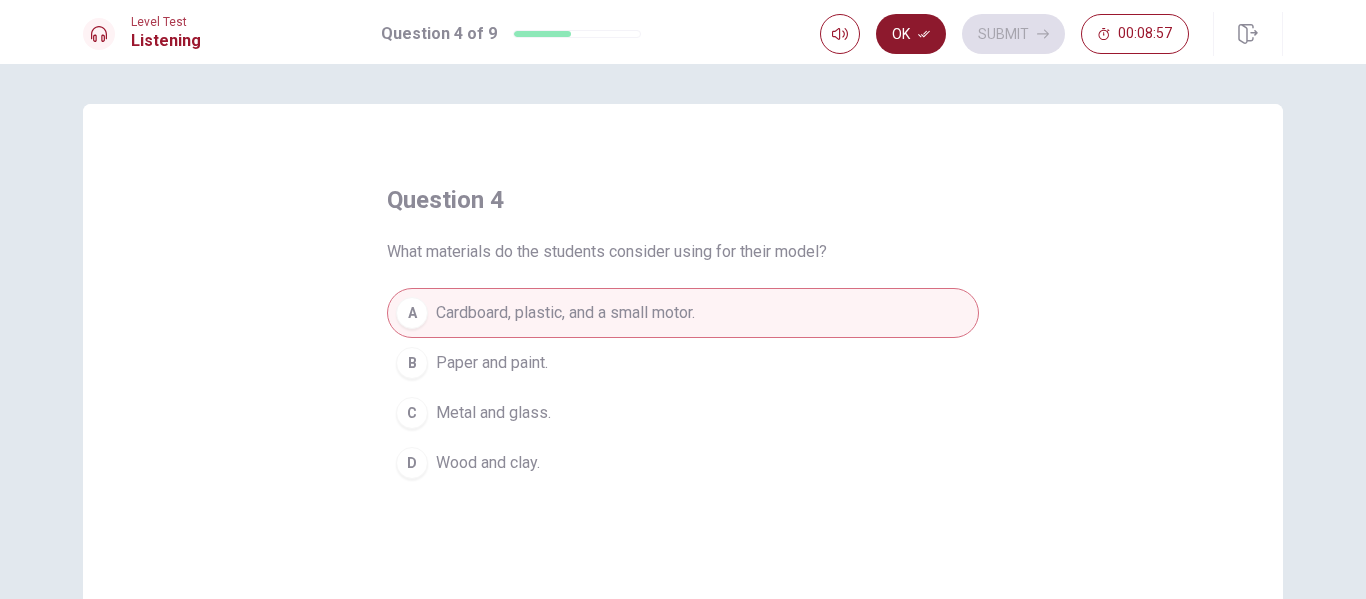 click on "Ok" at bounding box center (911, 34) 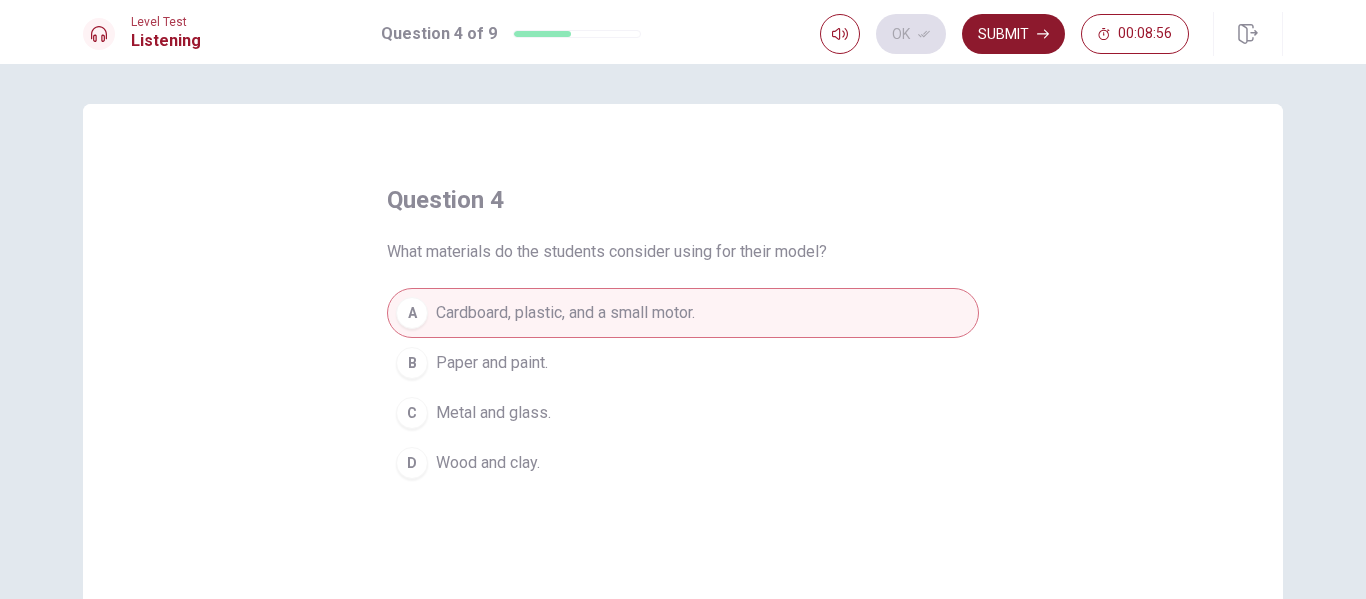 click 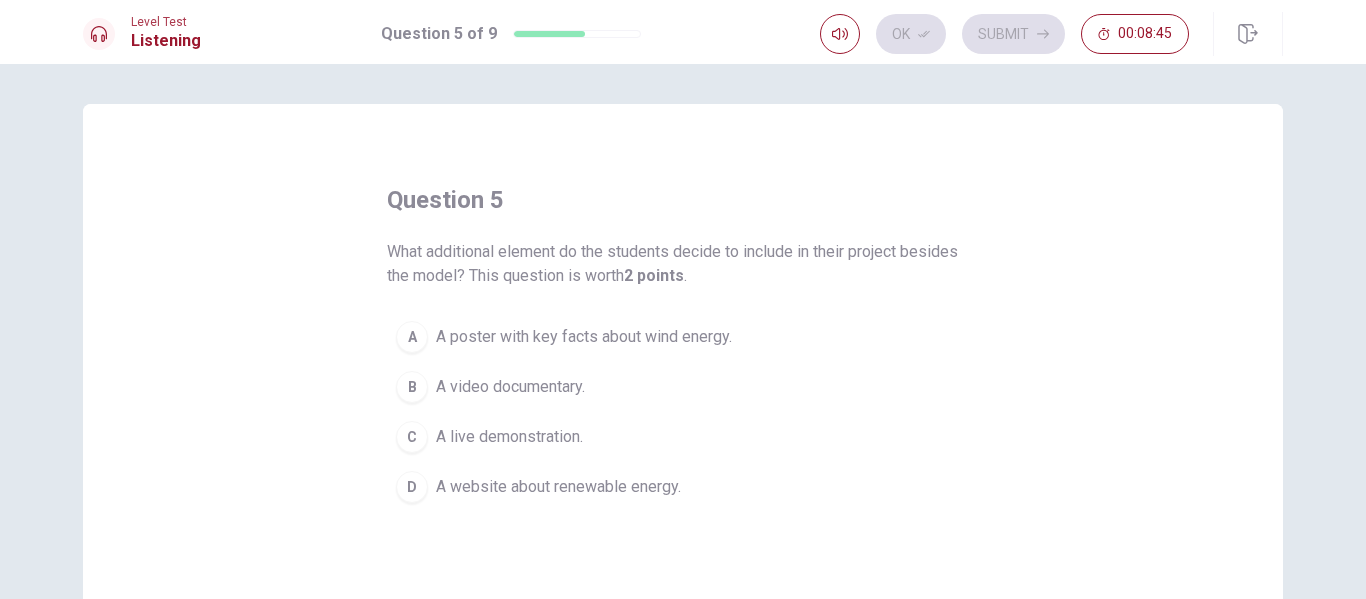 click on "A poster with key facts about wind energy." at bounding box center [584, 337] 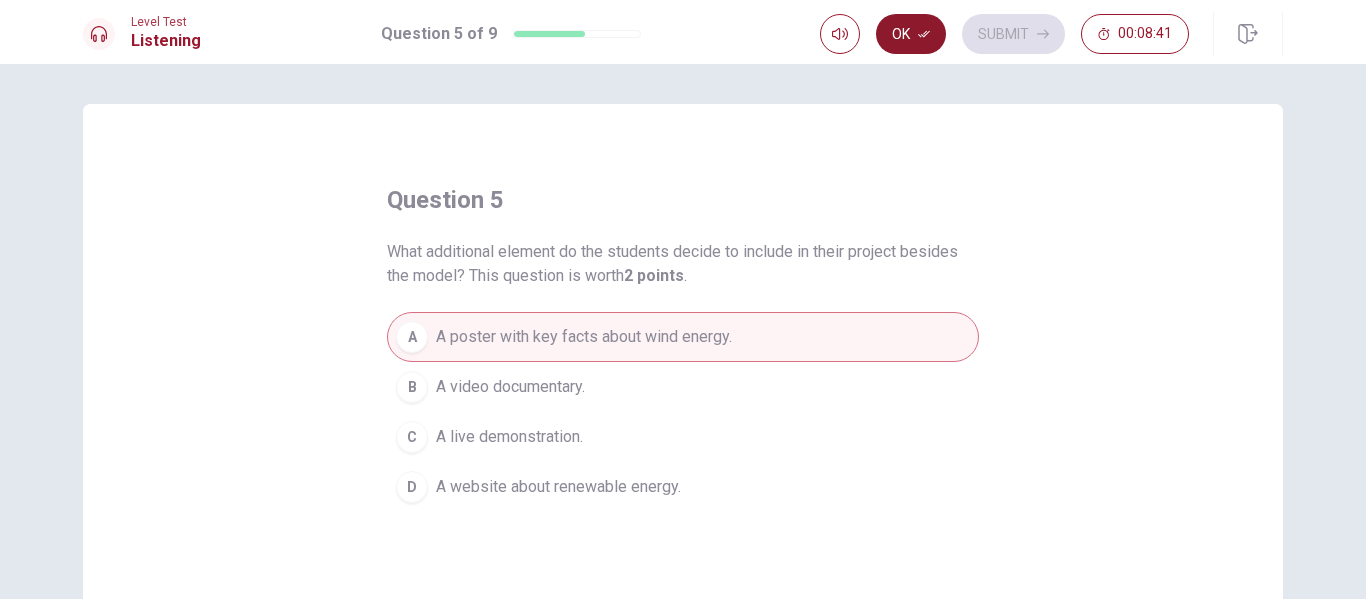 click 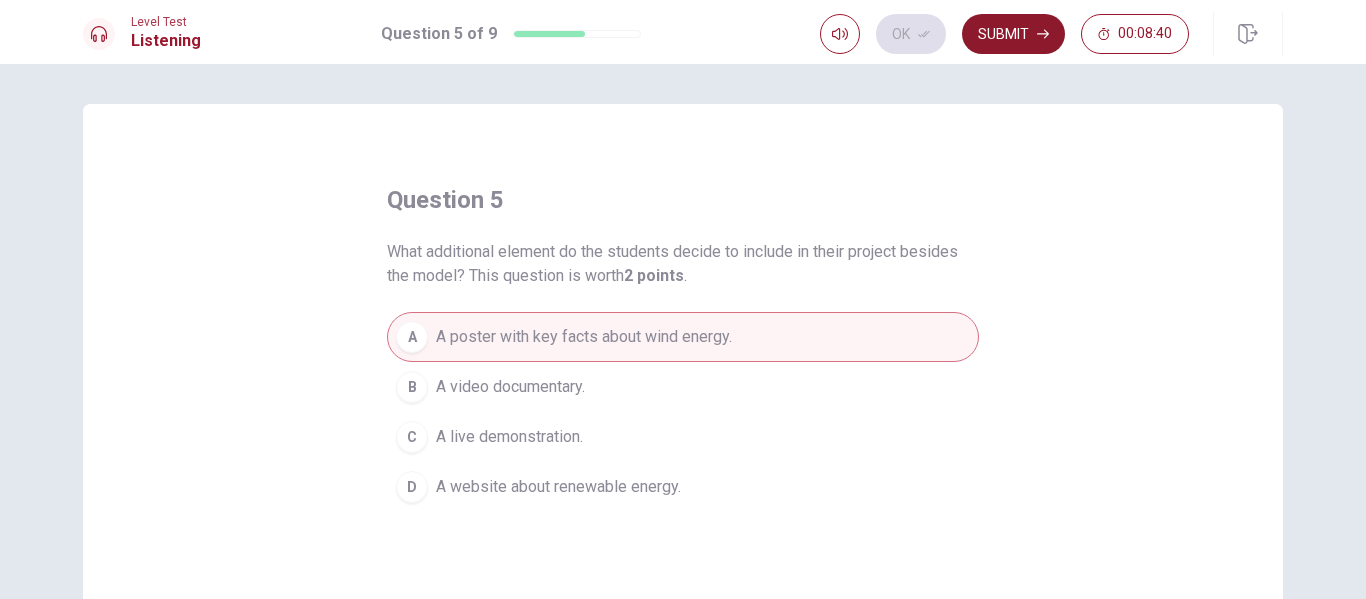 click on "Submit" at bounding box center (1013, 34) 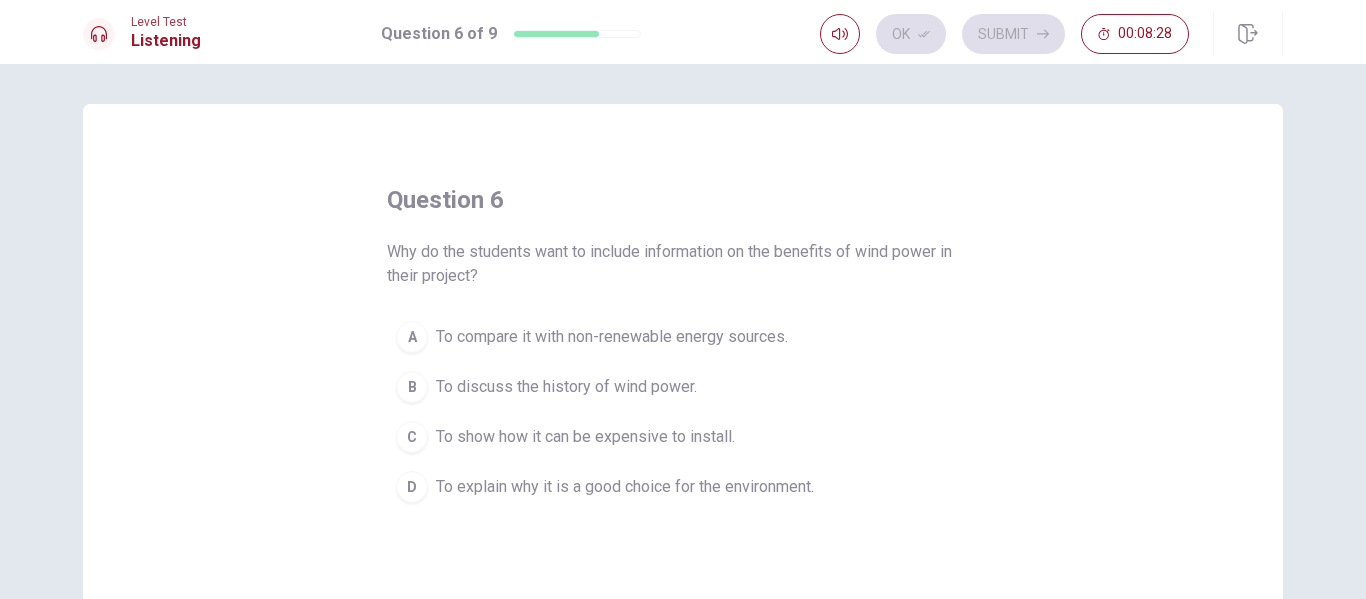 click on "To explain why it is a good choice for the environment." at bounding box center [625, 487] 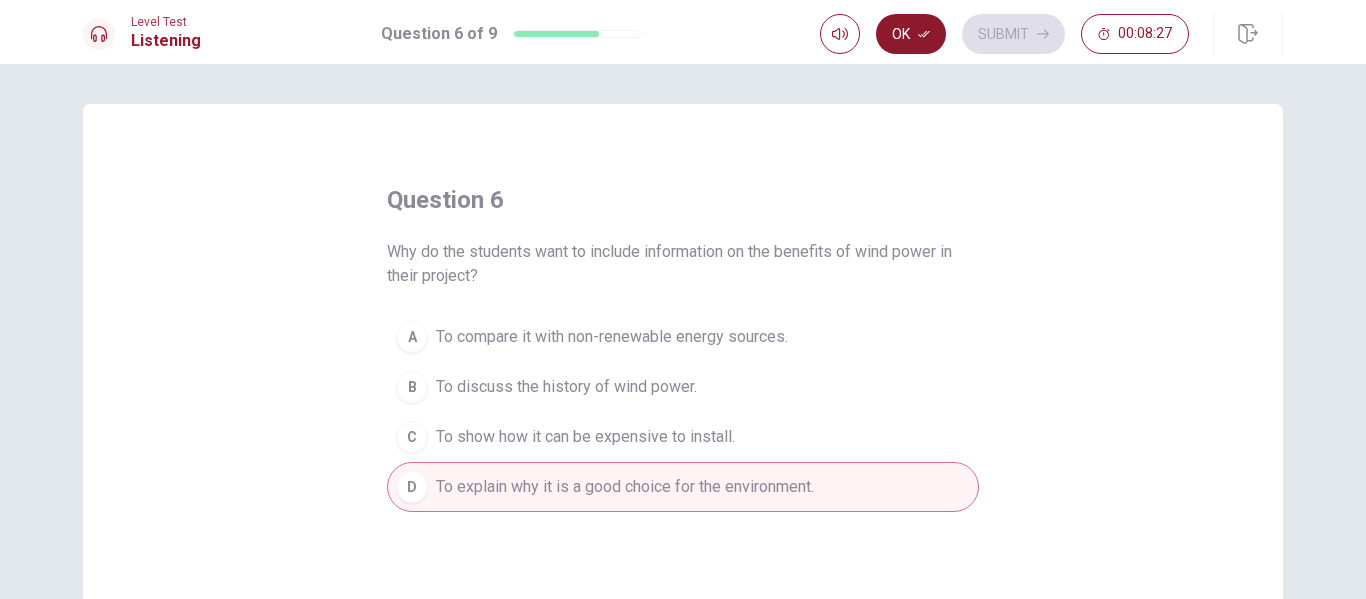 click 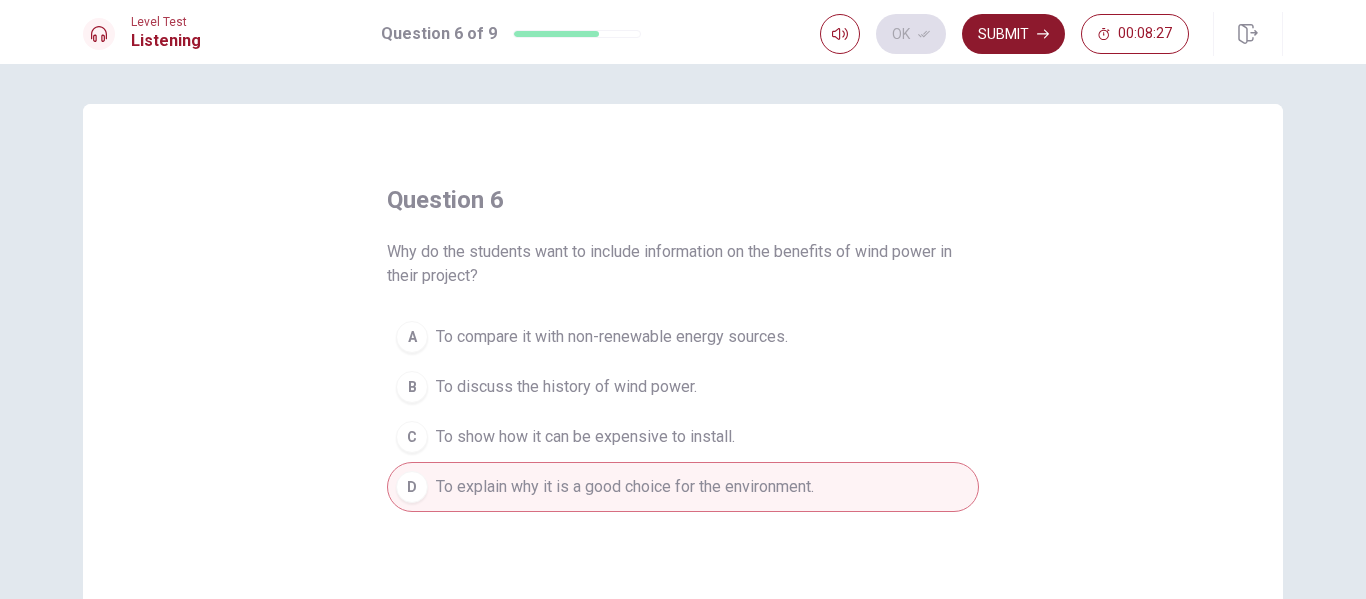 click on "Submit" at bounding box center [1013, 34] 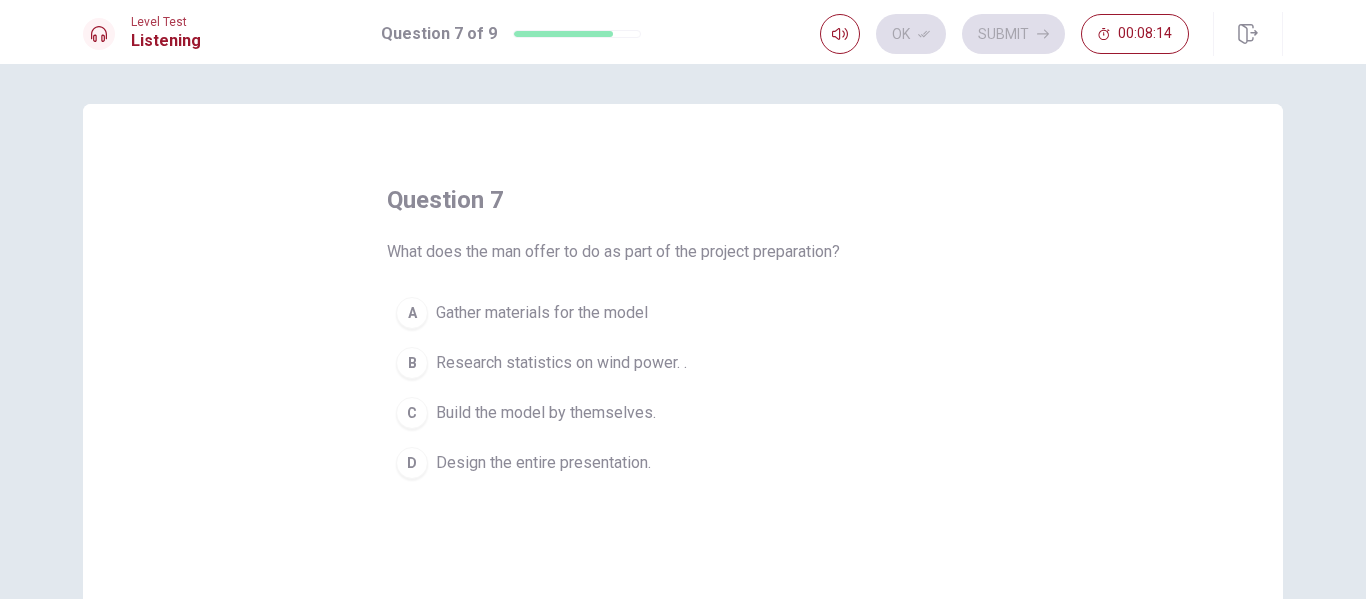 click on "C Build the model by themselves." at bounding box center (683, 413) 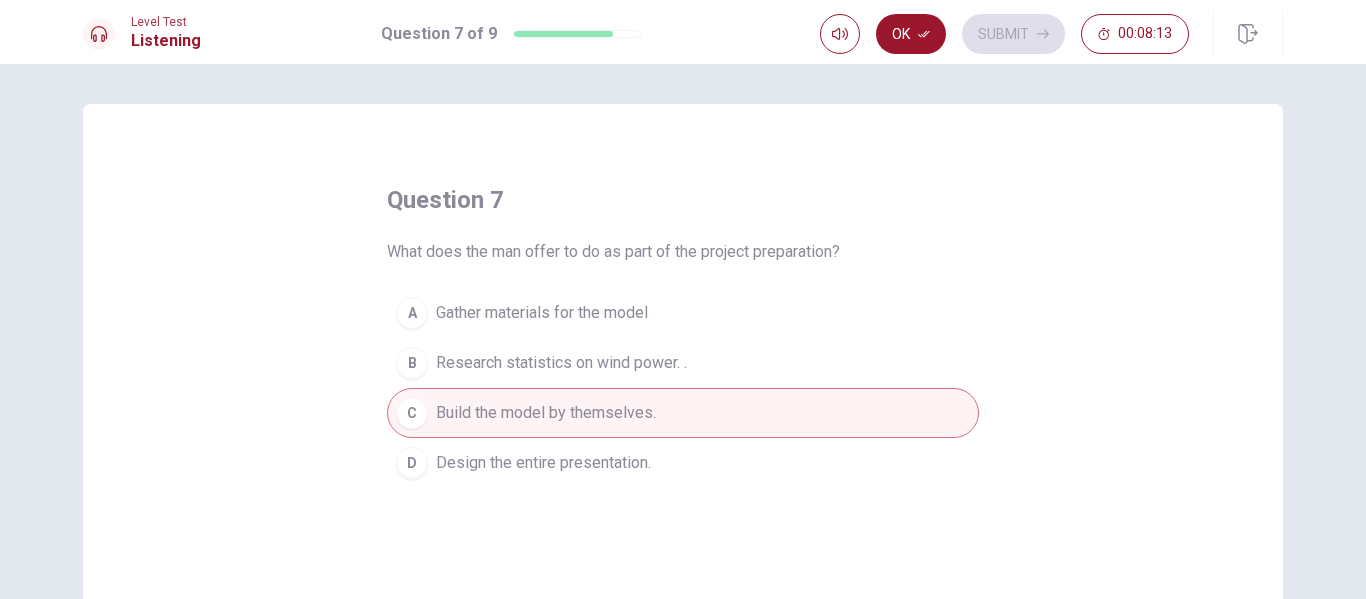 click on "Research statistics on wind power.
." at bounding box center [561, 363] 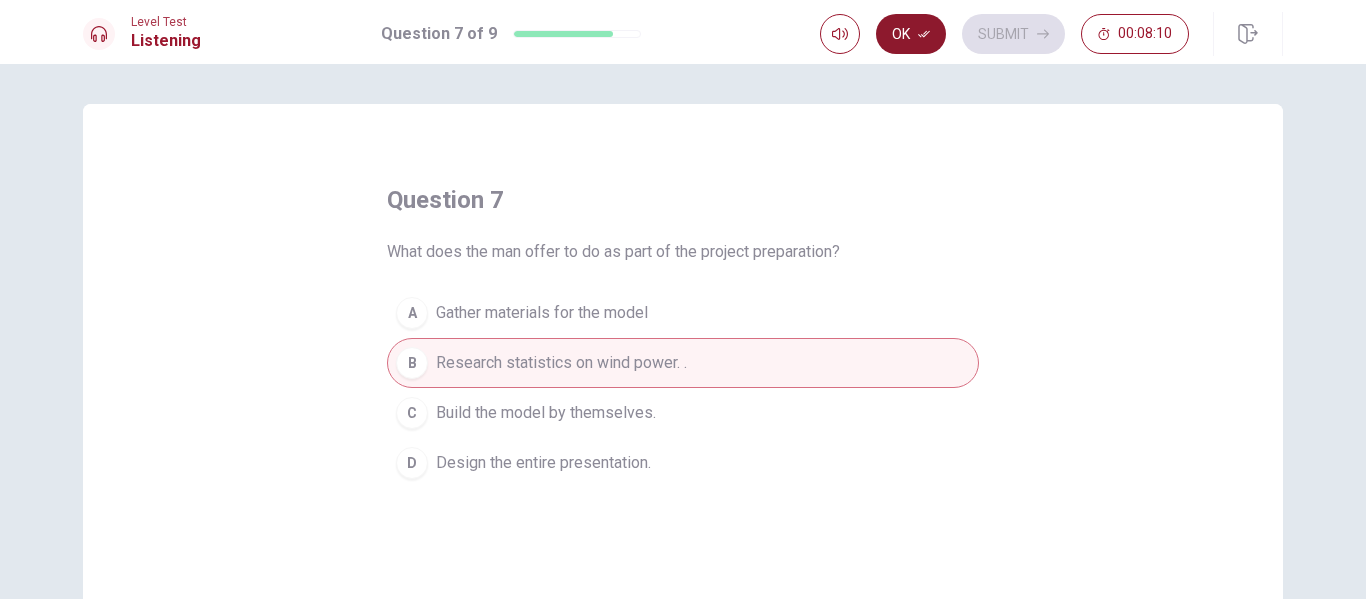 click on "Ok" at bounding box center (911, 34) 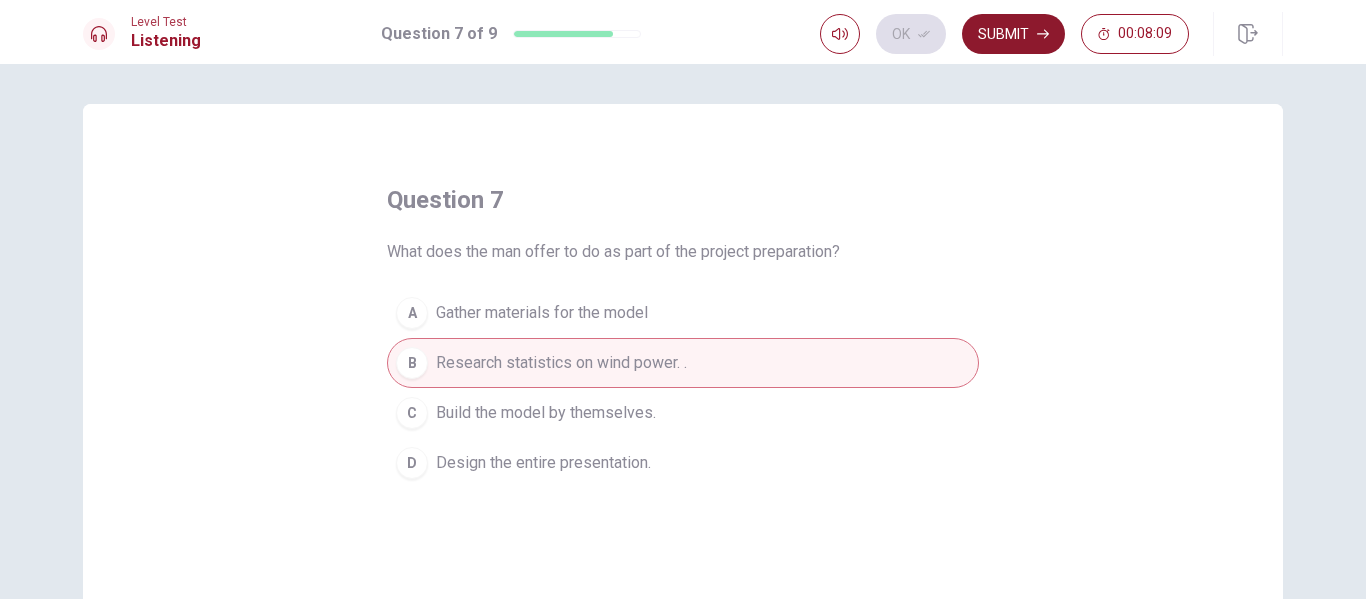 click on "Submit" at bounding box center [1013, 34] 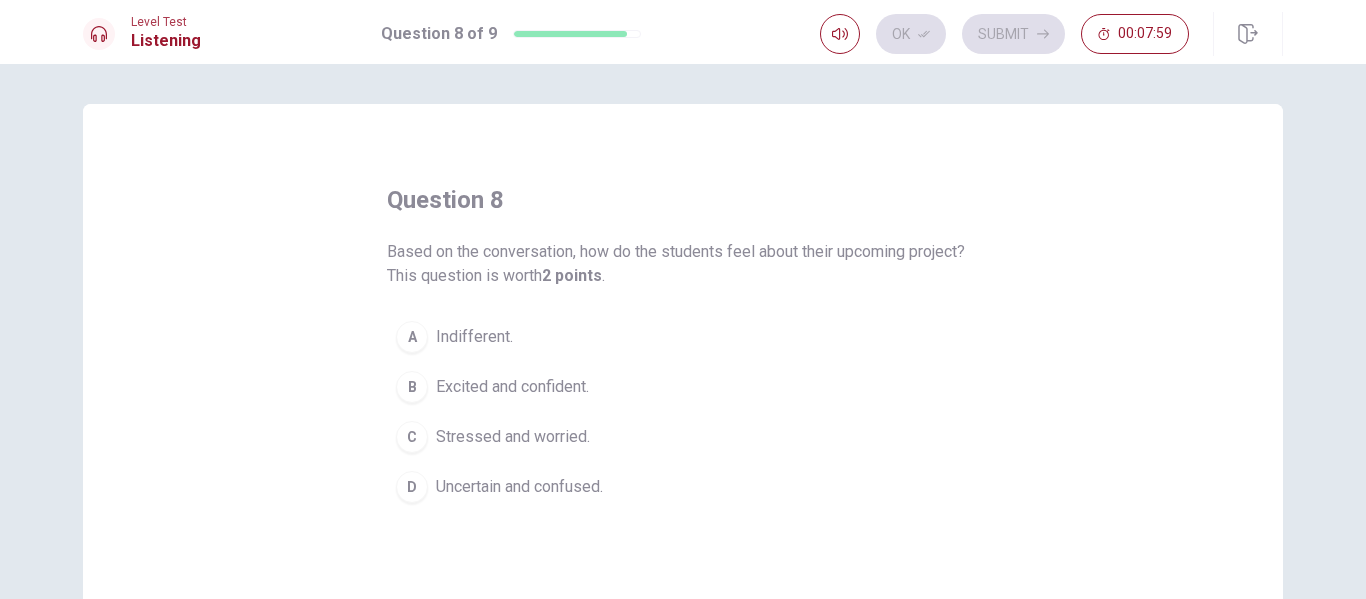 click on "B  Excited and confident." at bounding box center [683, 387] 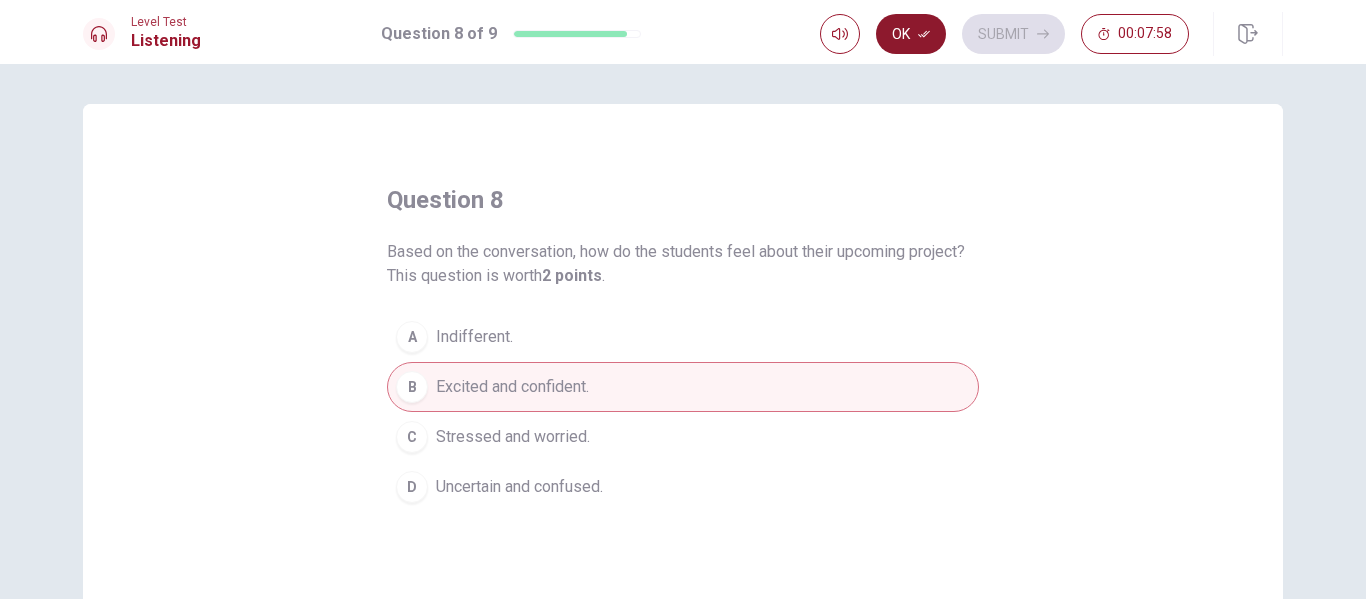 click 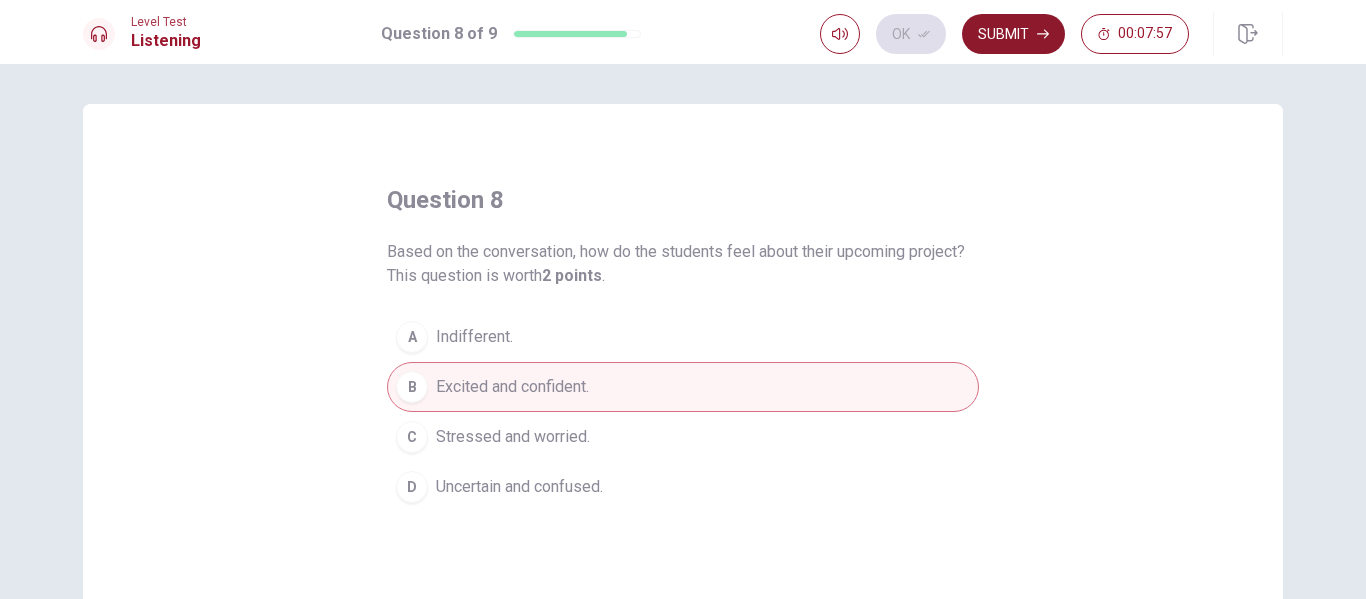 click on "Submit" at bounding box center [1013, 34] 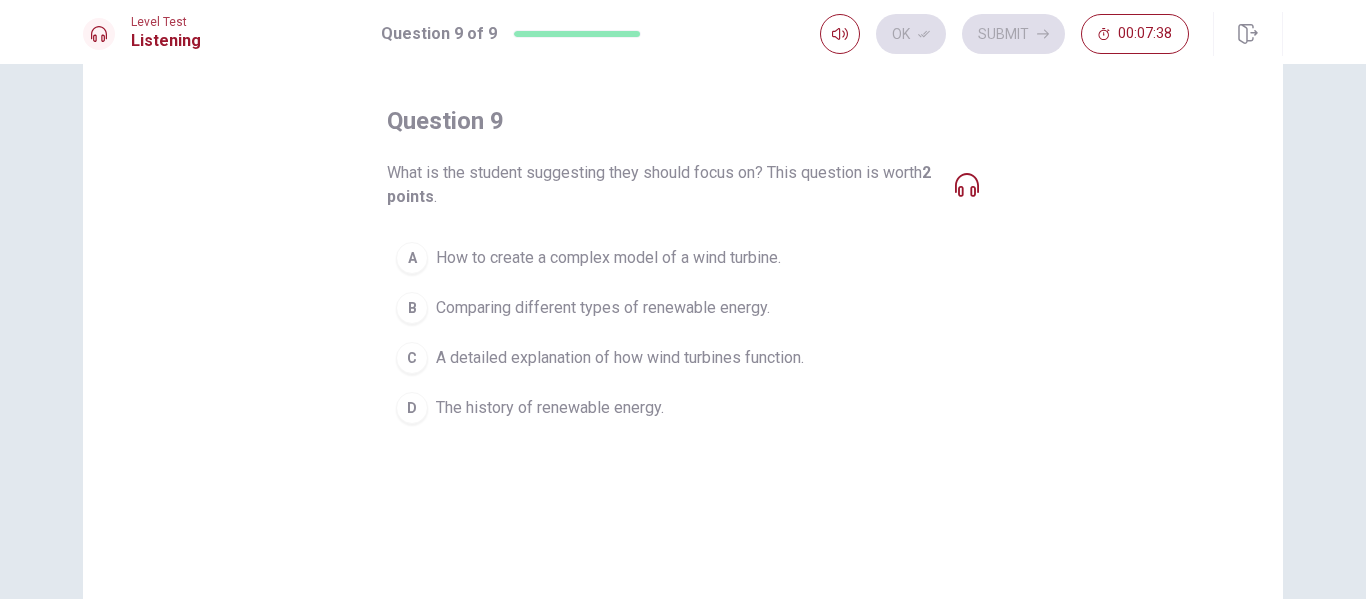 scroll, scrollTop: 85, scrollLeft: 0, axis: vertical 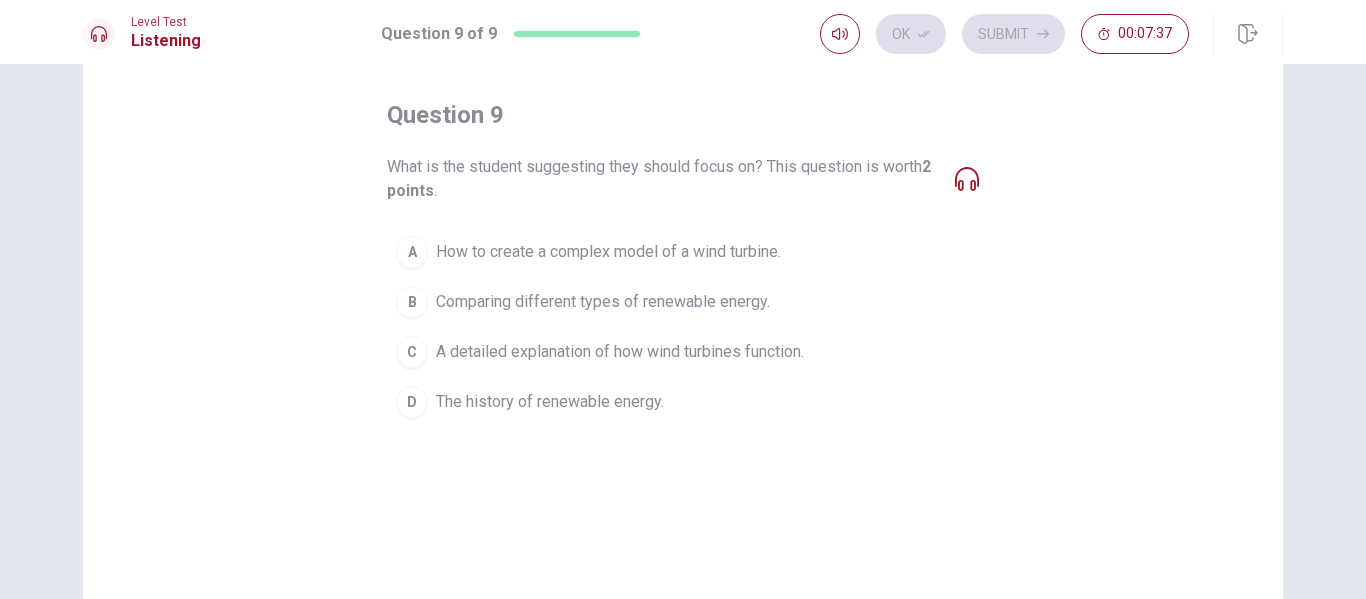 click 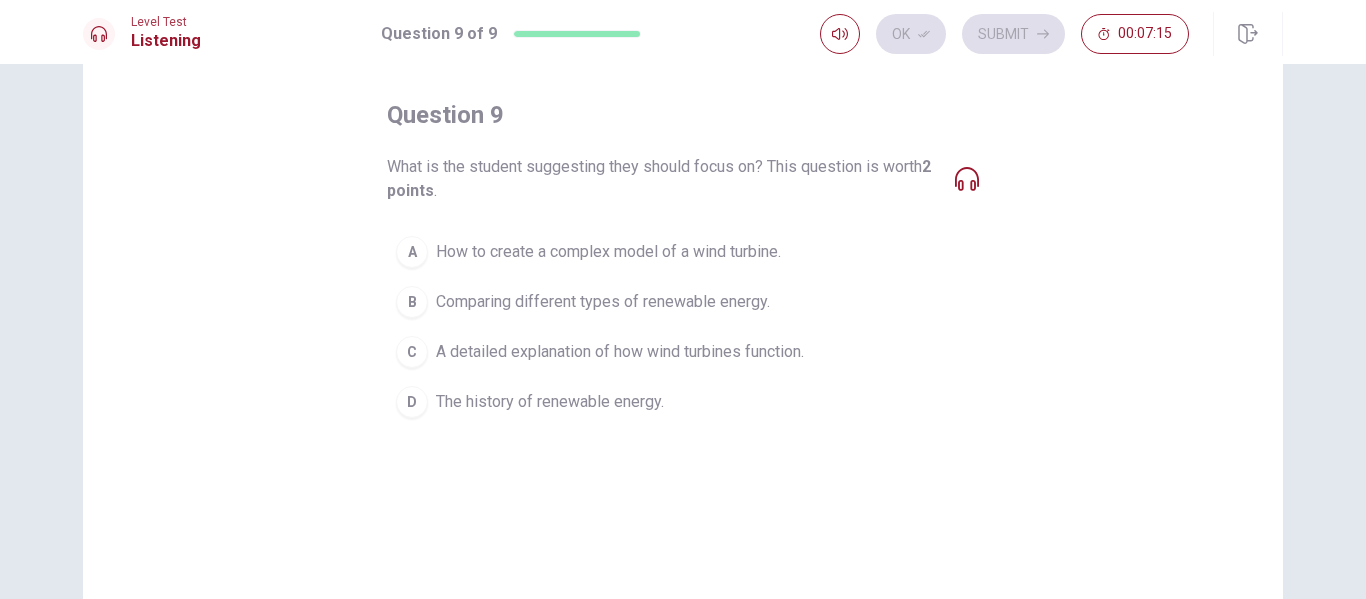 click on "A detailed explanation of how wind turbines function." at bounding box center (620, 352) 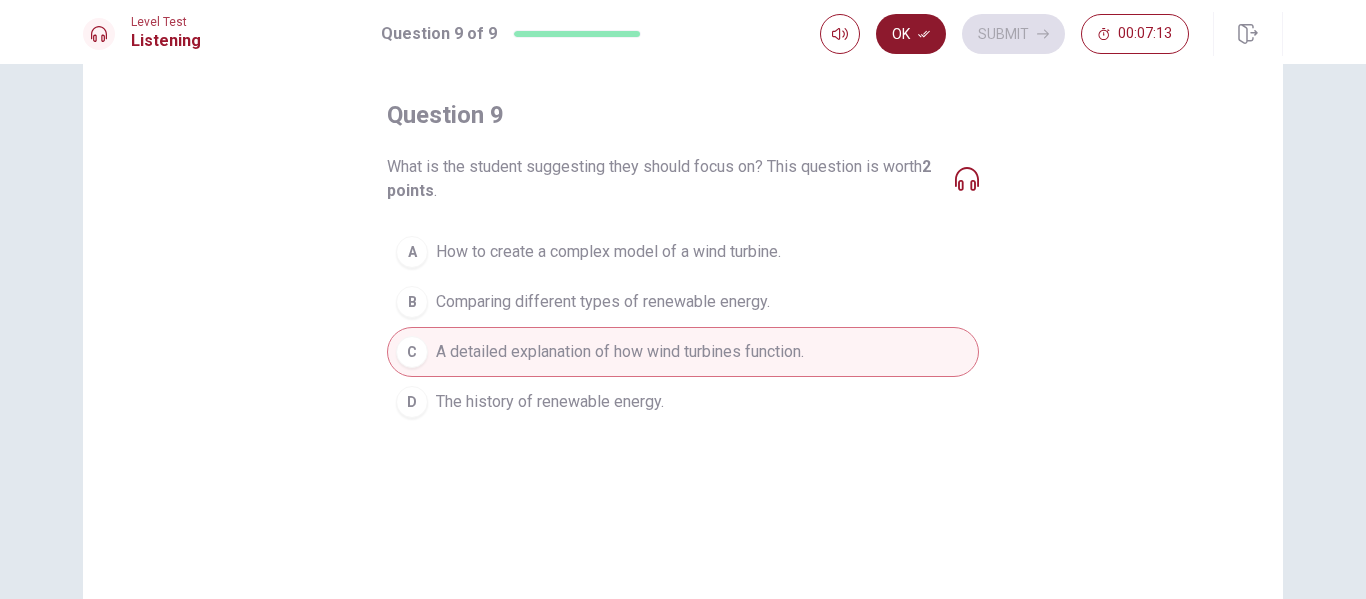 click on "Ok" at bounding box center [911, 34] 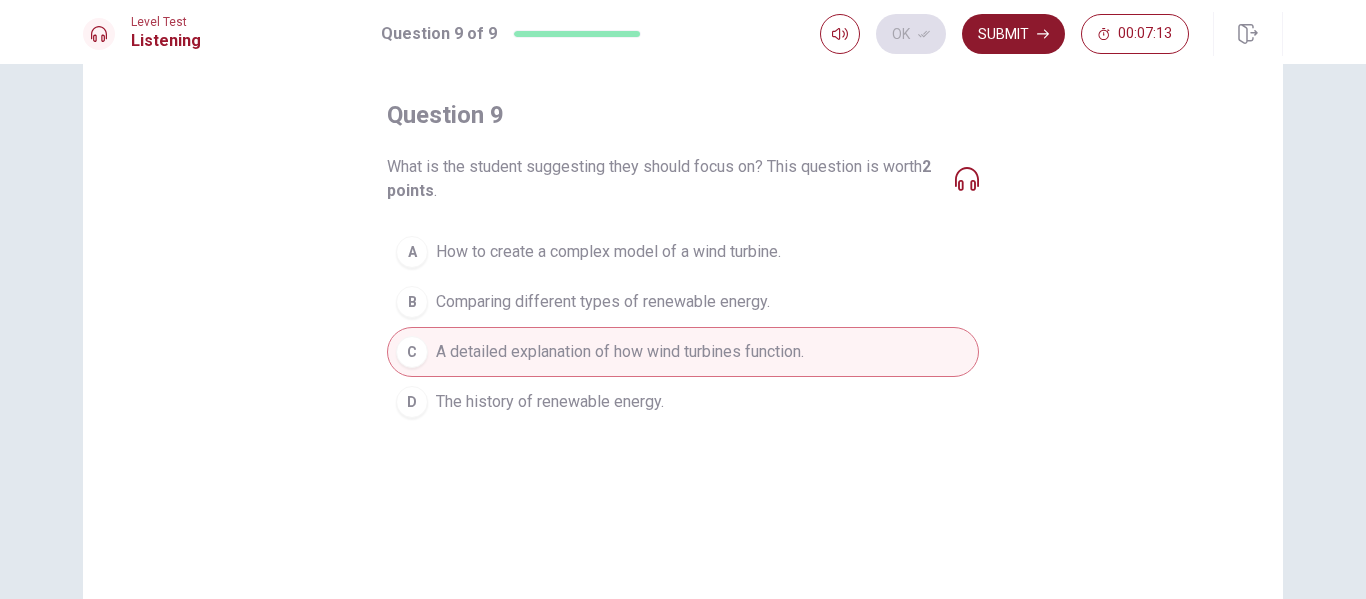 click on "Submit" at bounding box center (1013, 34) 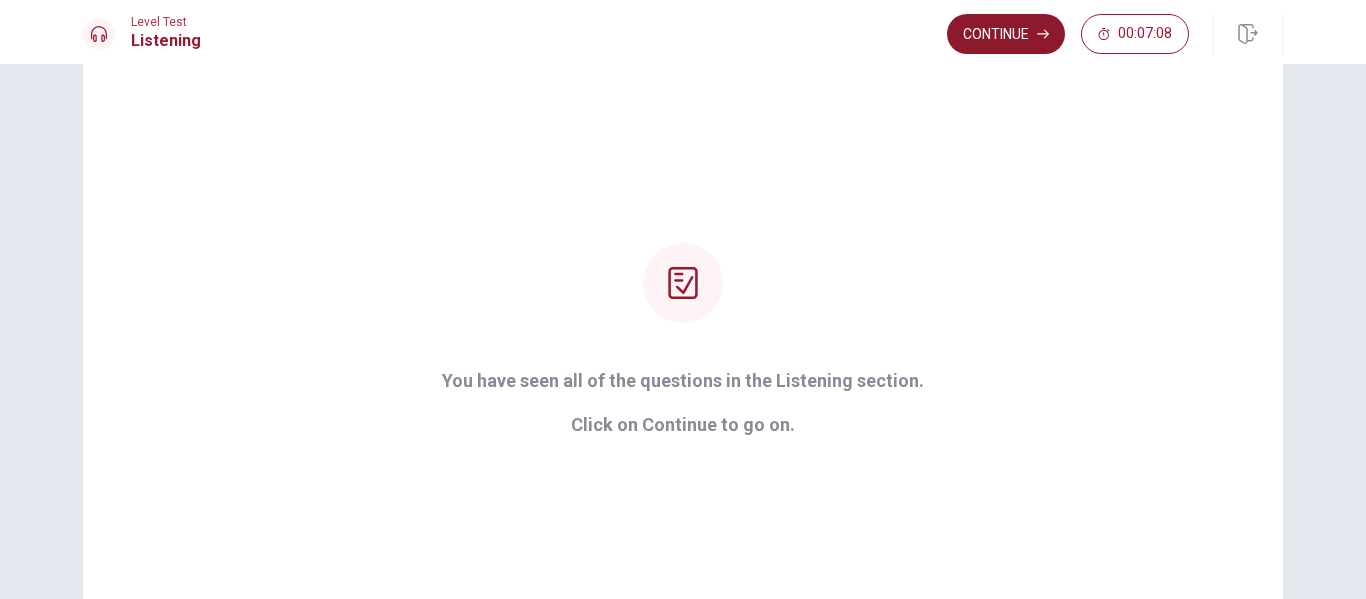 click on "Continue" at bounding box center (1006, 34) 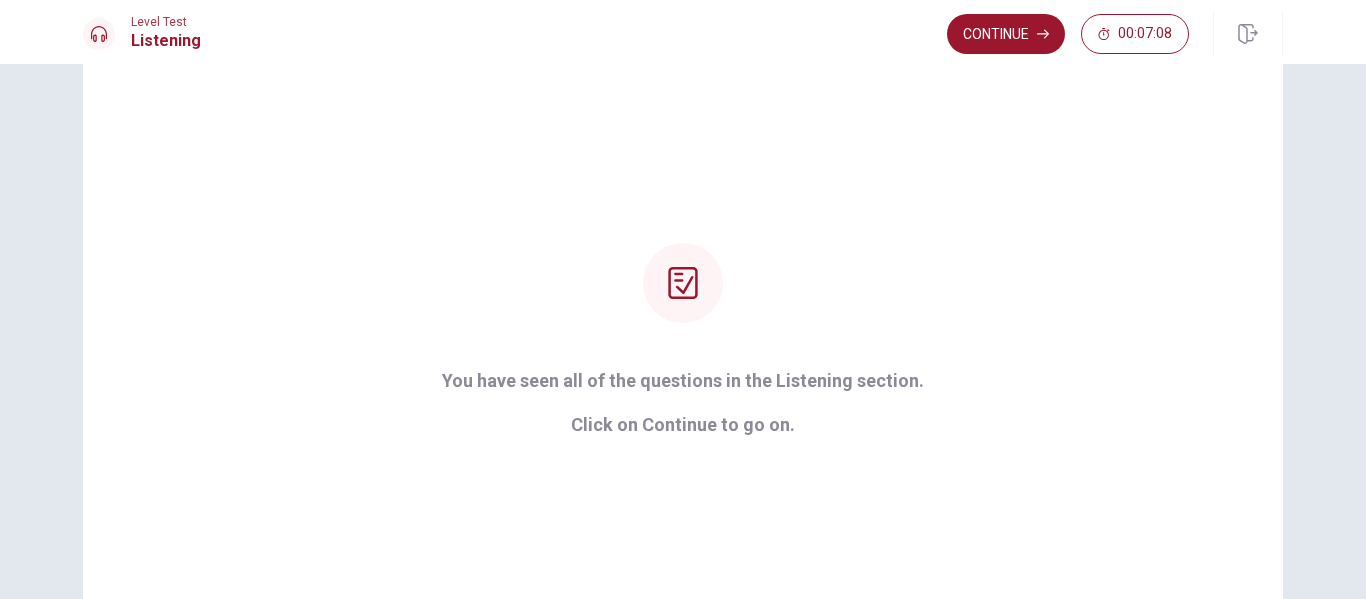 click on "Continue 00:07:08" at bounding box center (1068, 34) 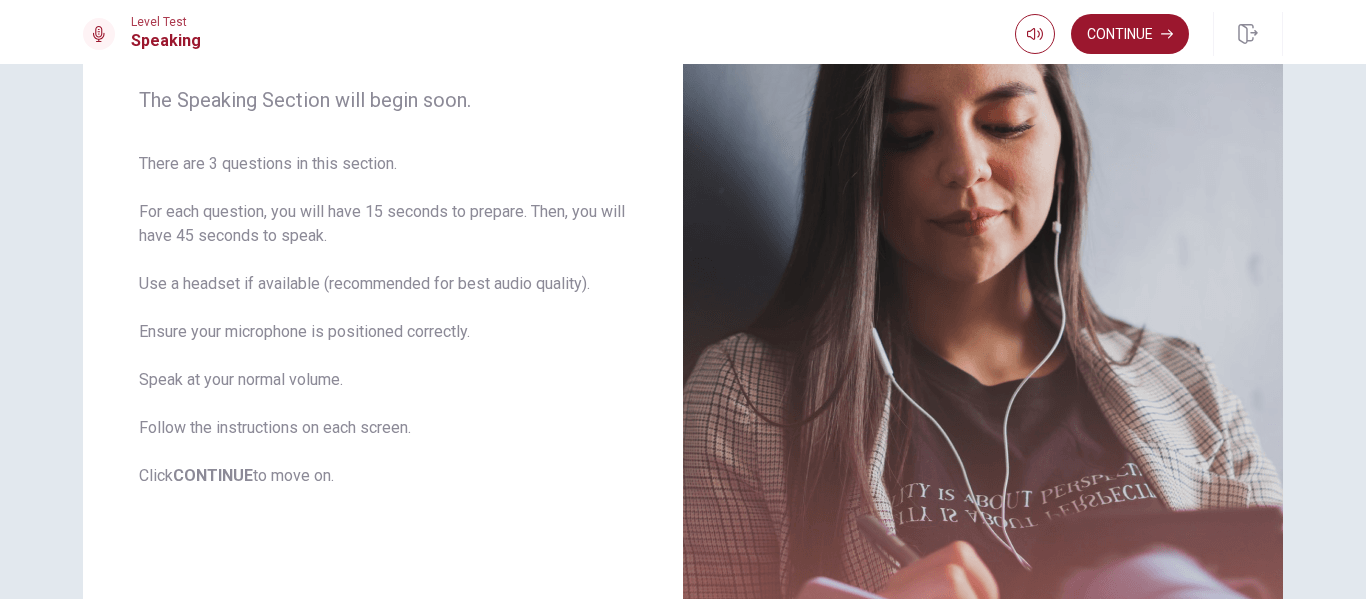 scroll, scrollTop: 261, scrollLeft: 0, axis: vertical 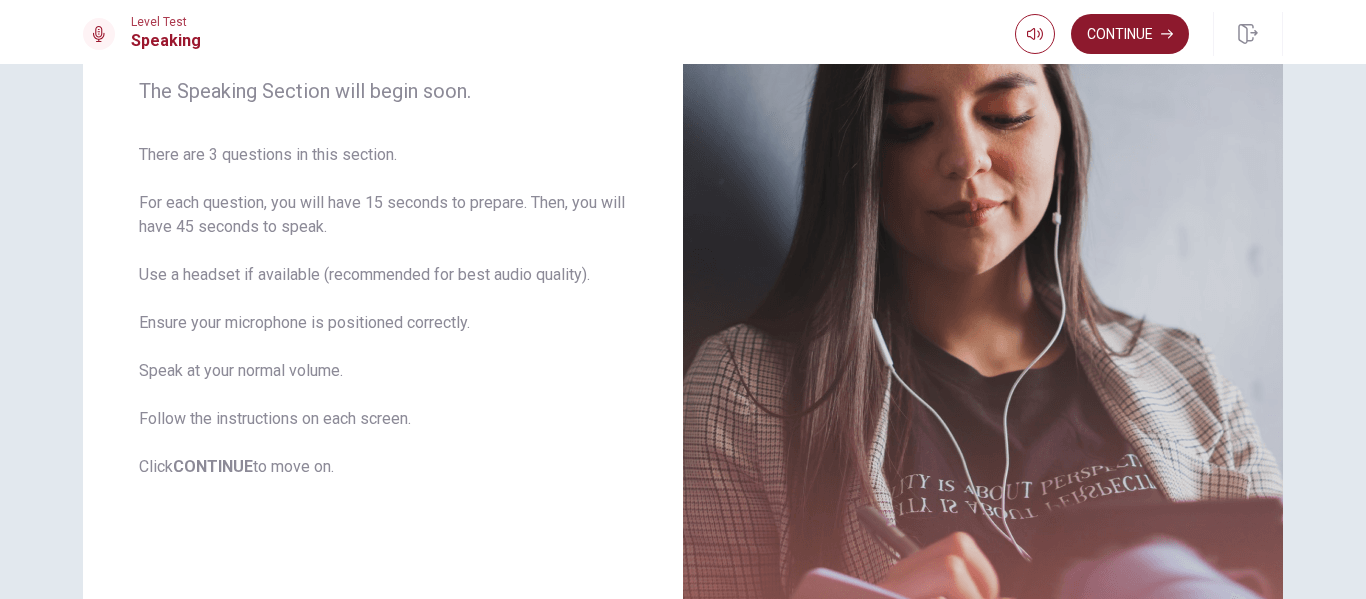 click on "Continue" at bounding box center [1130, 34] 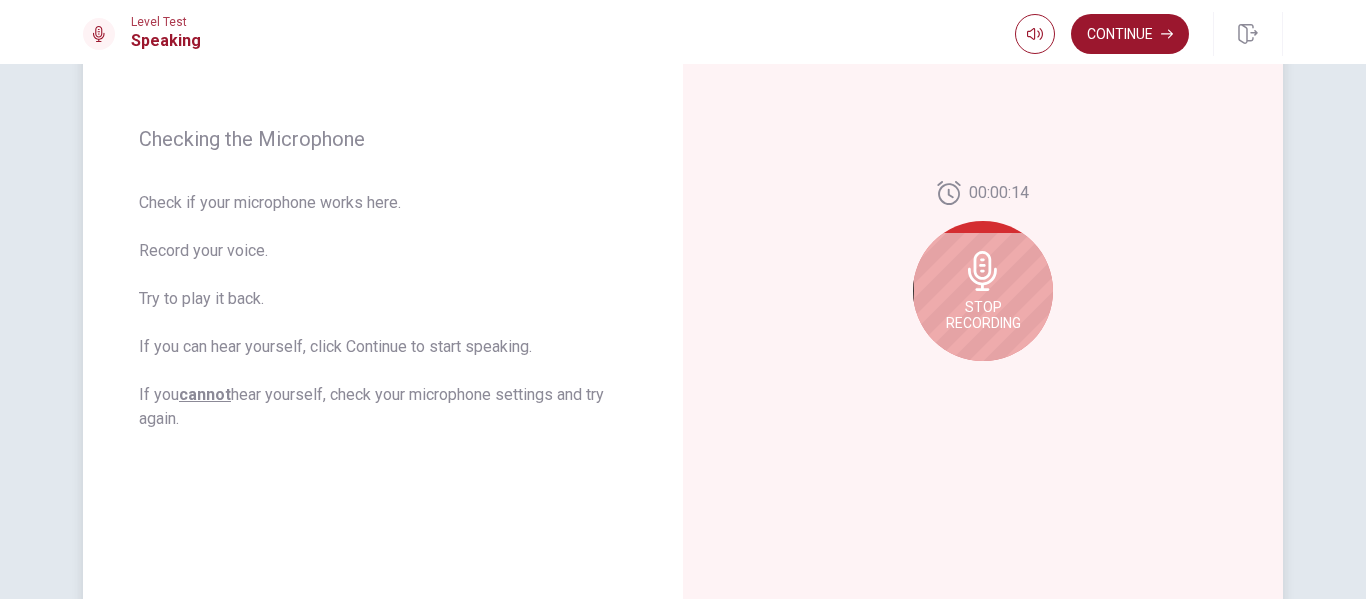 click on "Stop   Recording" at bounding box center [983, 315] 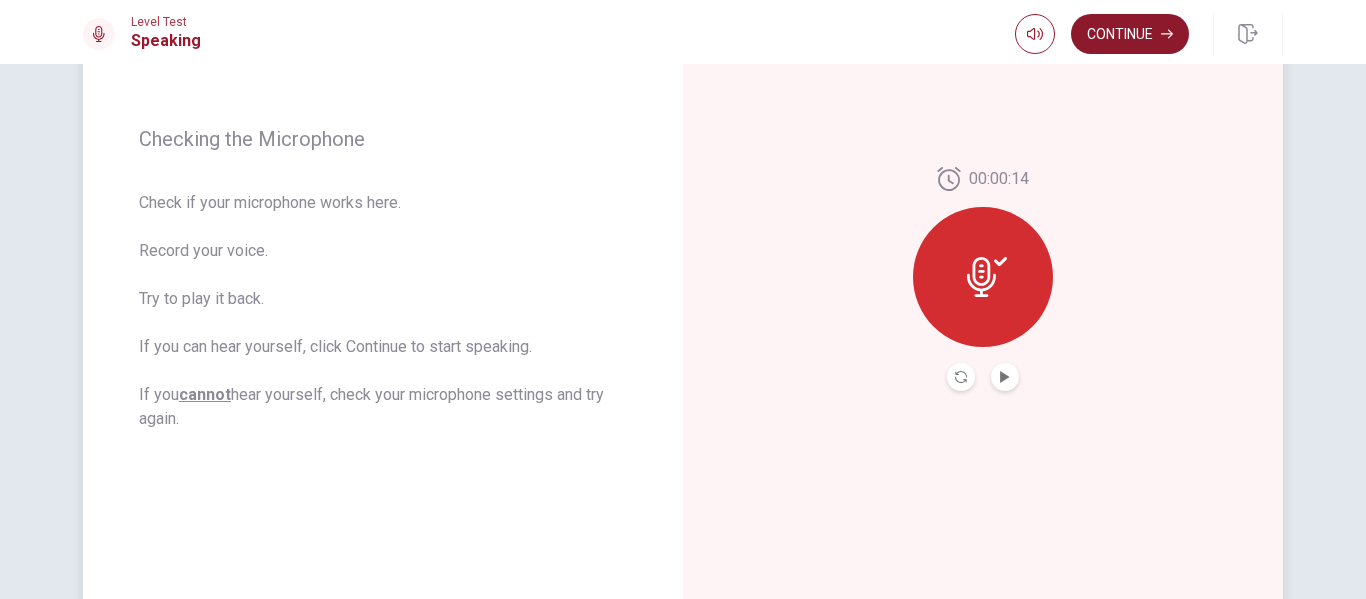 click on "Continue" at bounding box center [1130, 34] 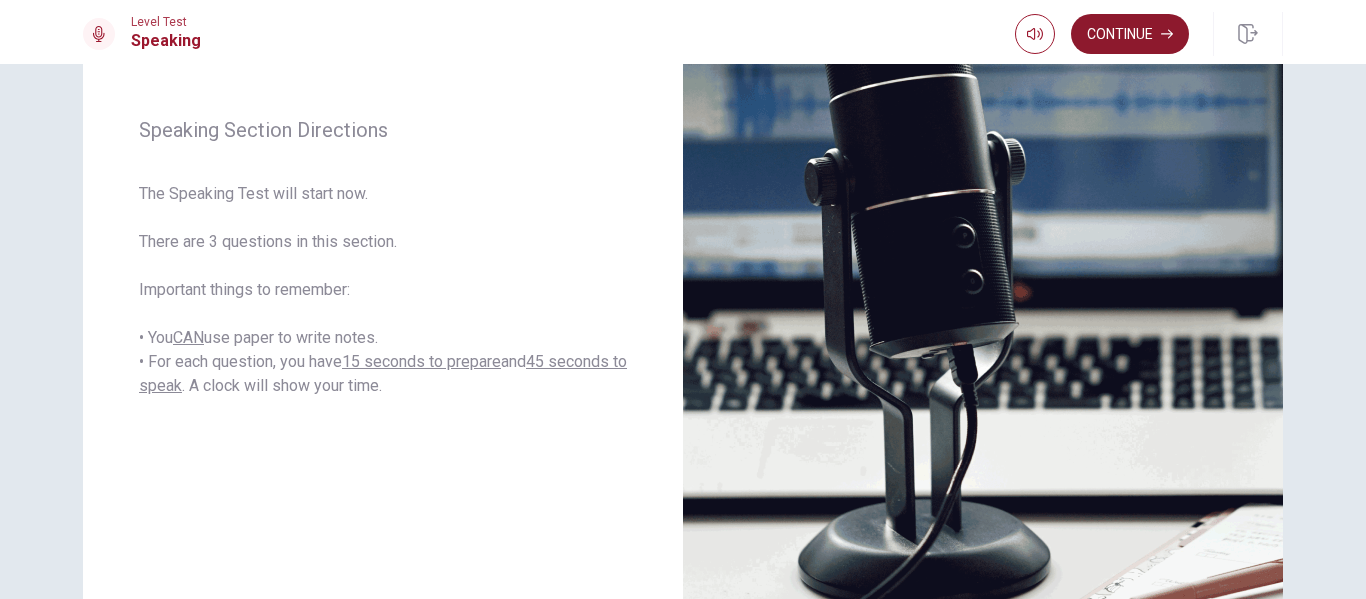 scroll, scrollTop: 286, scrollLeft: 0, axis: vertical 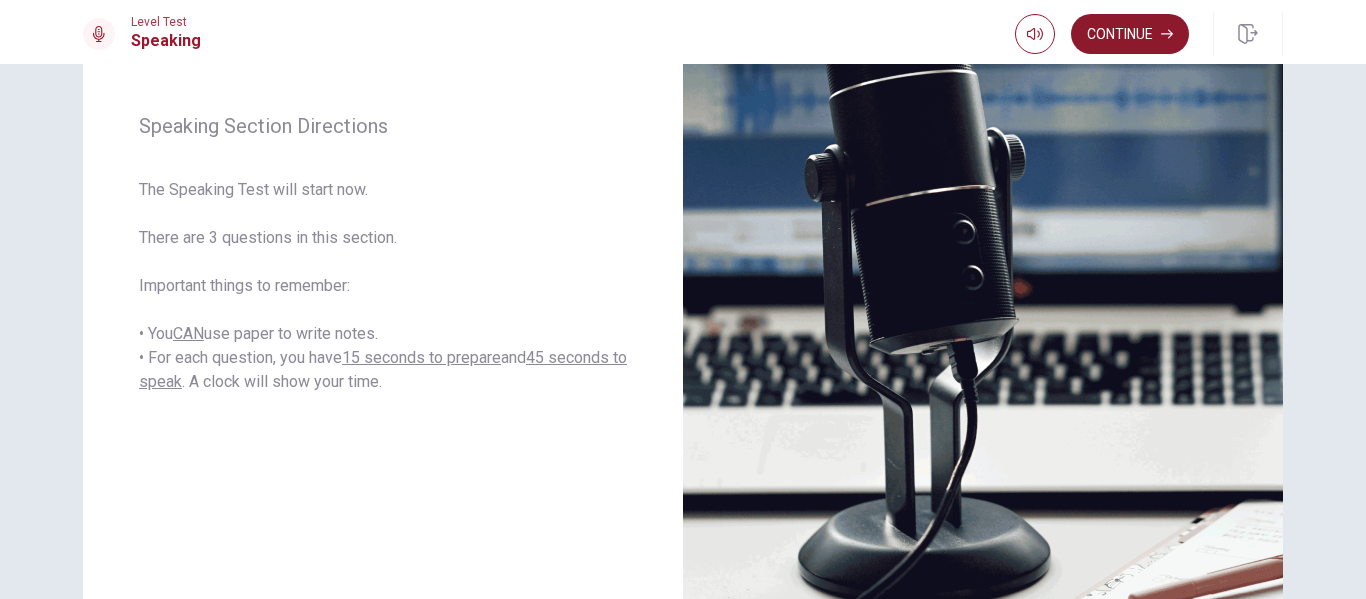 click on "Continue" at bounding box center (1130, 34) 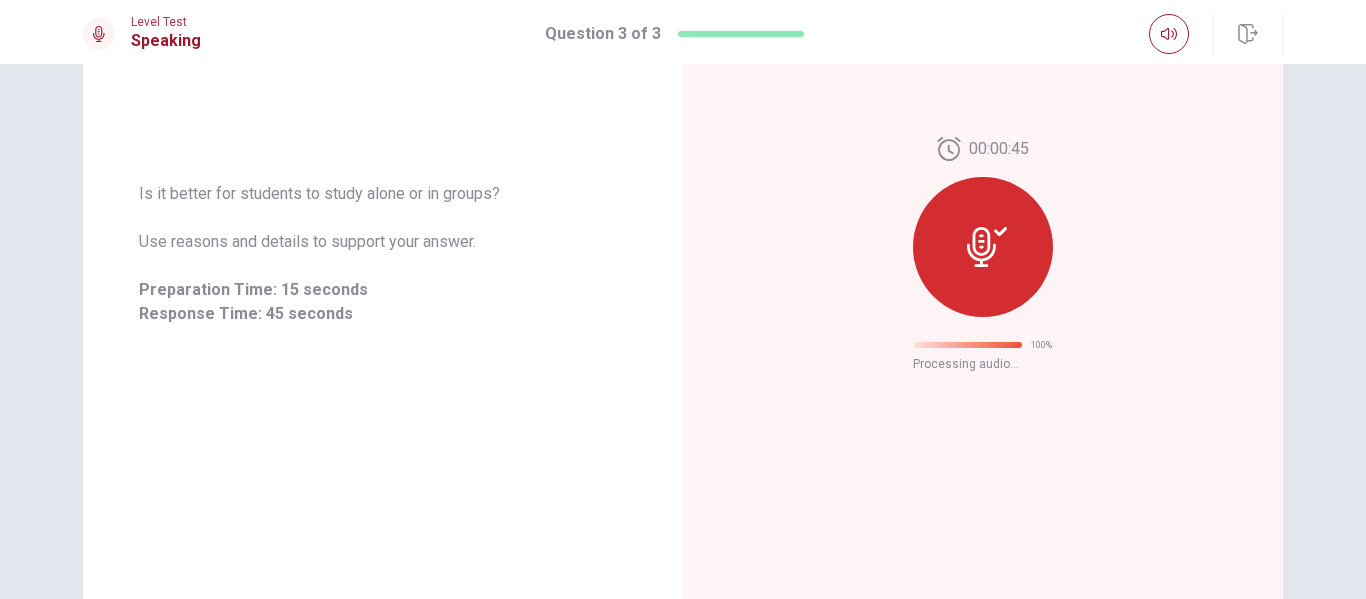 scroll, scrollTop: 129, scrollLeft: 0, axis: vertical 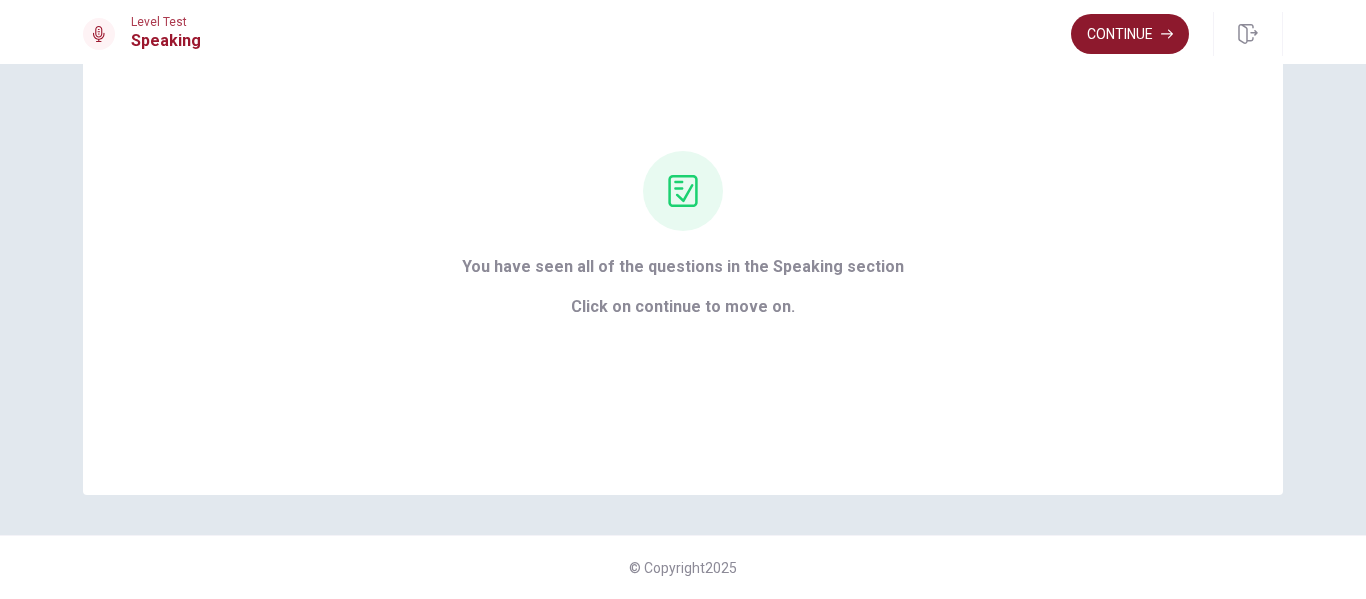 click on "Continue" at bounding box center (1130, 34) 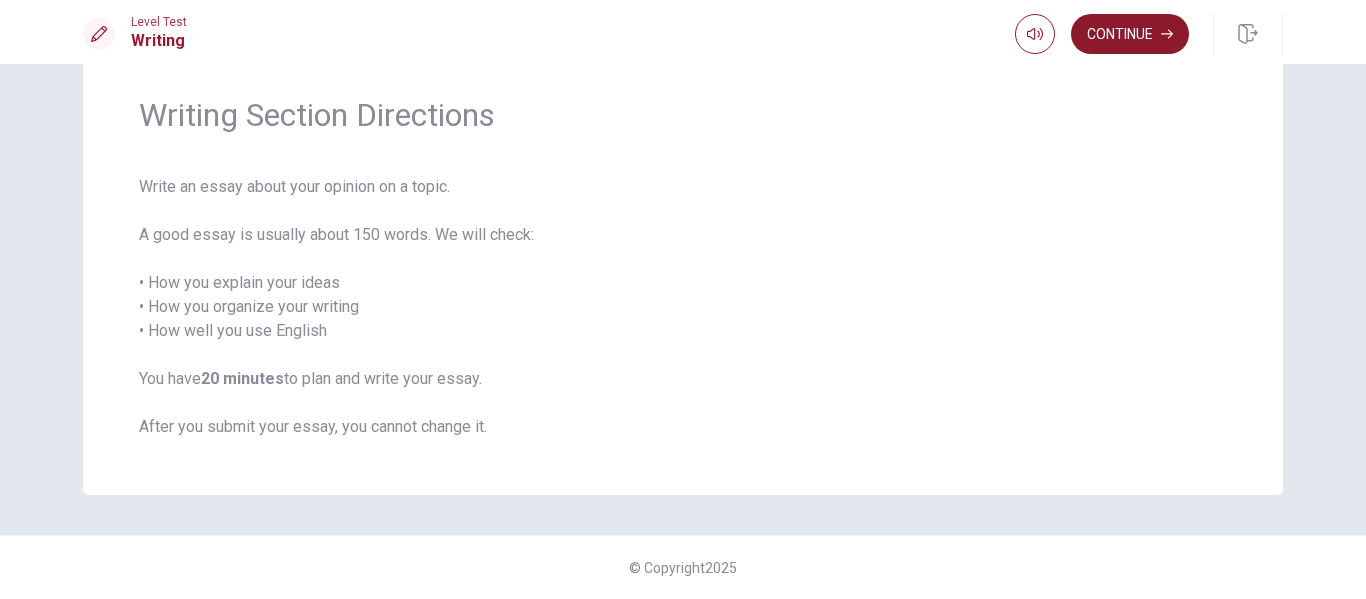 click on "Continue" at bounding box center [1130, 34] 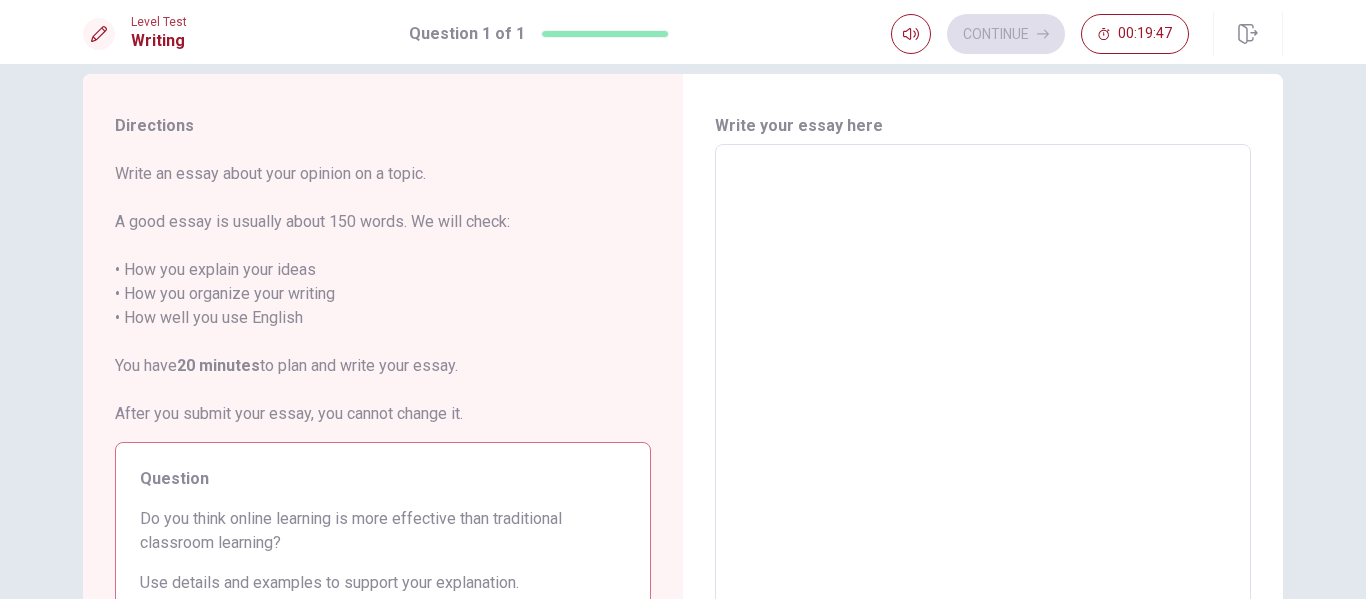 scroll, scrollTop: 0, scrollLeft: 0, axis: both 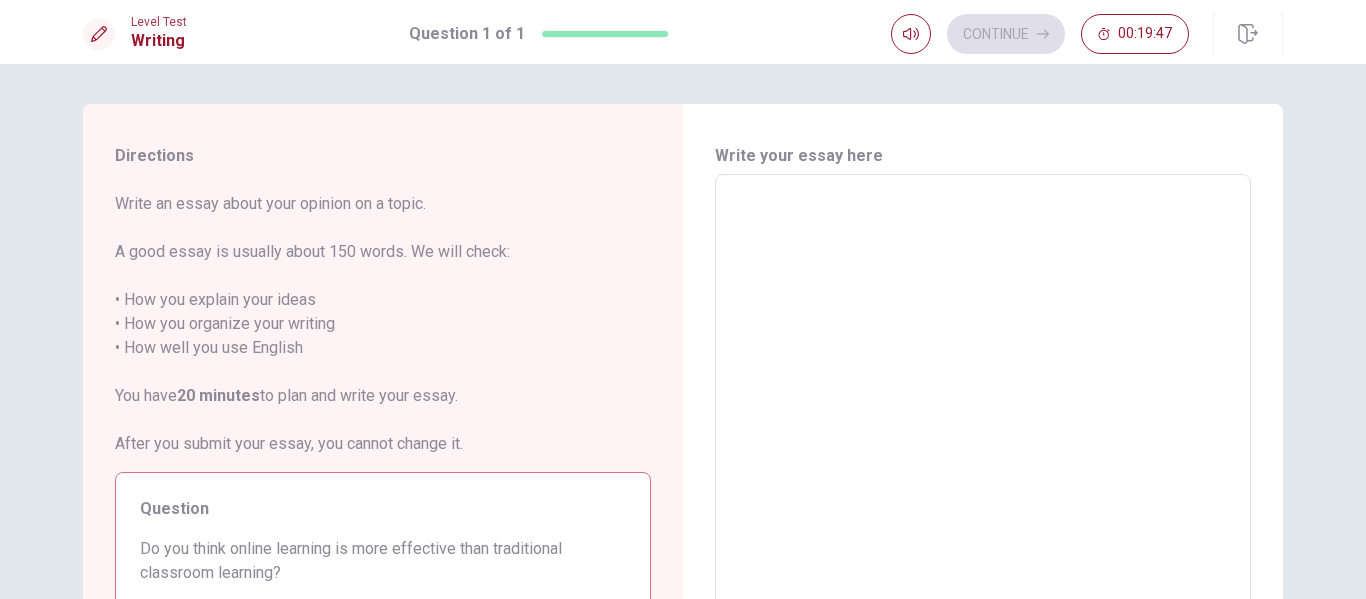 click at bounding box center (983, 451) 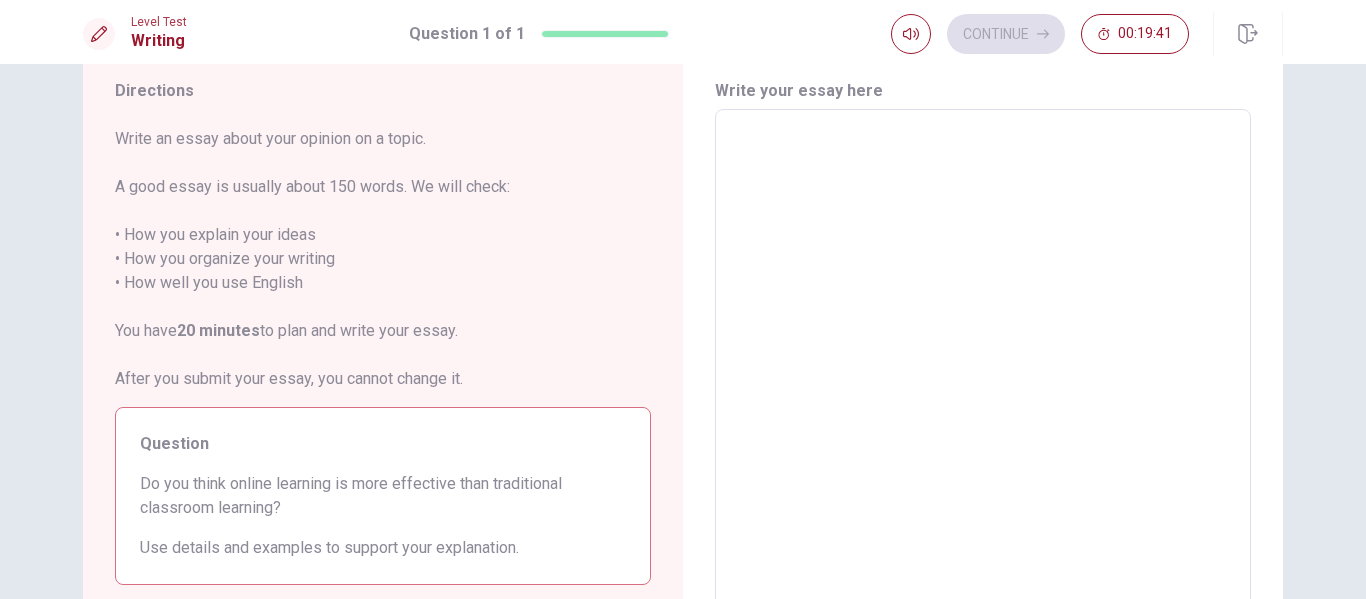 scroll, scrollTop: 62, scrollLeft: 0, axis: vertical 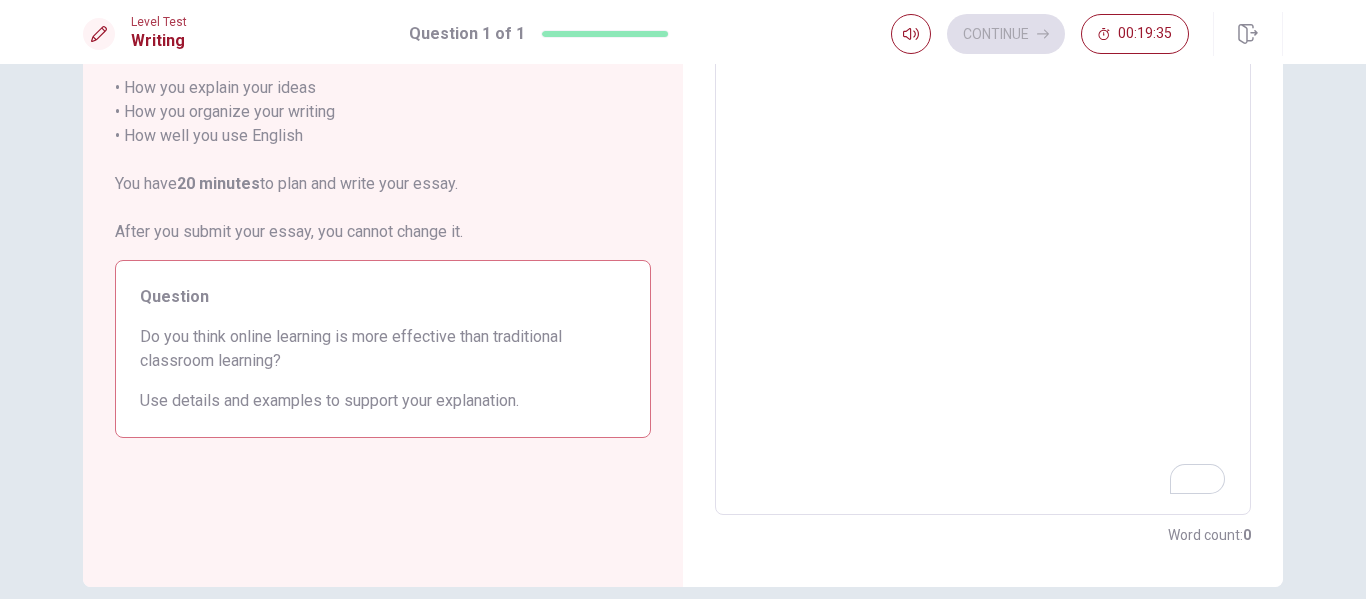 type on "b" 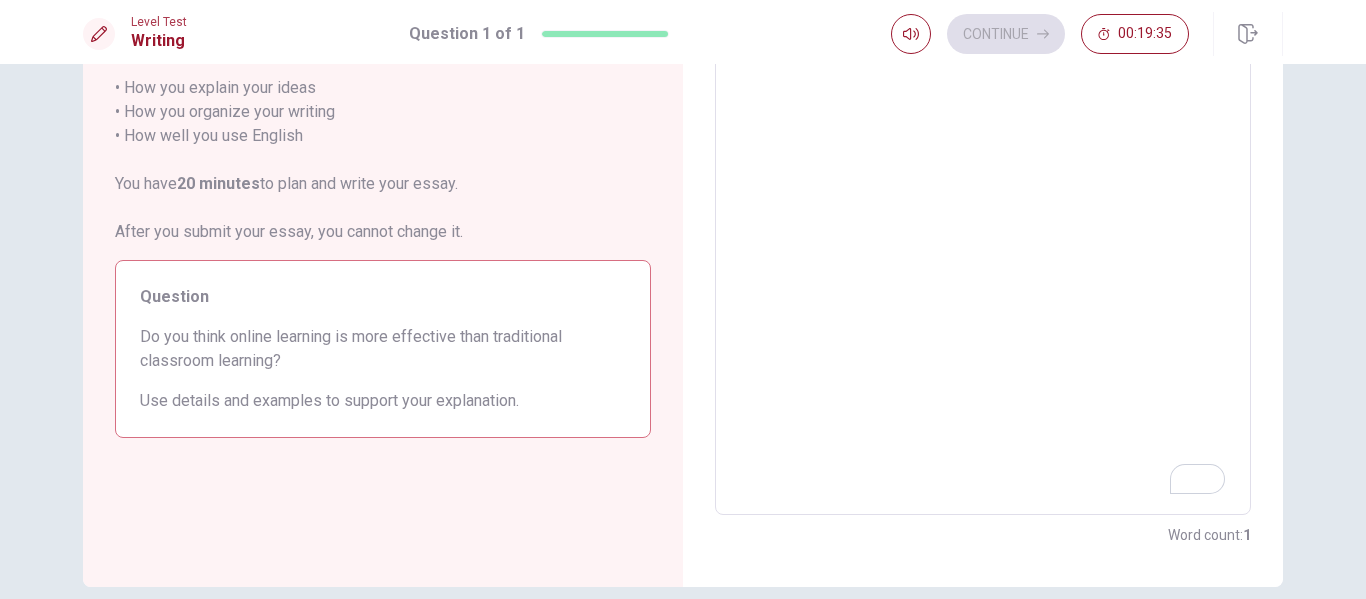 scroll, scrollTop: 128, scrollLeft: 0, axis: vertical 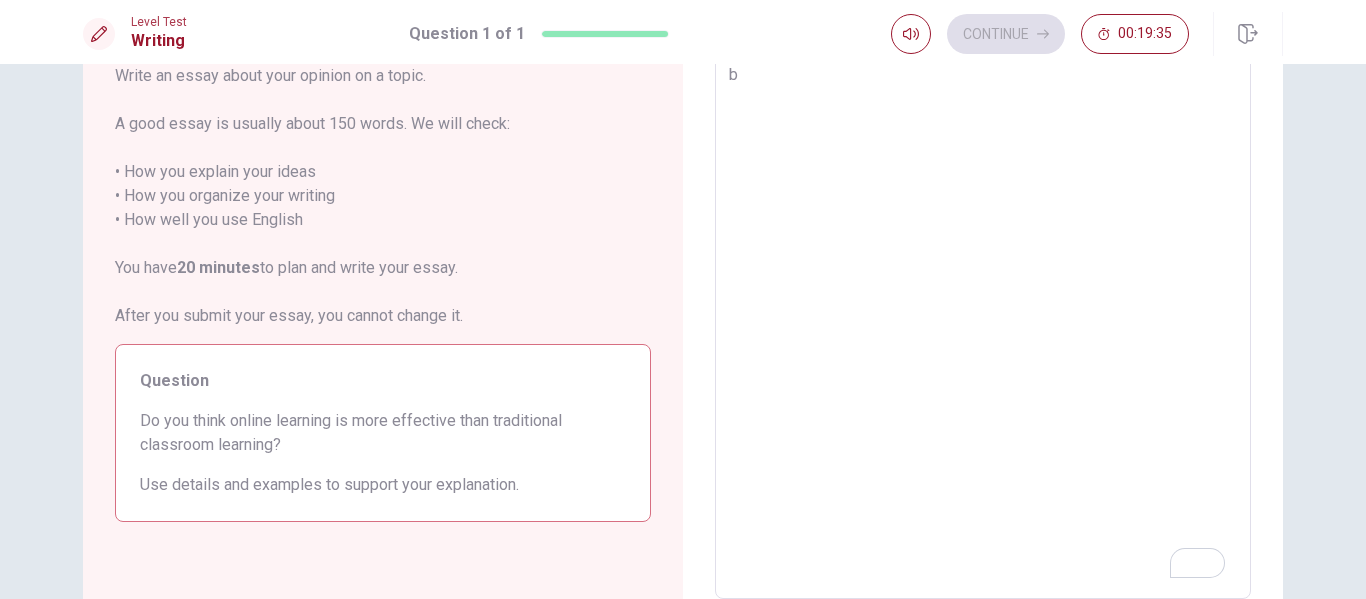 type on "x" 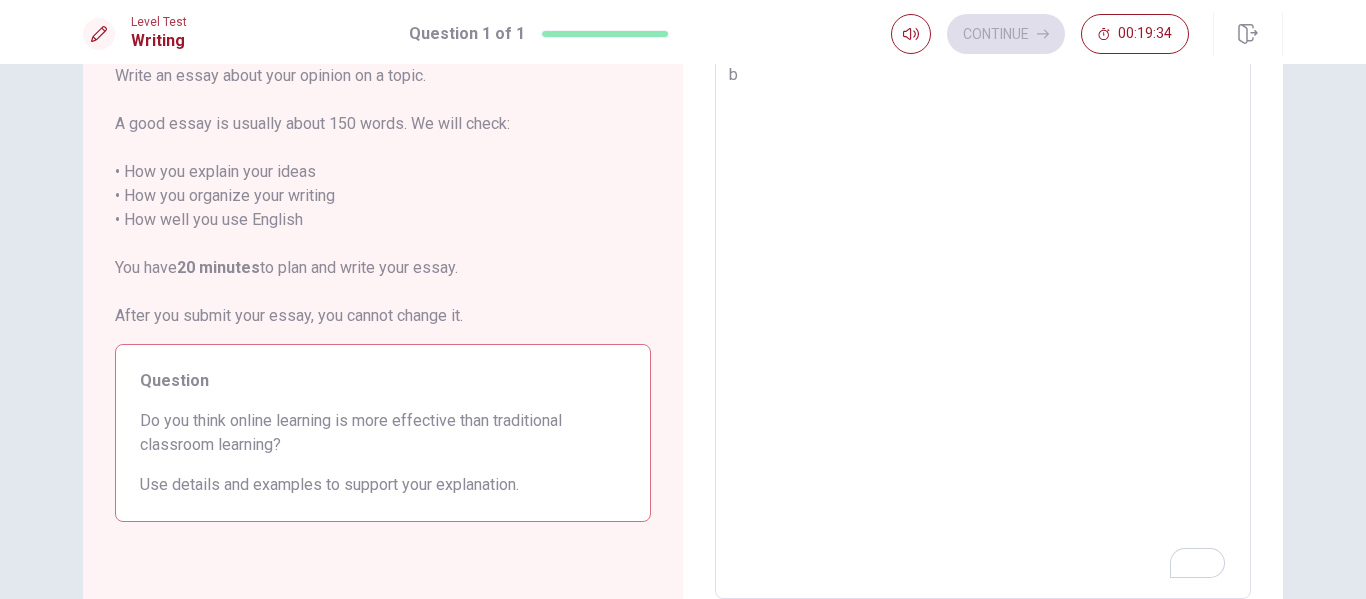 type on "bh" 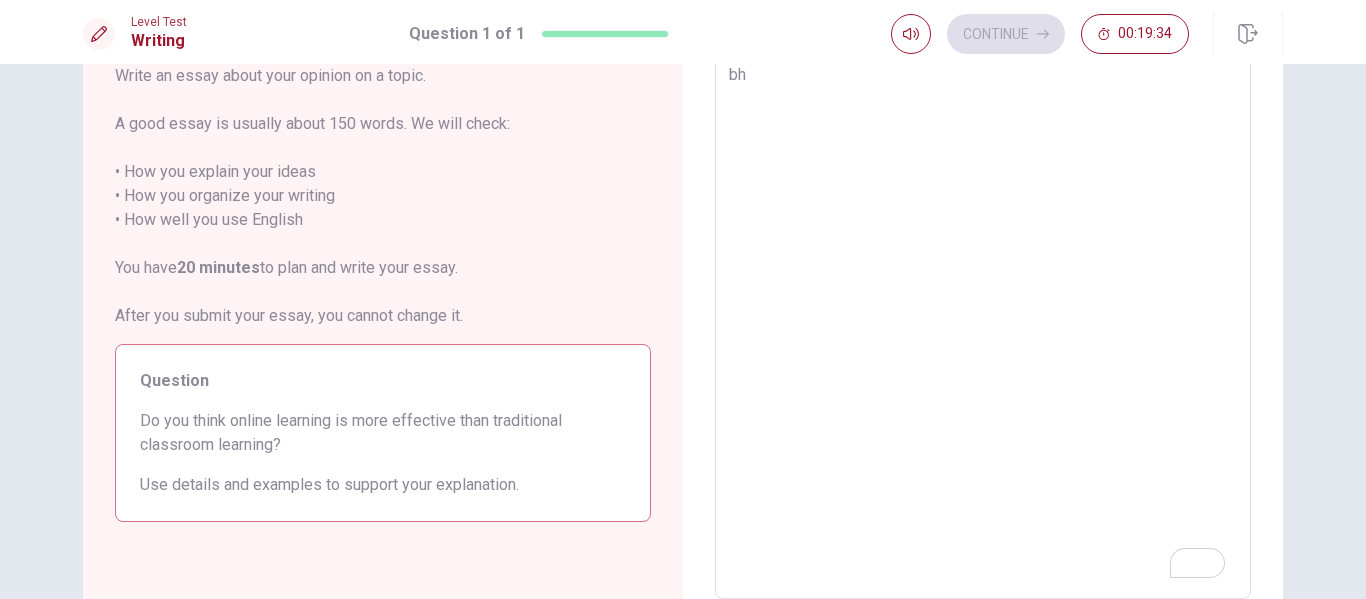 type on "x" 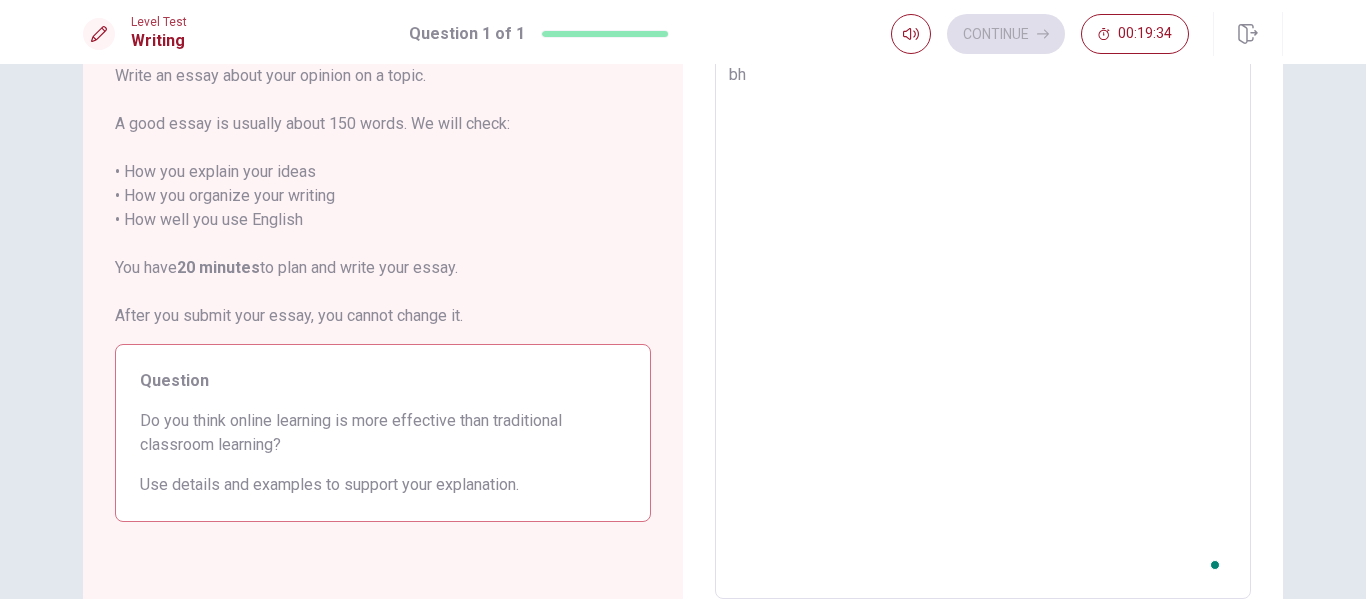 type on "bhf" 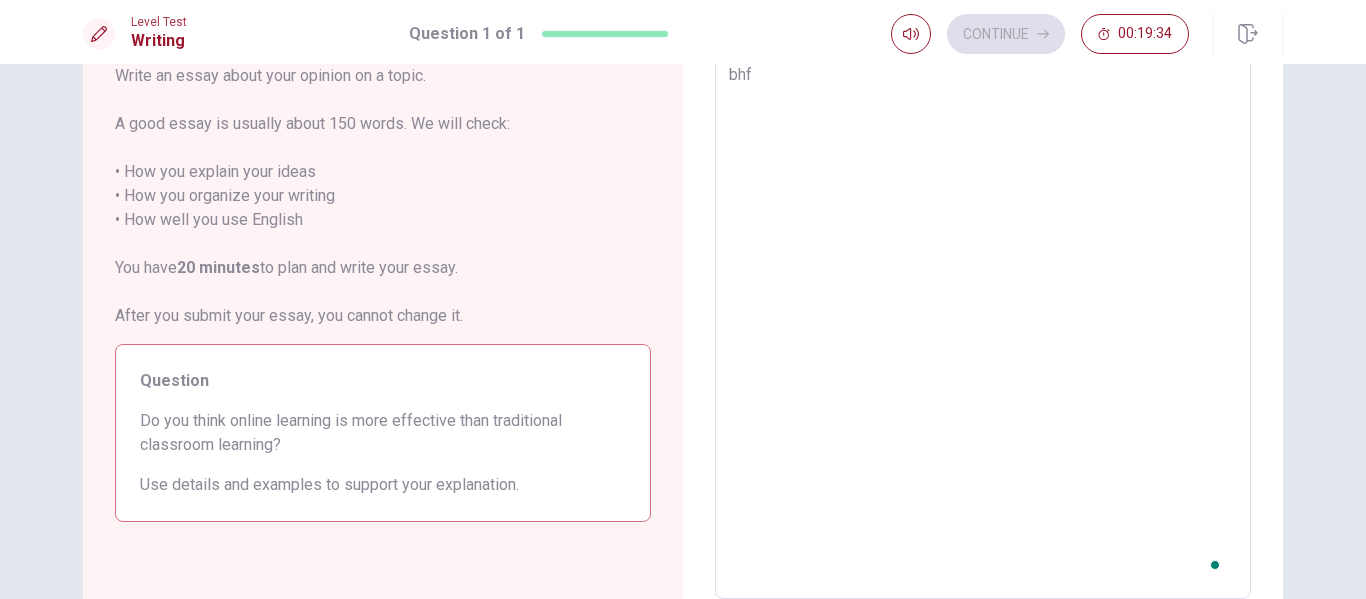 type on "x" 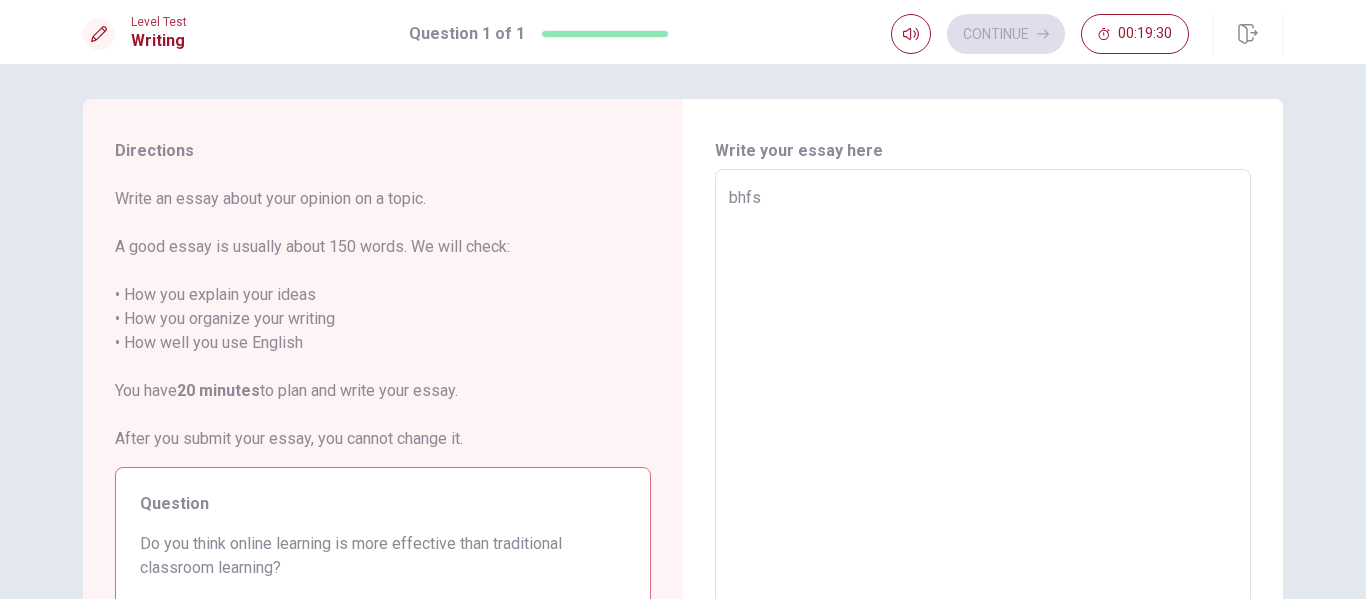 scroll, scrollTop: 0, scrollLeft: 0, axis: both 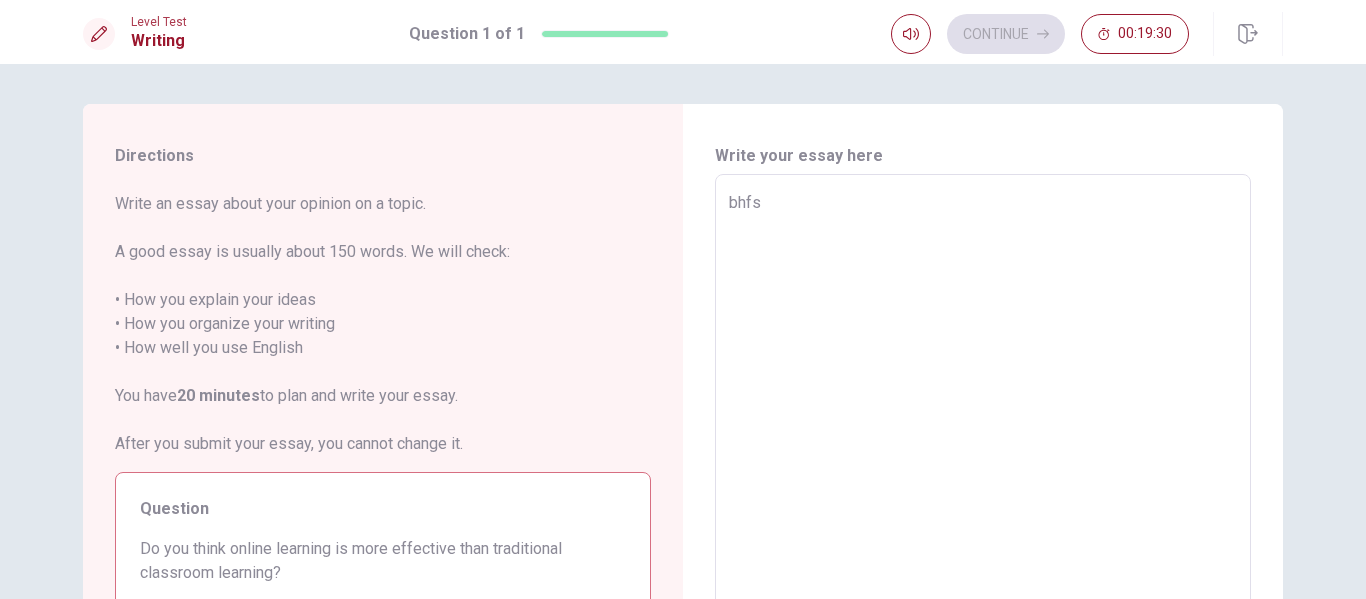 type on "x" 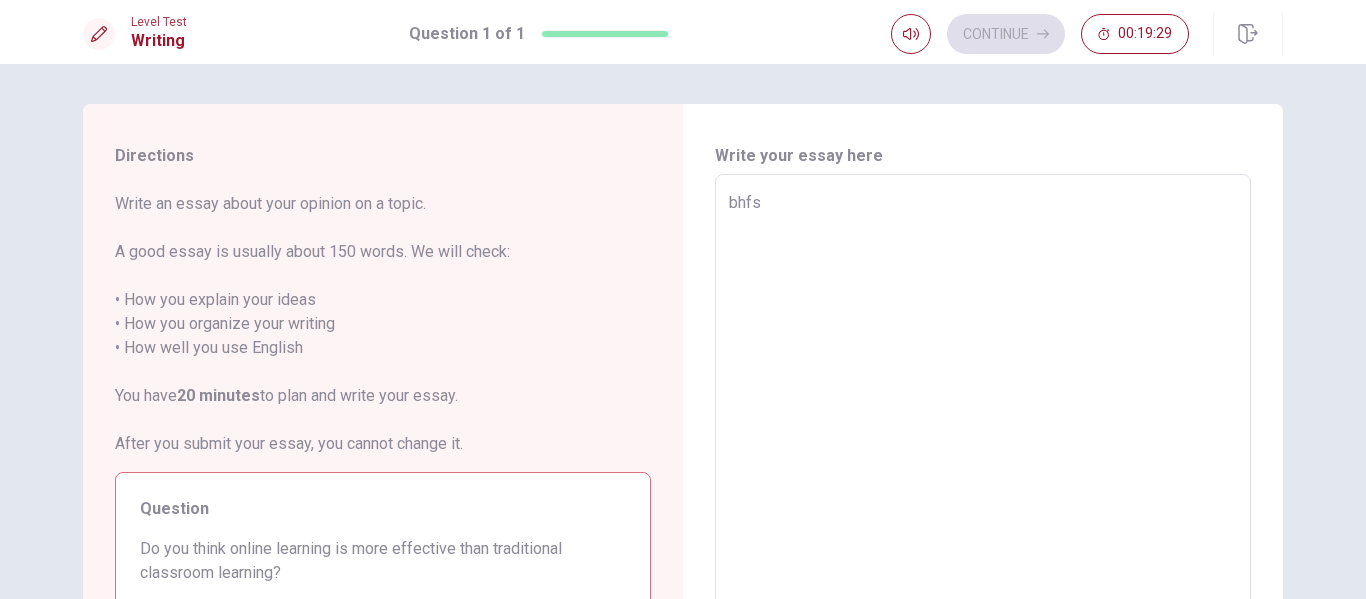 type on "bhf" 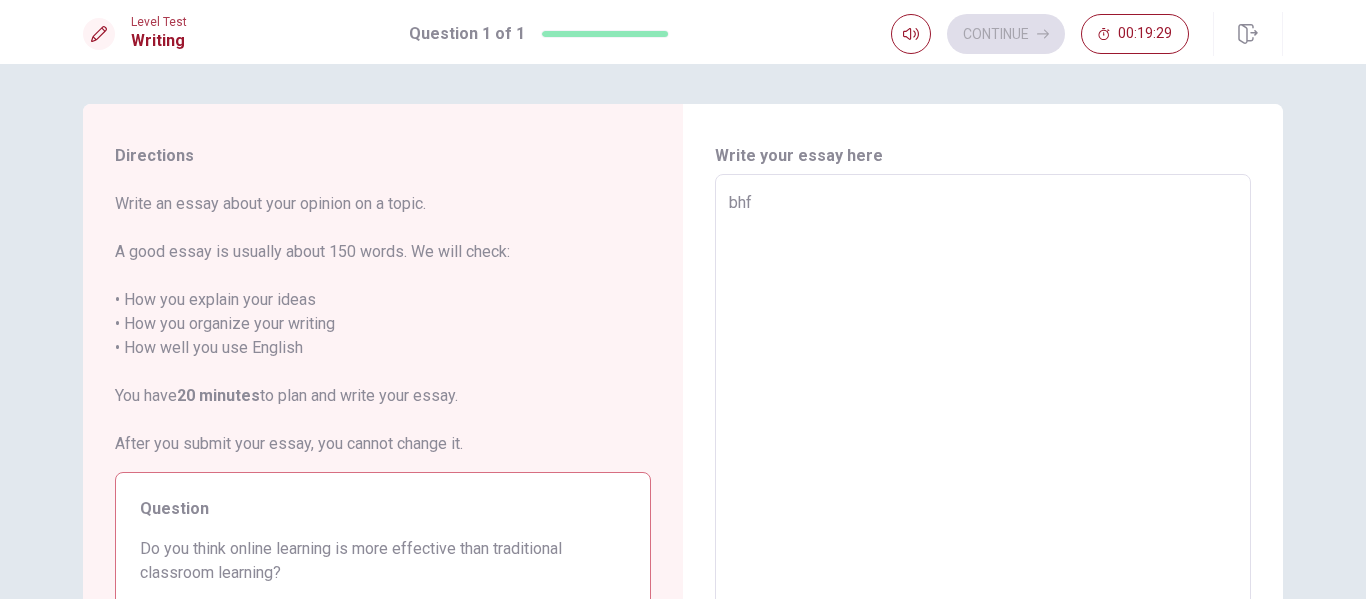 type on "x" 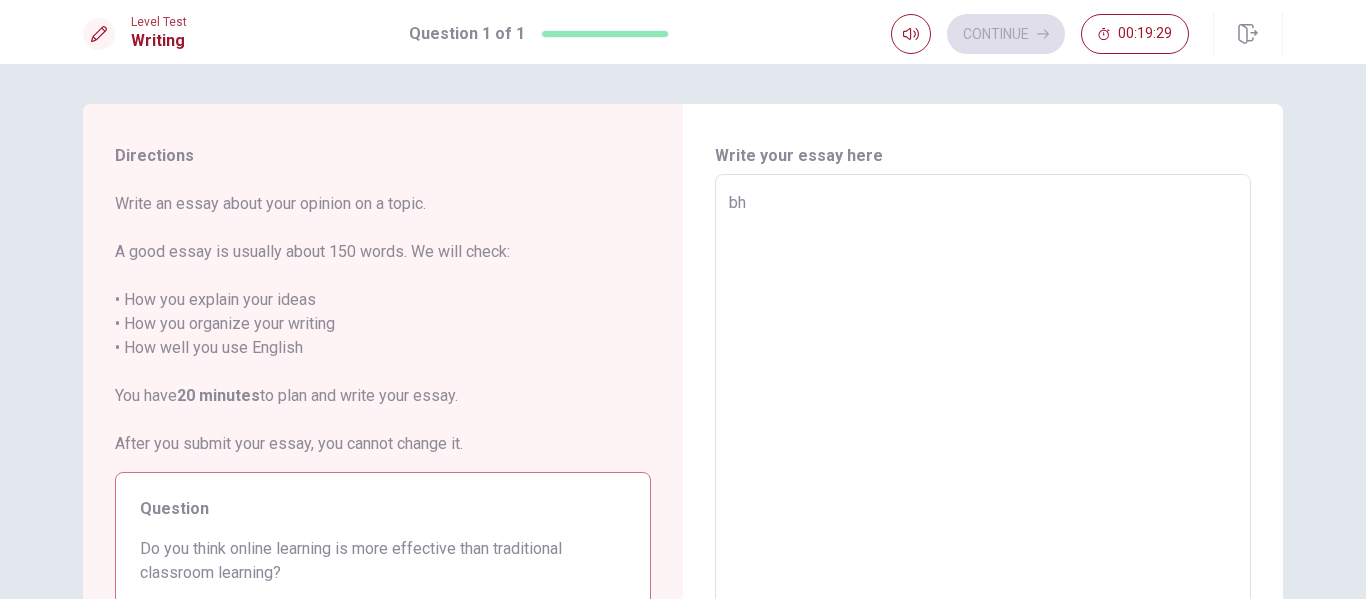 type on "x" 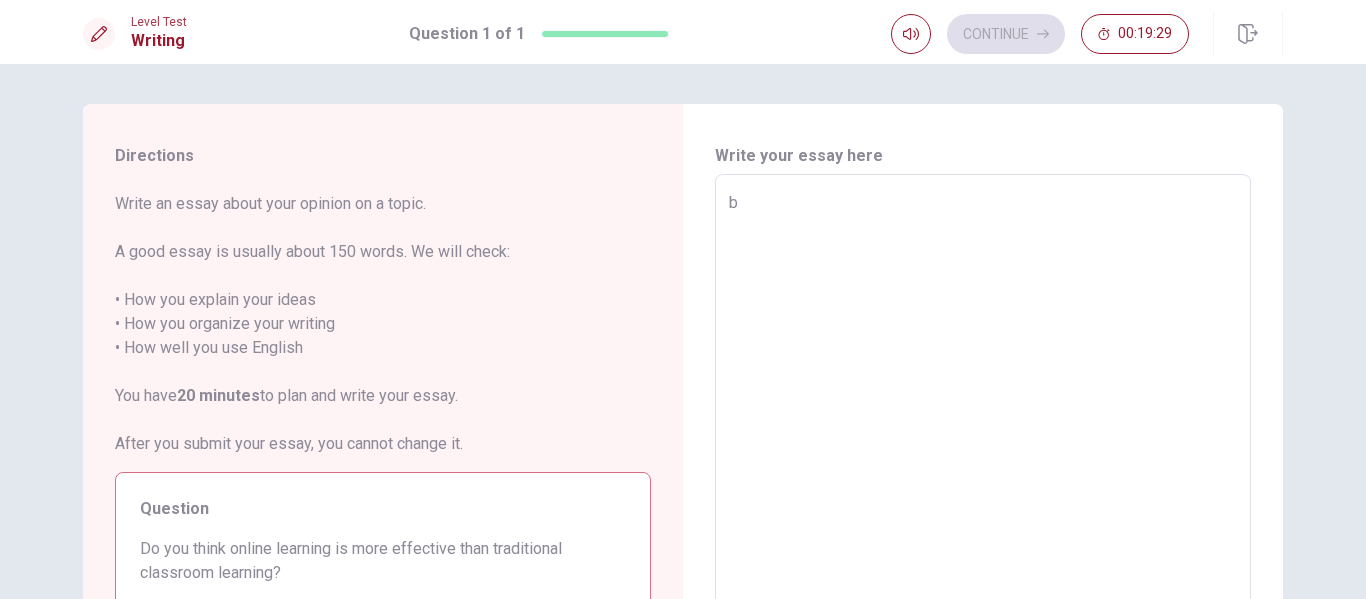 type on "x" 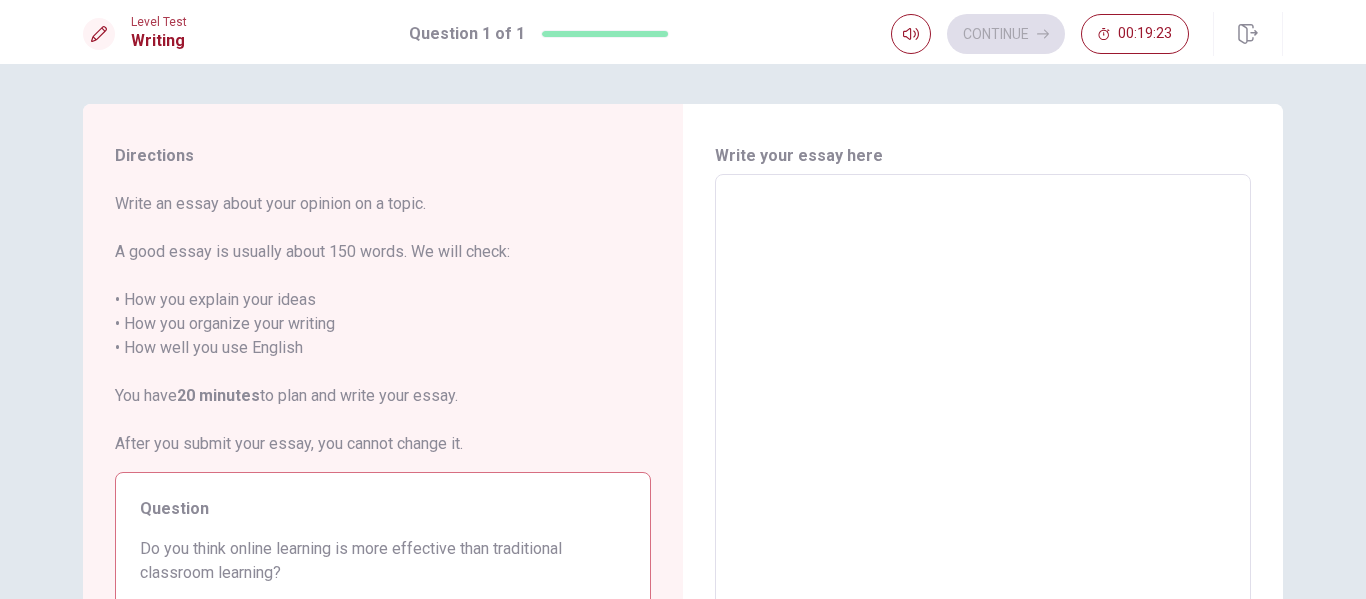 type on "O" 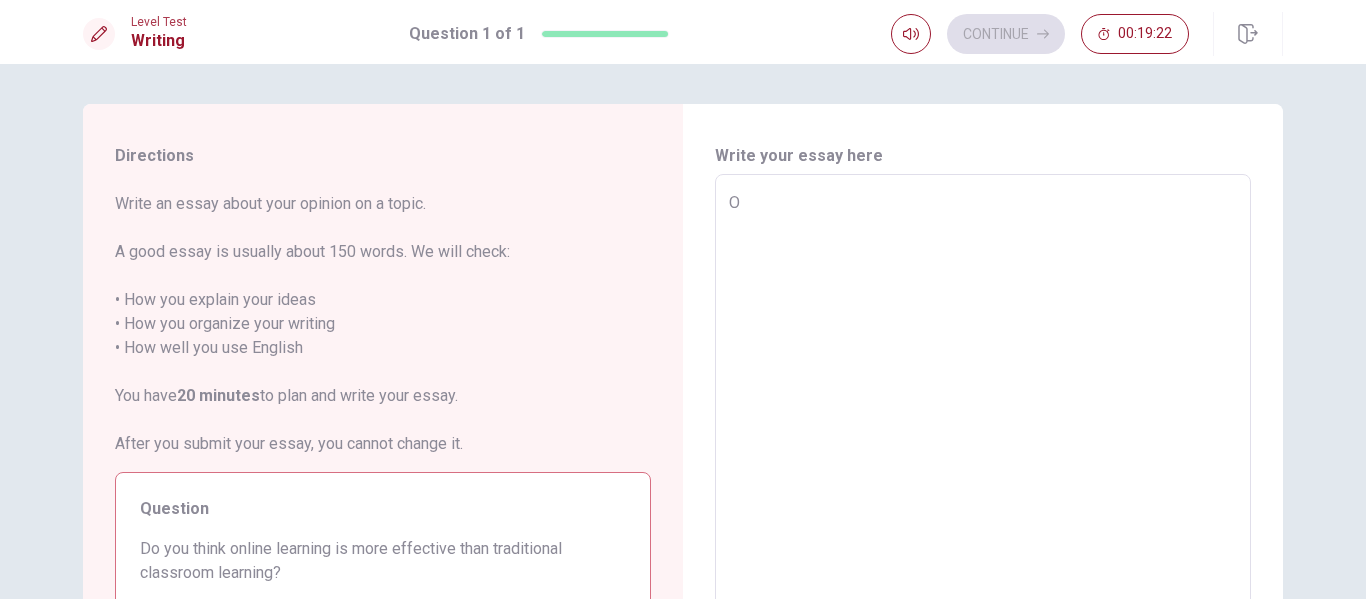 type on "x" 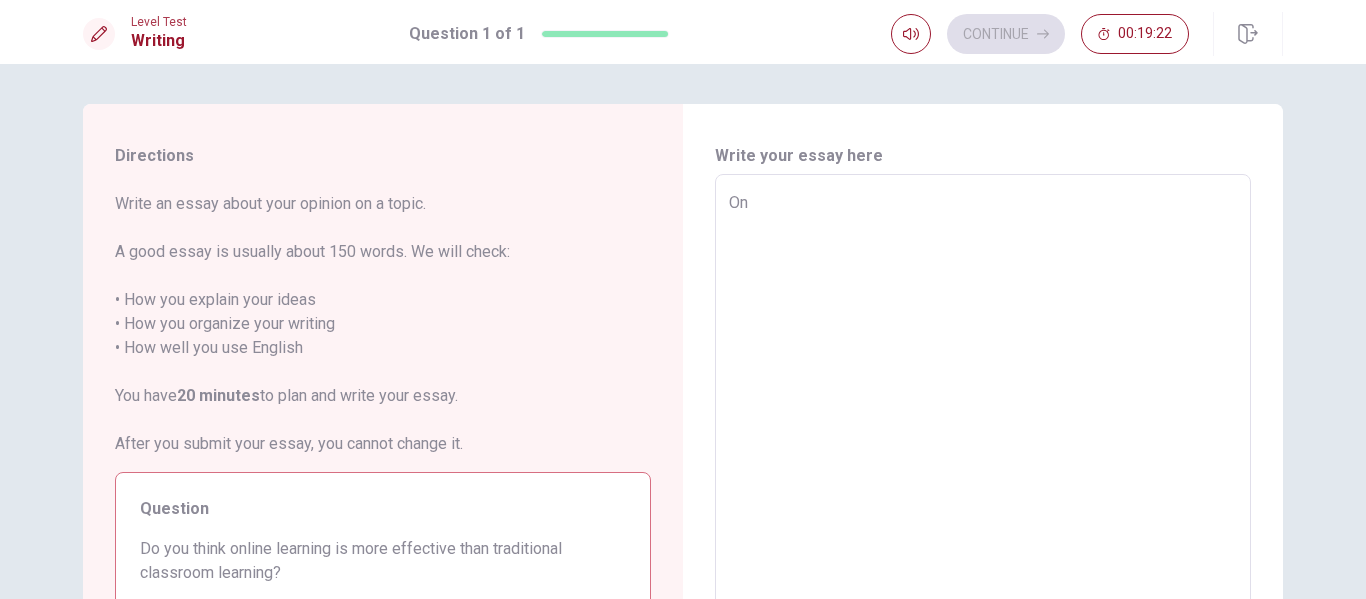 type on "x" 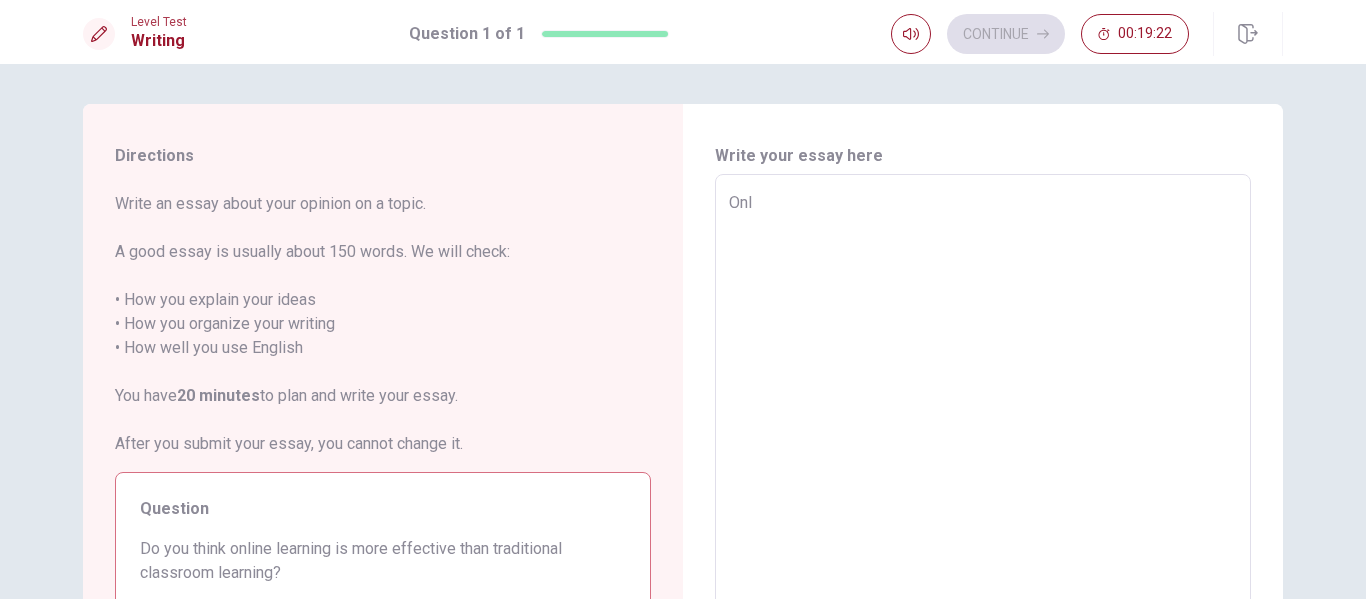 type on "x" 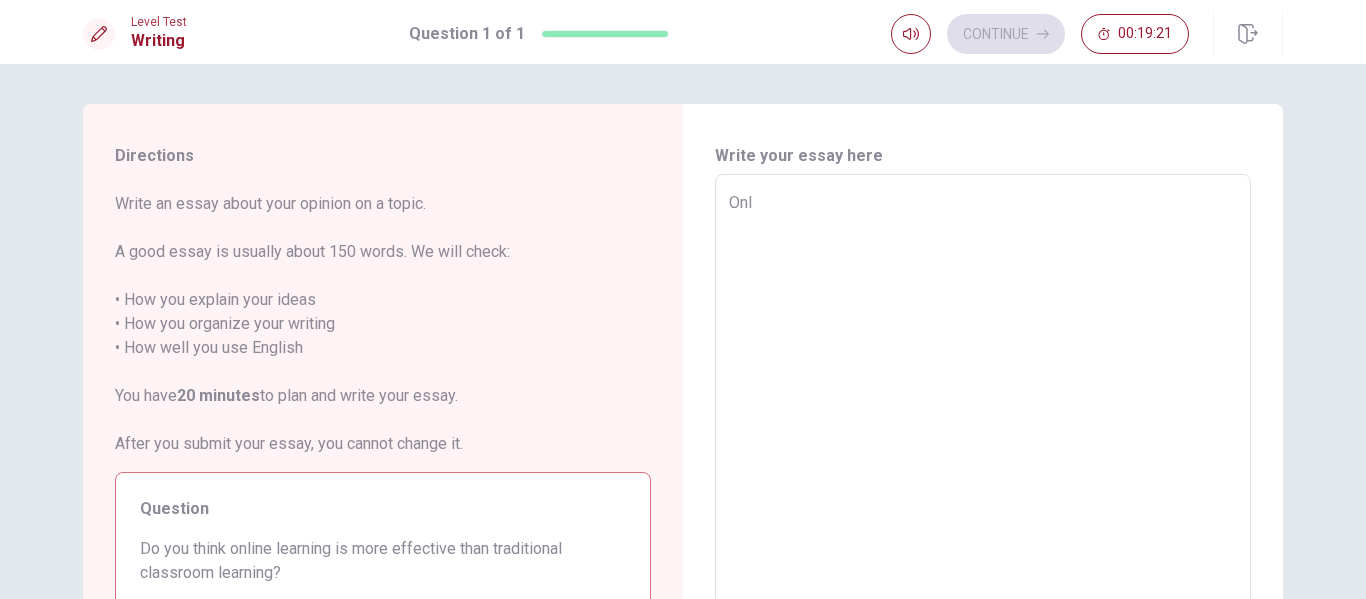 type on "Onli" 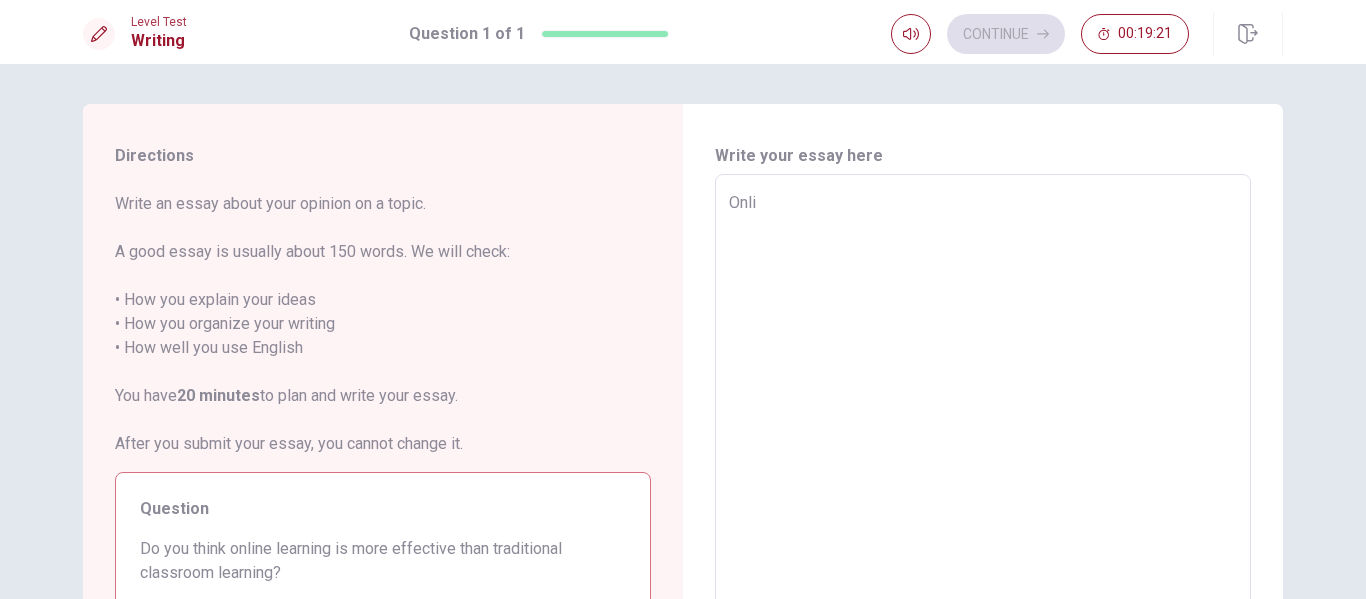 type on "x" 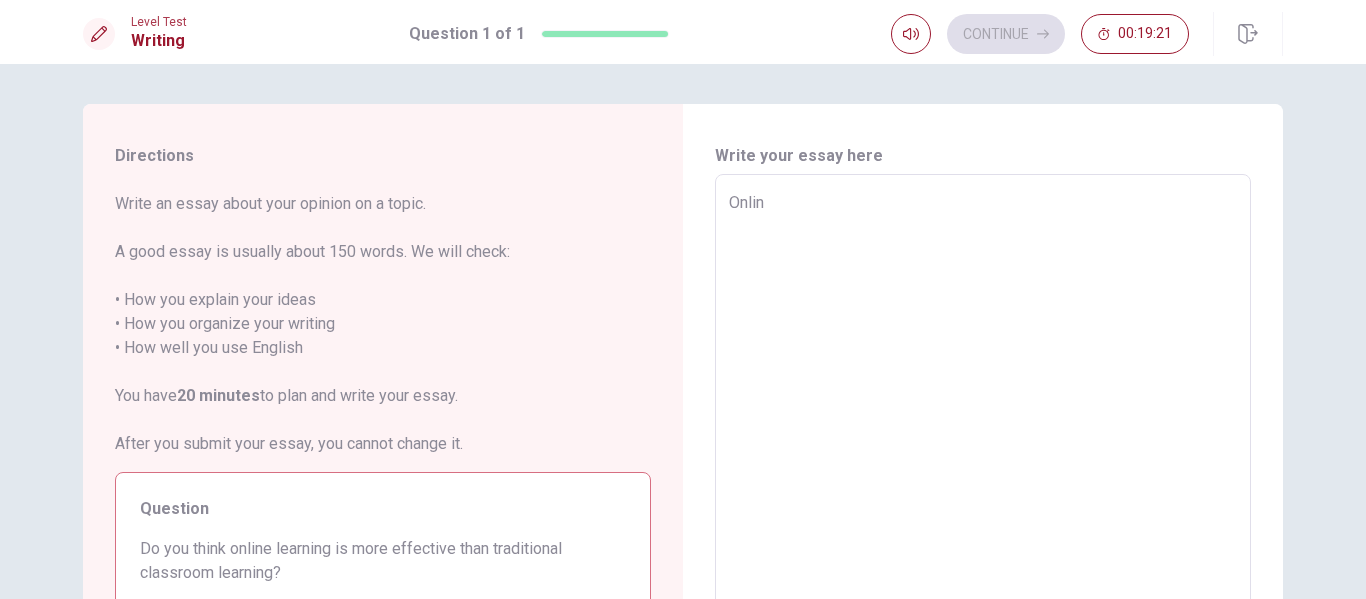type on "x" 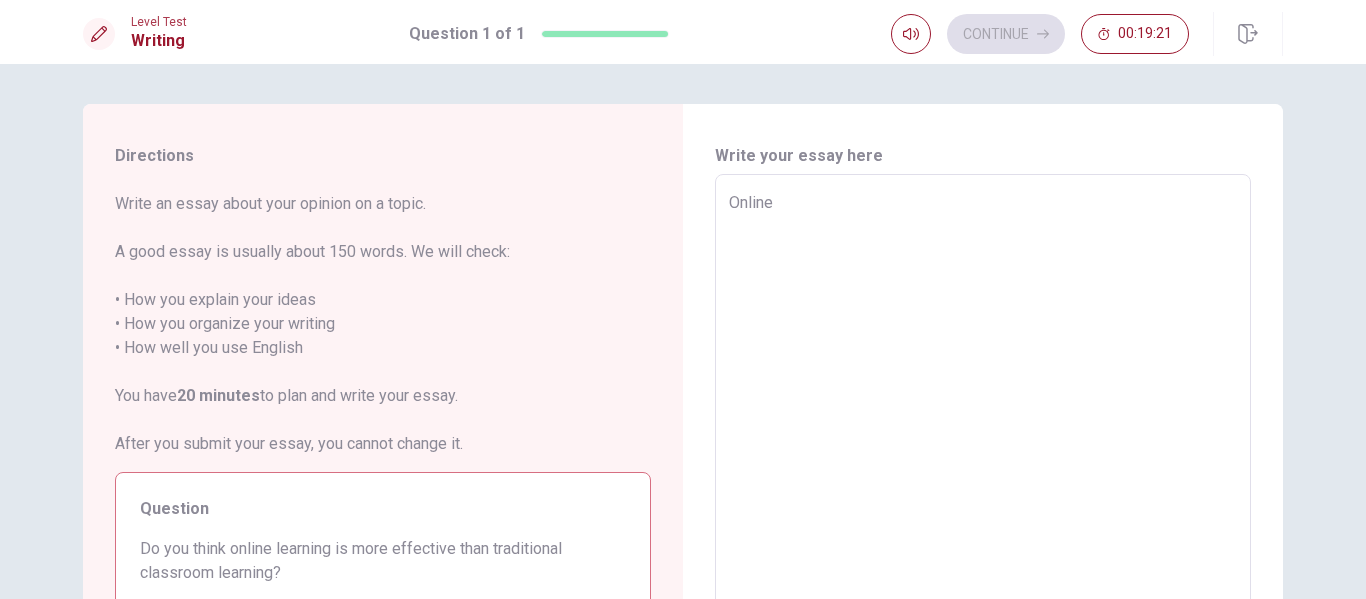 type on "x" 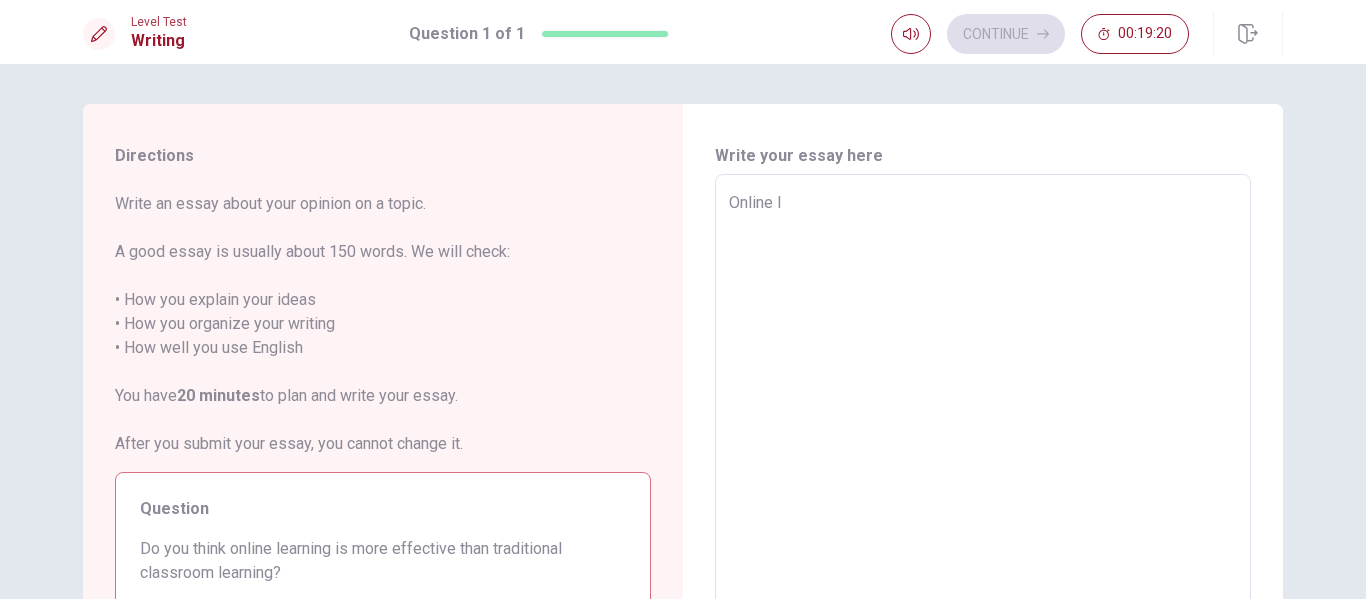 type on "x" 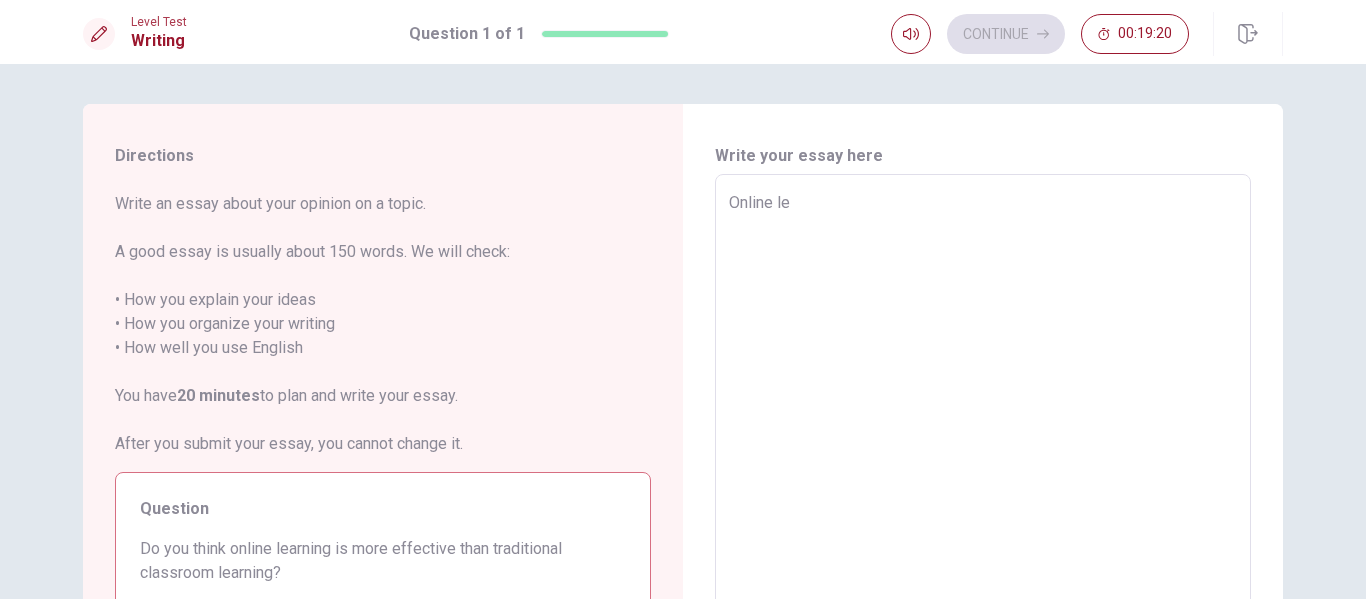 type on "x" 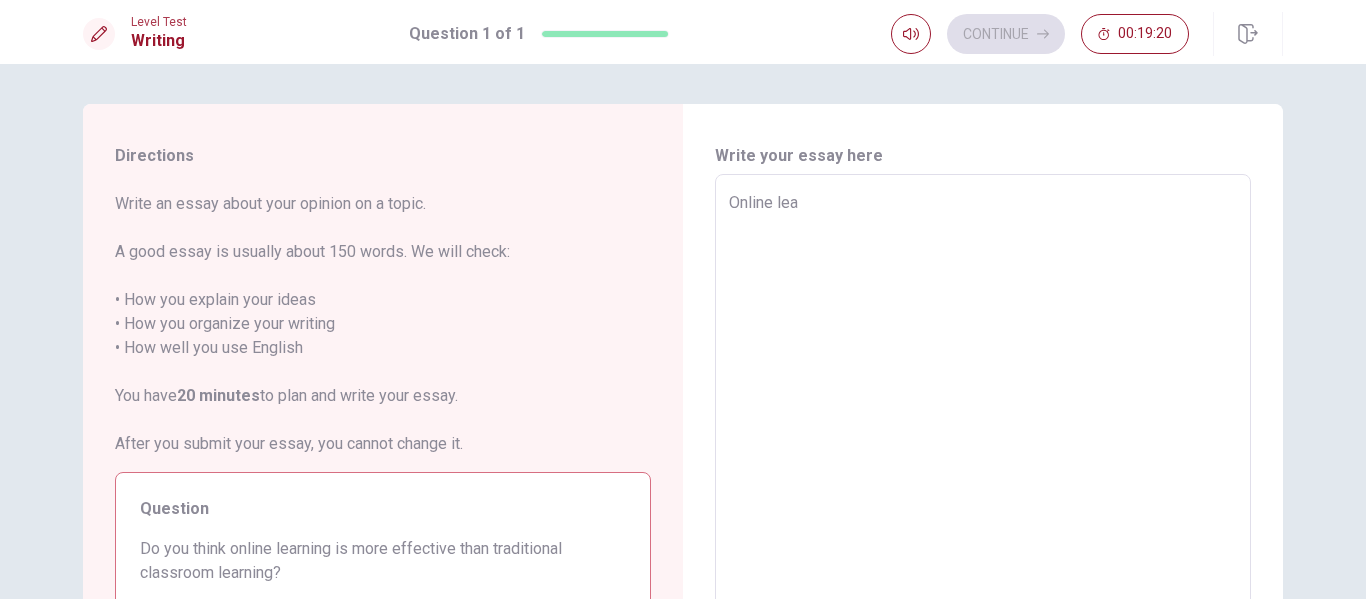 type on "x" 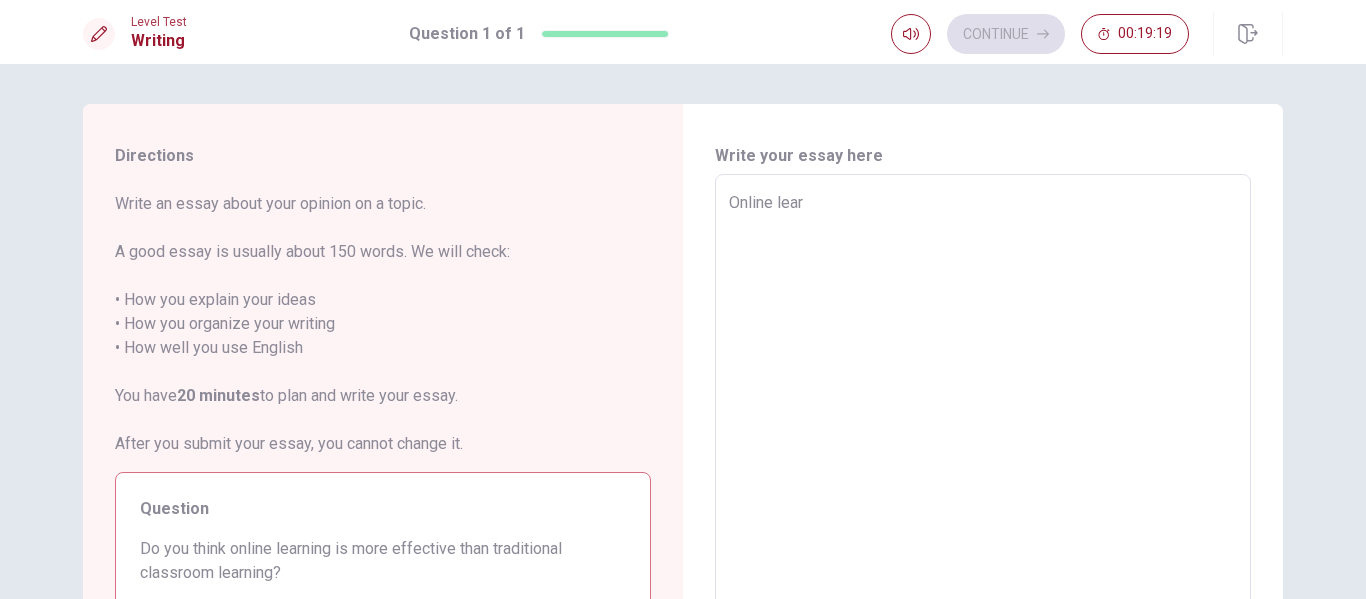 type on "x" 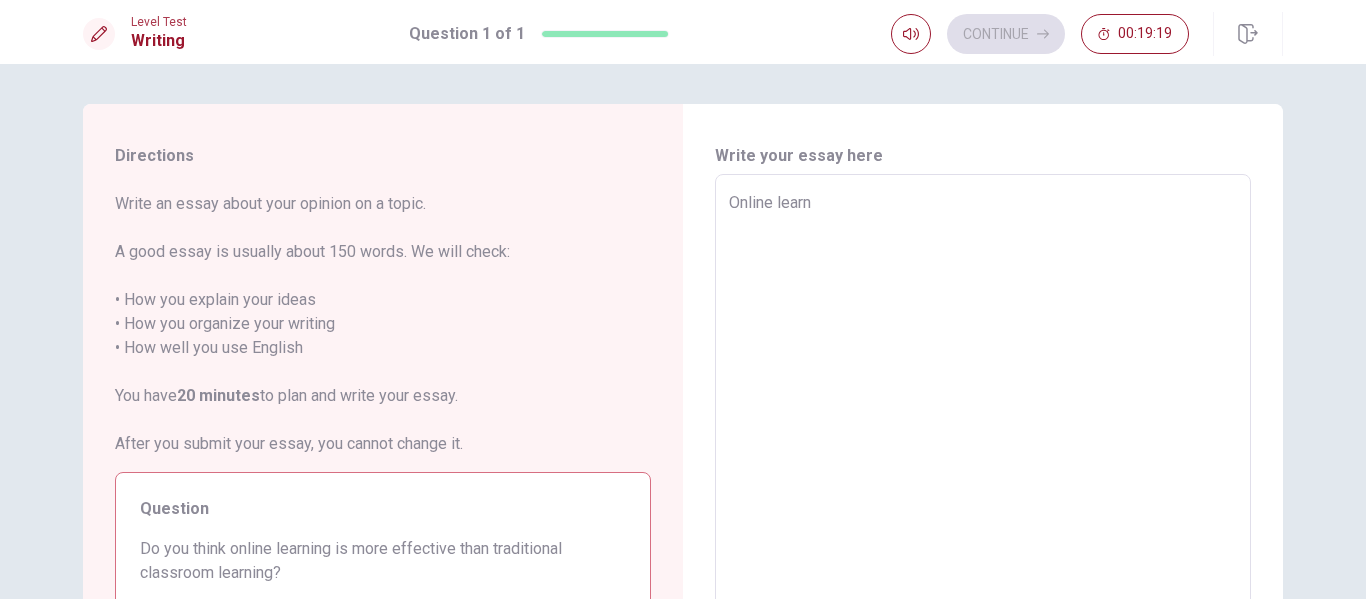 type on "x" 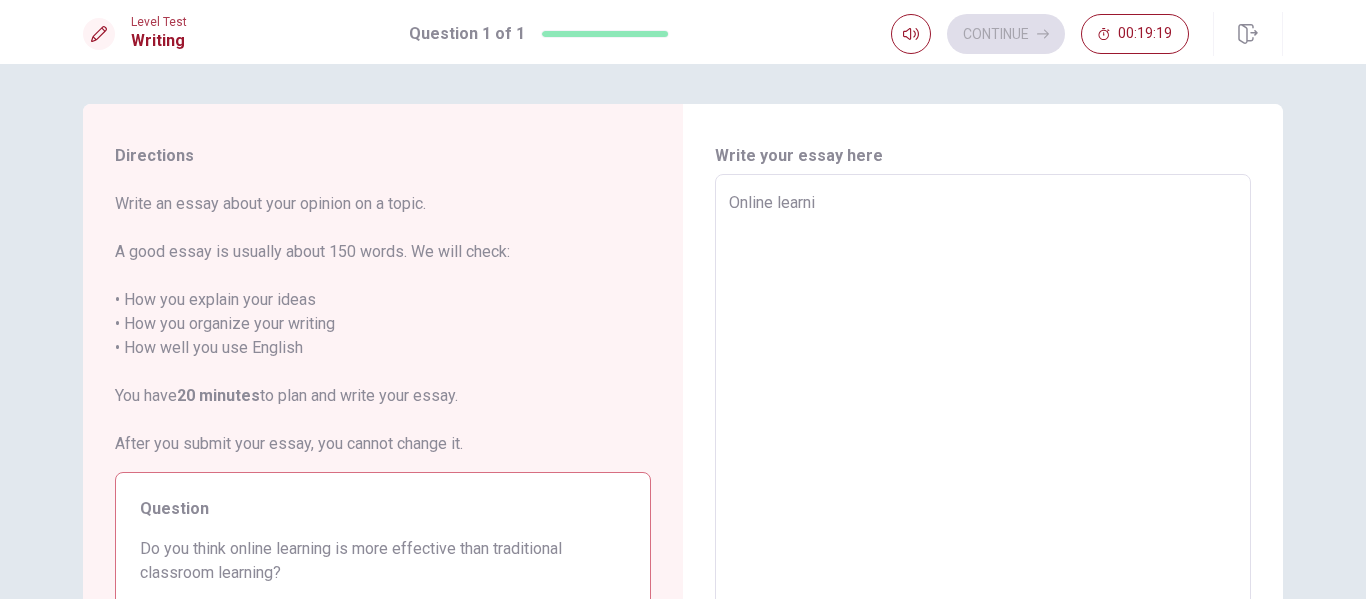 type on "x" 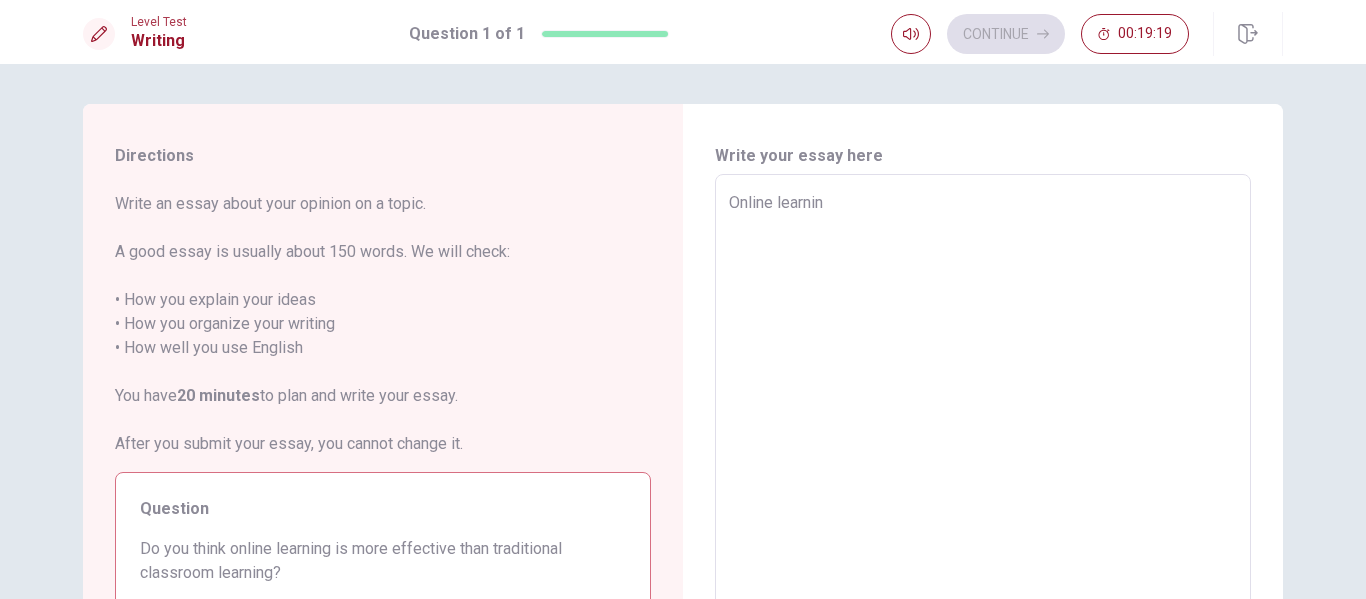 type on "x" 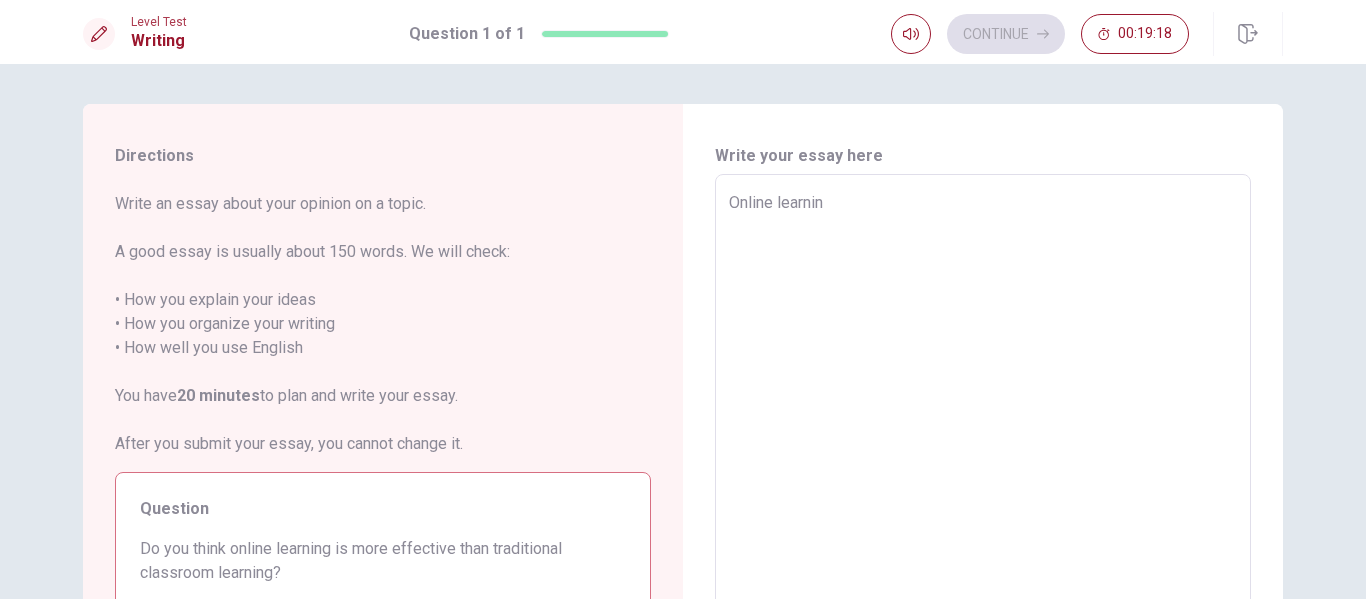 type on "Online learning" 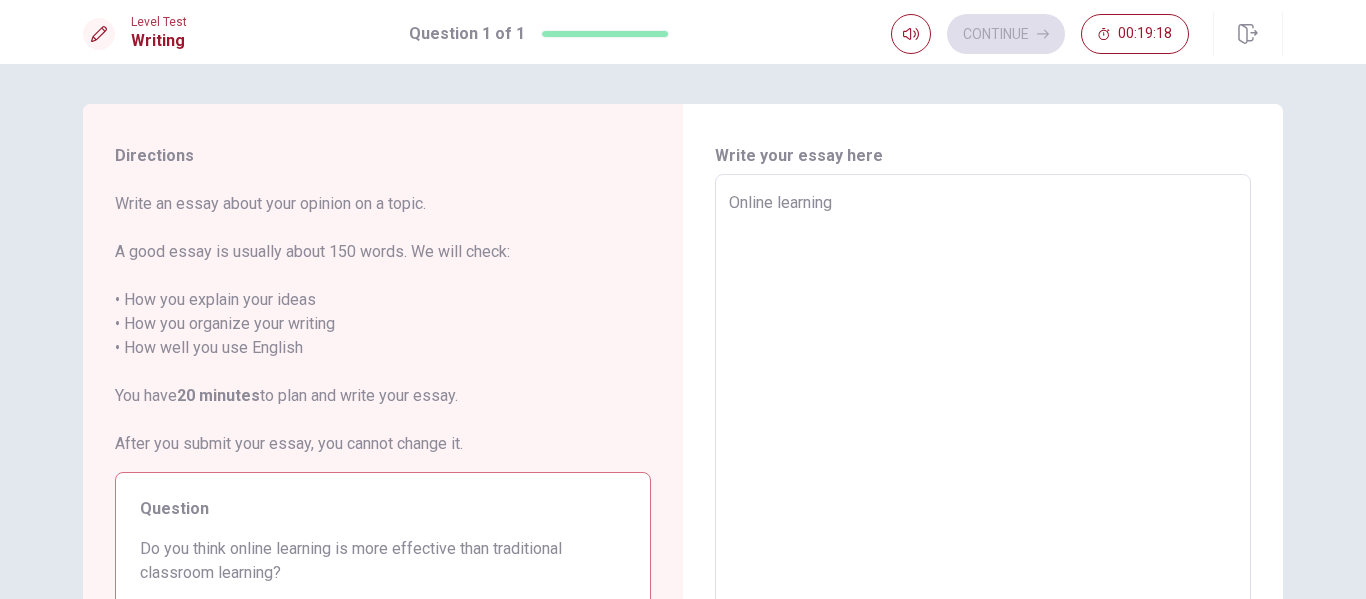 type on "x" 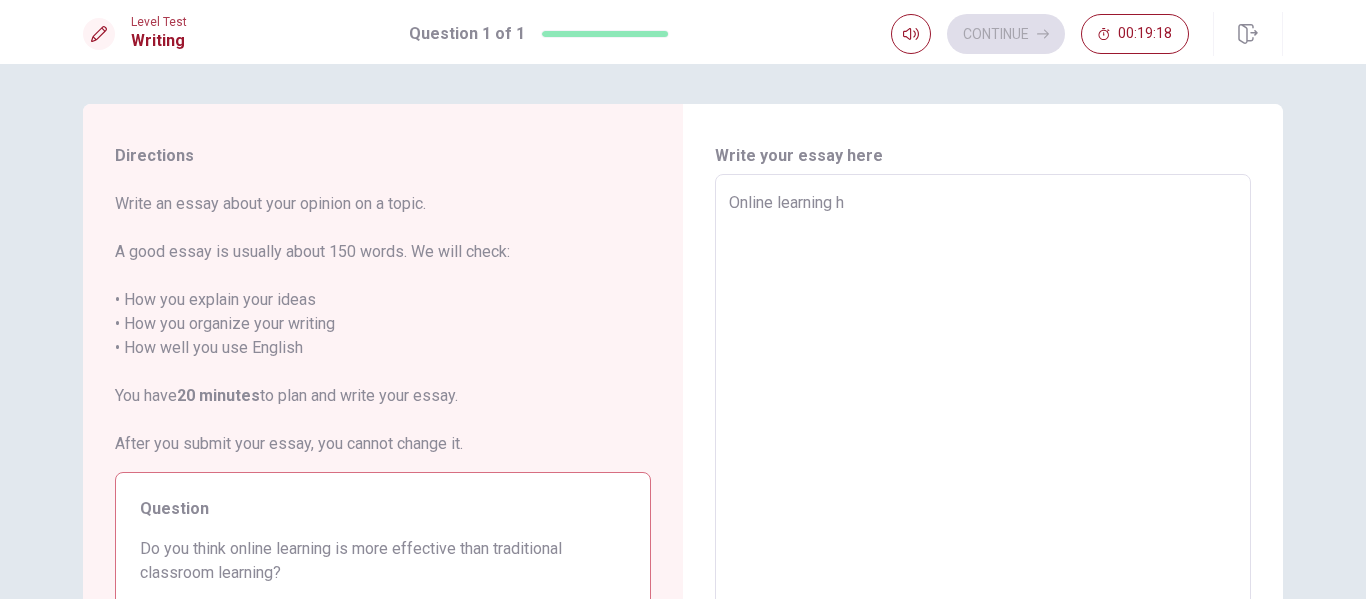 type on "x" 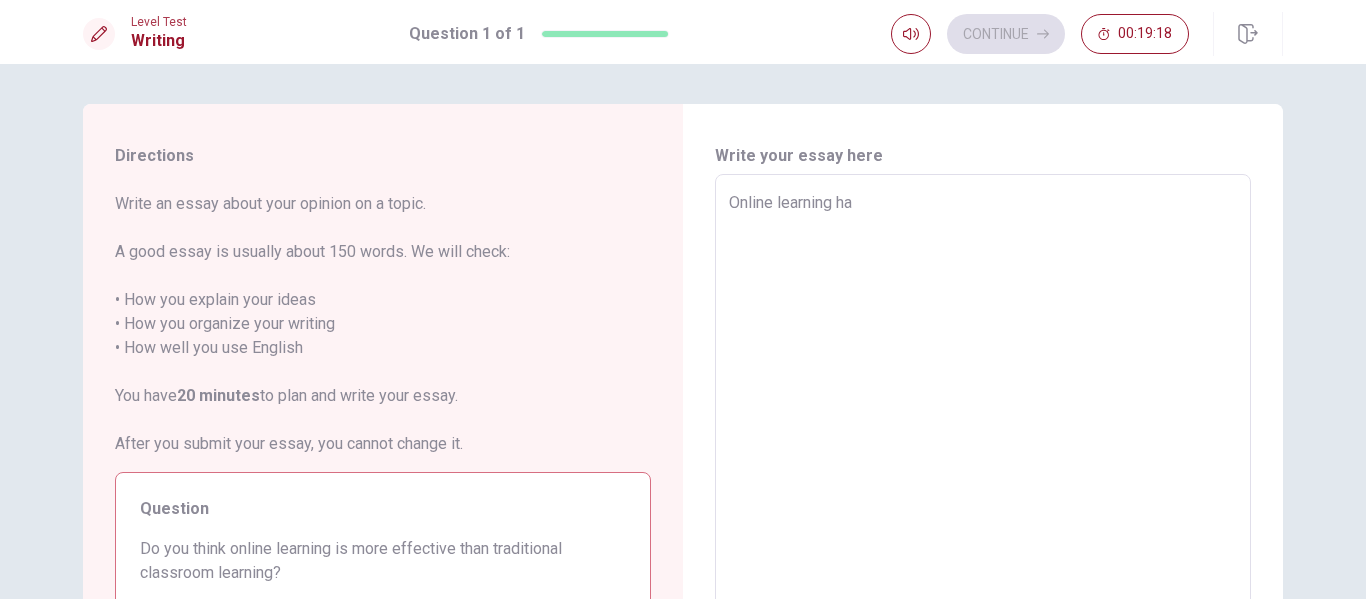 type on "x" 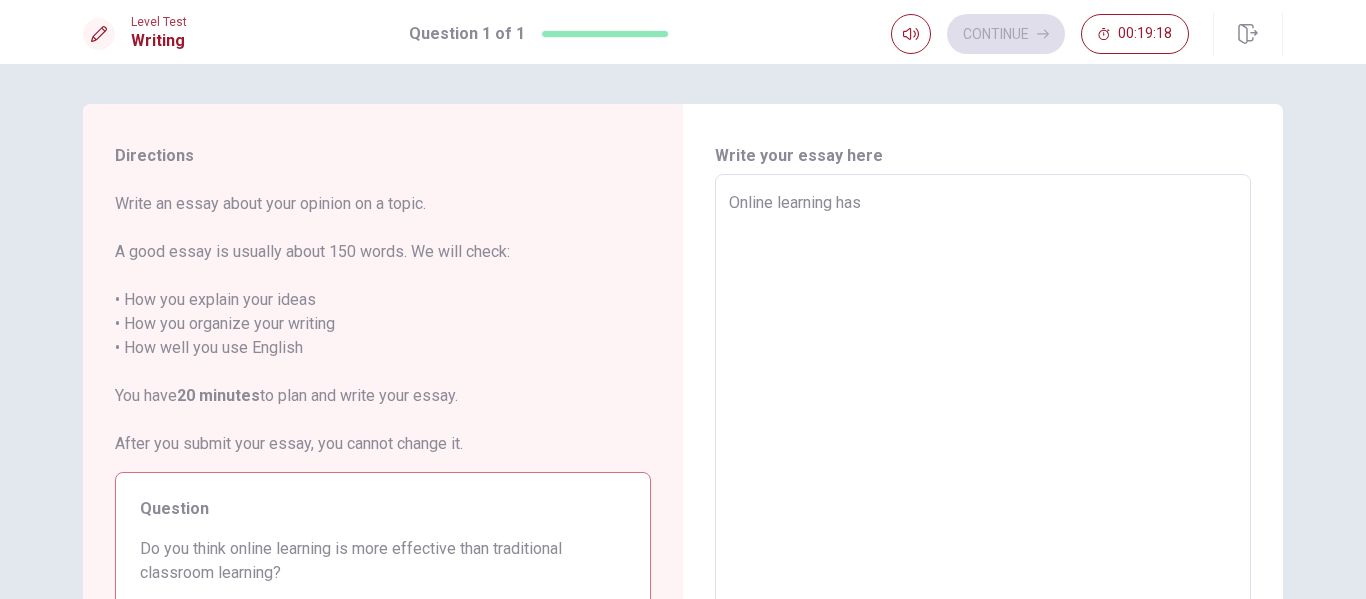 type on "x" 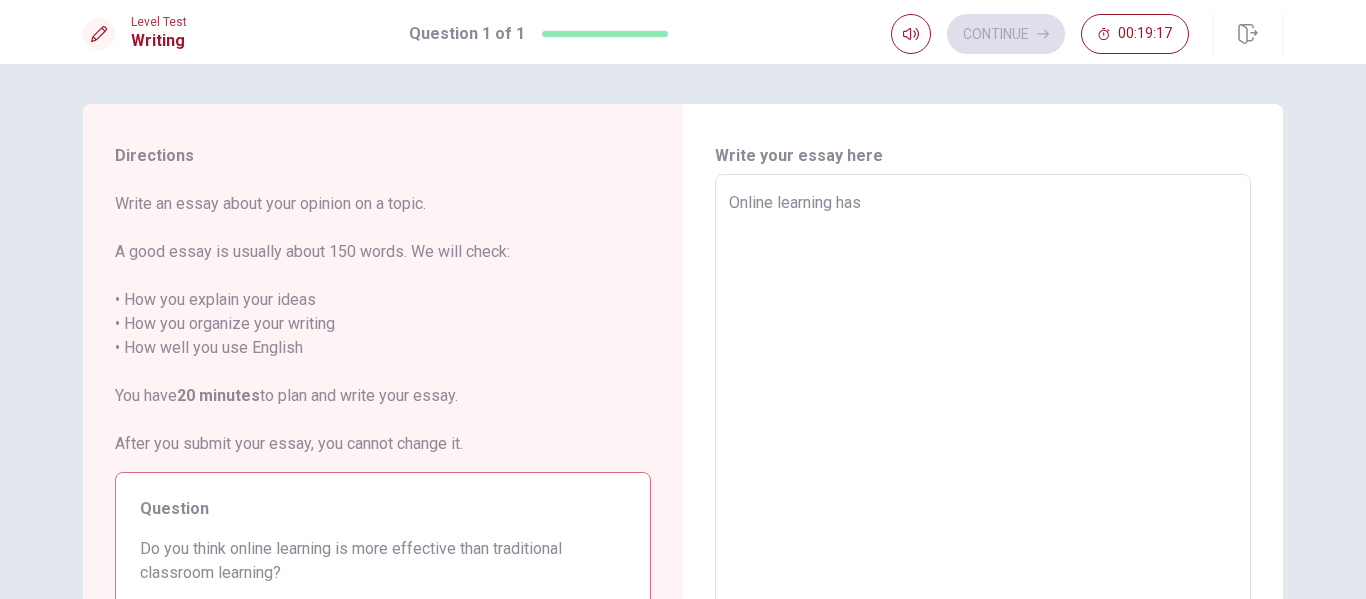 type on "Online learning has" 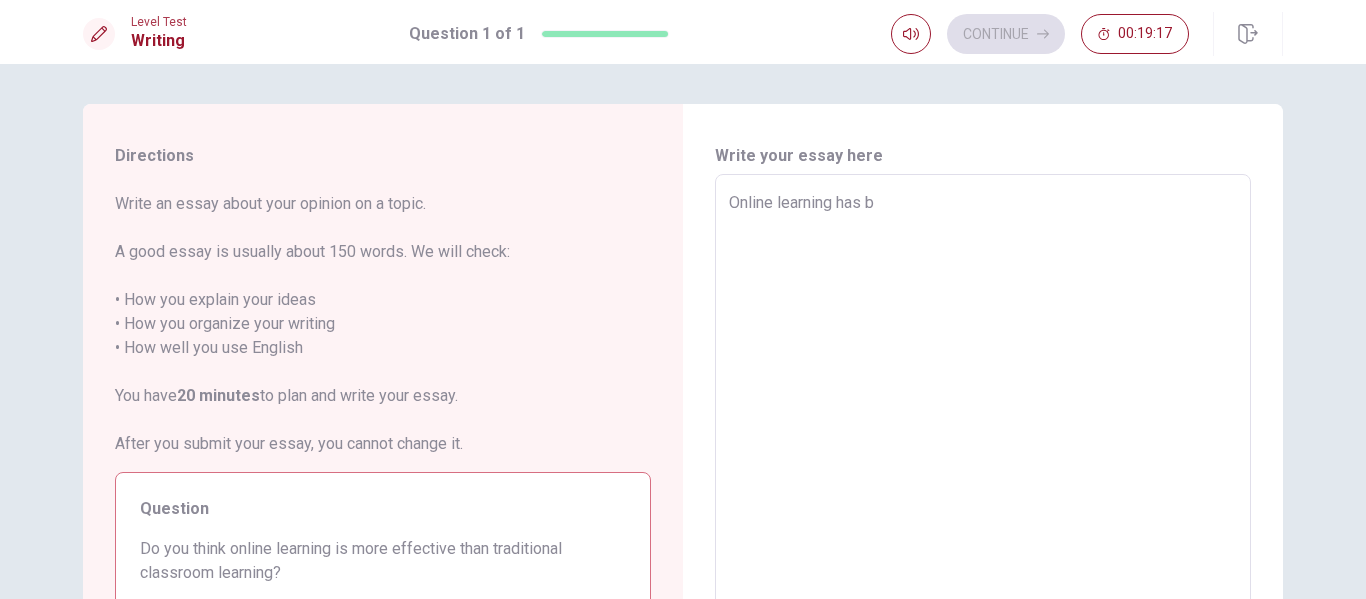 type on "x" 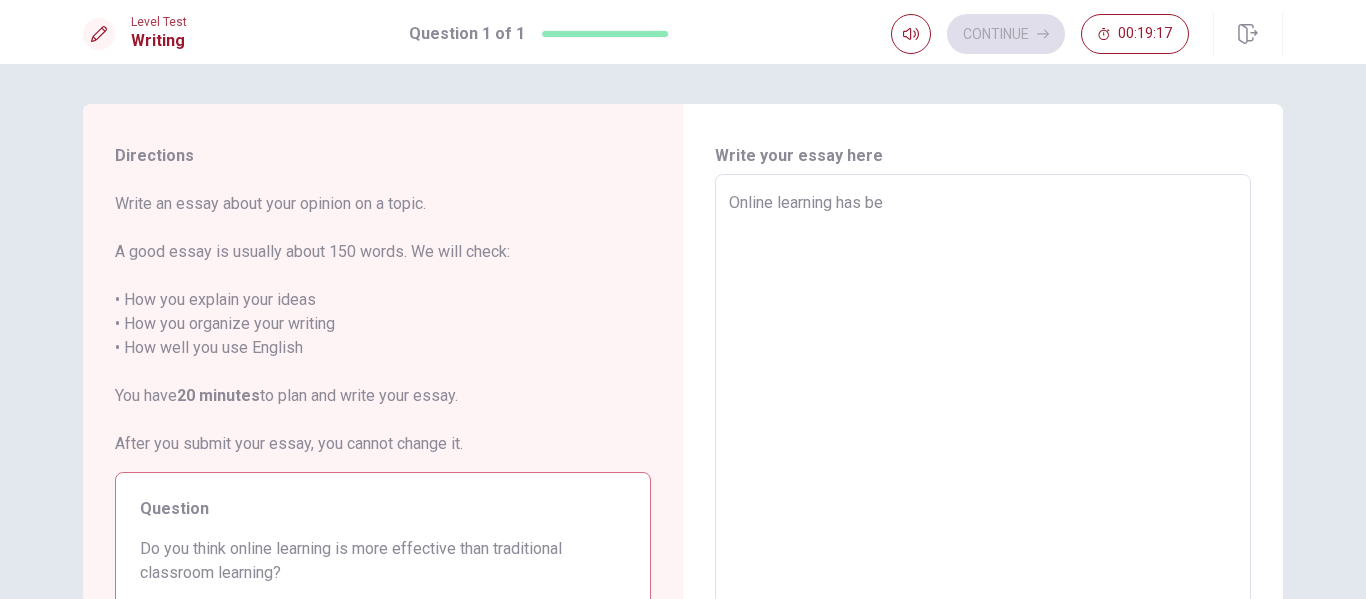 type on "x" 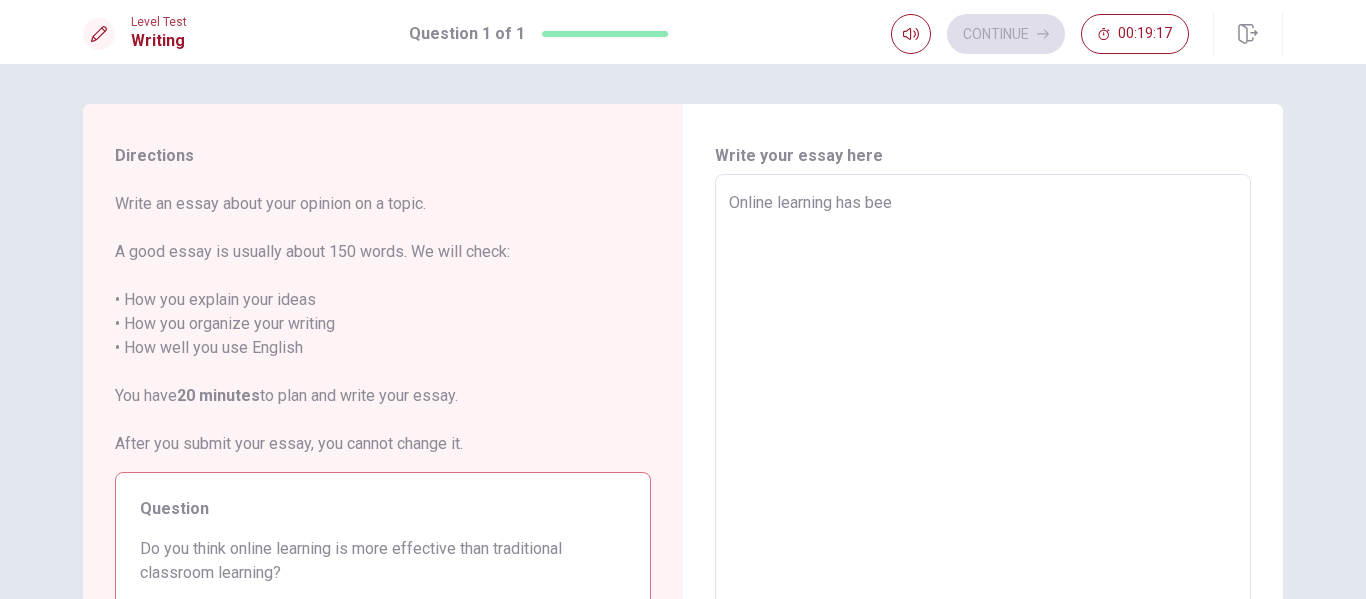 type on "x" 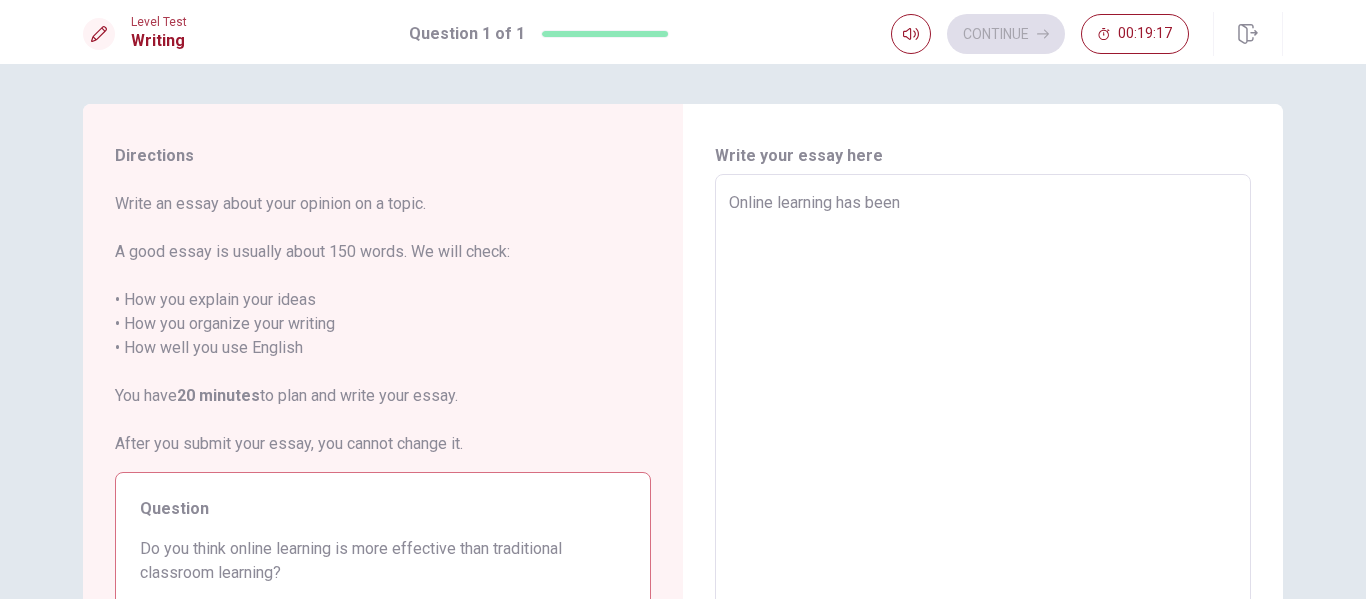 type on "x" 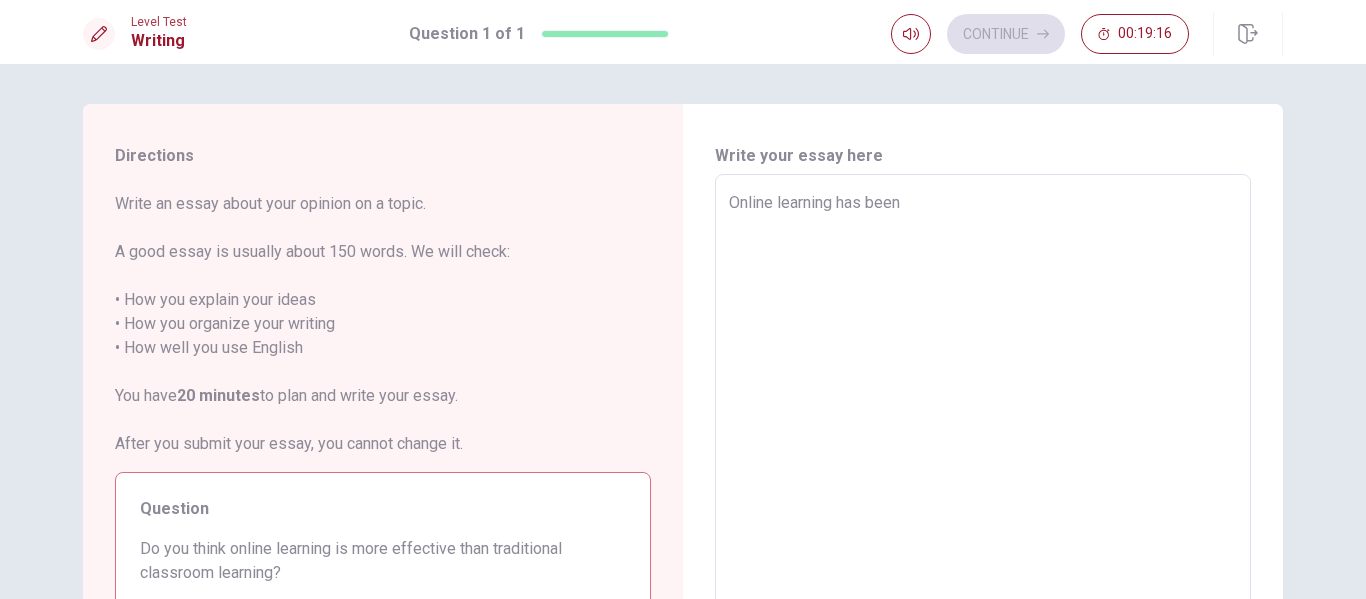 type on "Online learning has been" 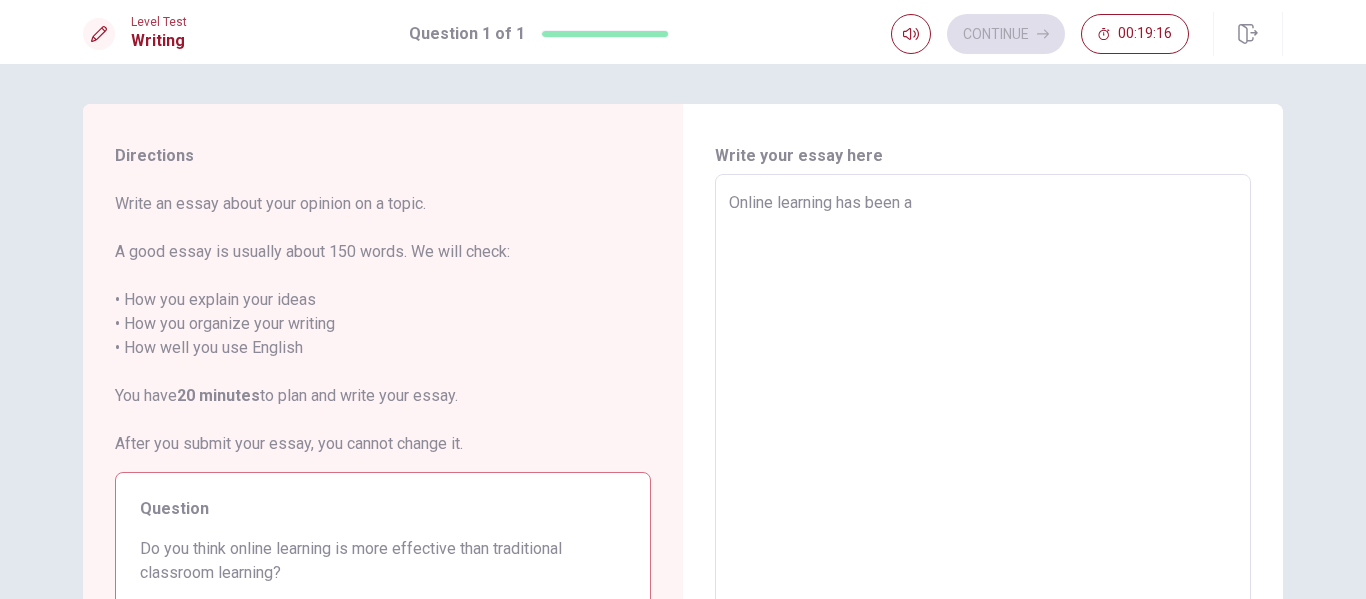 type on "x" 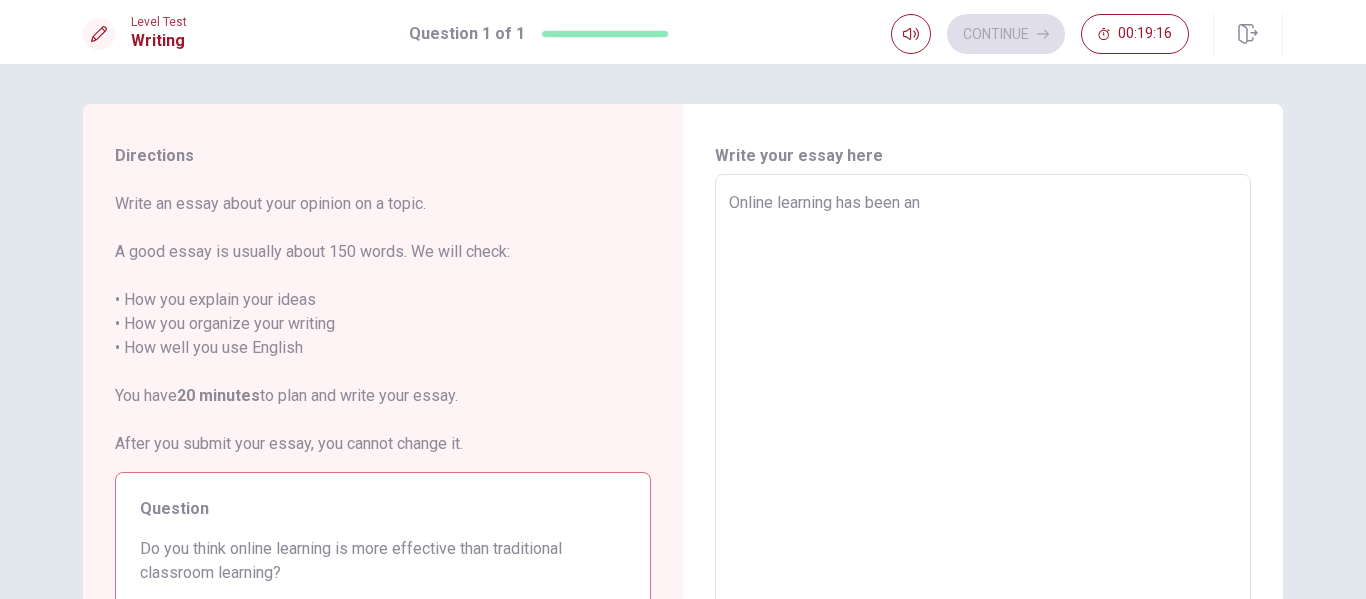 type on "x" 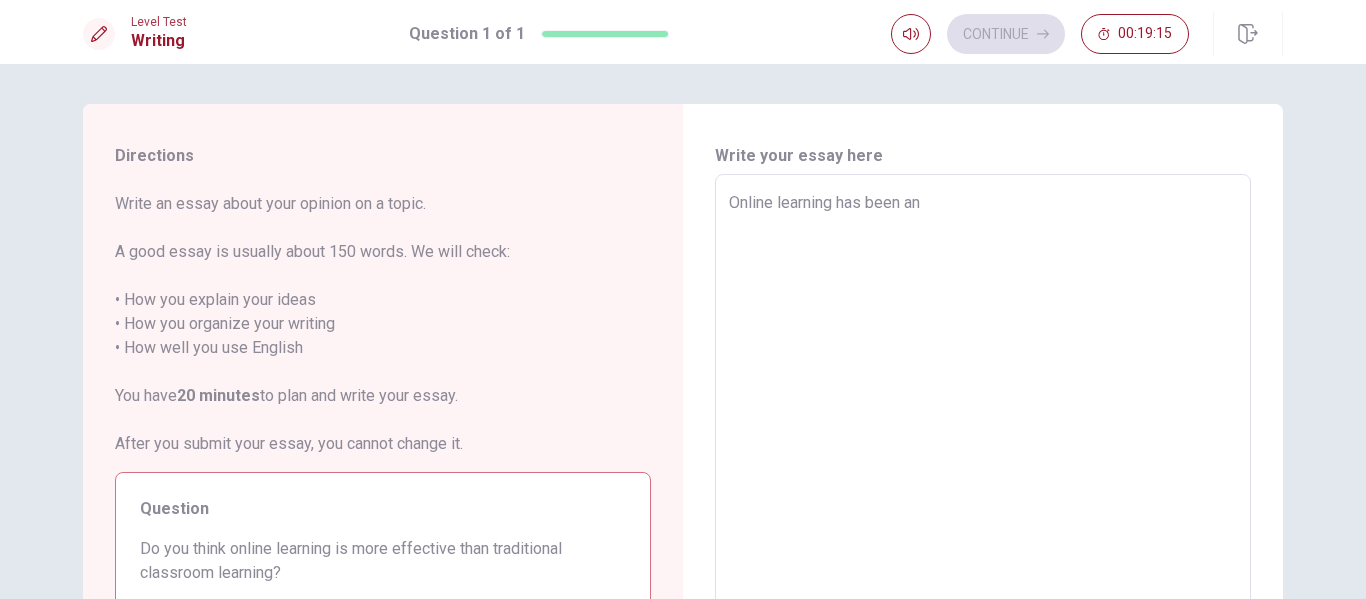 type on "Online learning has been an" 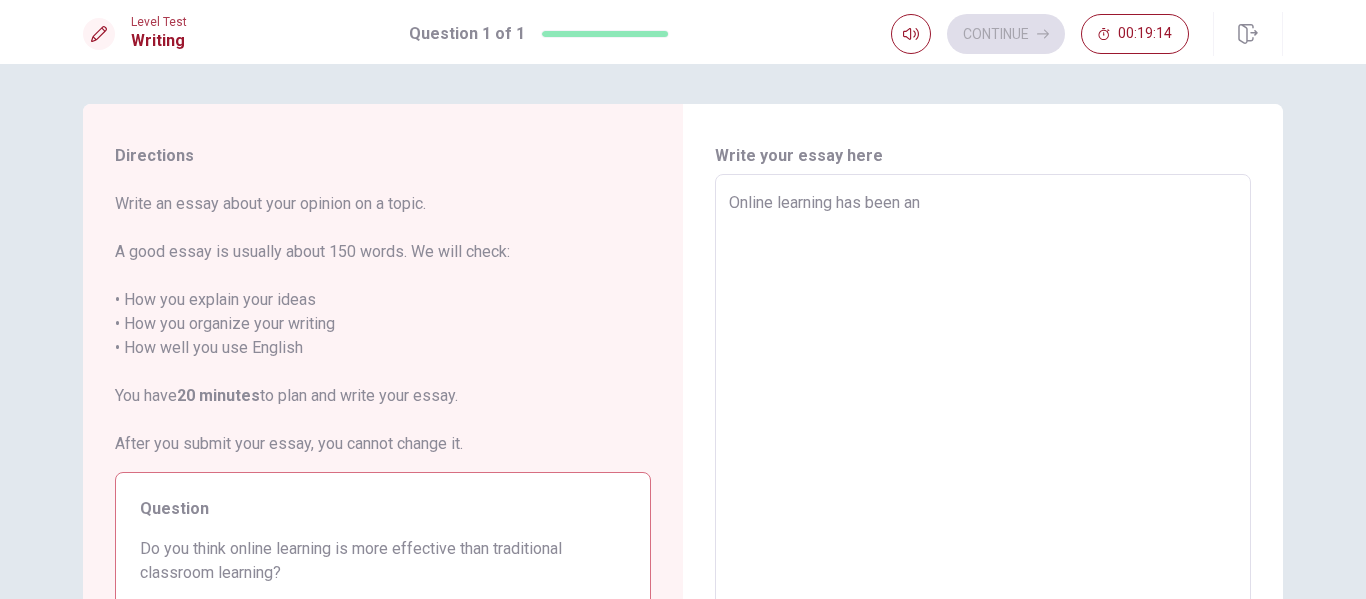type on "x" 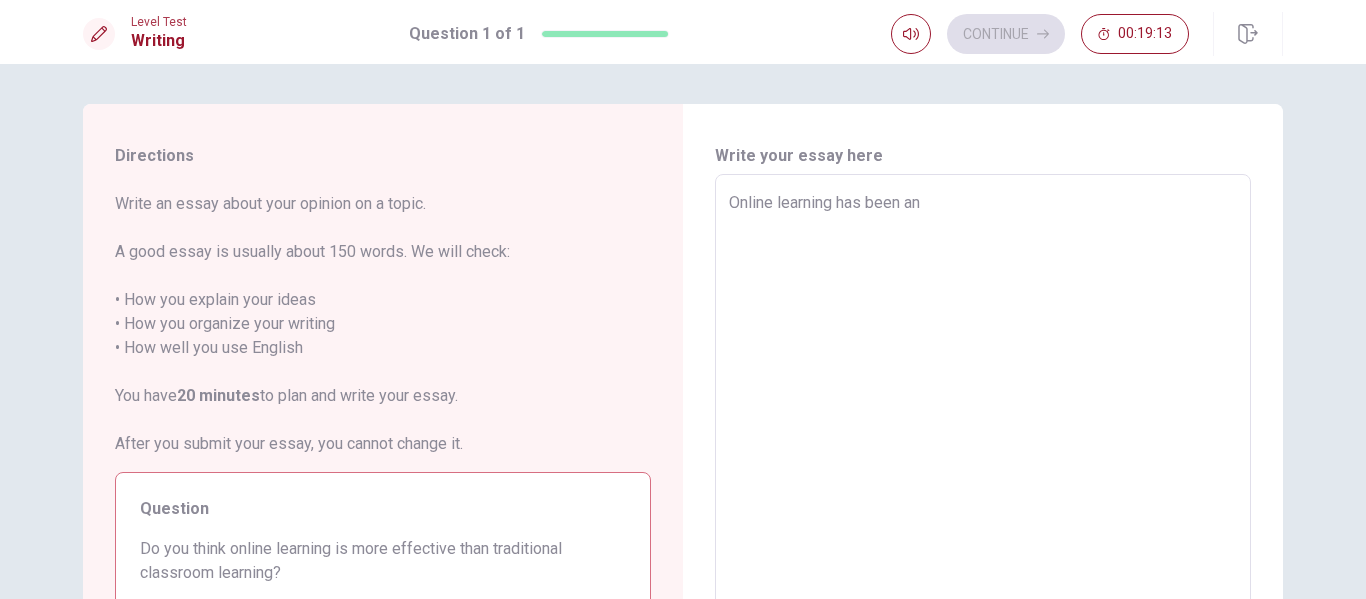 type on "Online learning has been an h" 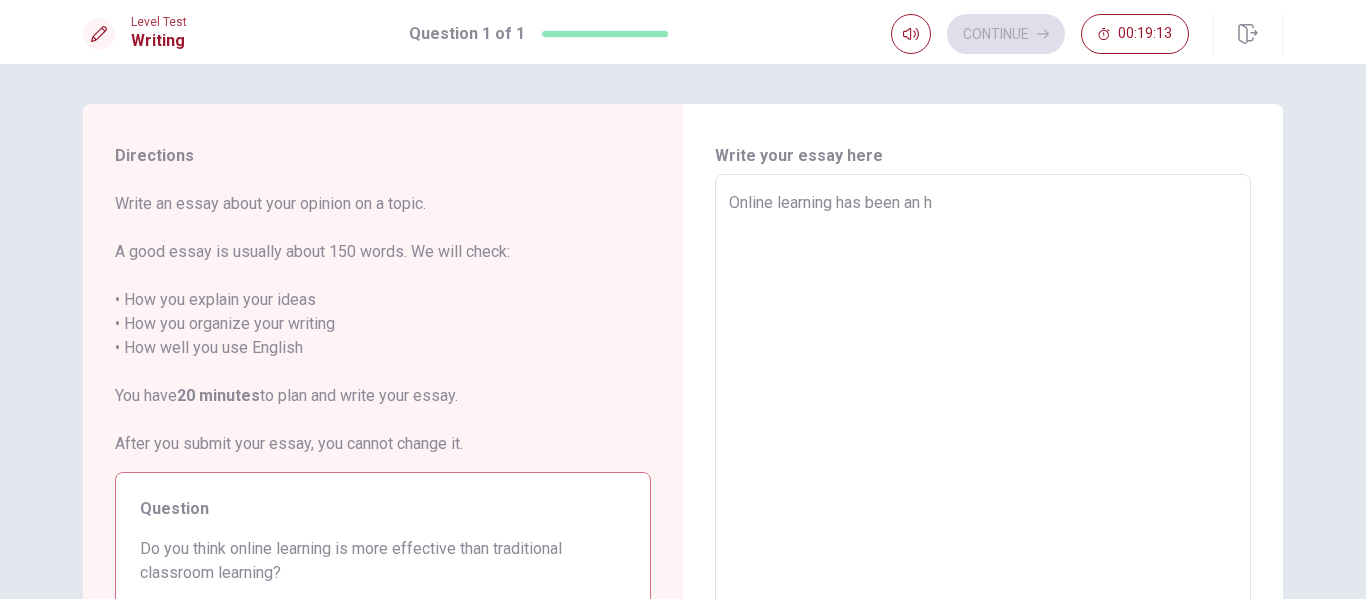 type on "x" 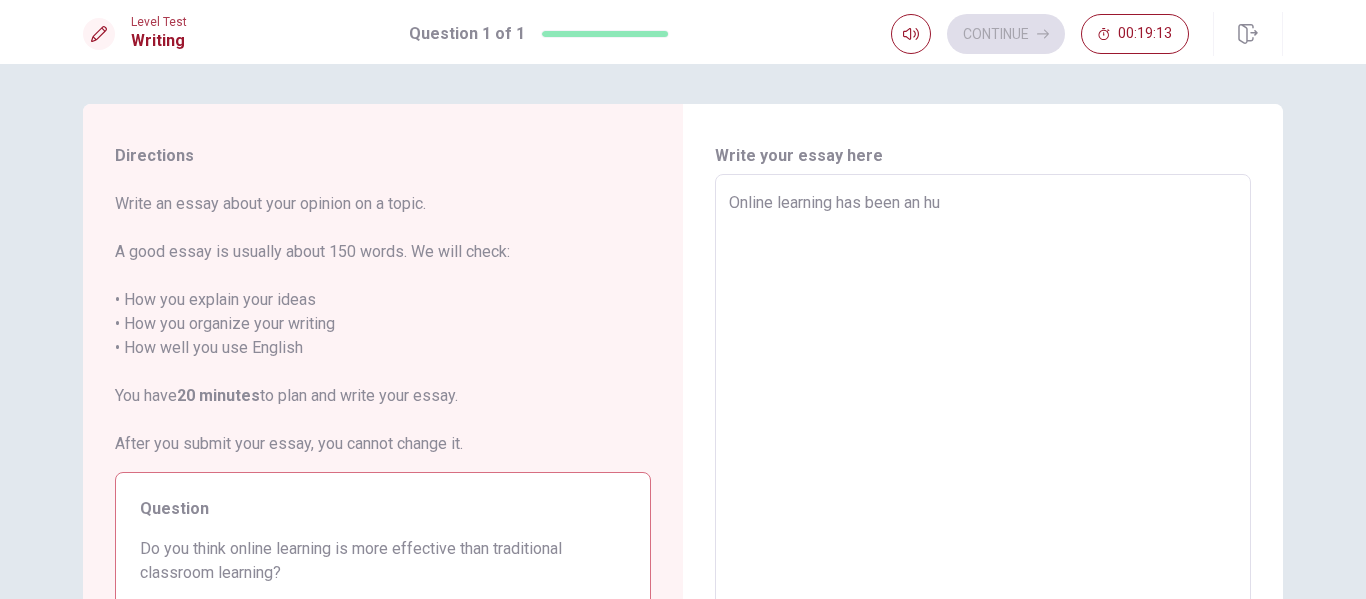 type on "x" 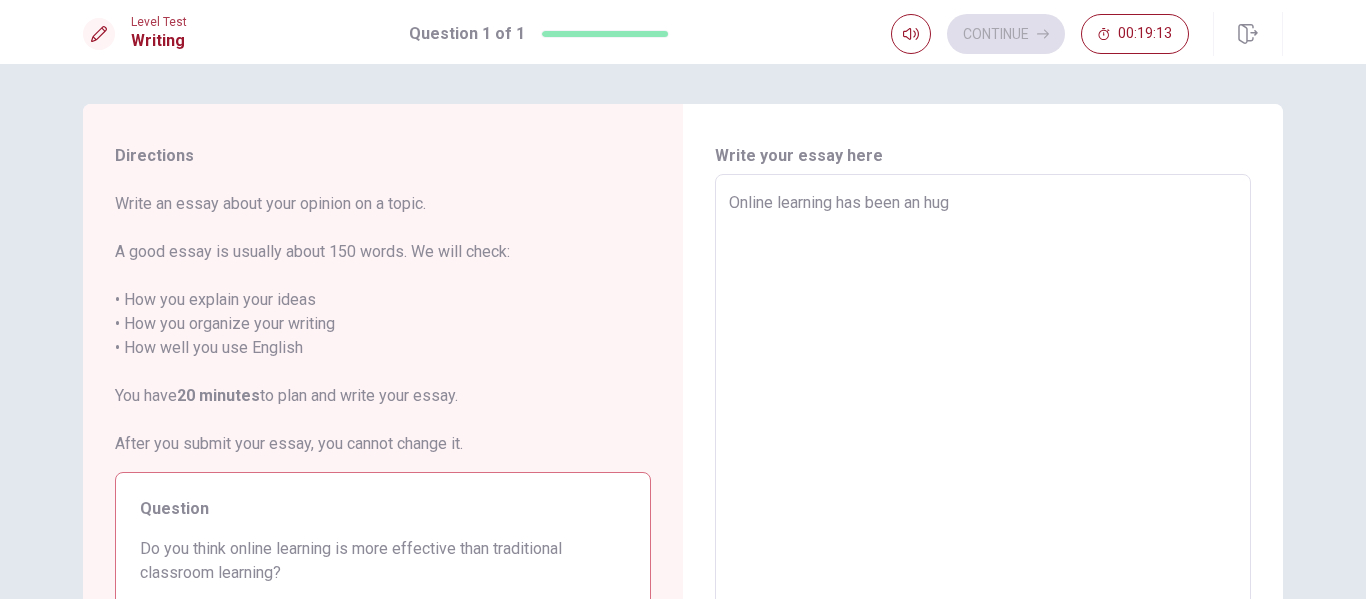 type on "x" 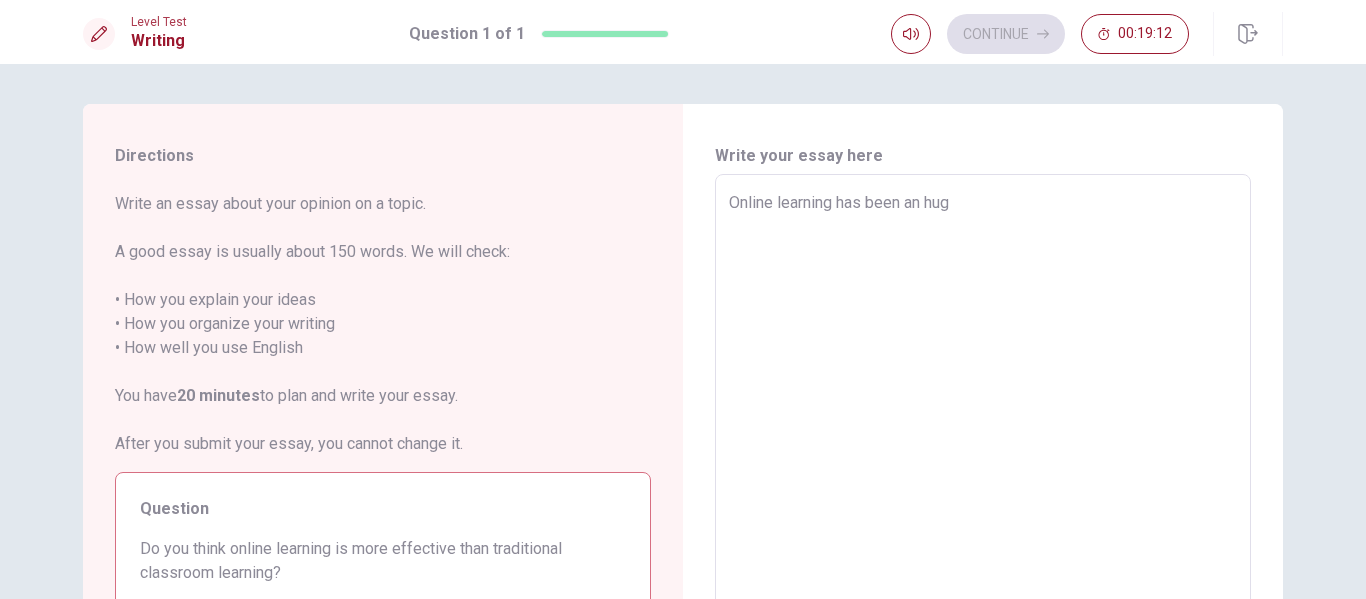 type on "Online learning has been an huge" 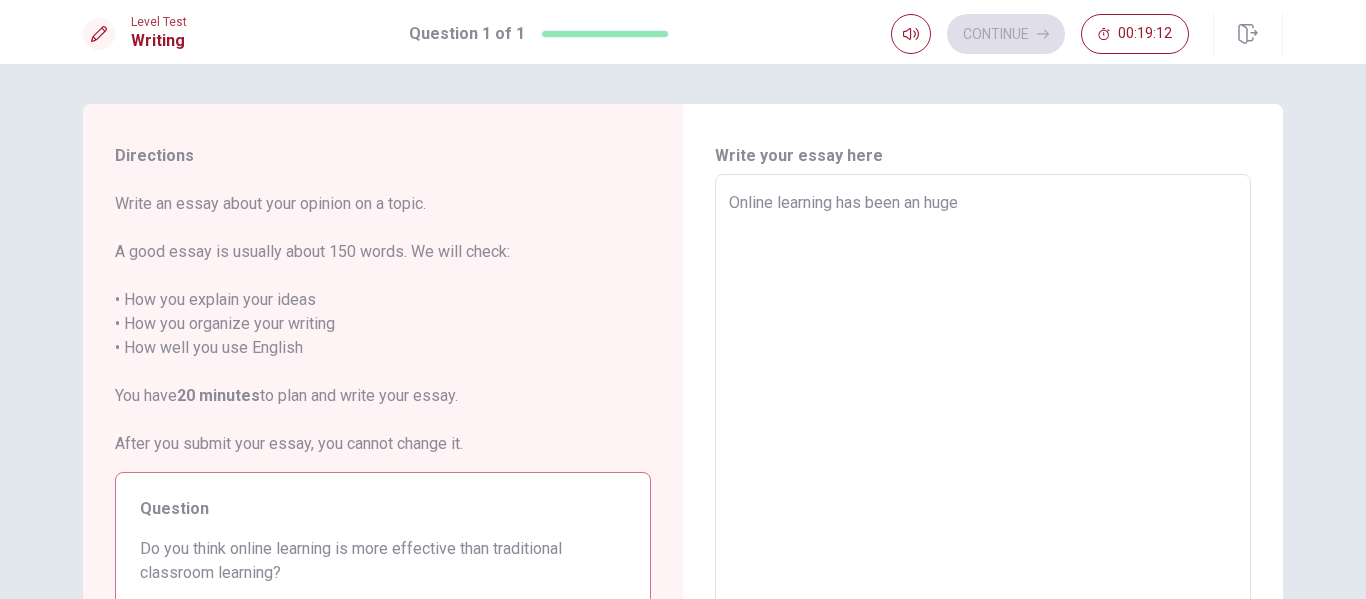 type on "x" 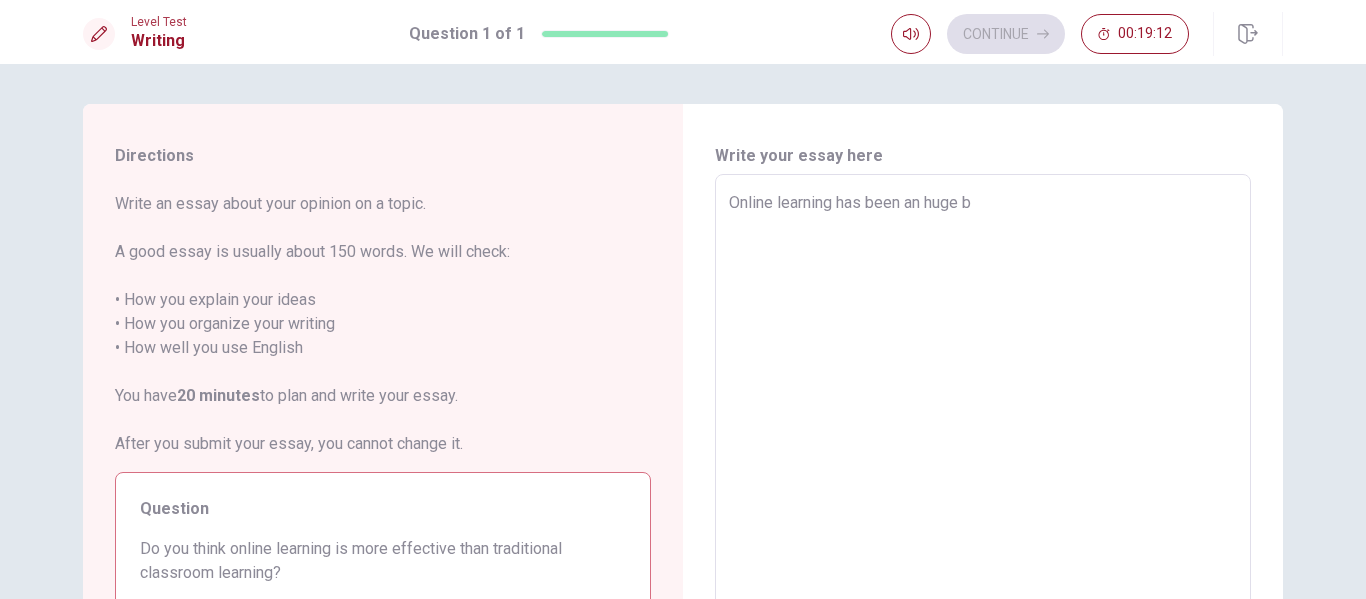 type on "x" 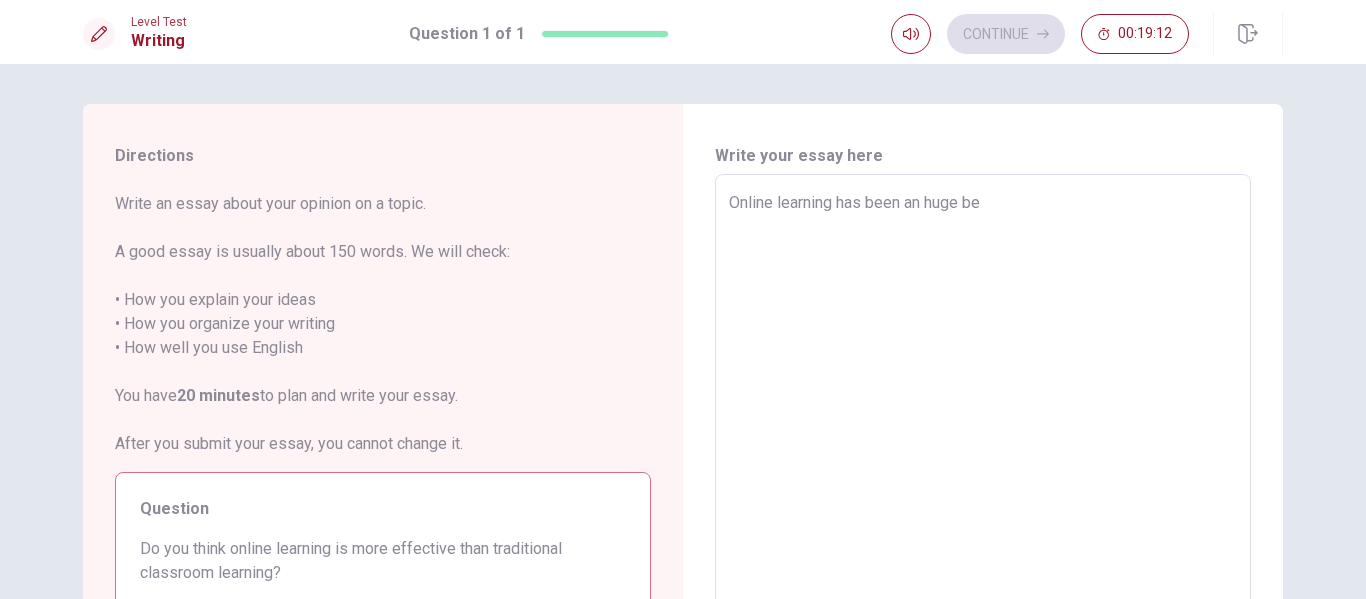 type on "x" 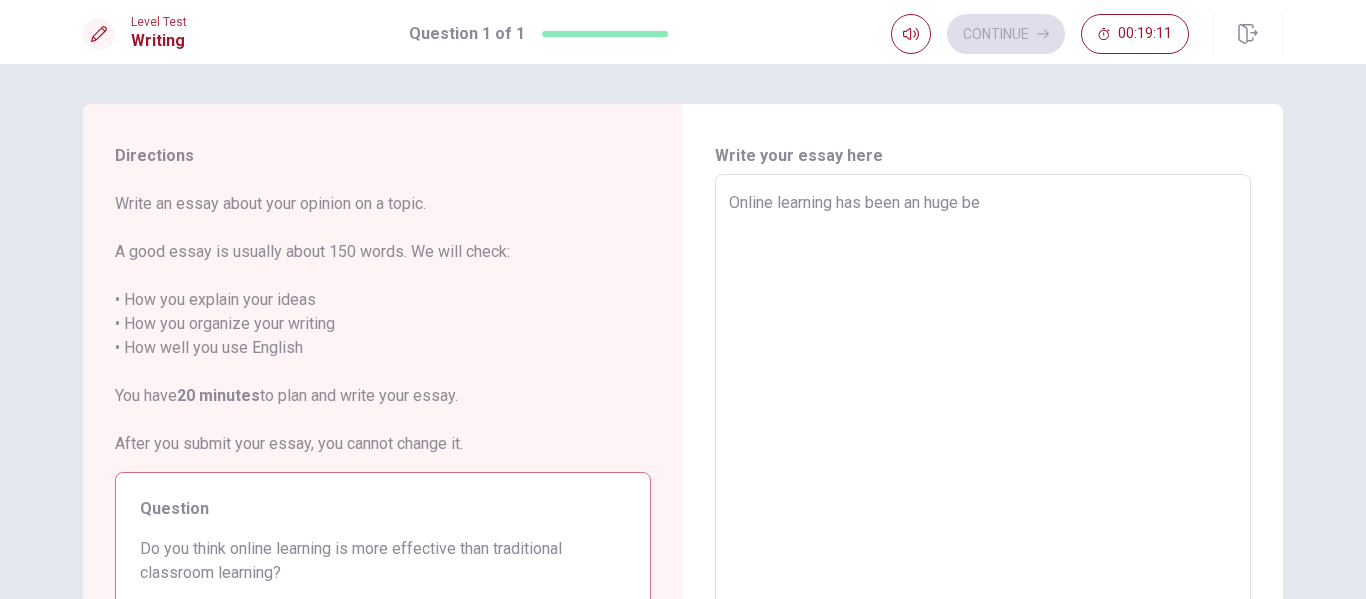 type on "Online learning has been an huge ben" 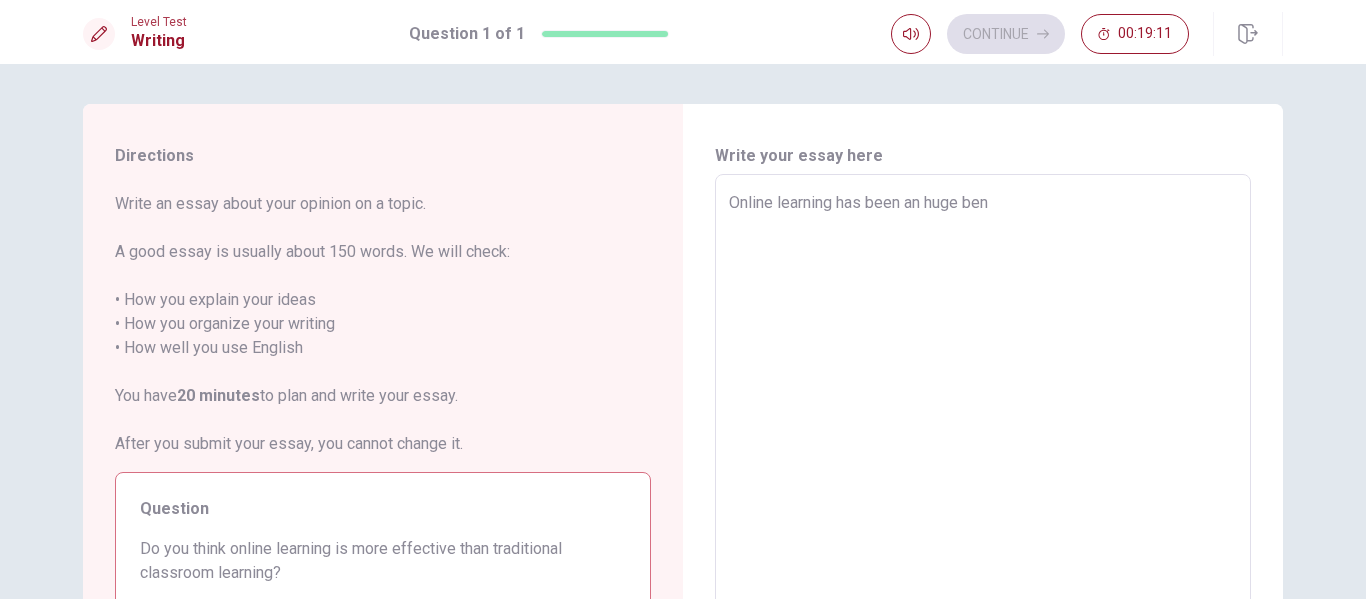 type on "x" 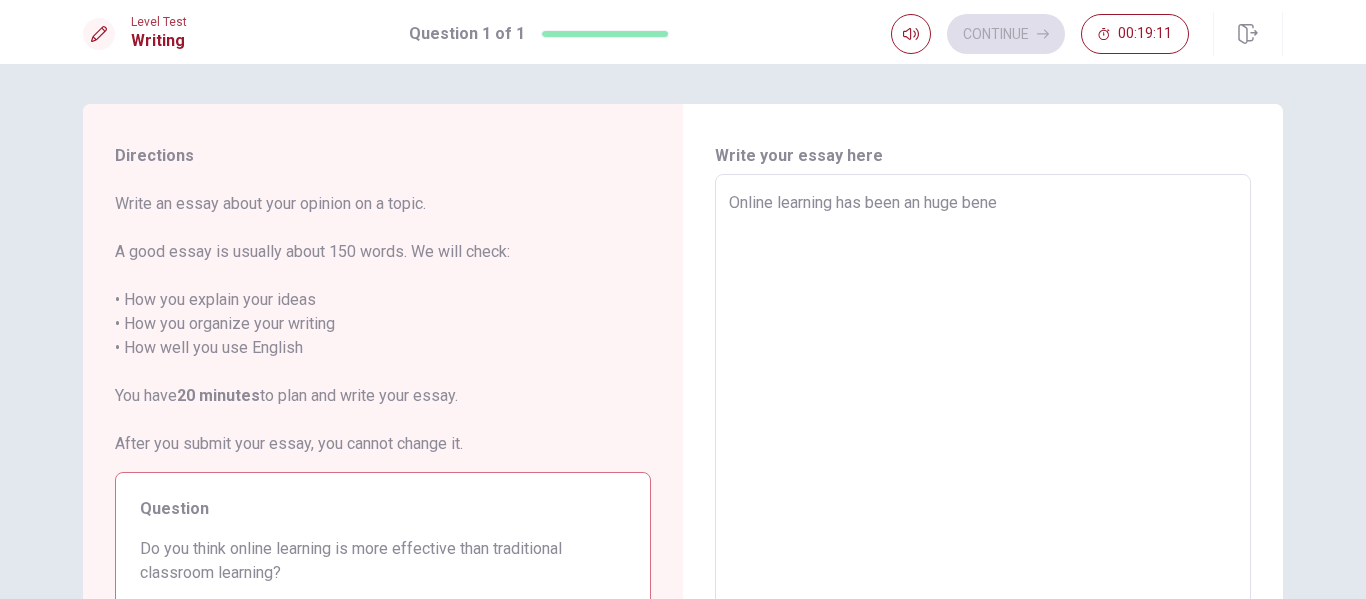 type on "x" 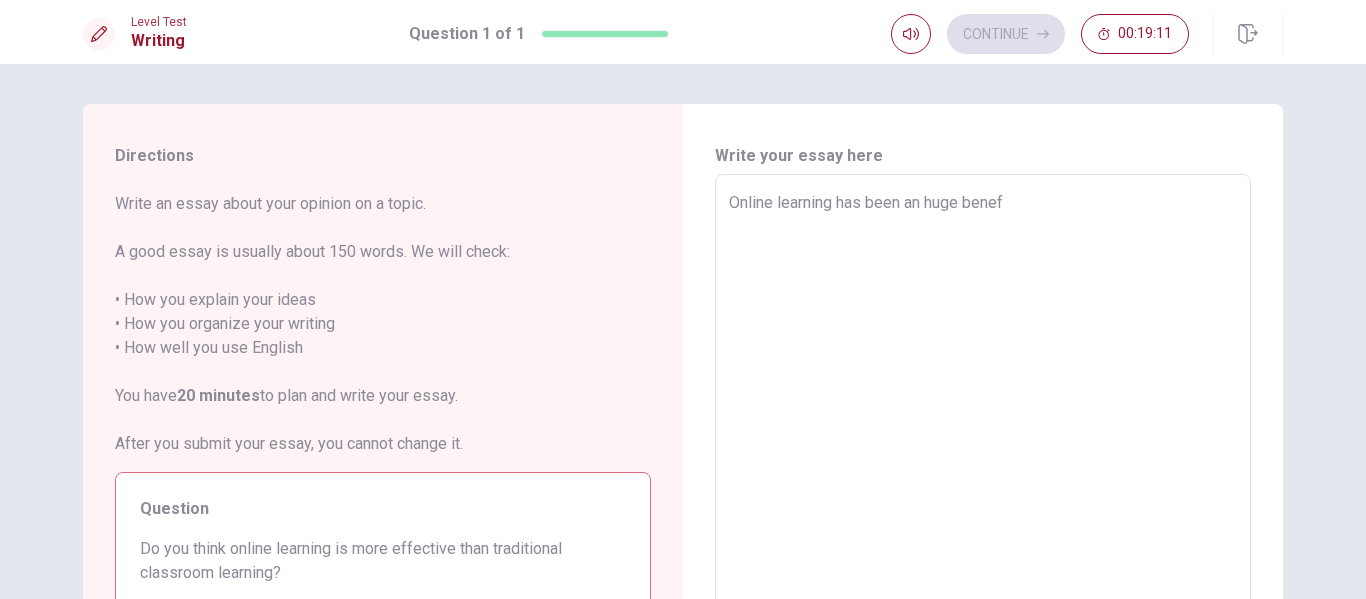 type on "x" 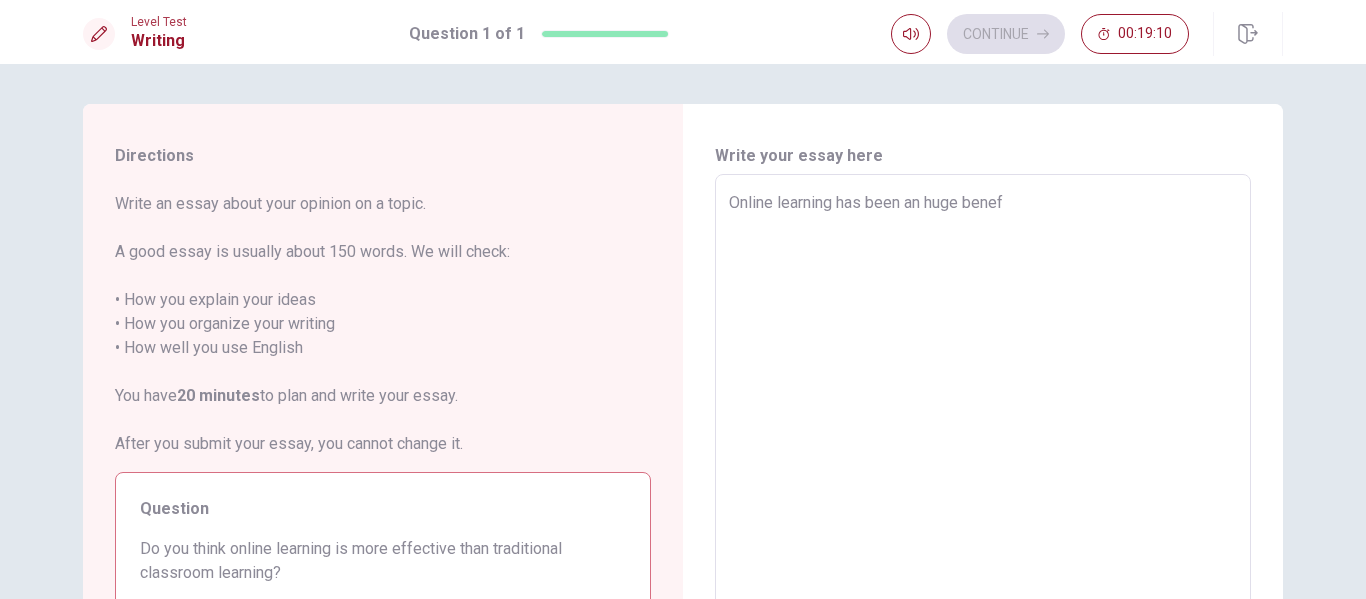 type on "Online learning has been an huge benefi" 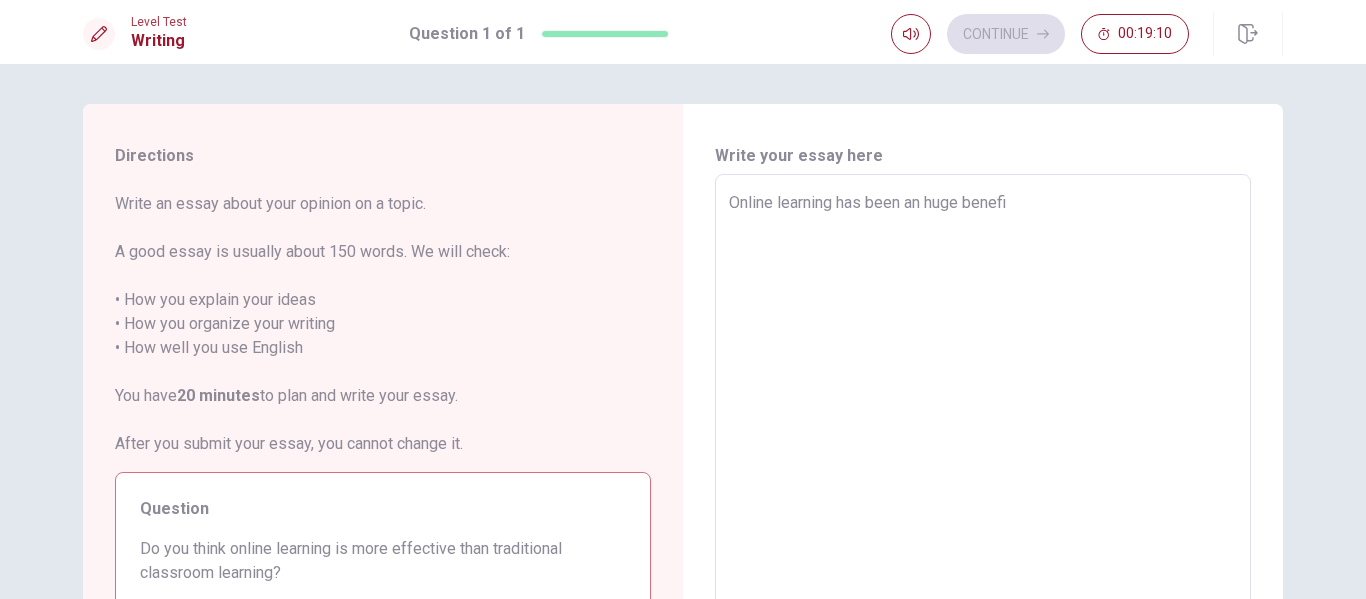 type on "x" 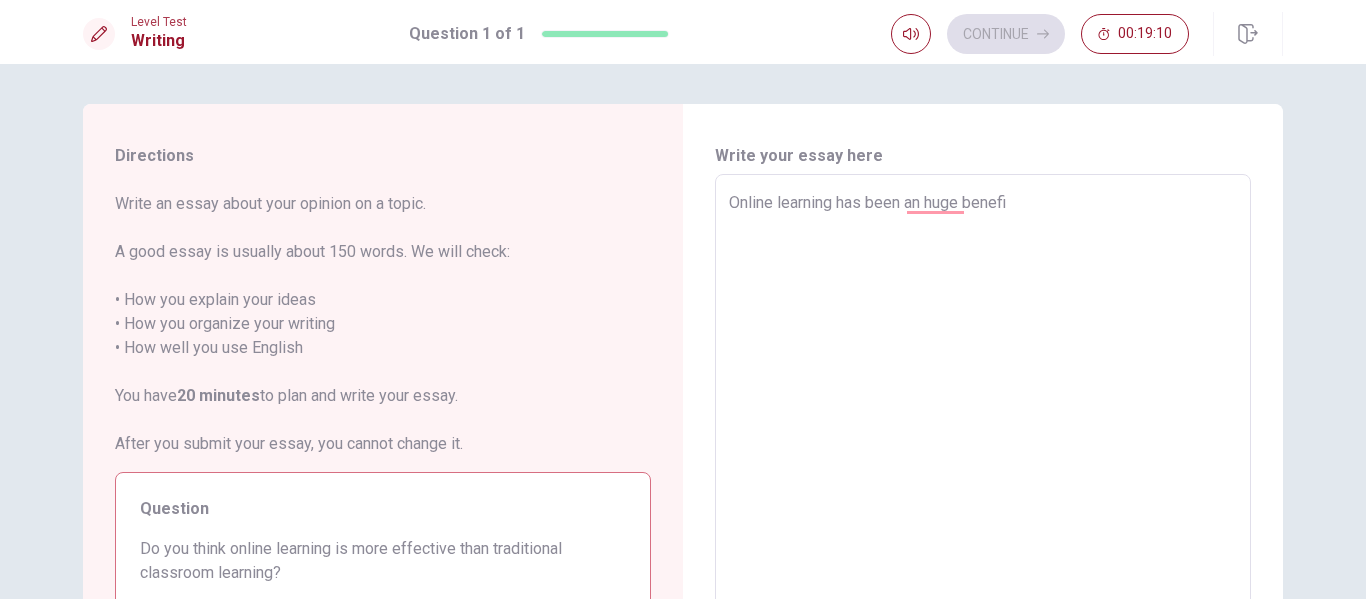 type on "Online learning has been an huge benefit" 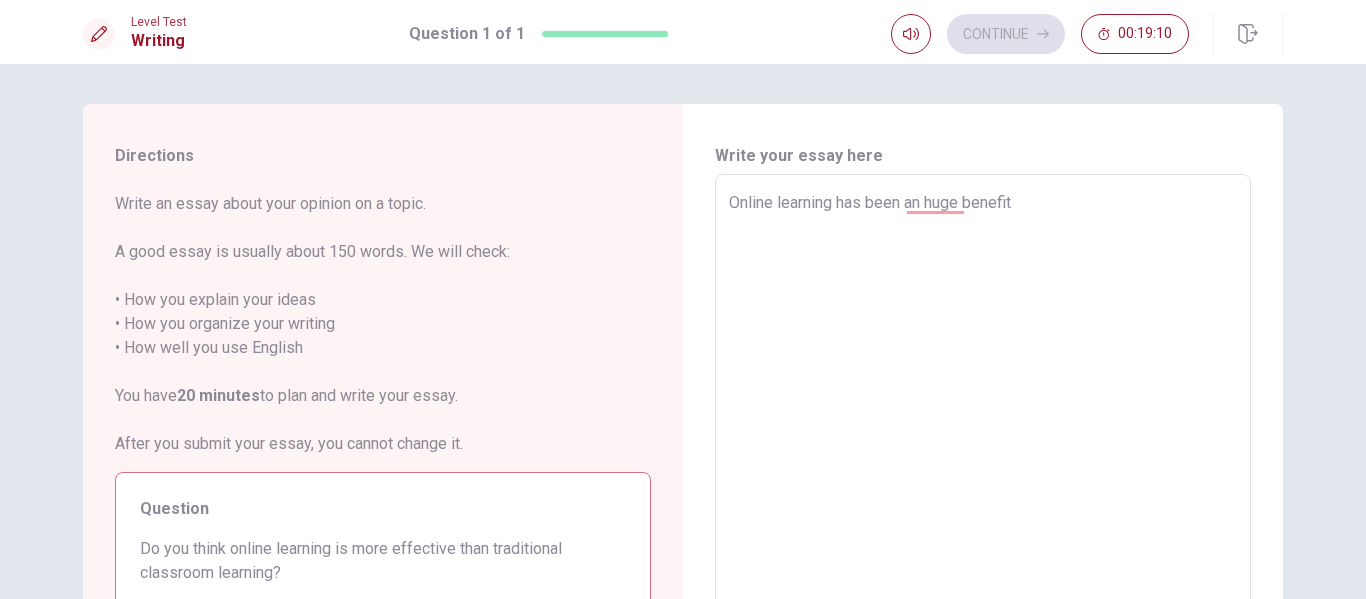 type on "x" 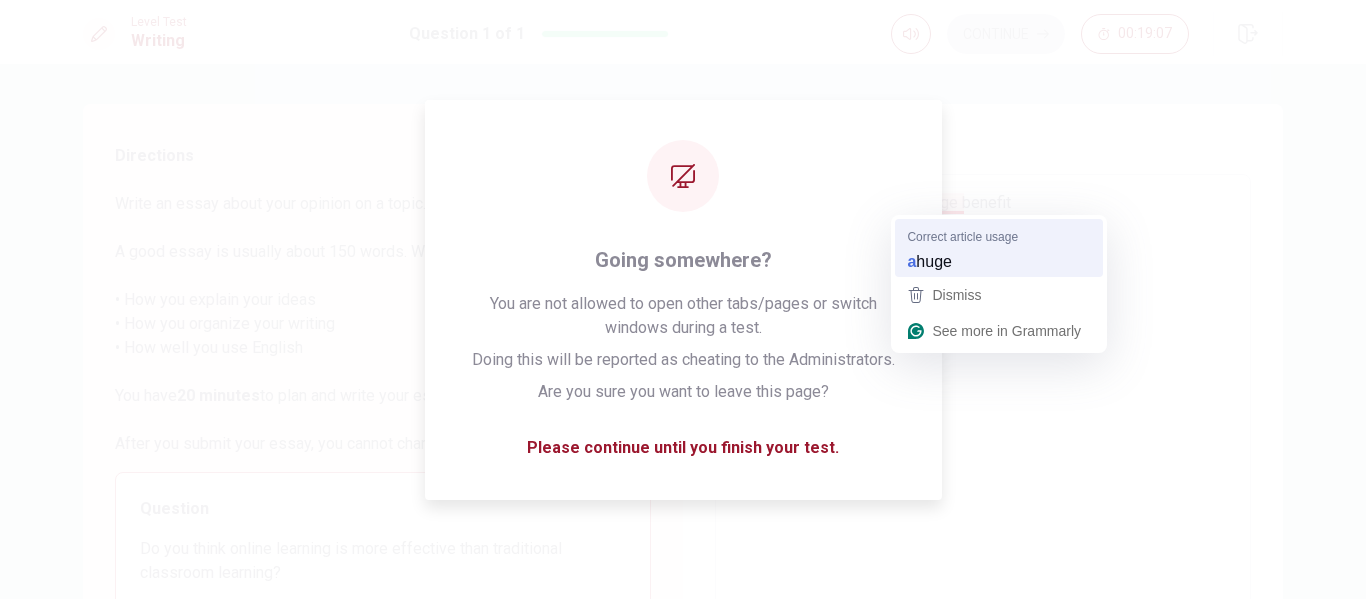 type on "x" 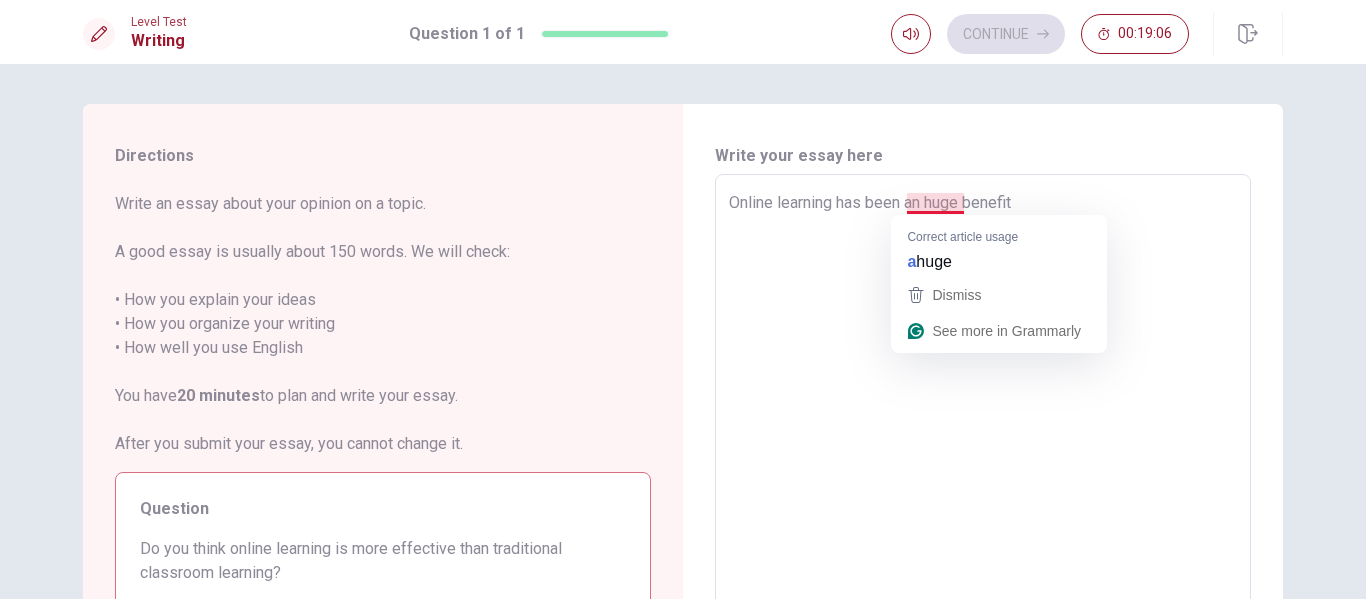 type on "Online learning has been an huge benefit" 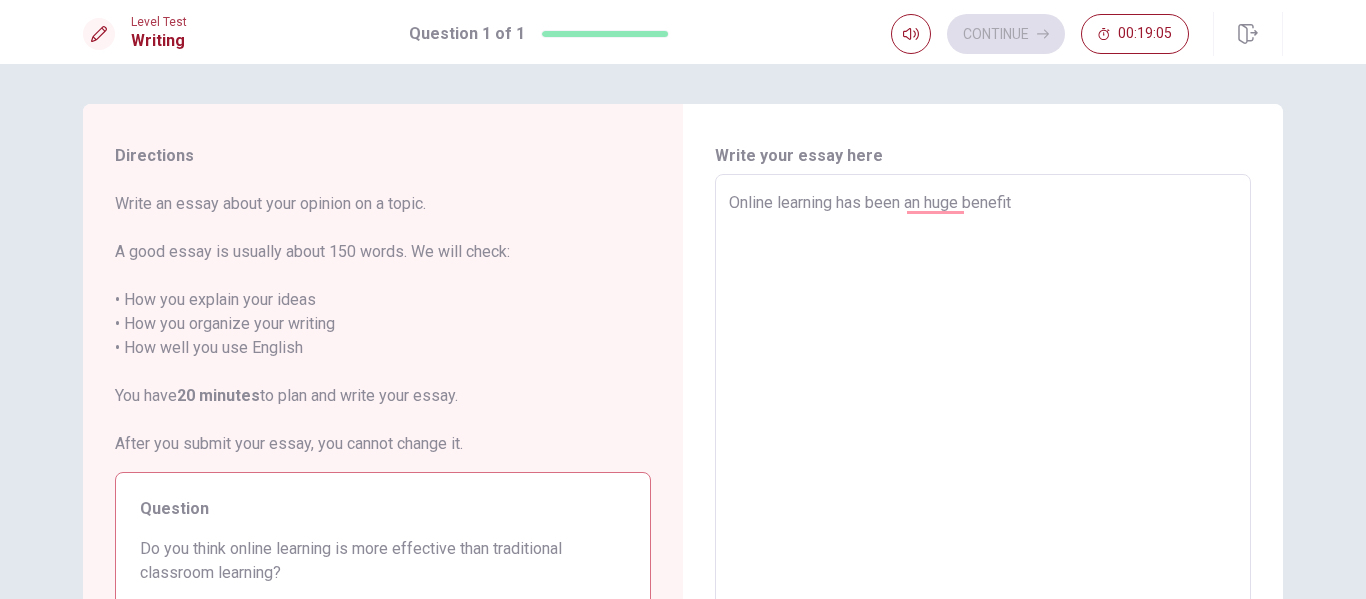 click on "Online learning has been an huge benefit" at bounding box center [983, 451] 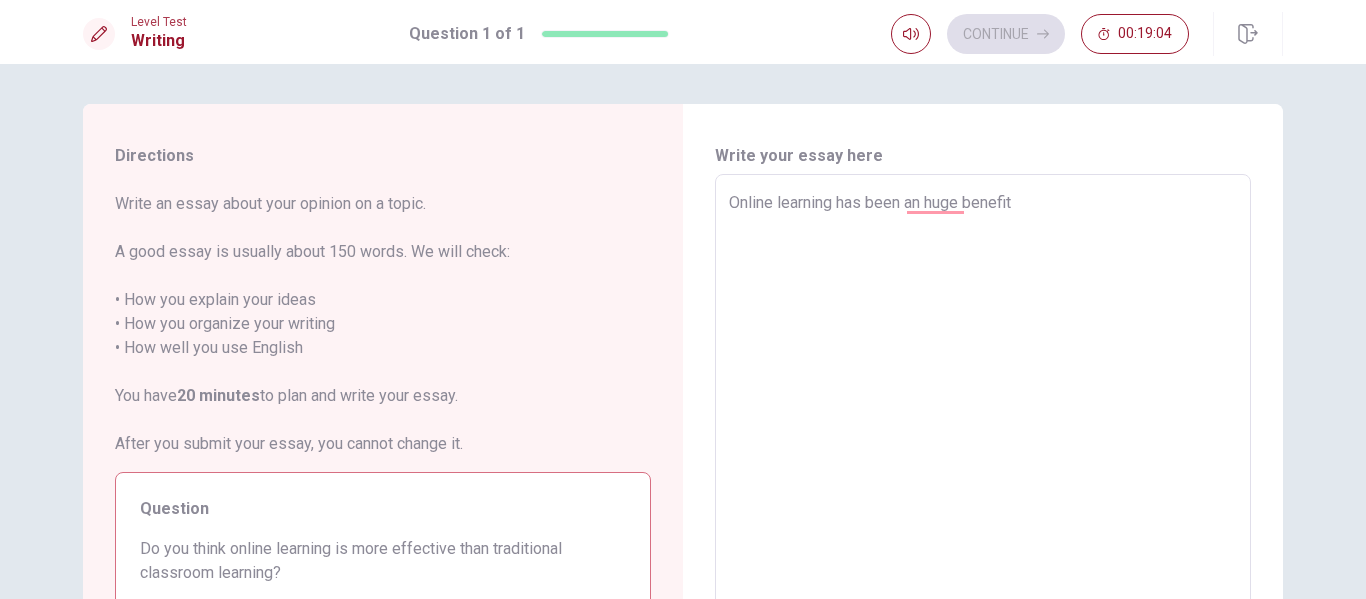 type on "Online learning has been an hugebenefit" 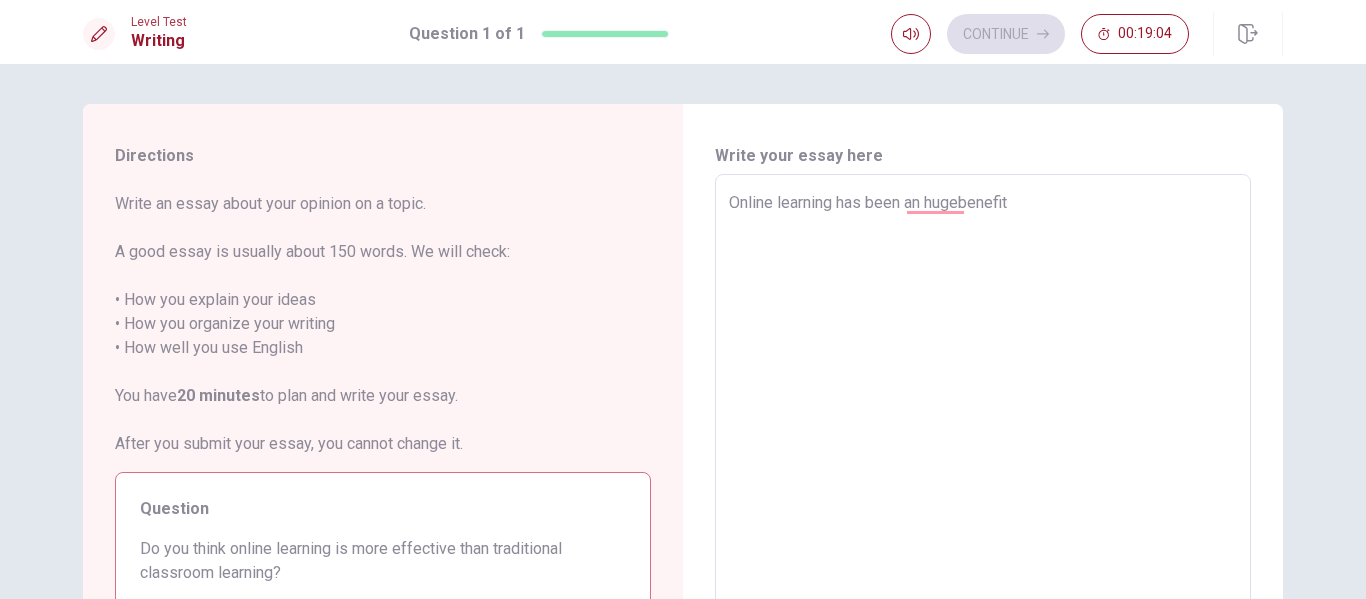 type on "x" 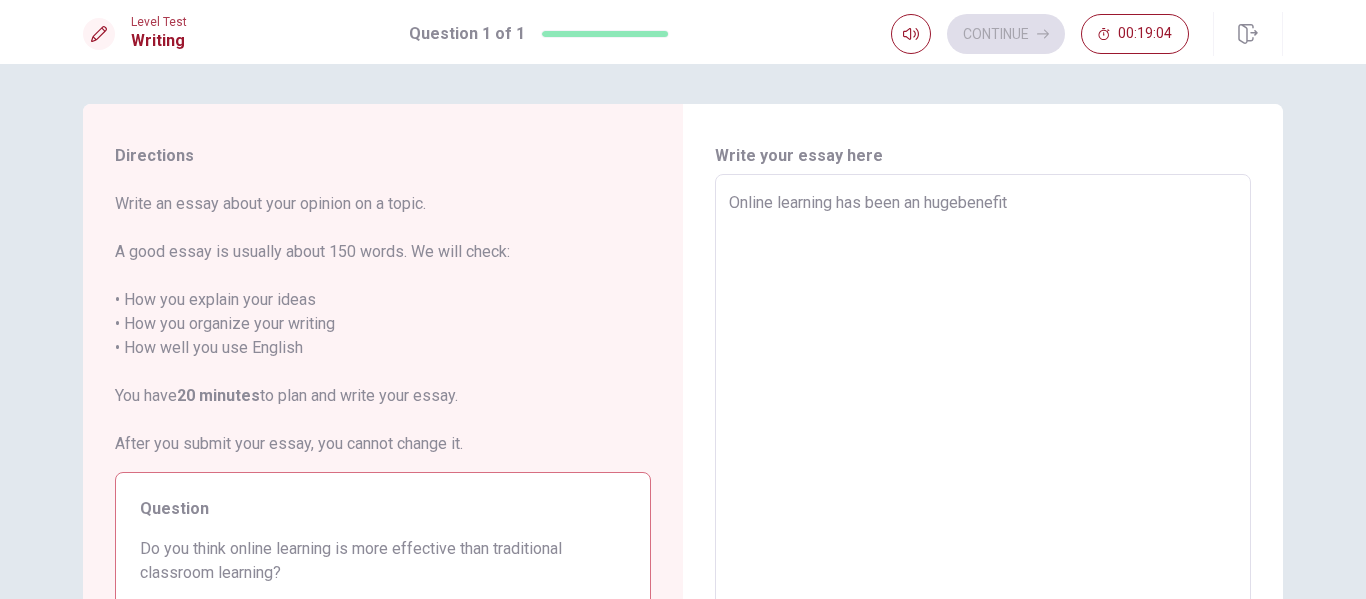 type on "Online learning has been an hugbenefit" 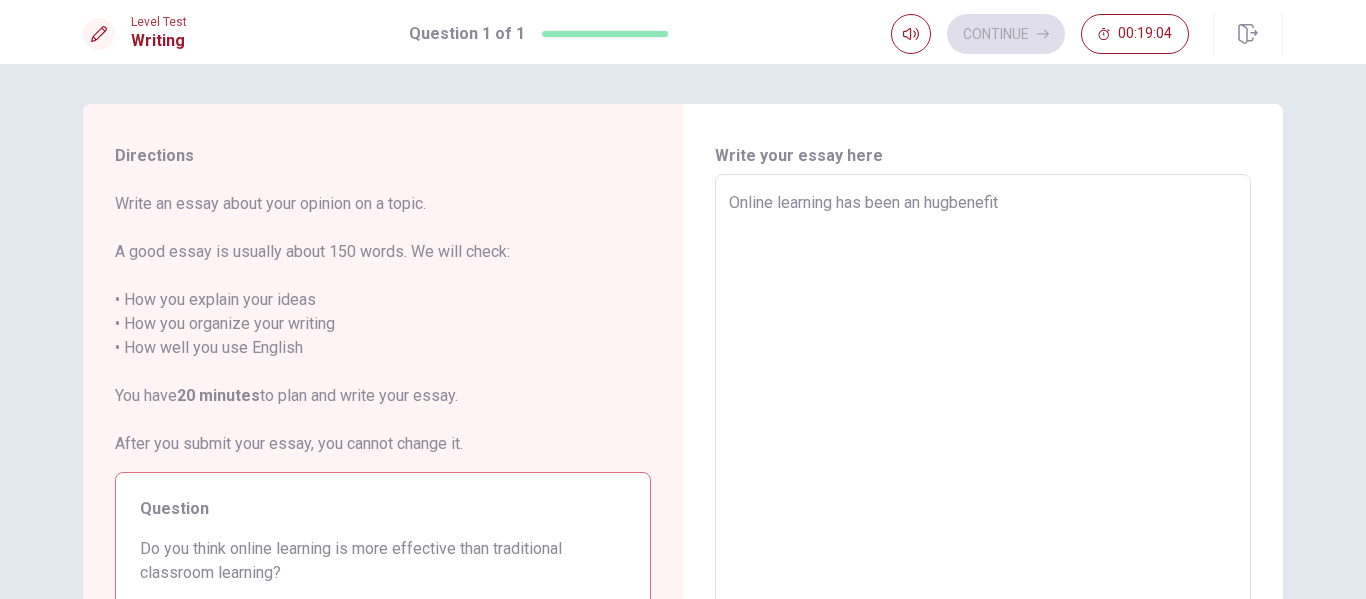 type on "x" 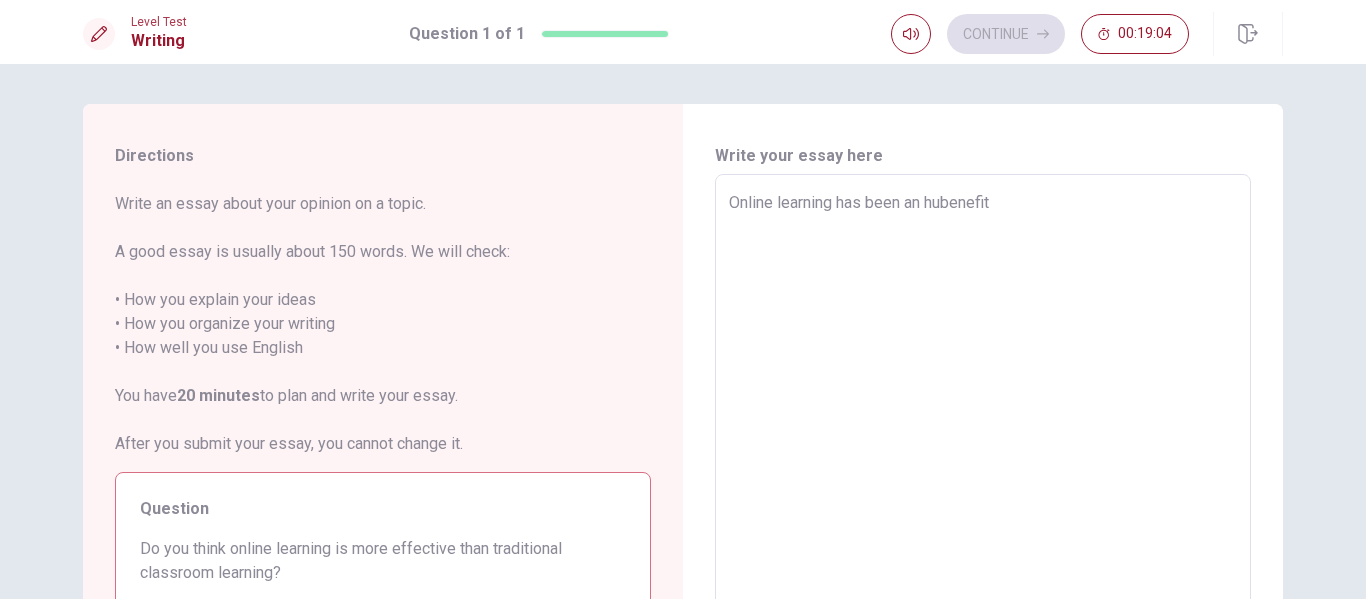 type on "x" 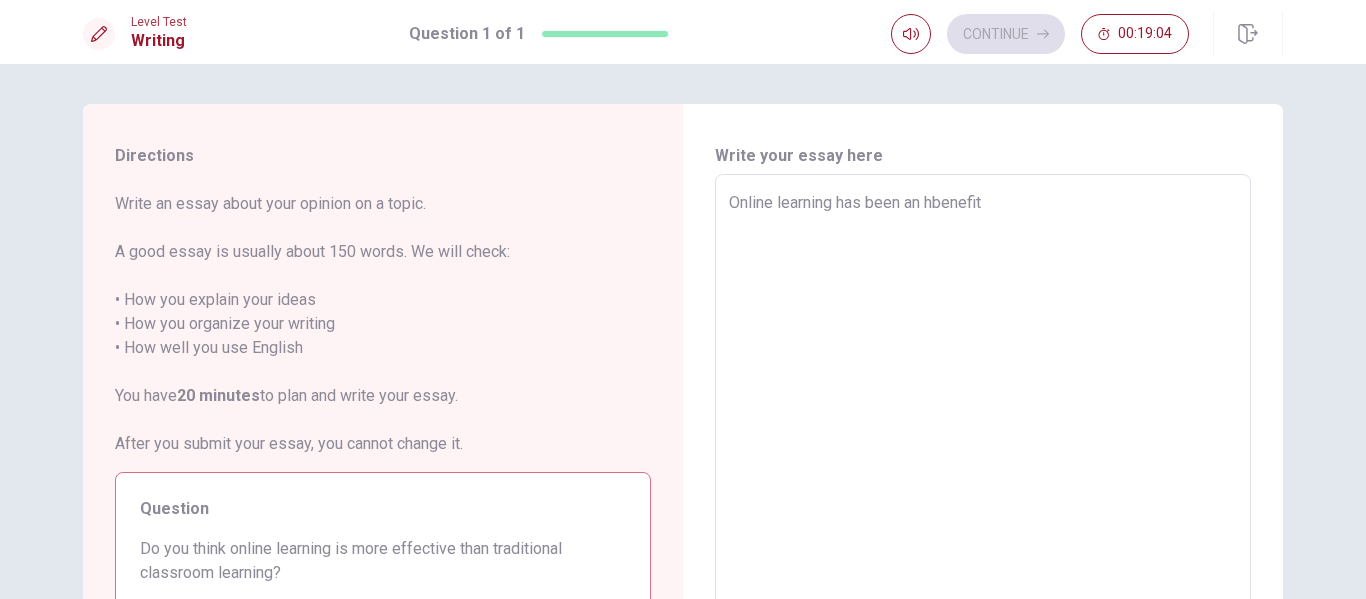type on "x" 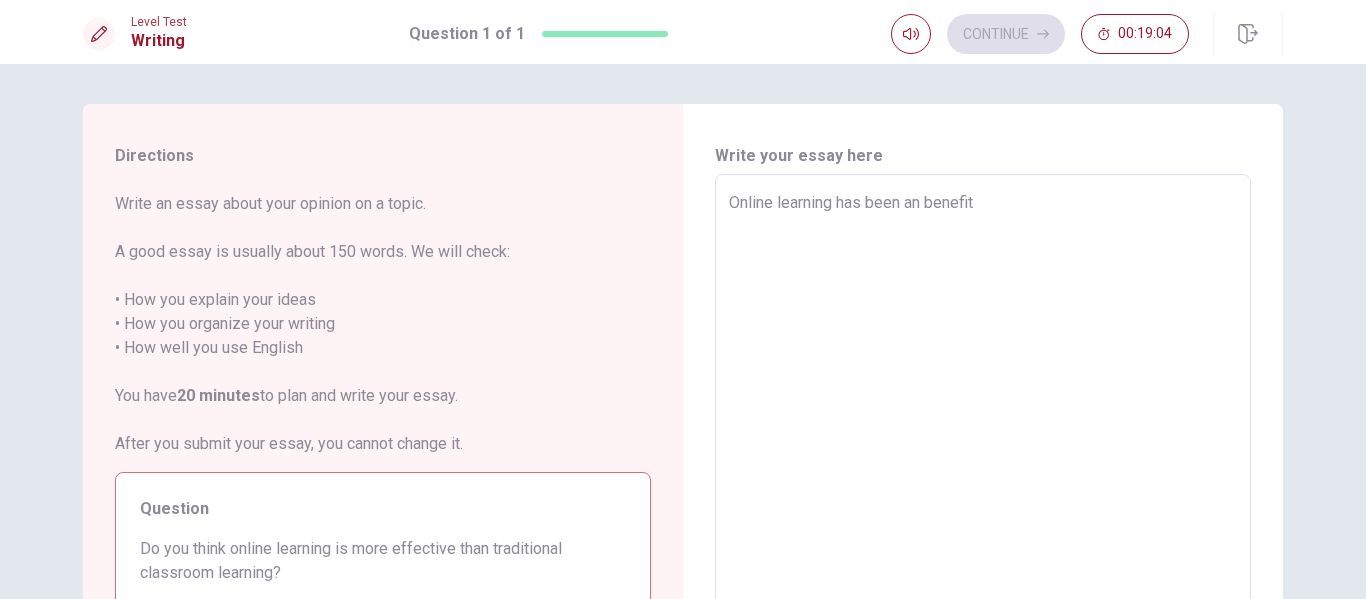 type on "x" 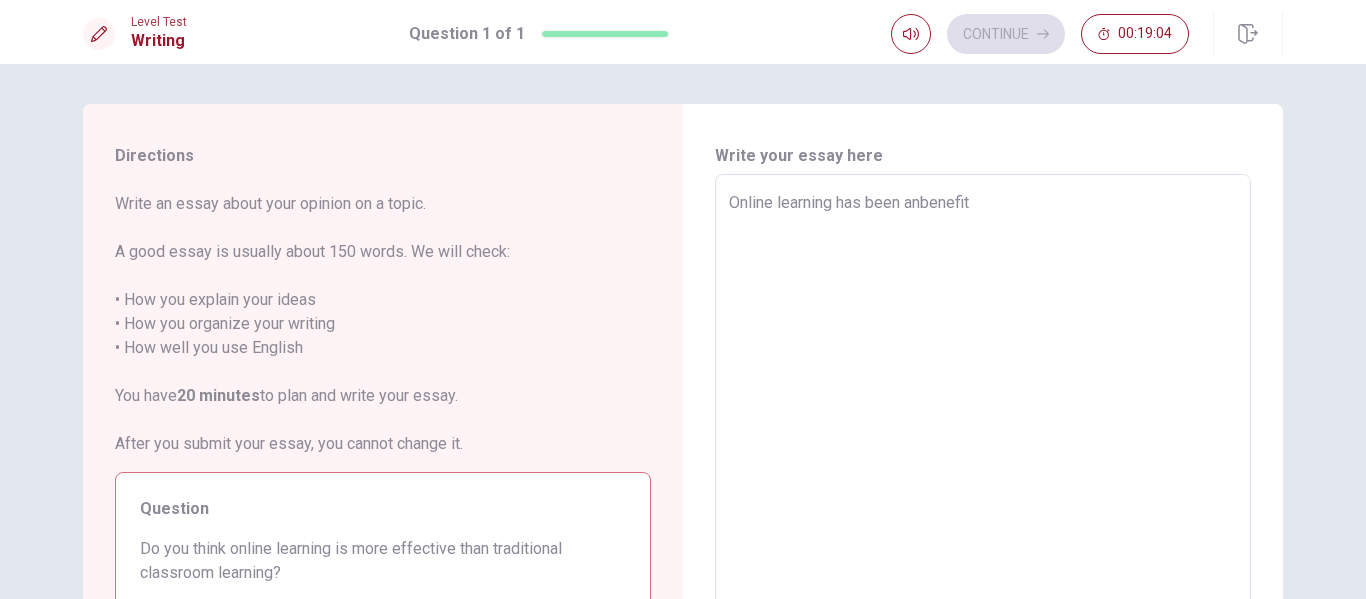 type on "x" 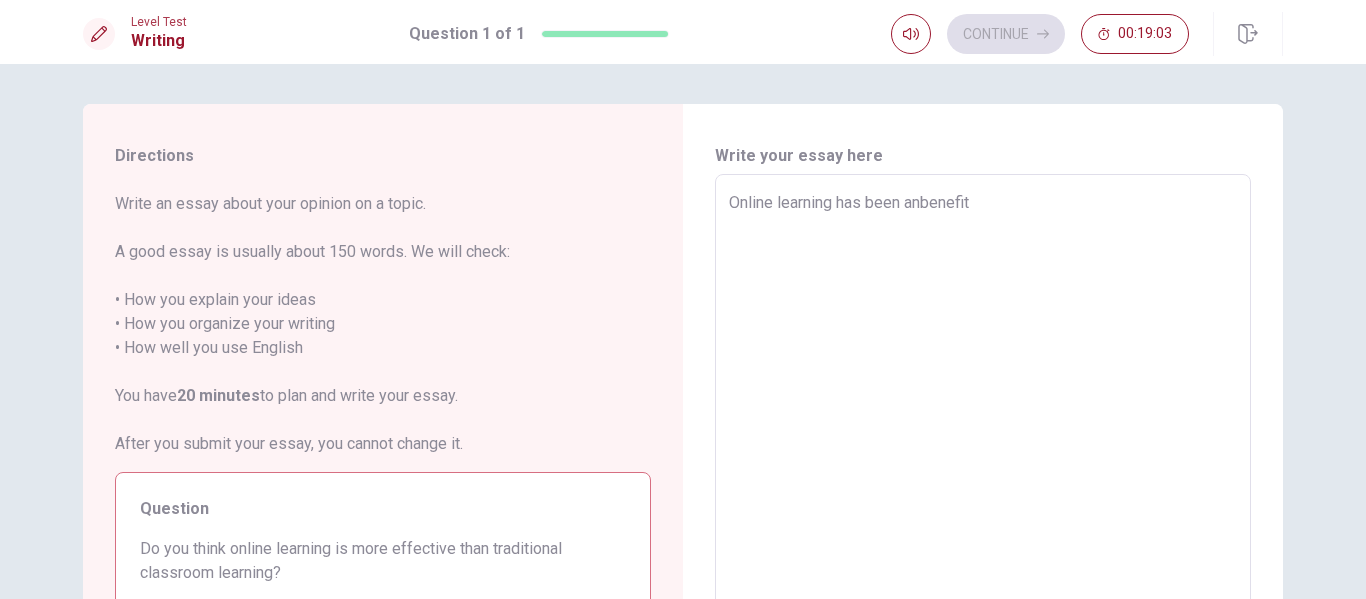 type on "Online learning has been abenefit" 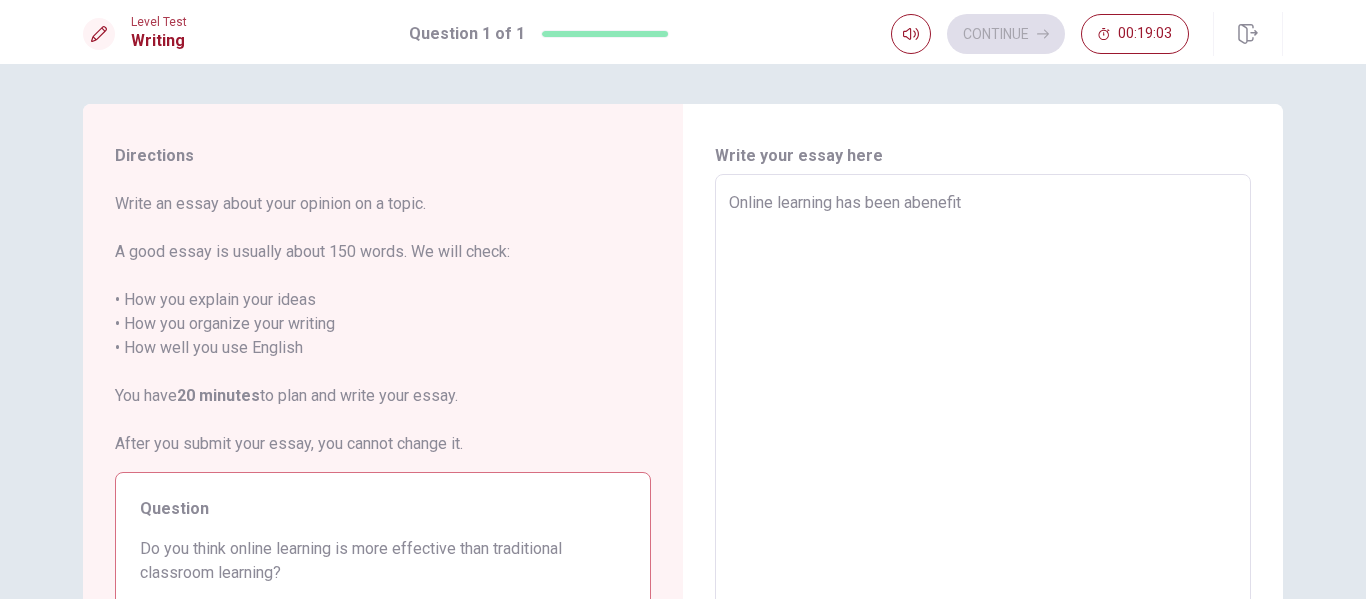 type on "x" 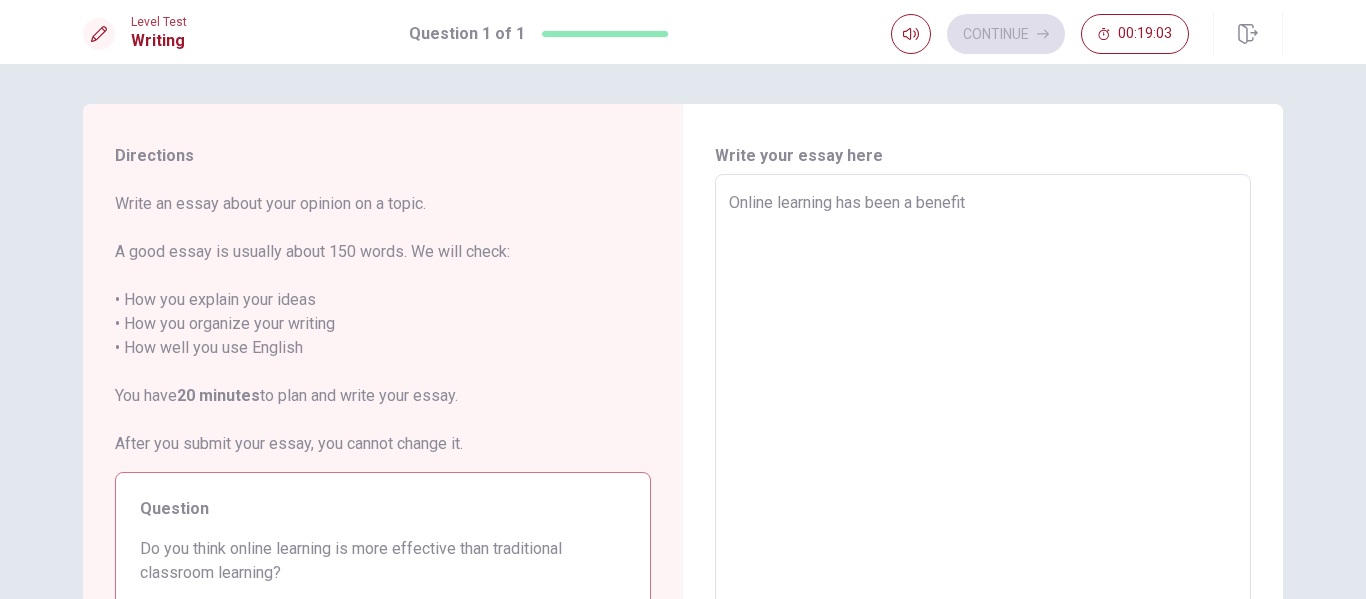 type on "x" 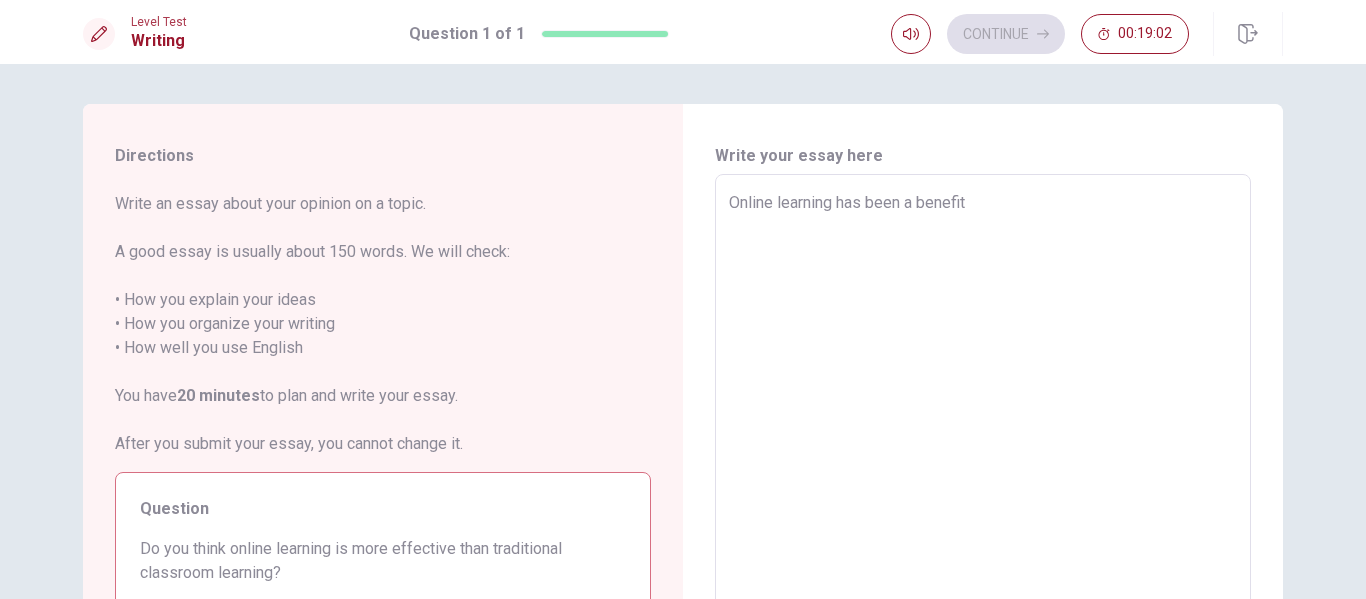 type on "Online learning has been a hbenefit" 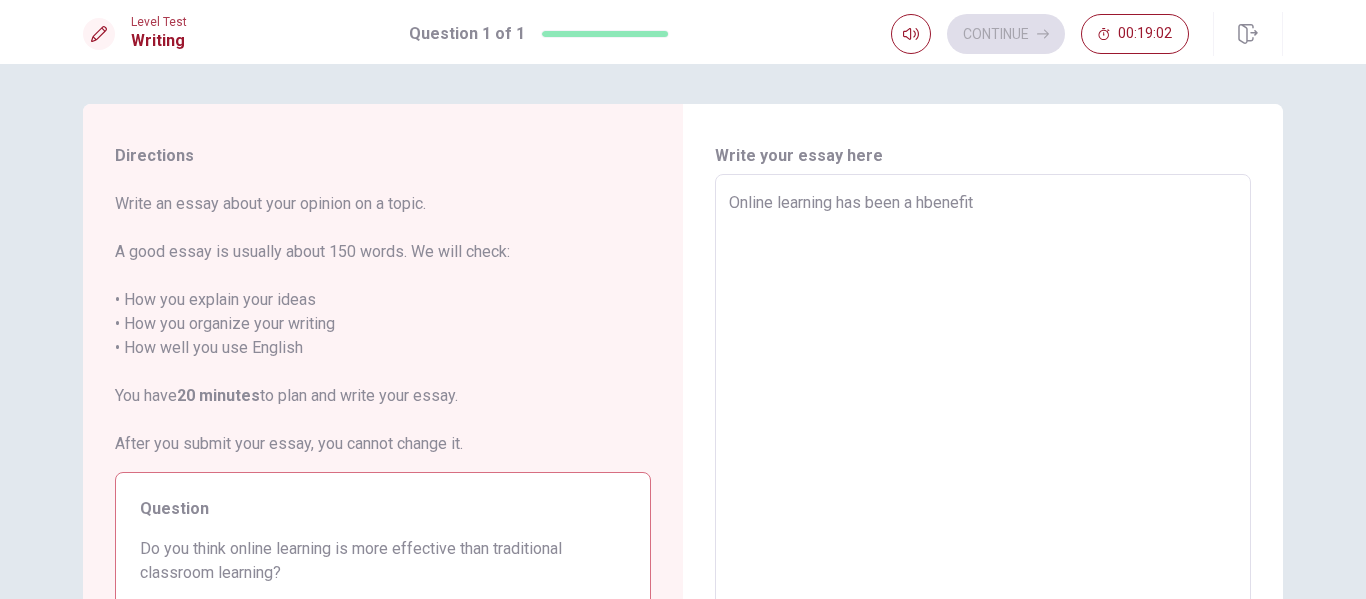 type on "x" 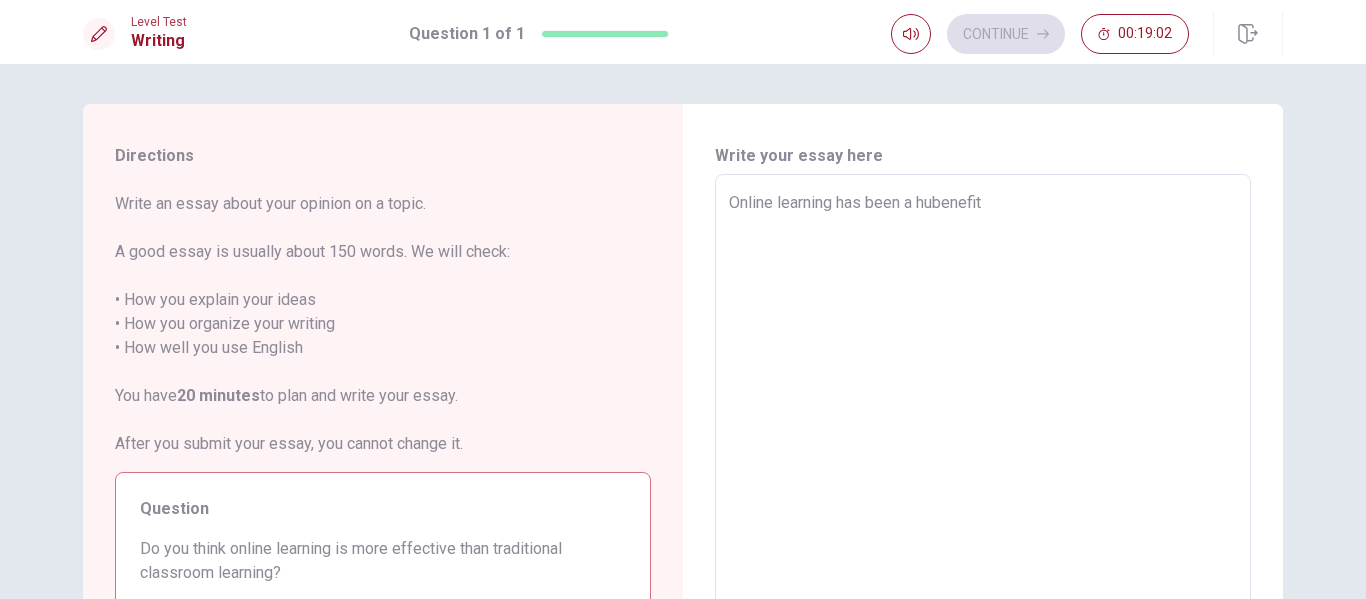 type on "x" 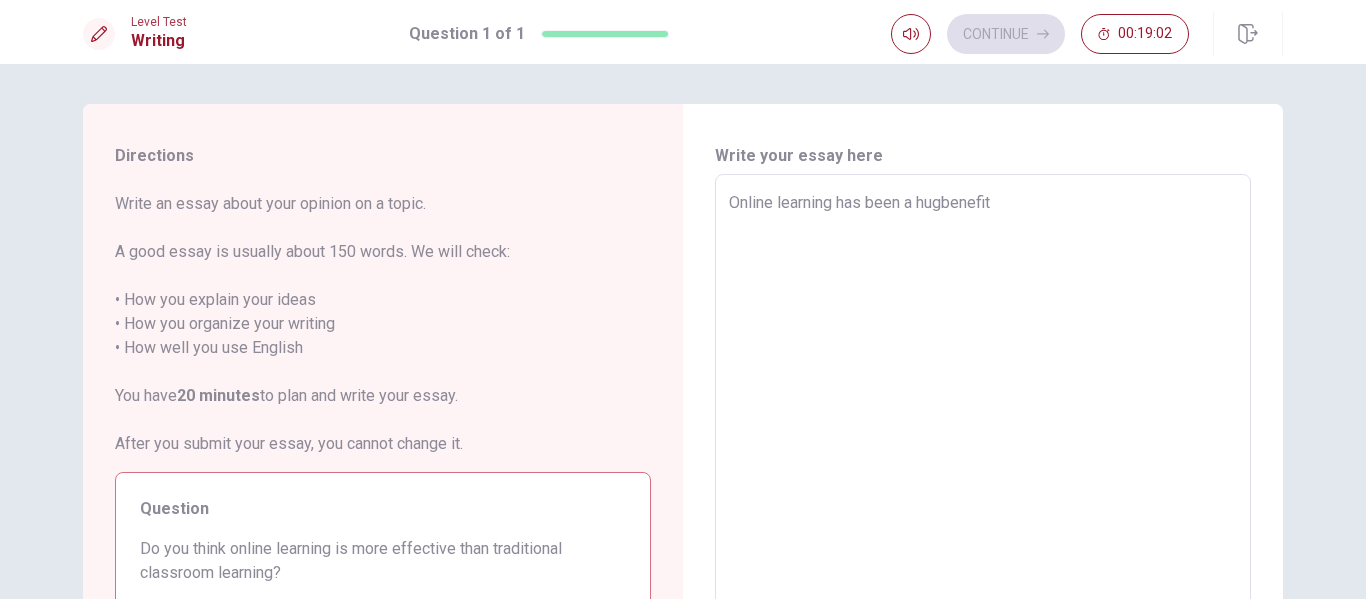 type on "x" 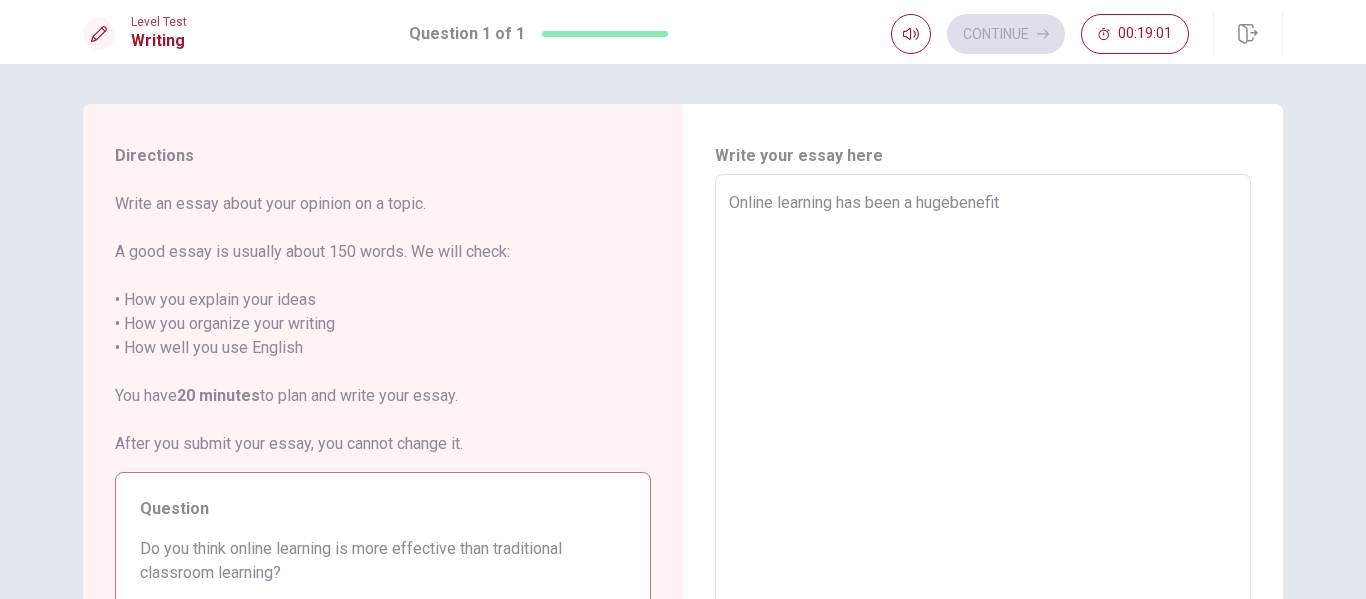 type on "x" 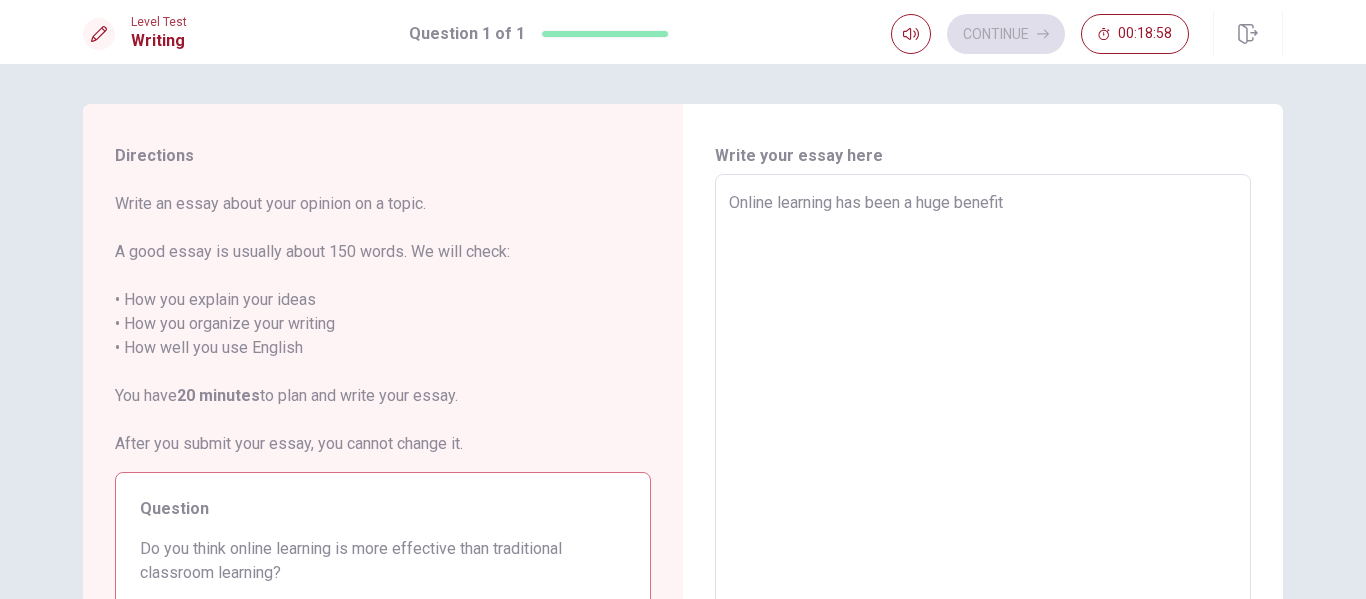type on "x" 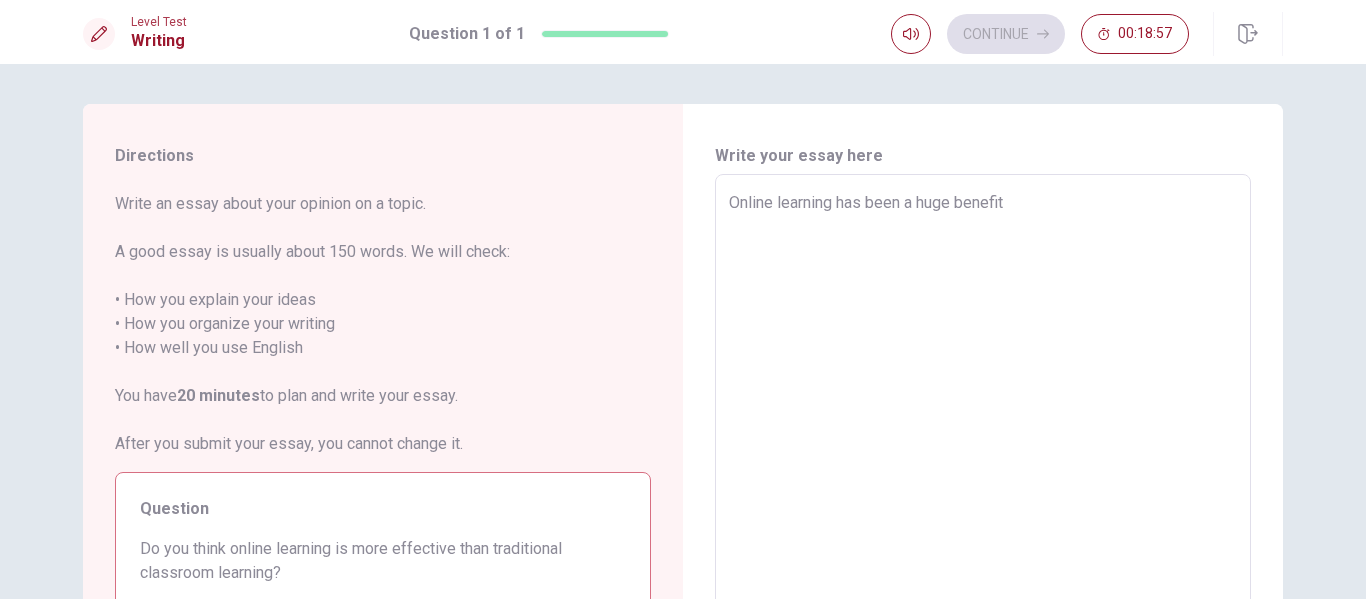 type on "Online learning has been a hugebenefit" 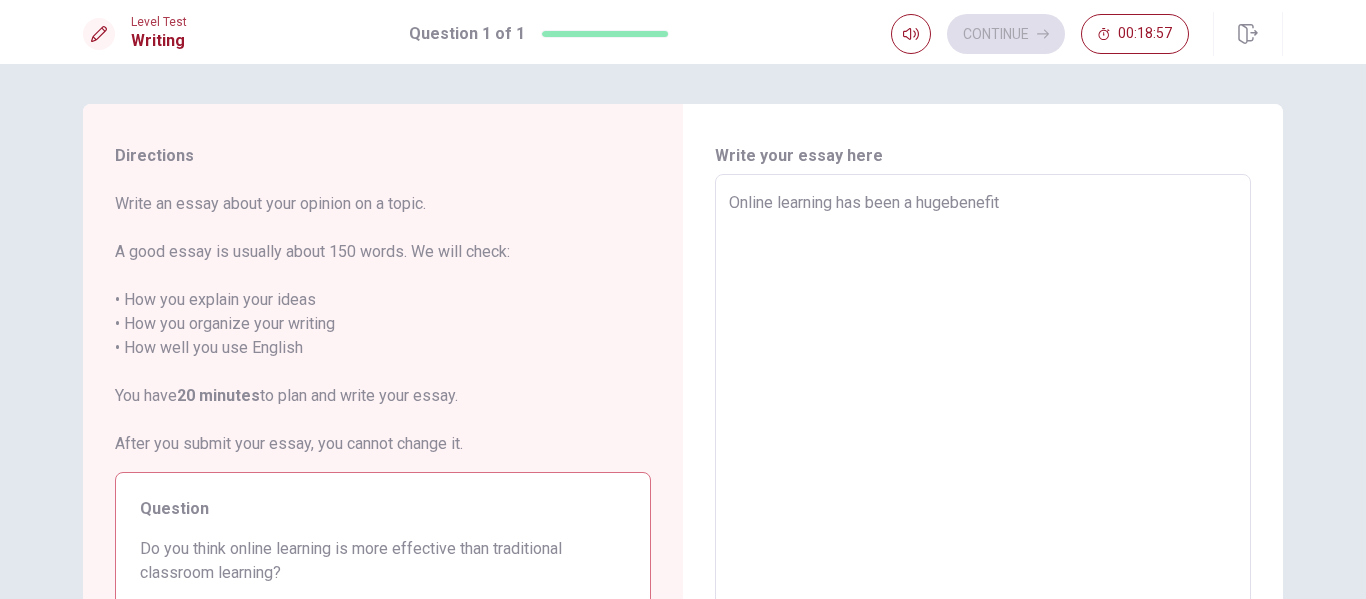 type on "x" 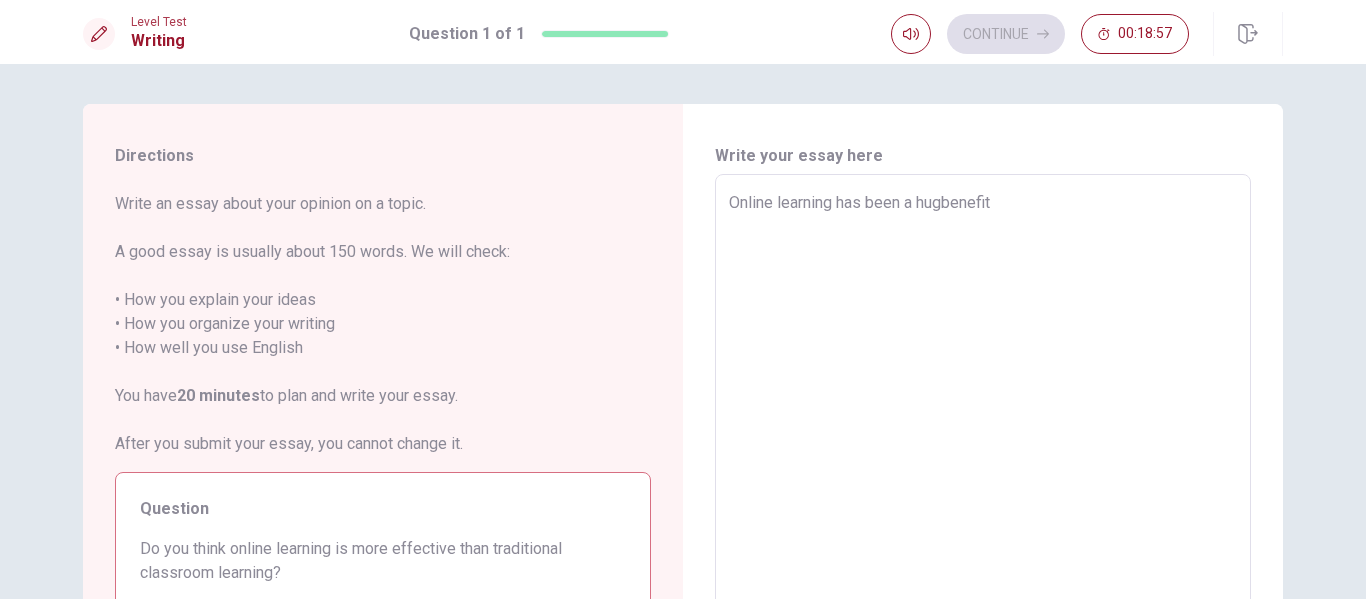 type on "x" 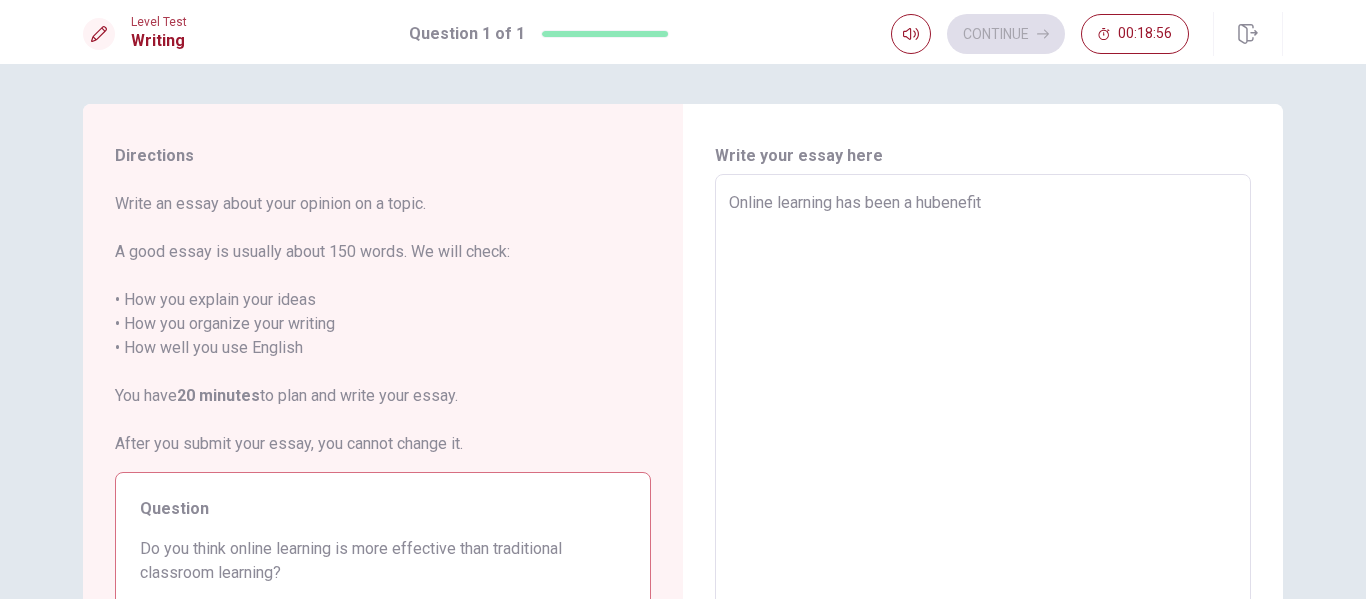 type on "Online learning has been a hbenefit" 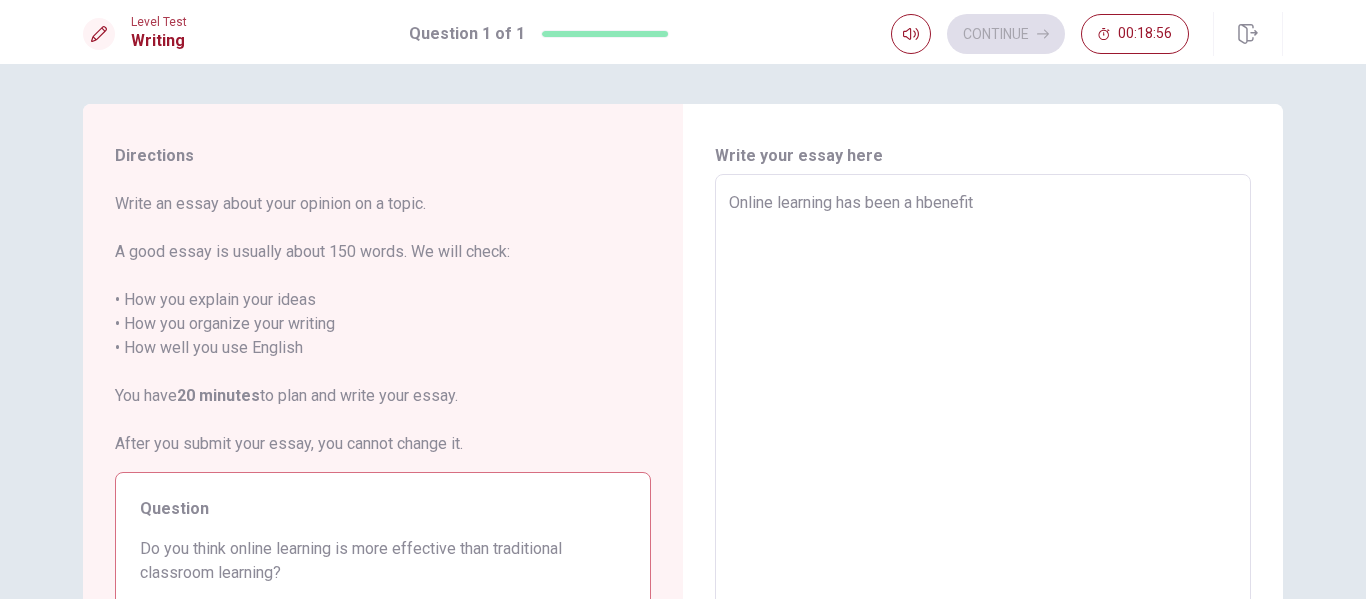 type on "x" 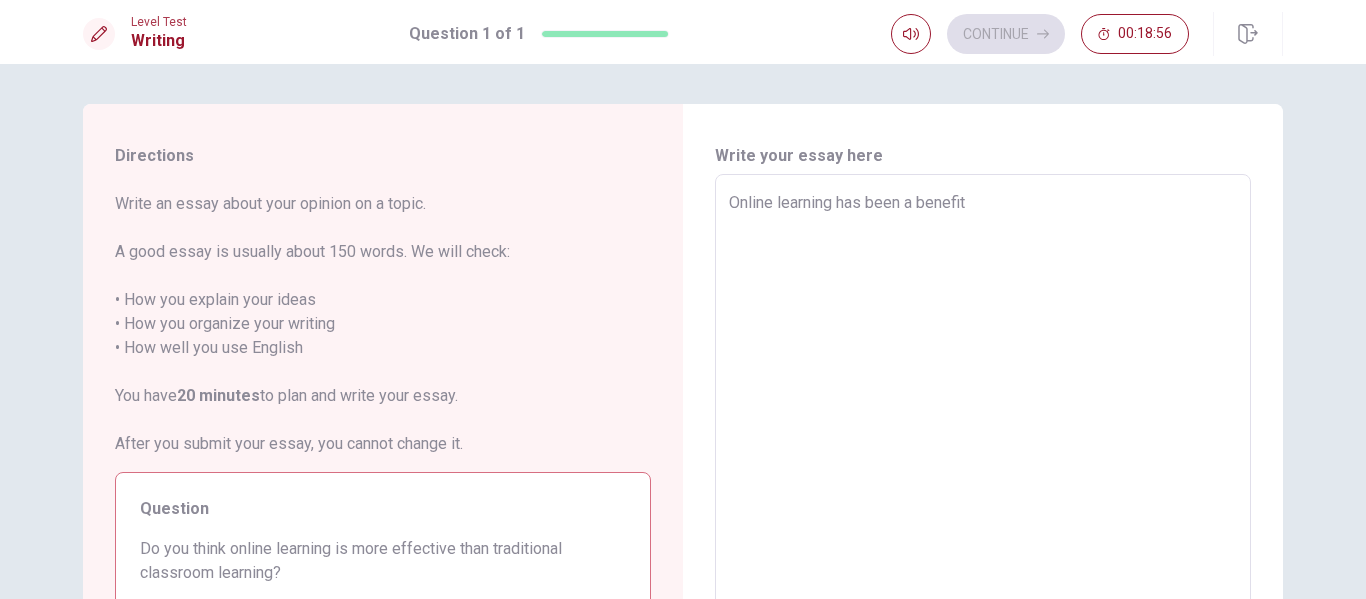 type on "x" 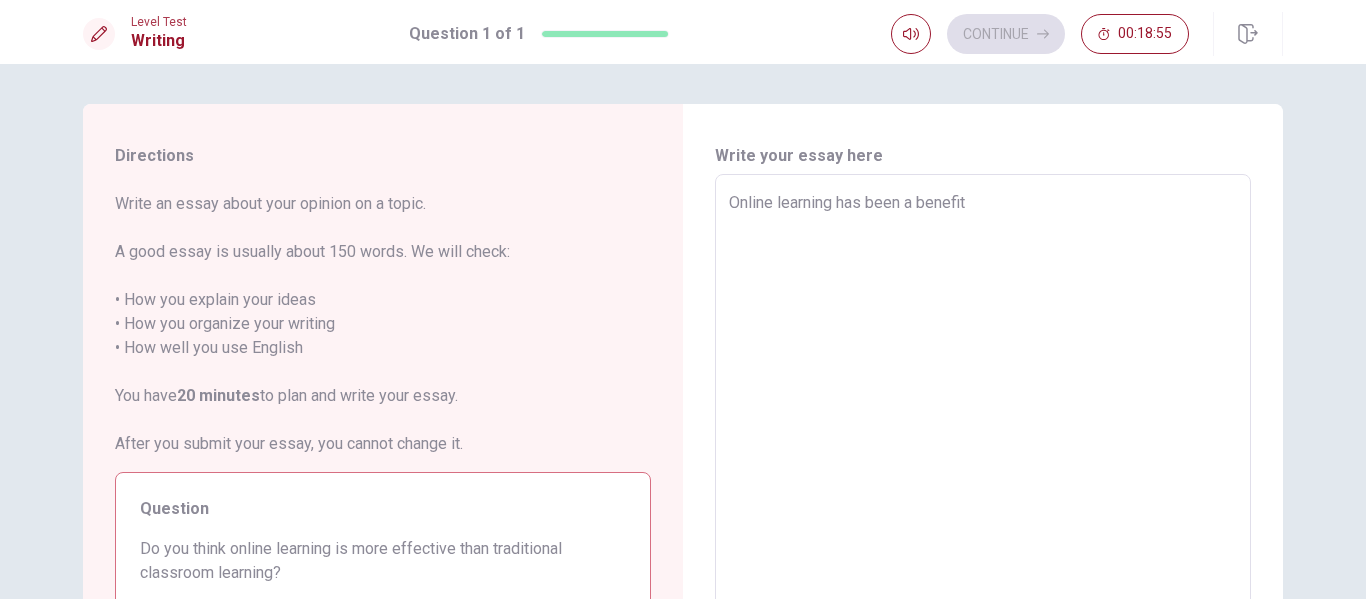 type on "Online learning has been abenefit" 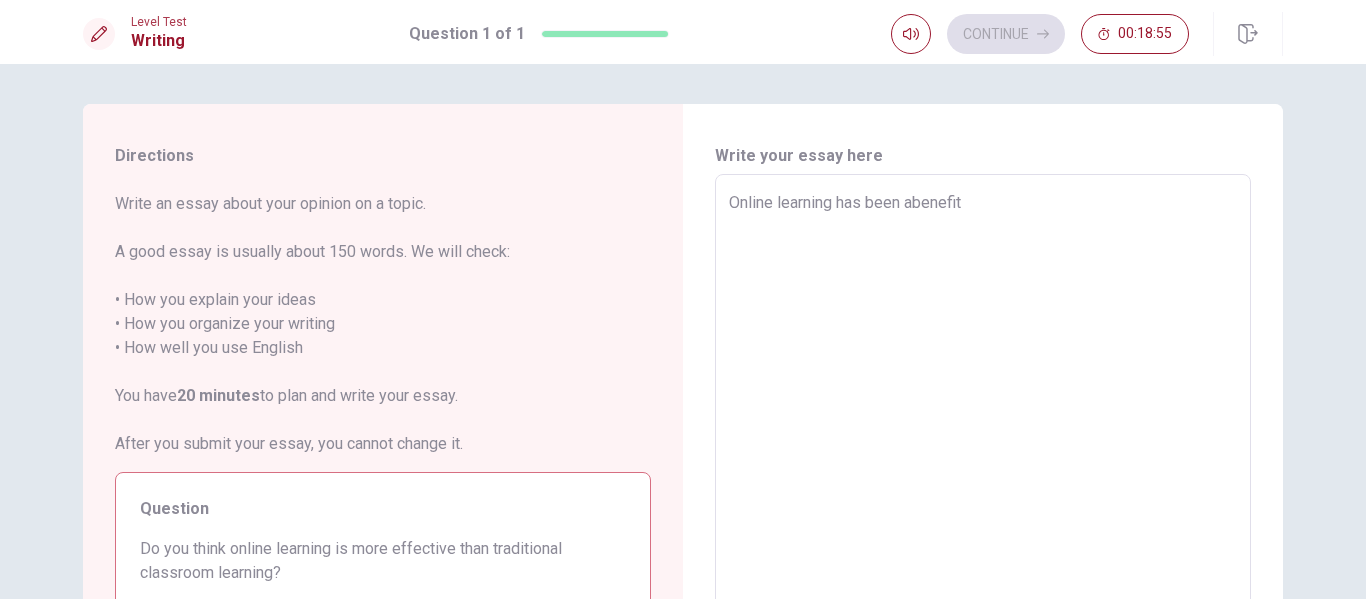 type on "x" 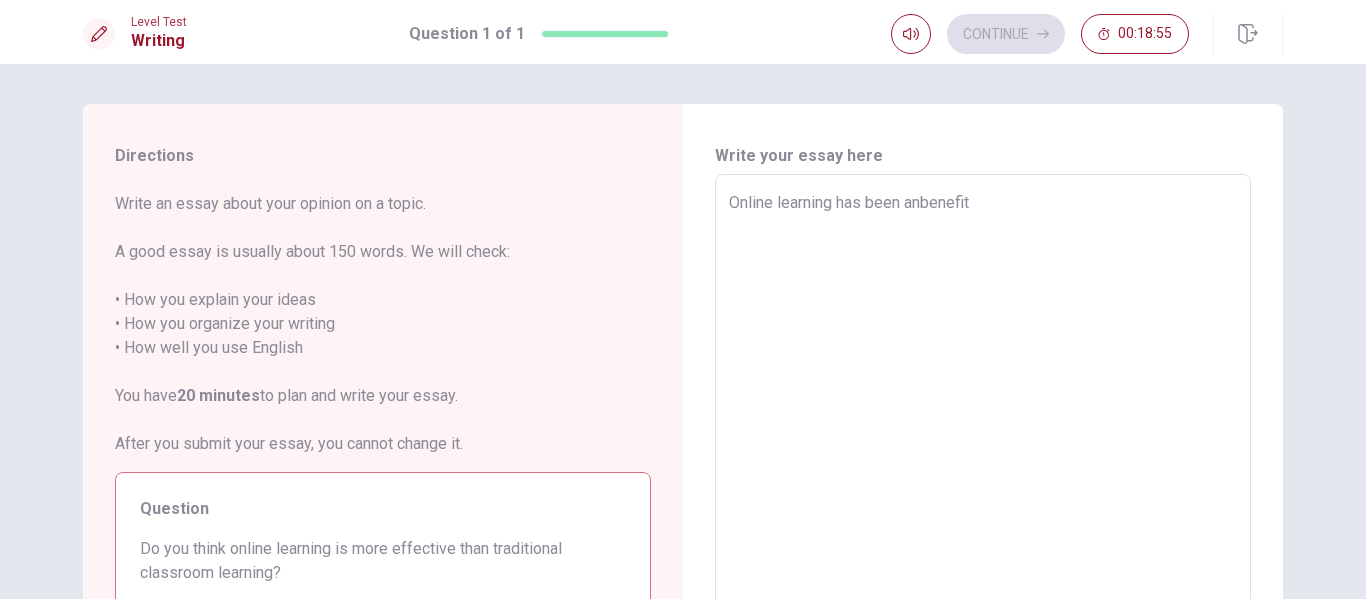 type on "x" 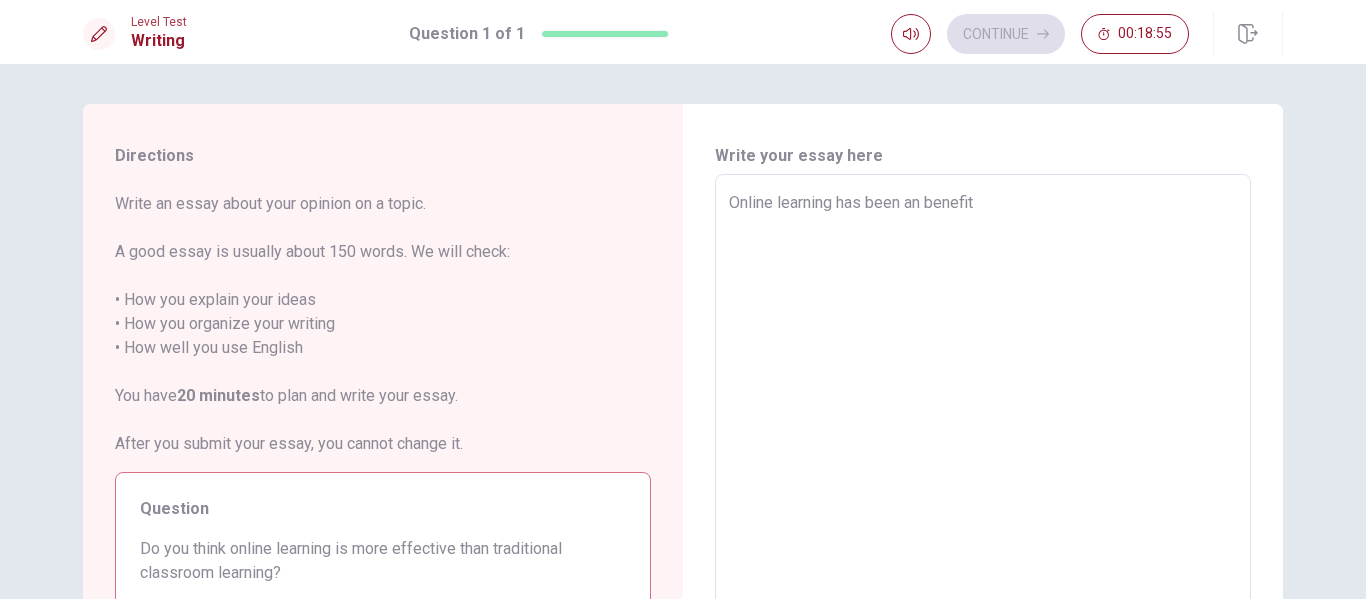 type on "x" 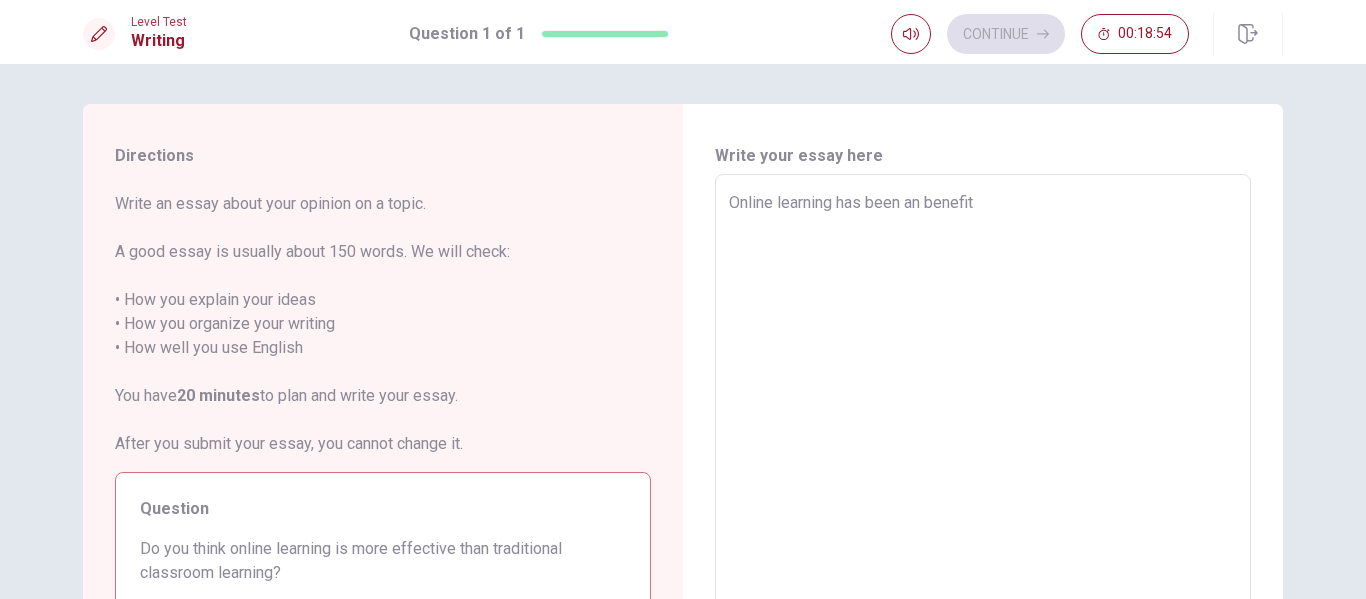 type on "Online learning has been an ibenefit" 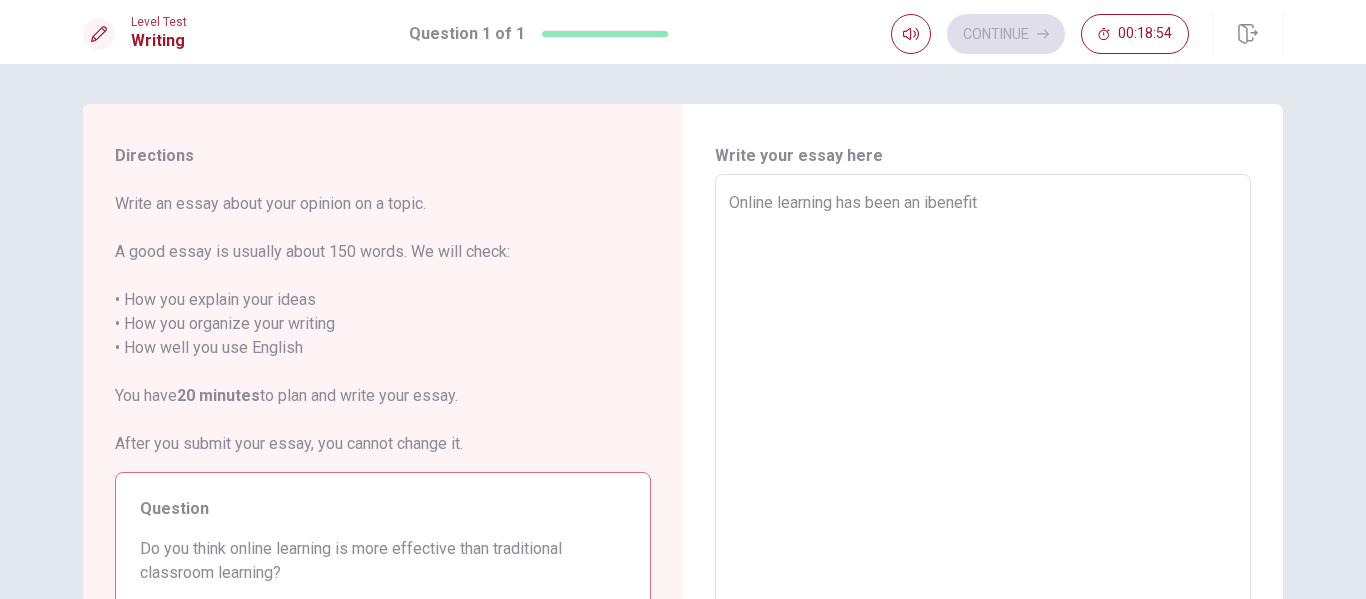 type on "x" 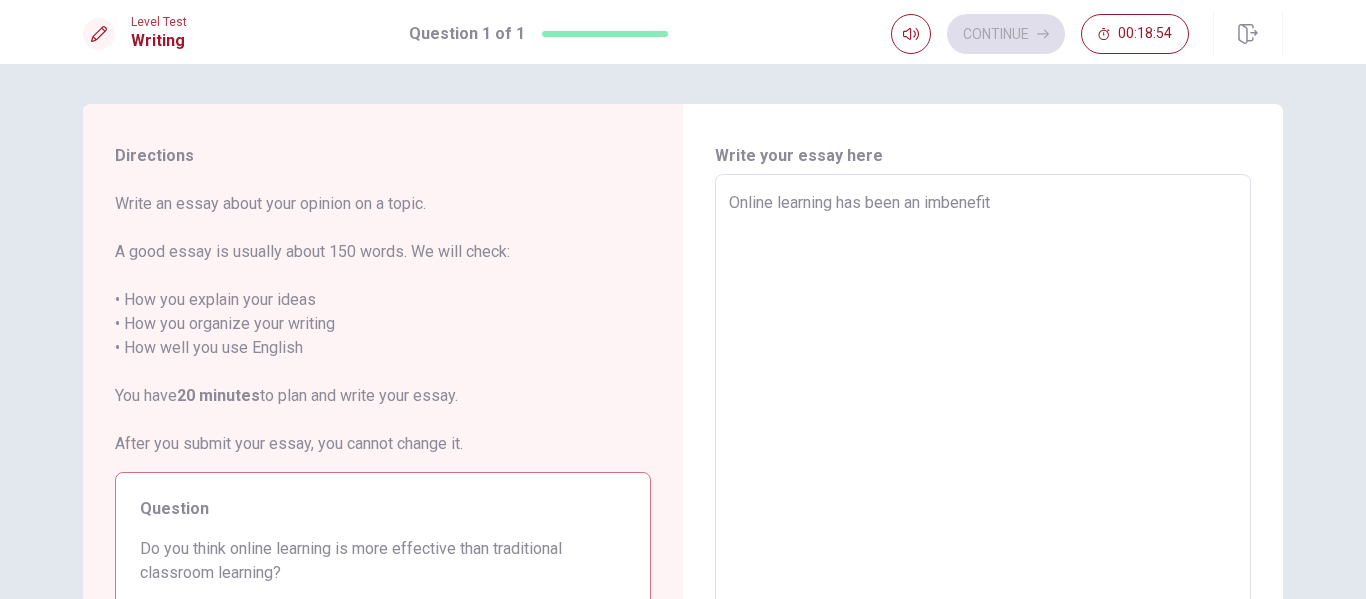 type on "x" 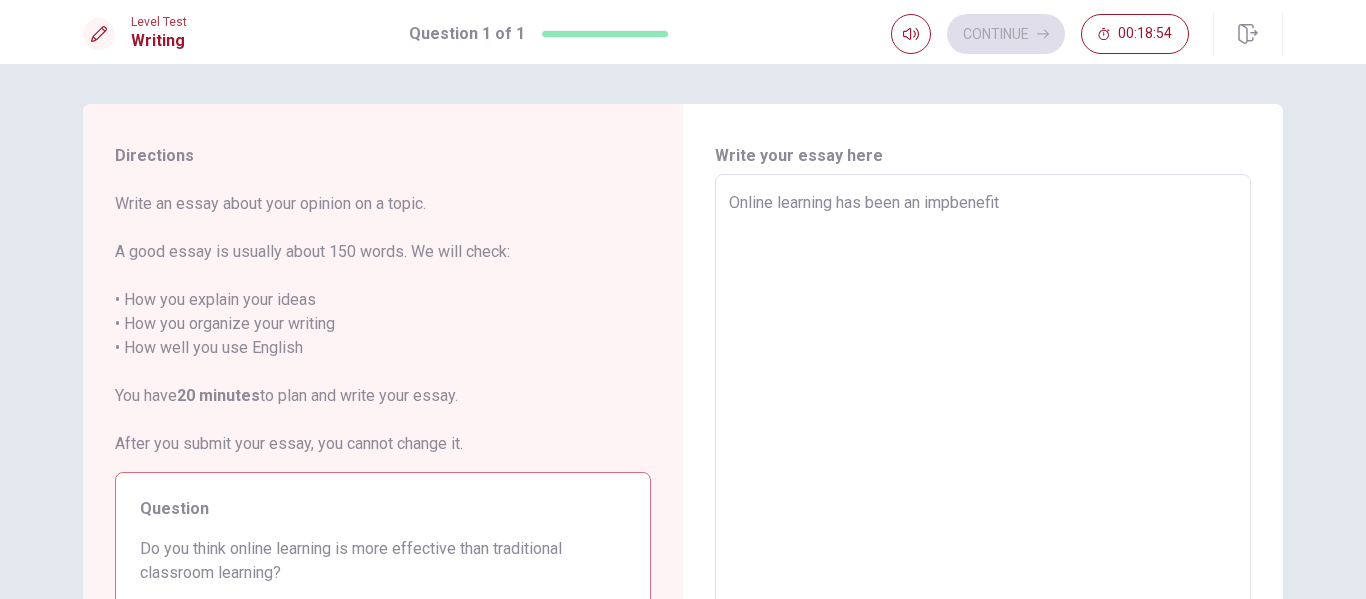 type on "x" 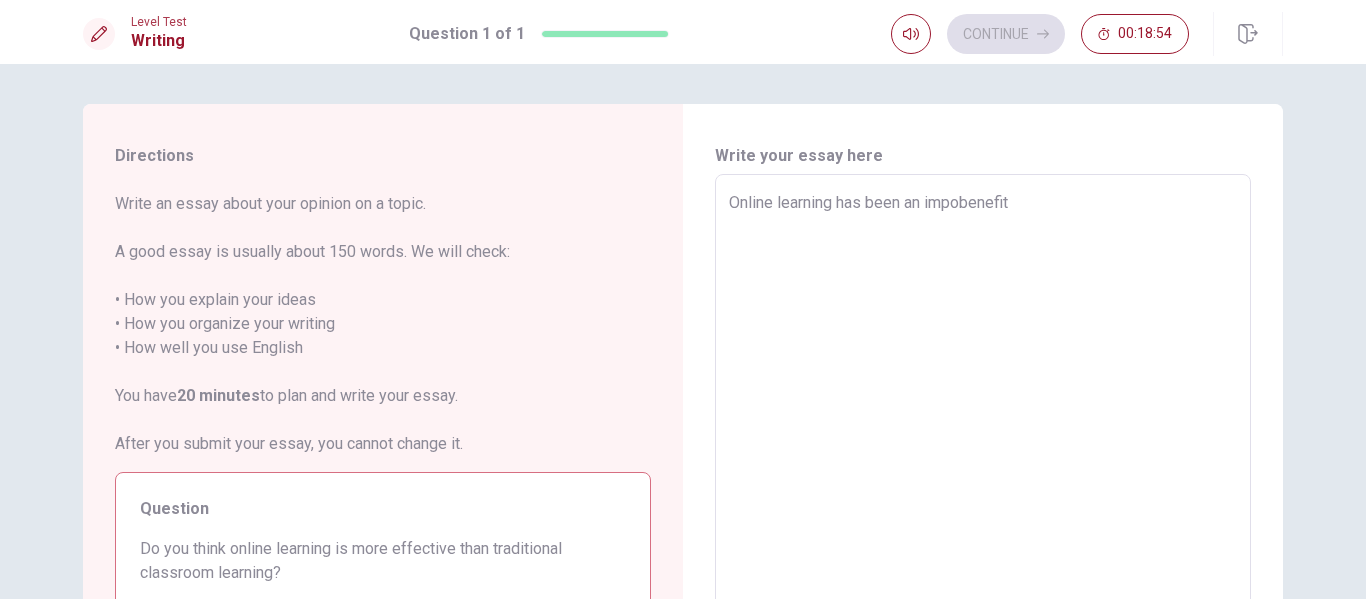 type on "x" 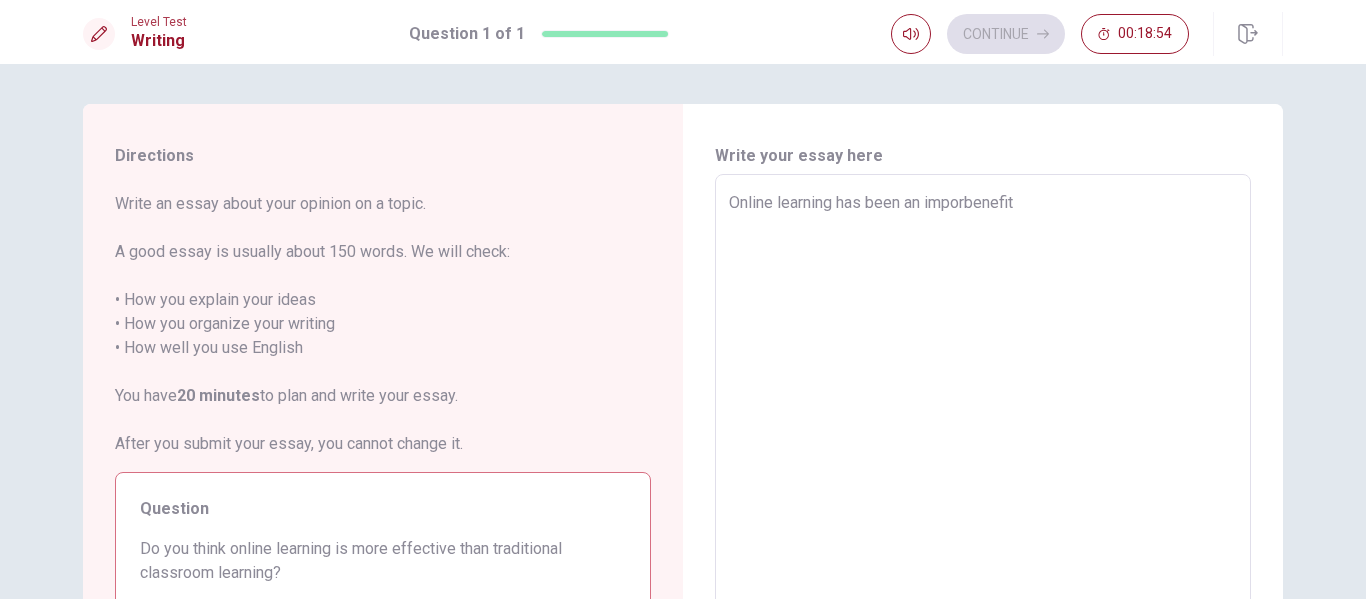 type on "x" 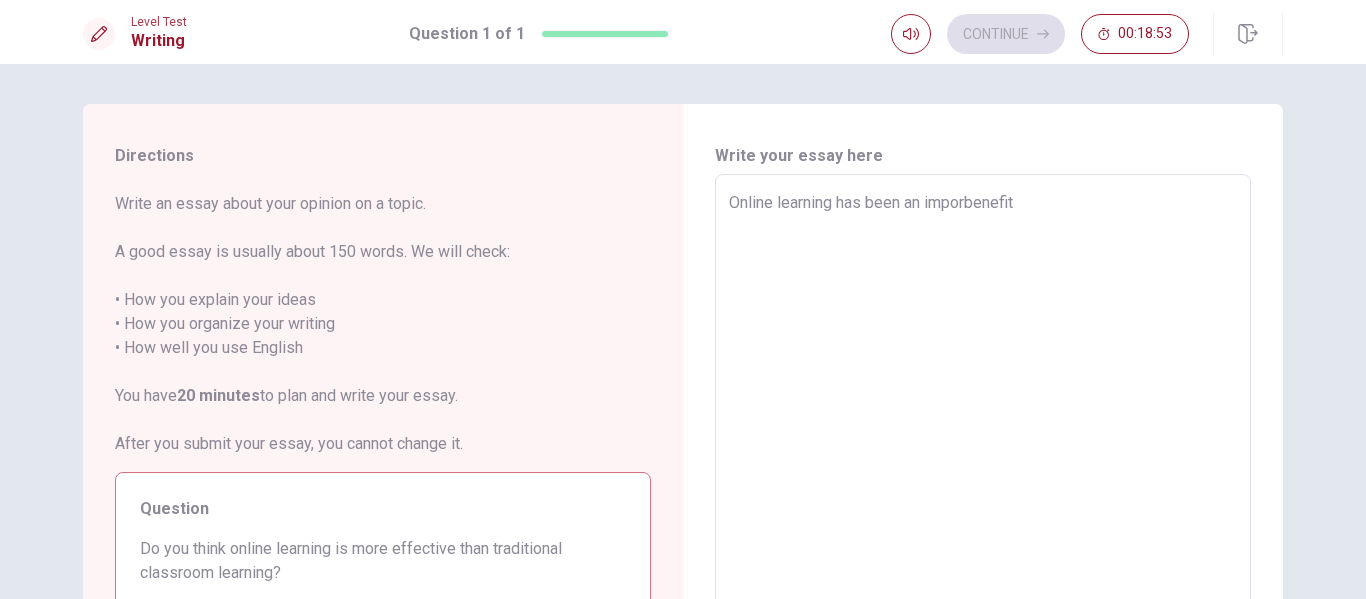 type on "Online learning has been an importbenefit" 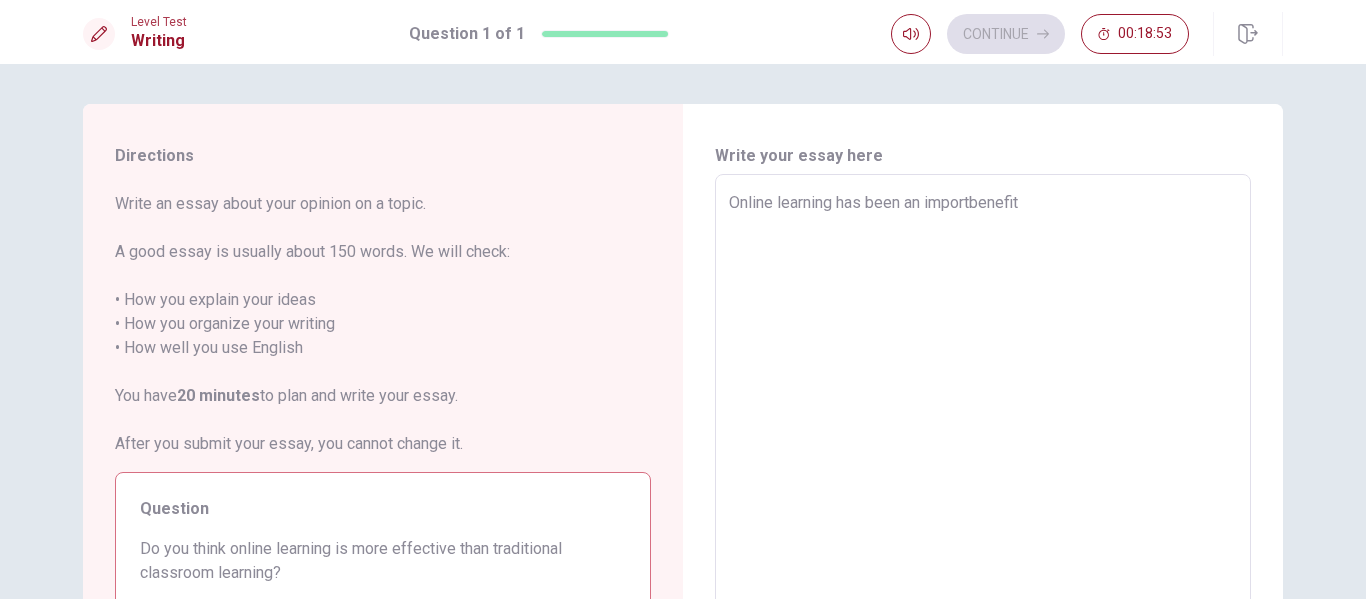 type on "x" 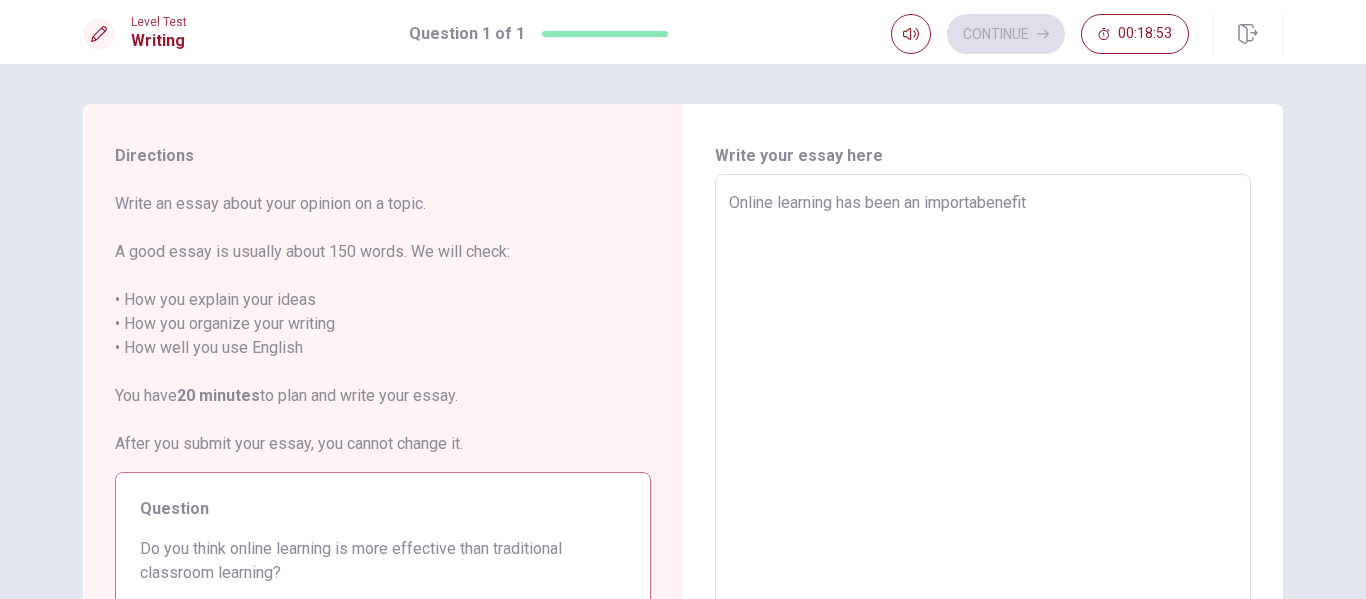 type on "x" 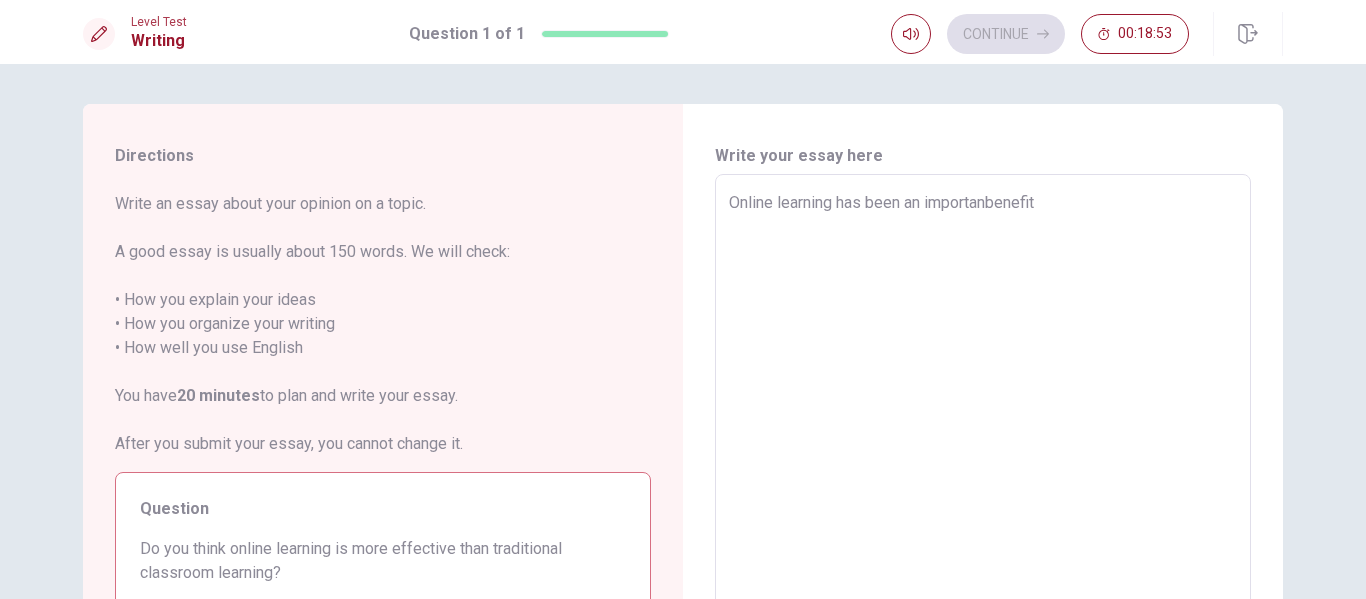 type on "x" 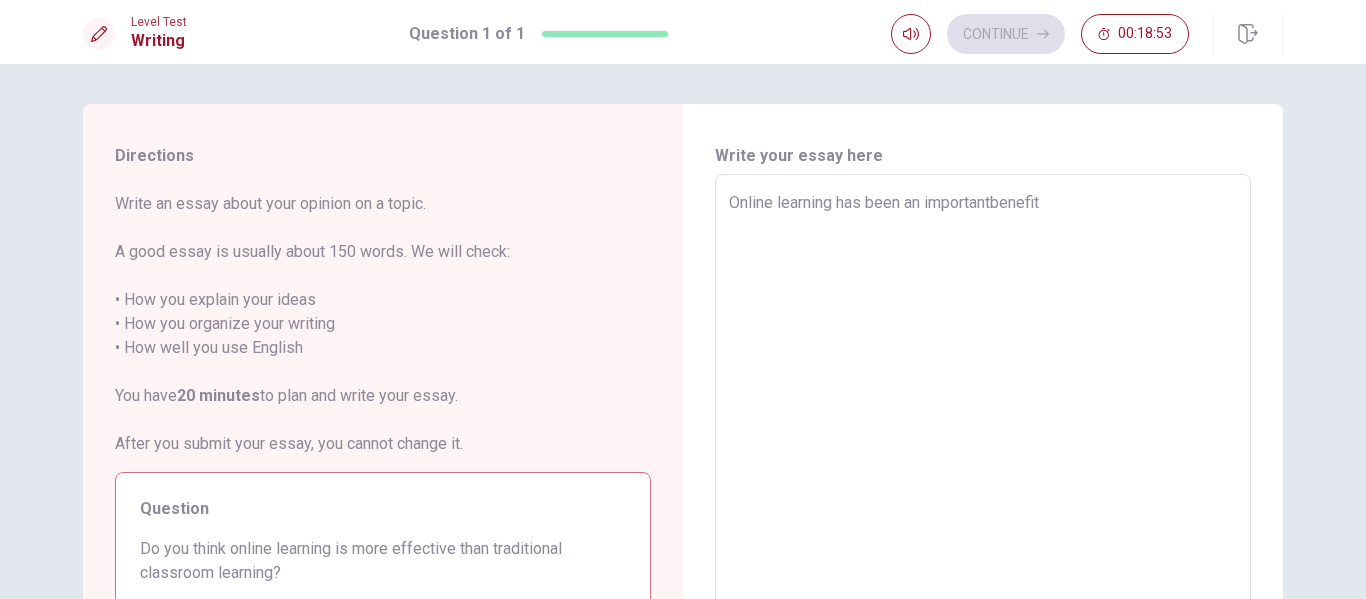 type on "x" 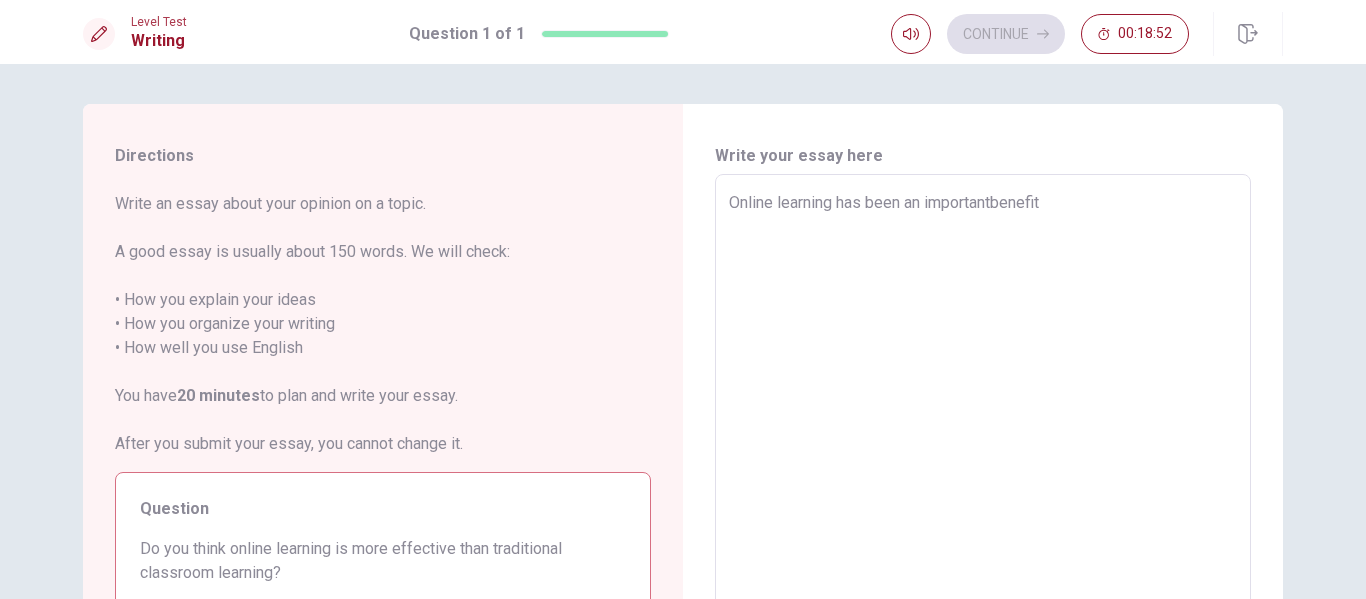 type on "Online learning has been an important benefit" 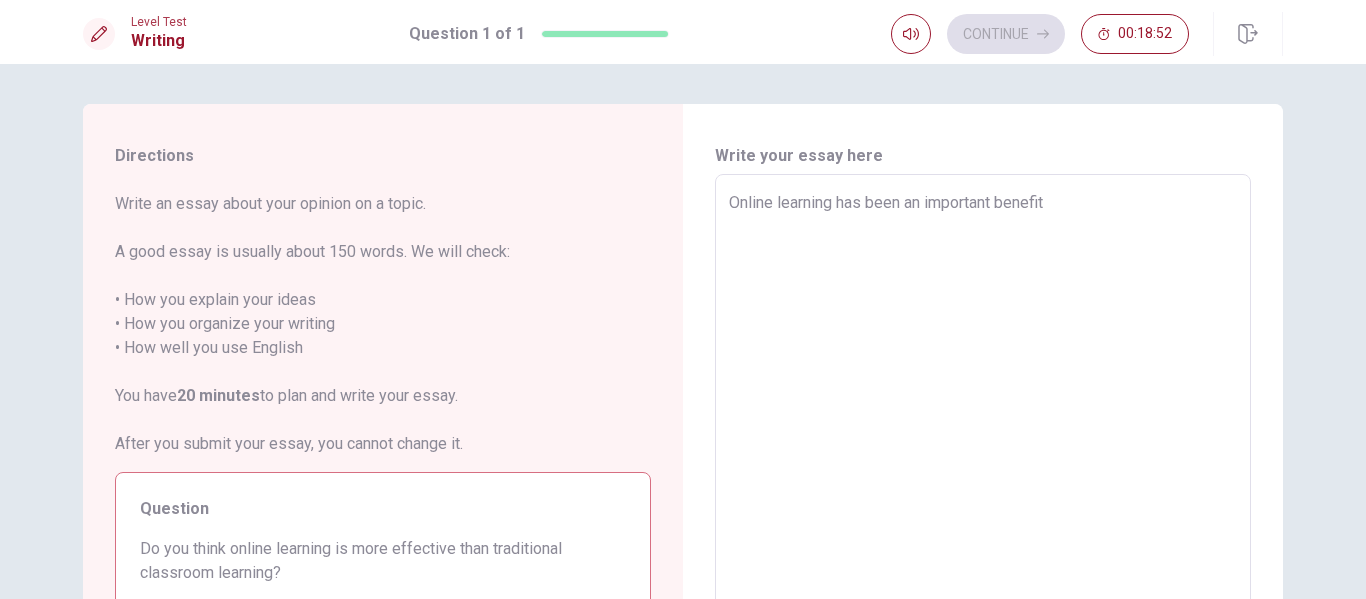 type on "x" 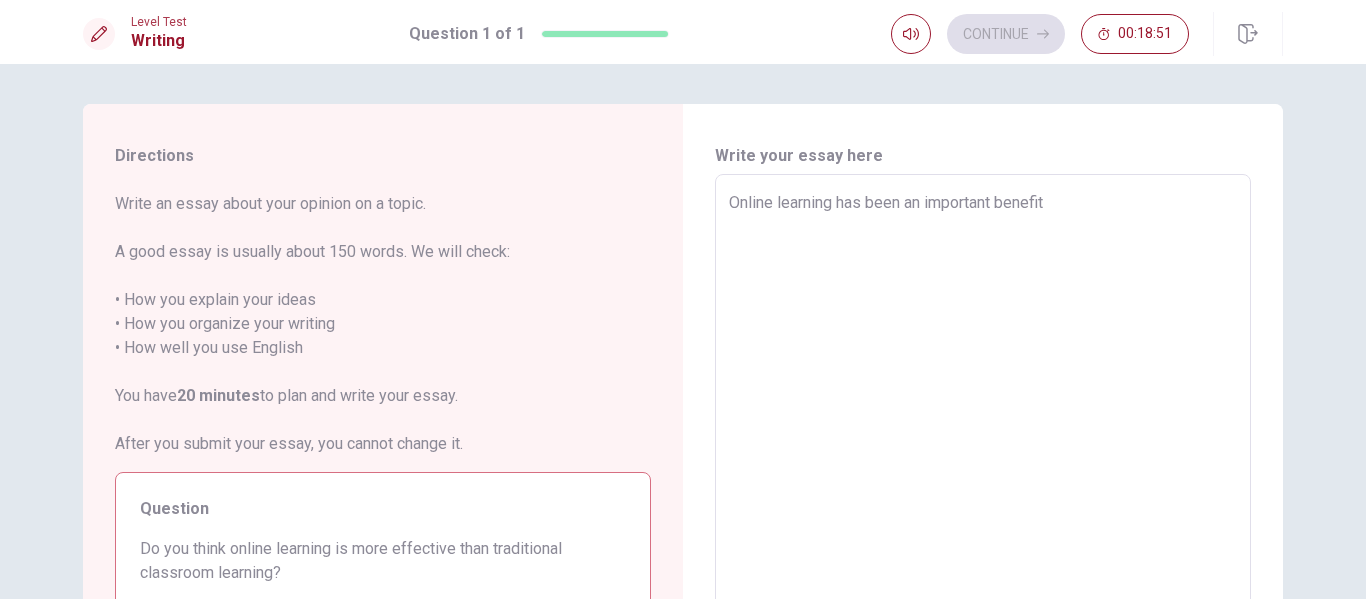 click on "Online learning has been an important benefit" at bounding box center (983, 451) 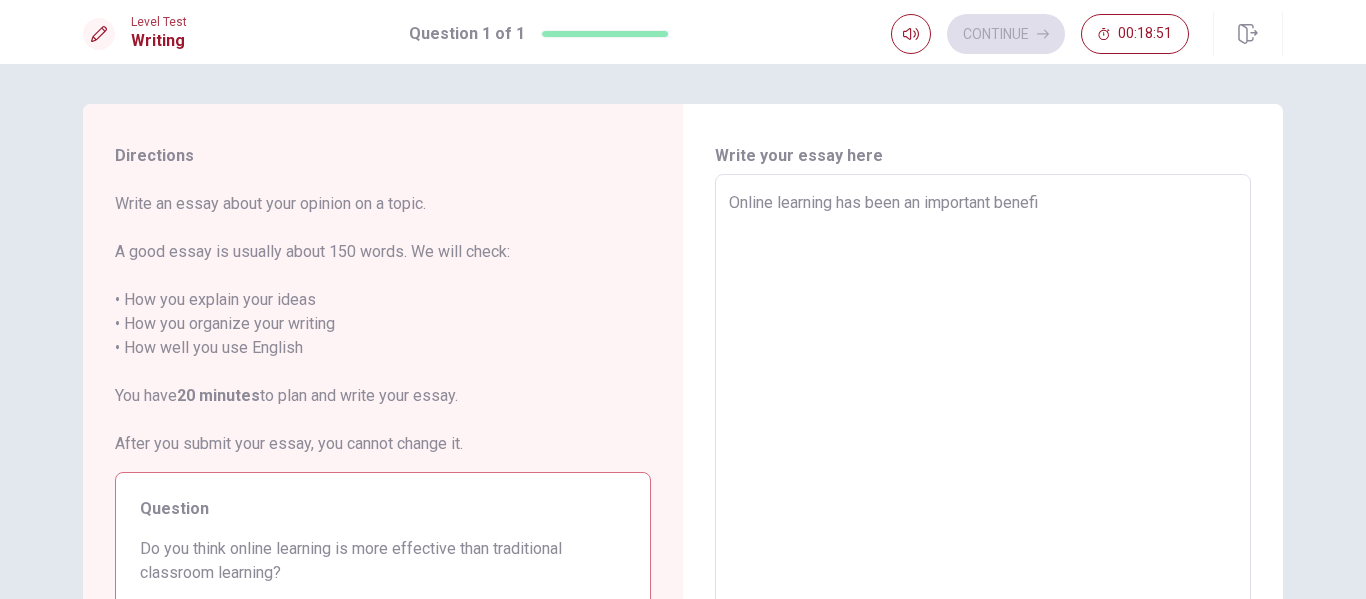 type on "x" 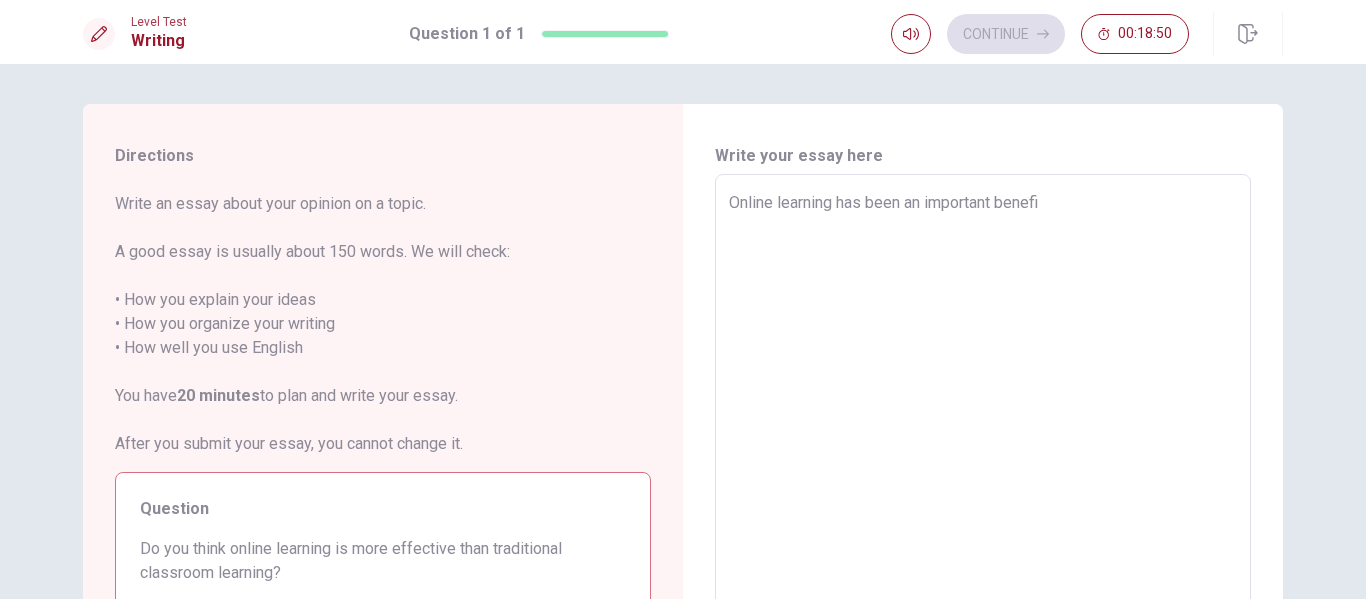 type on "Online learning has been an important benef" 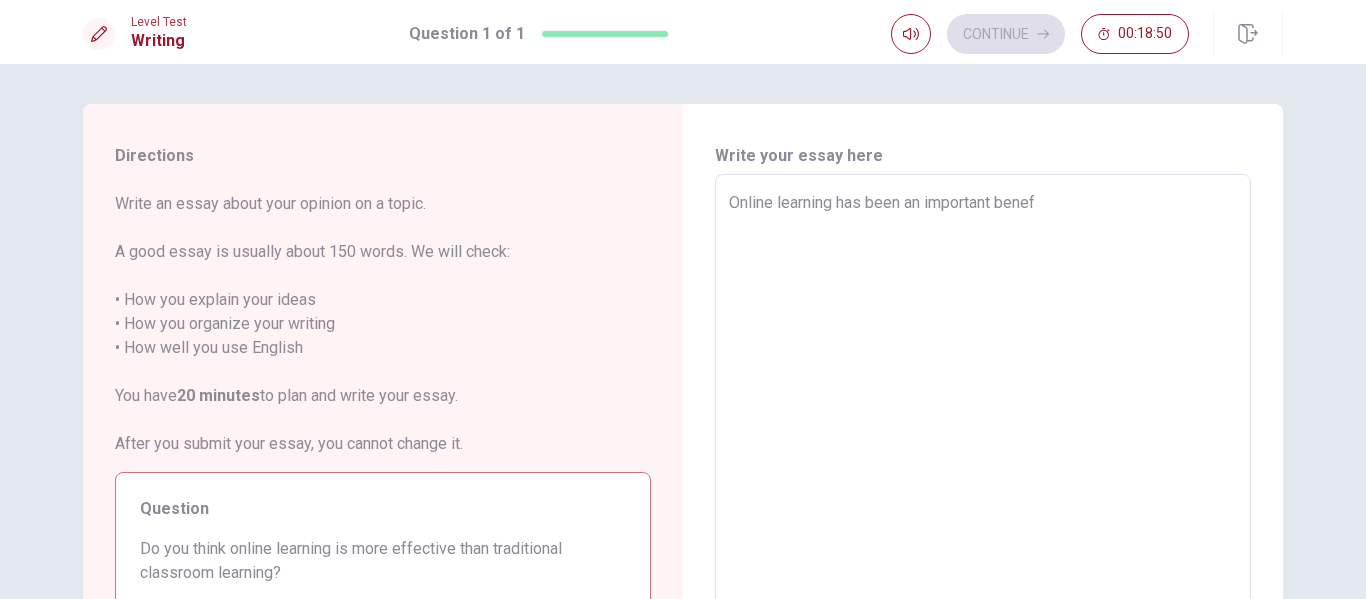 type on "x" 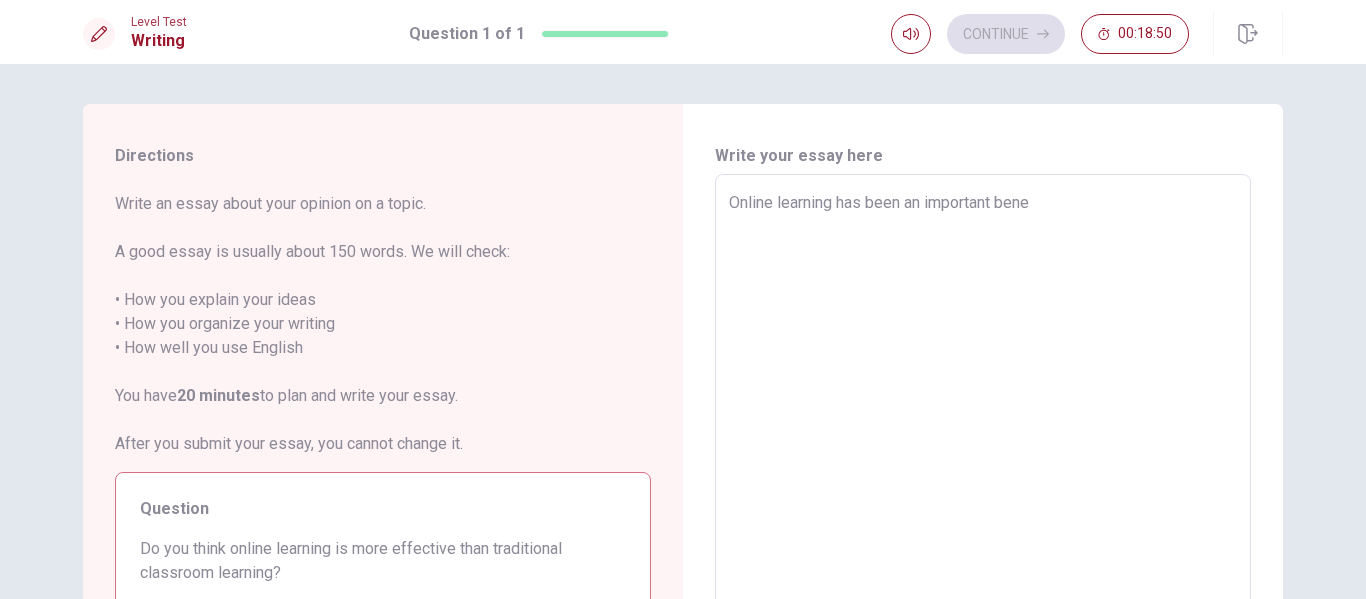 type on "x" 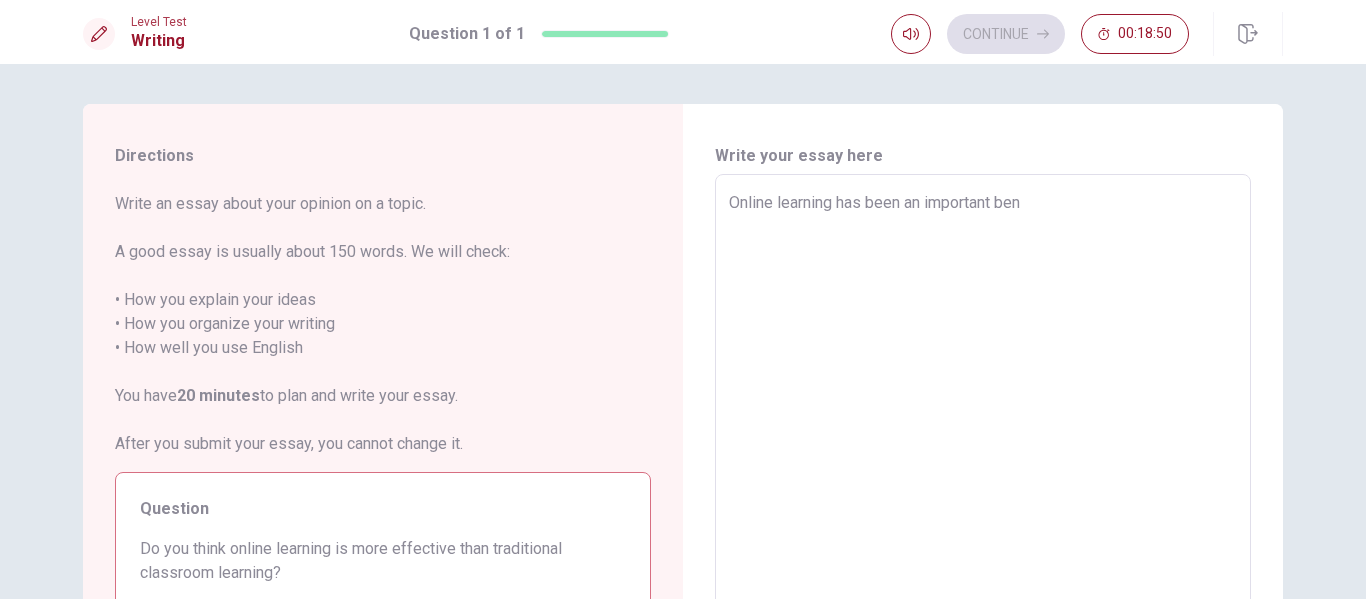 type on "x" 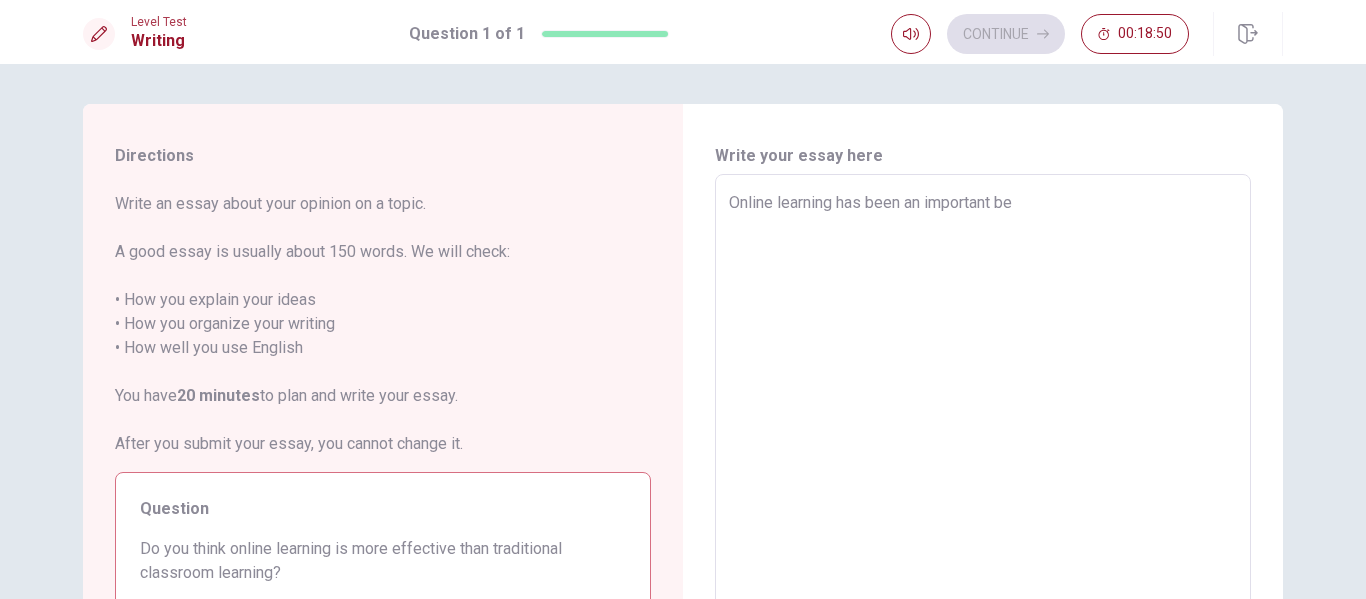 type on "x" 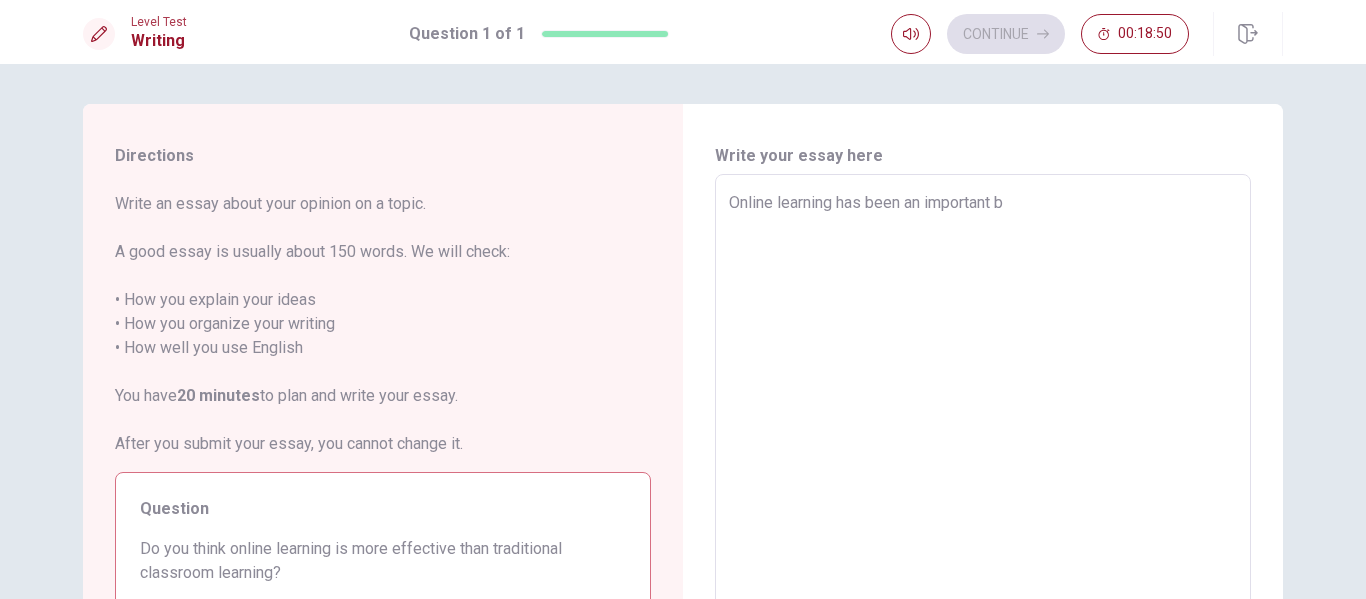 type on "x" 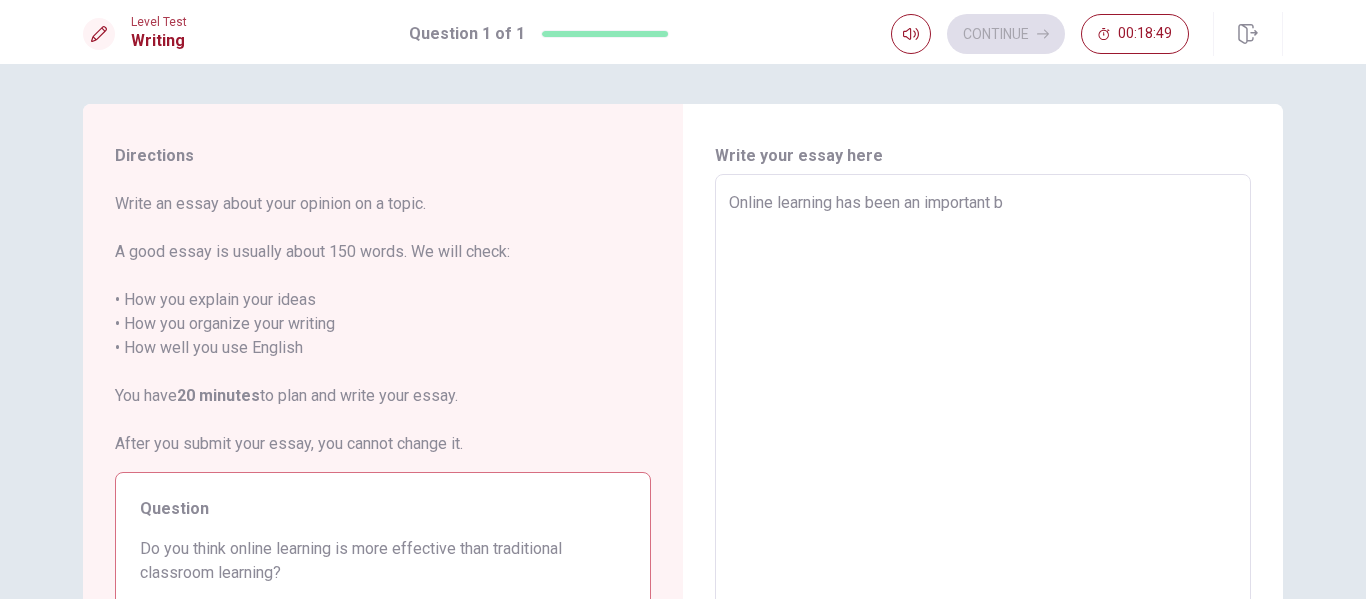 type on "Online learning has been an important" 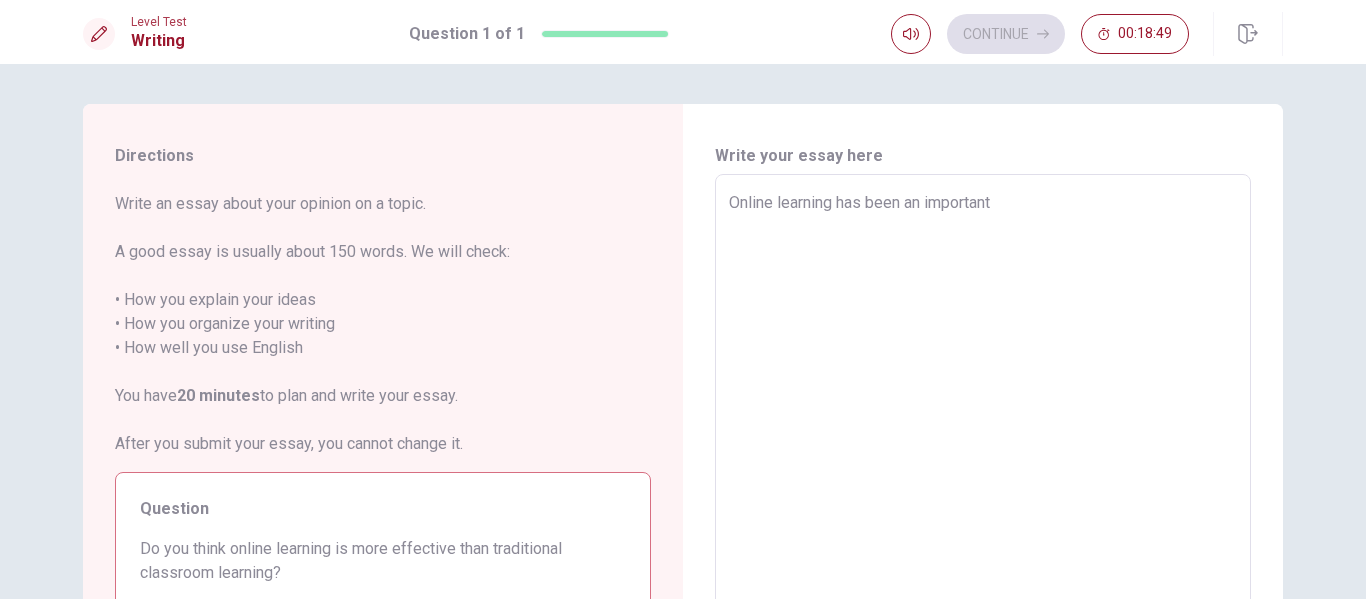 type on "x" 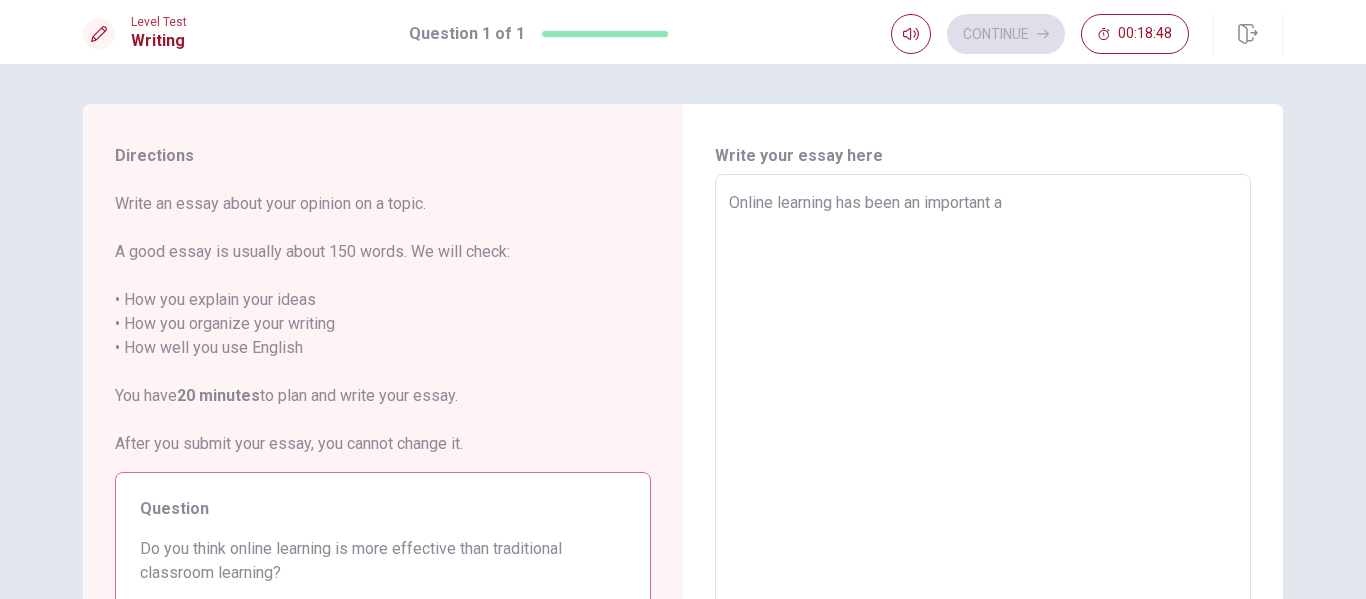 type on "x" 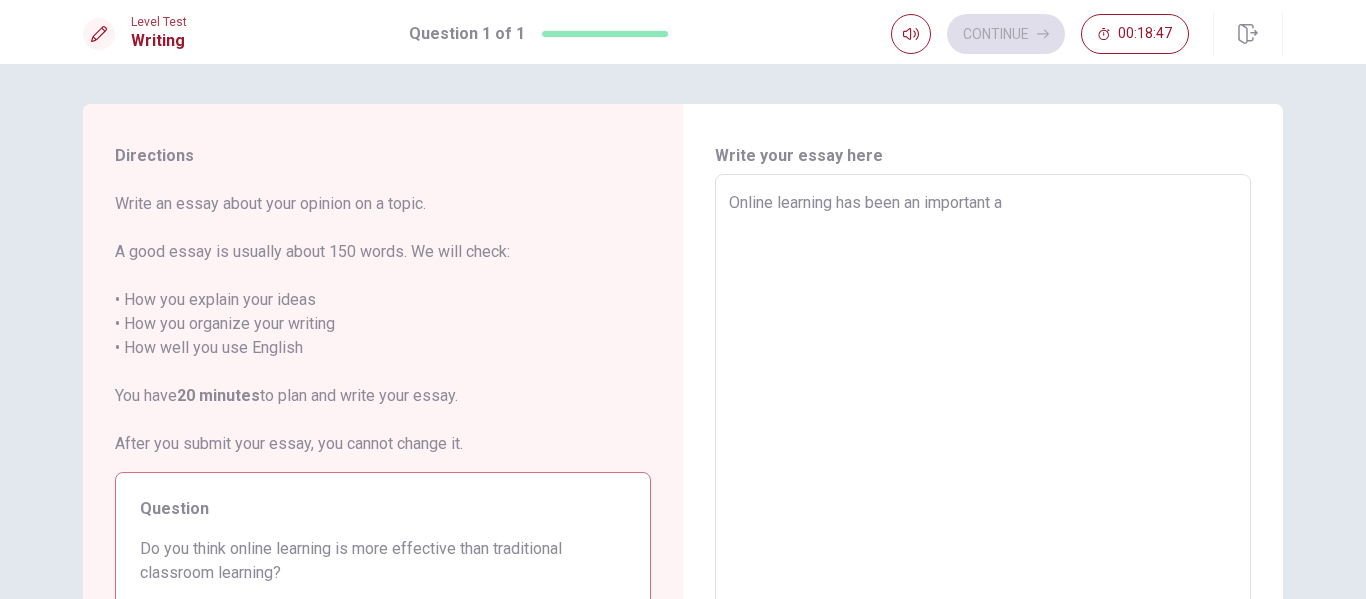 type on "Online learning has been an important ad" 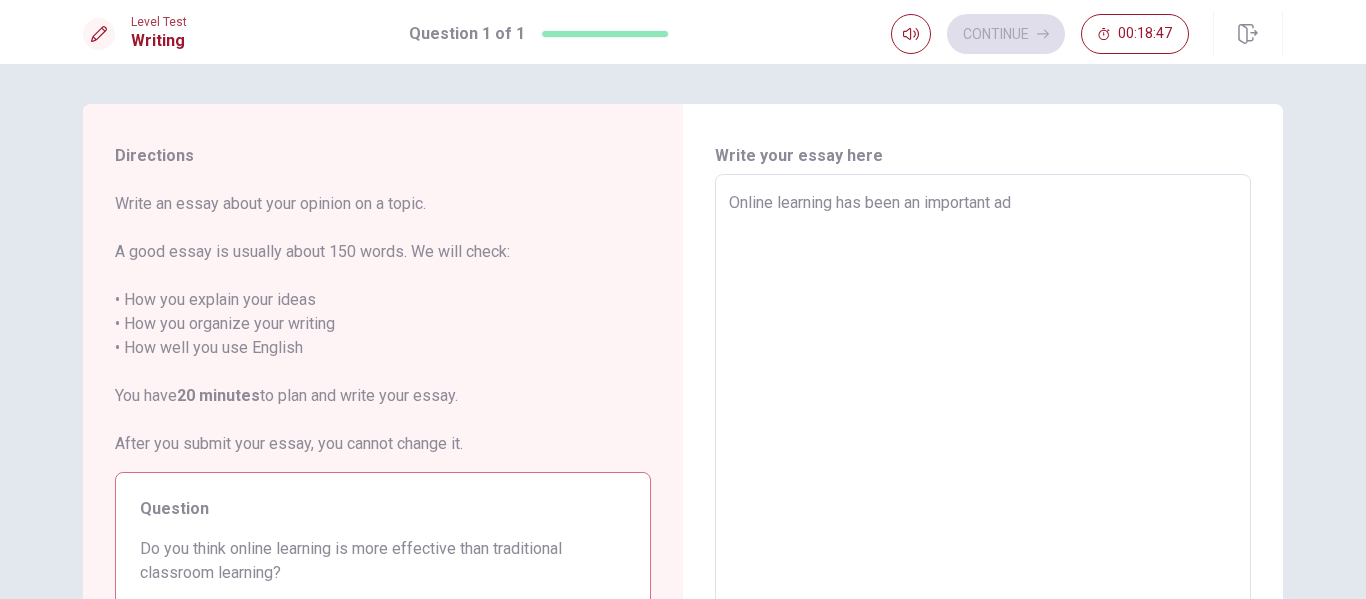 type on "x" 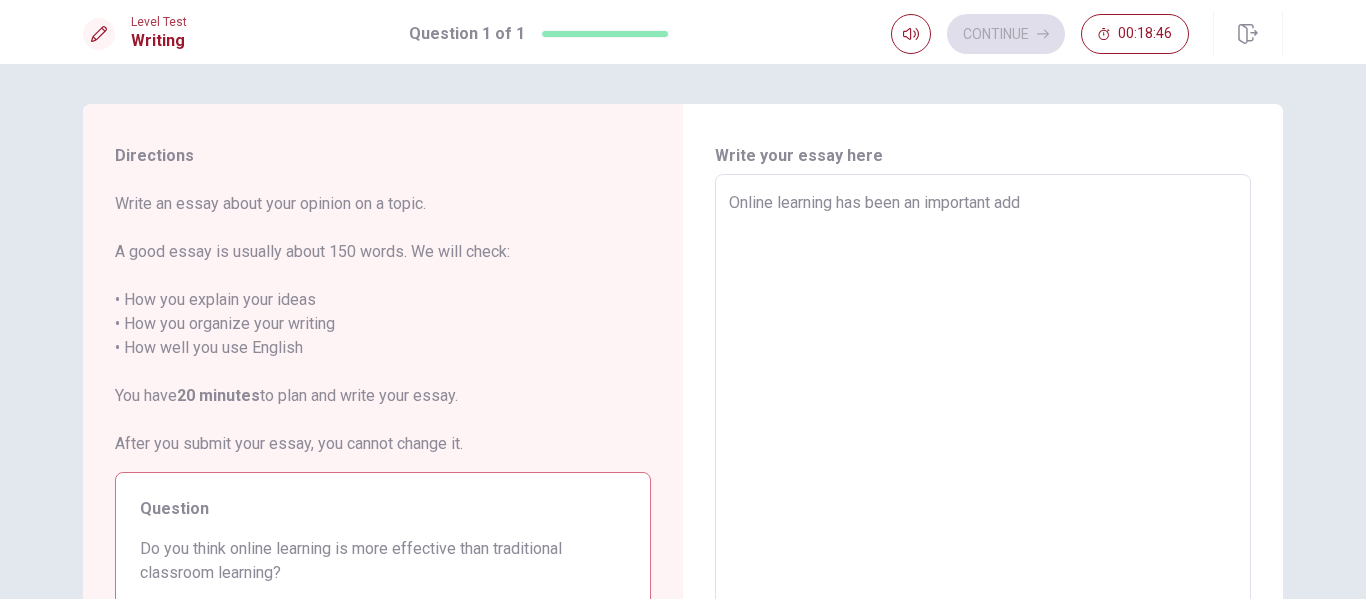 type on "x" 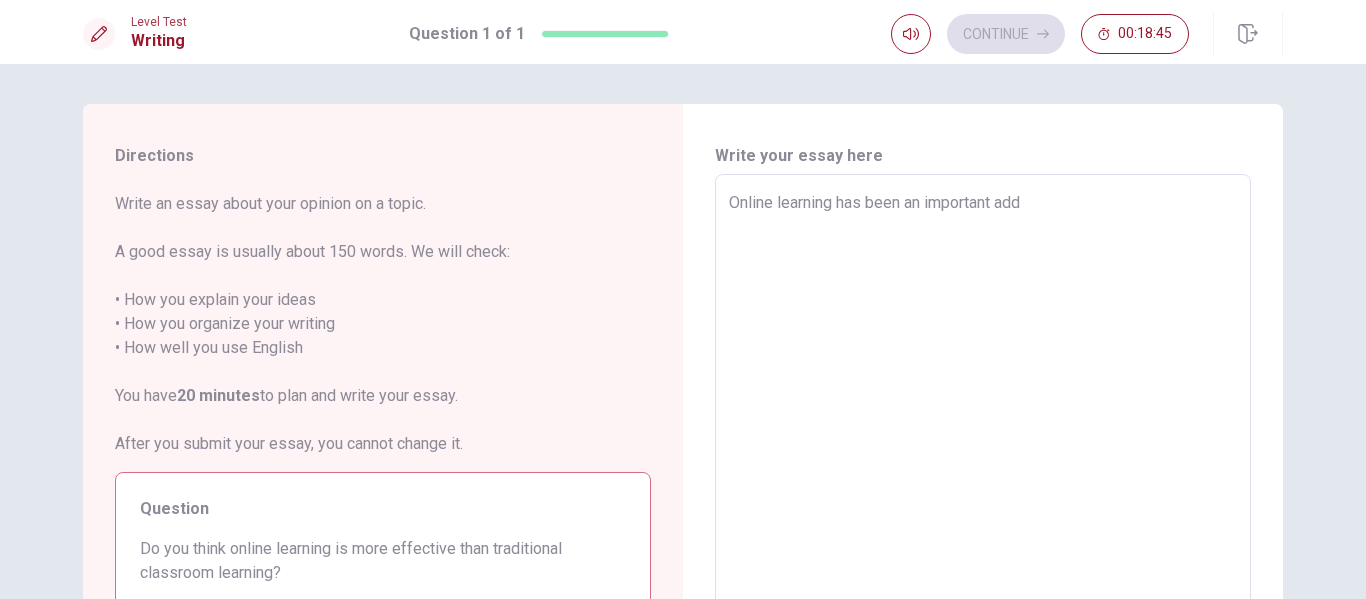 type on "Online learning has been an important addi" 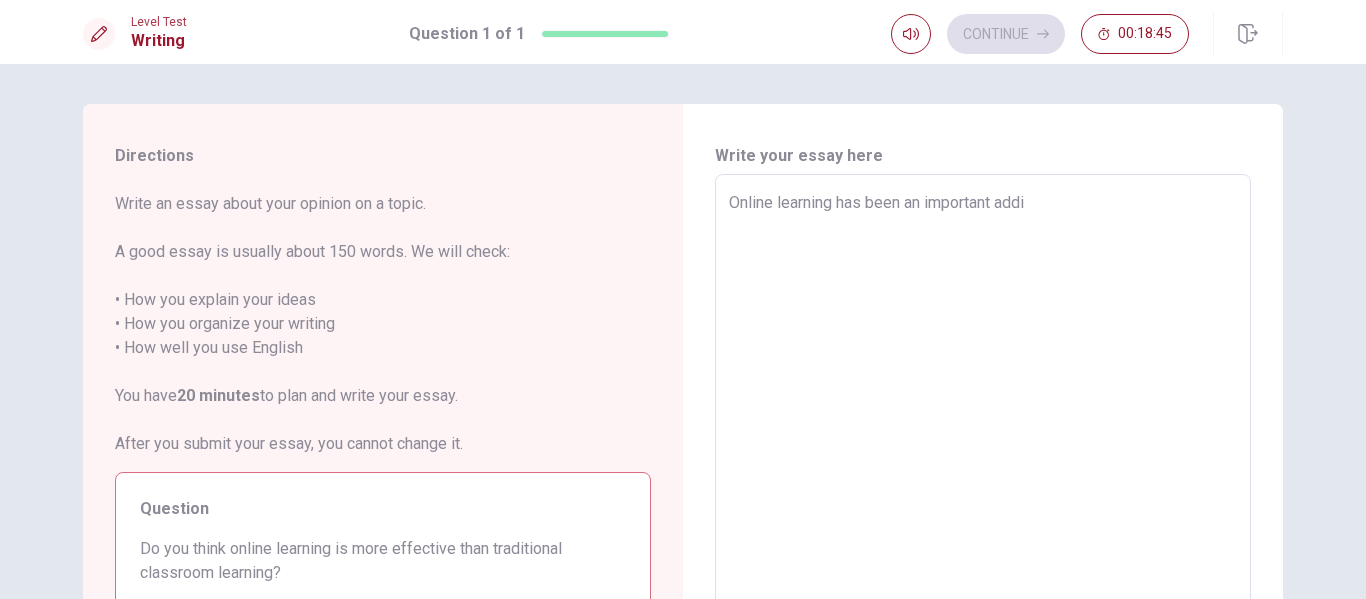 type on "x" 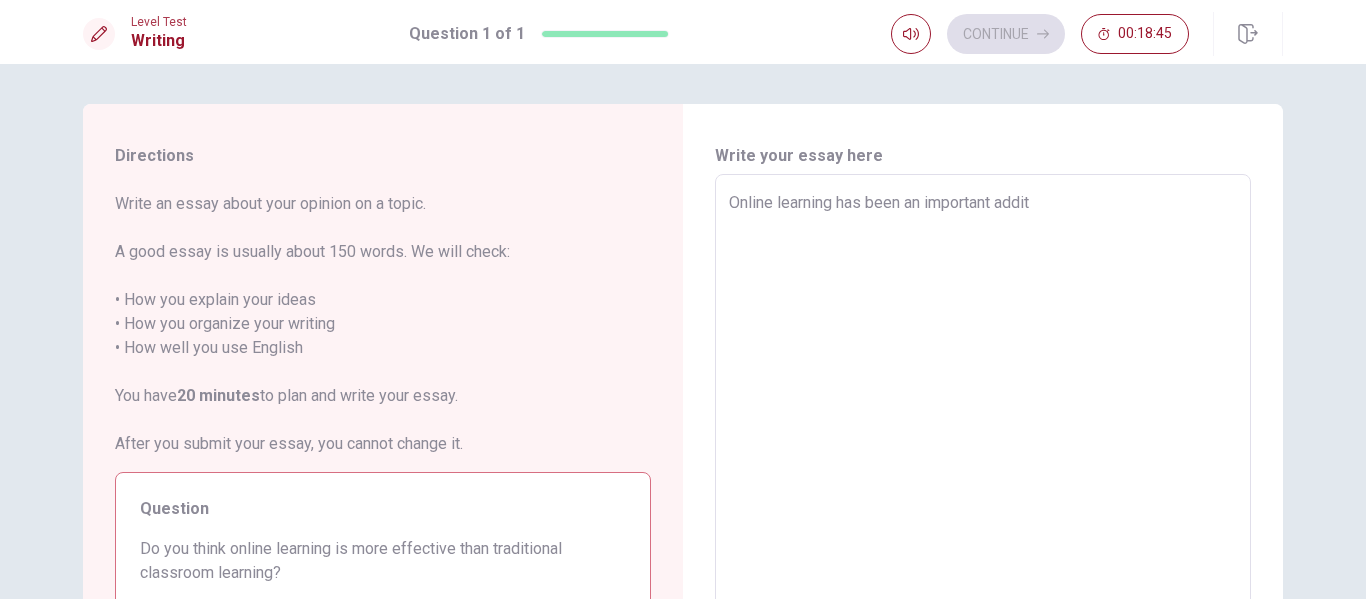 type on "x" 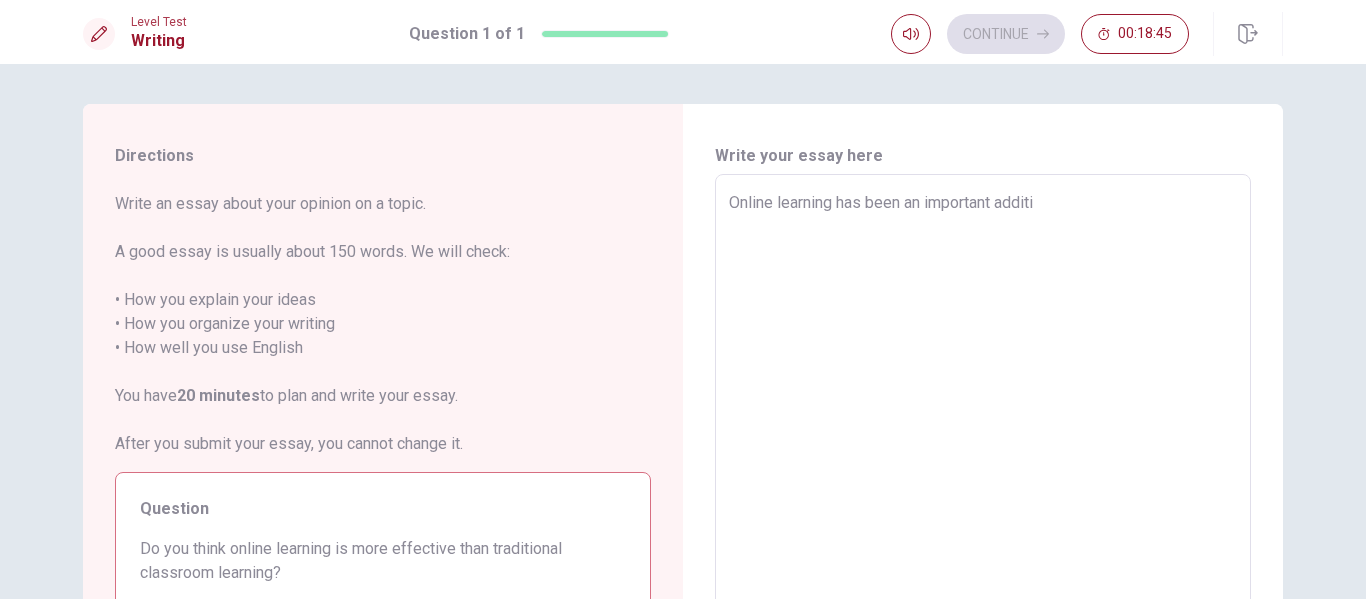type on "x" 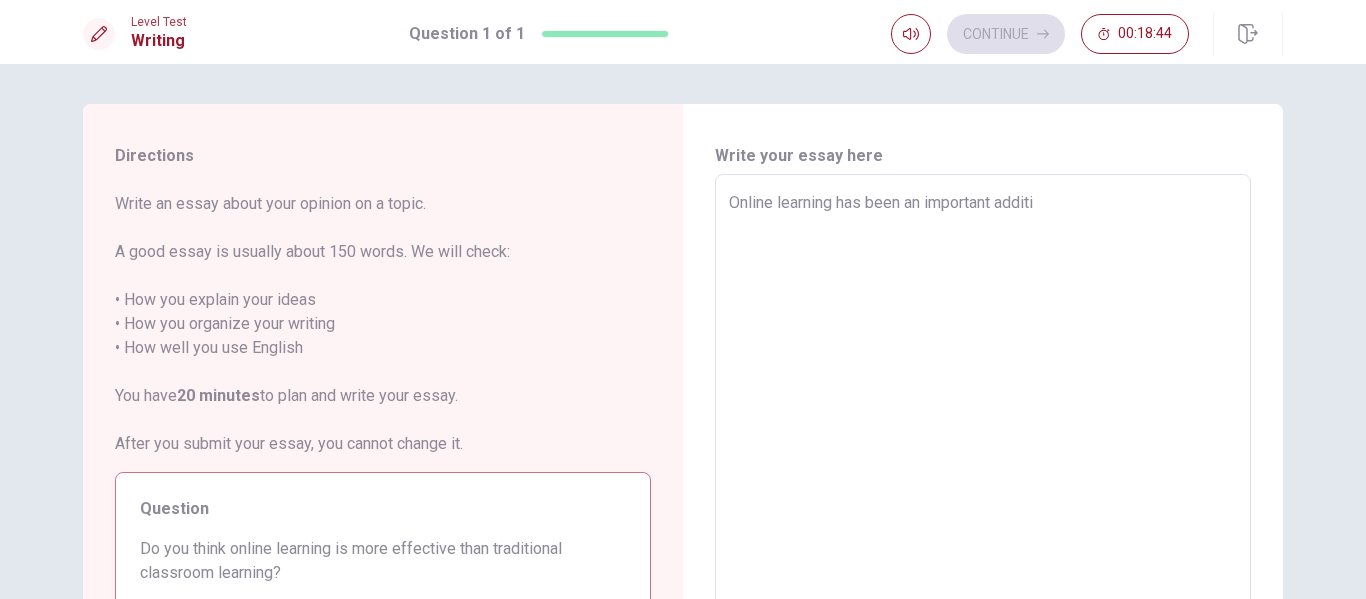 type on "Online learning has been an important additio" 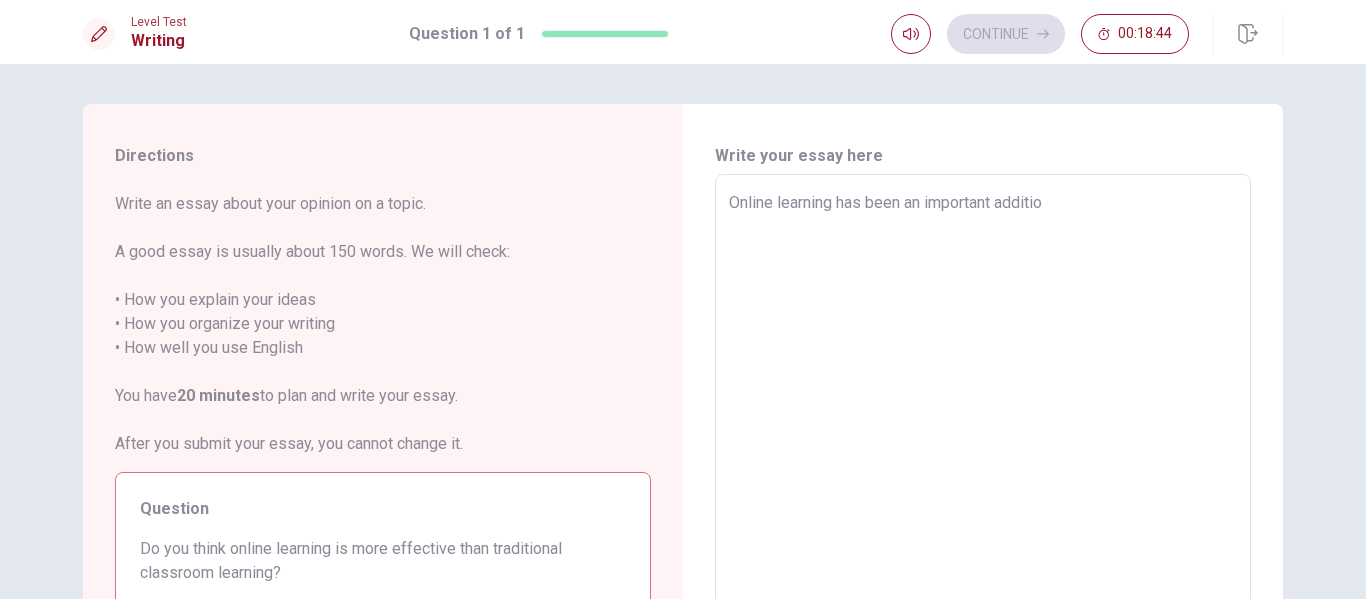 type on "x" 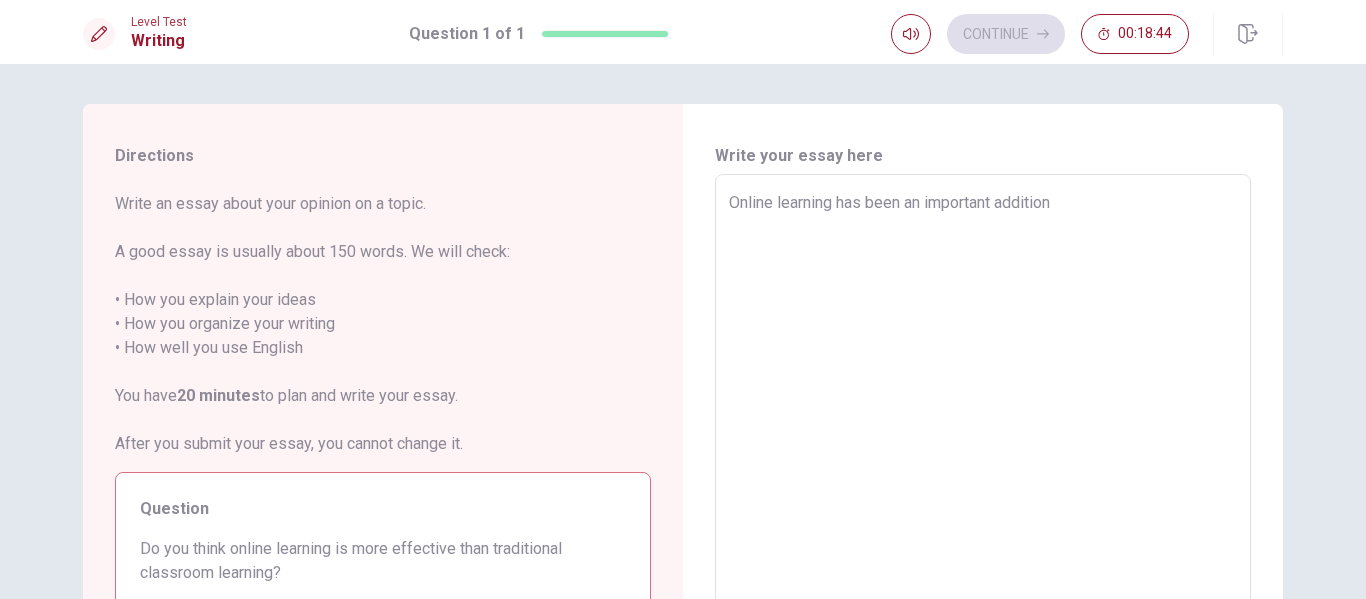type on "x" 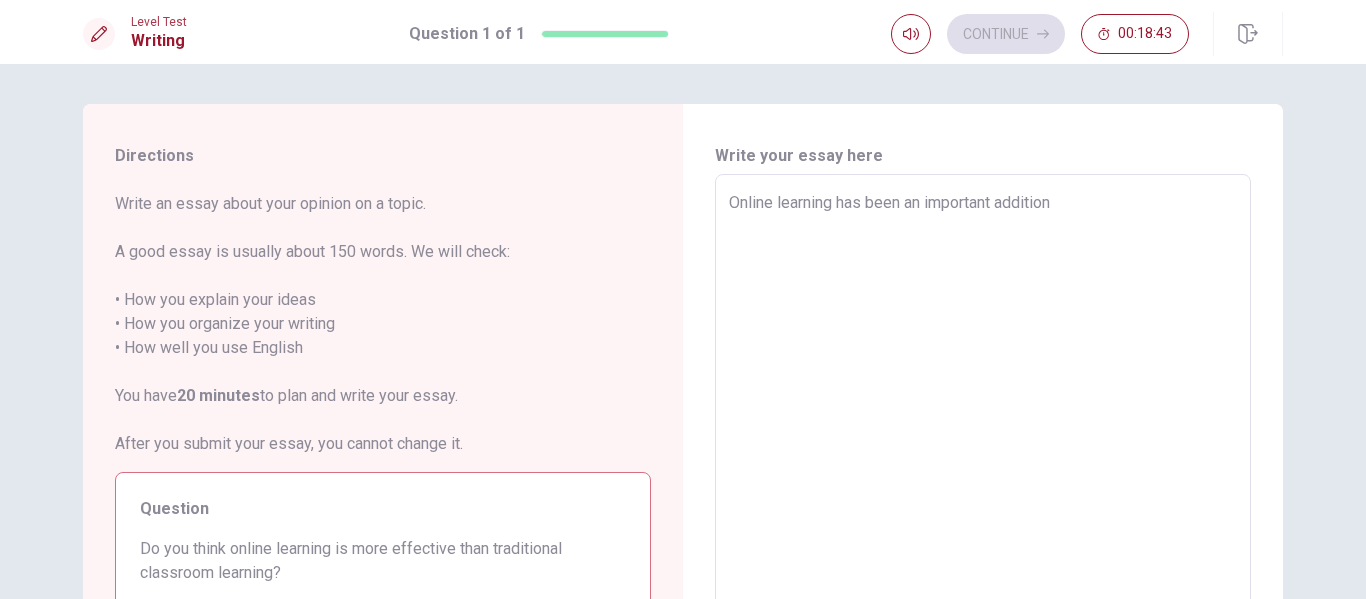 type on "Online learning has been an important addition f" 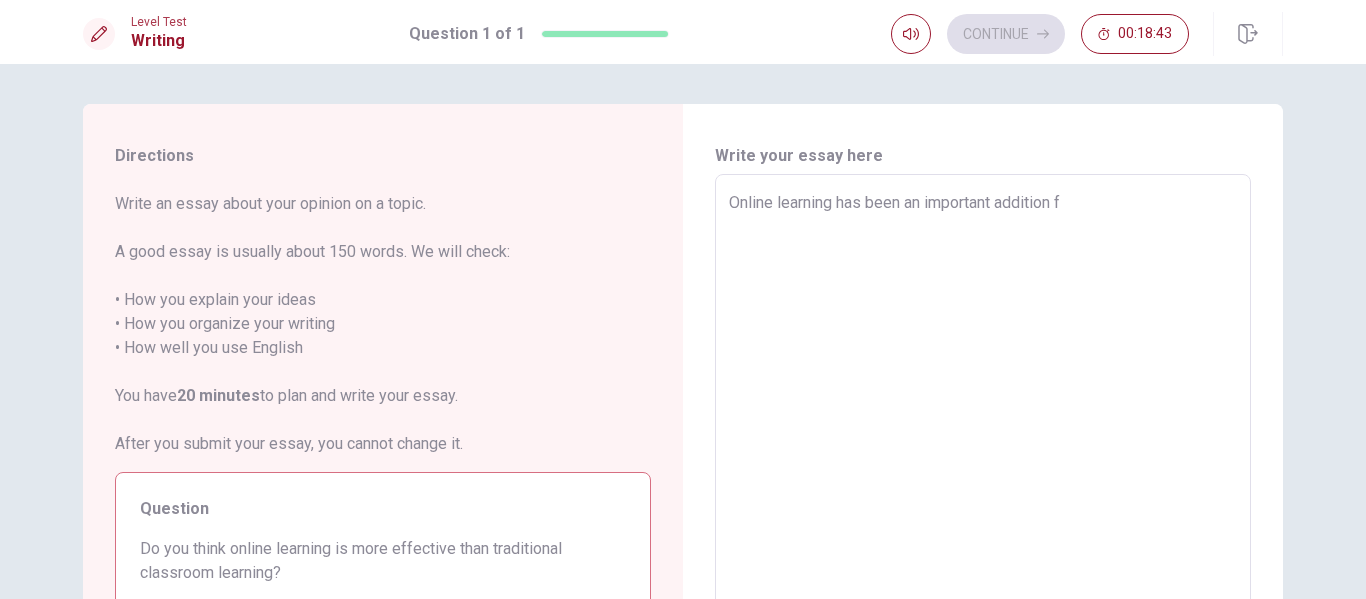 type on "x" 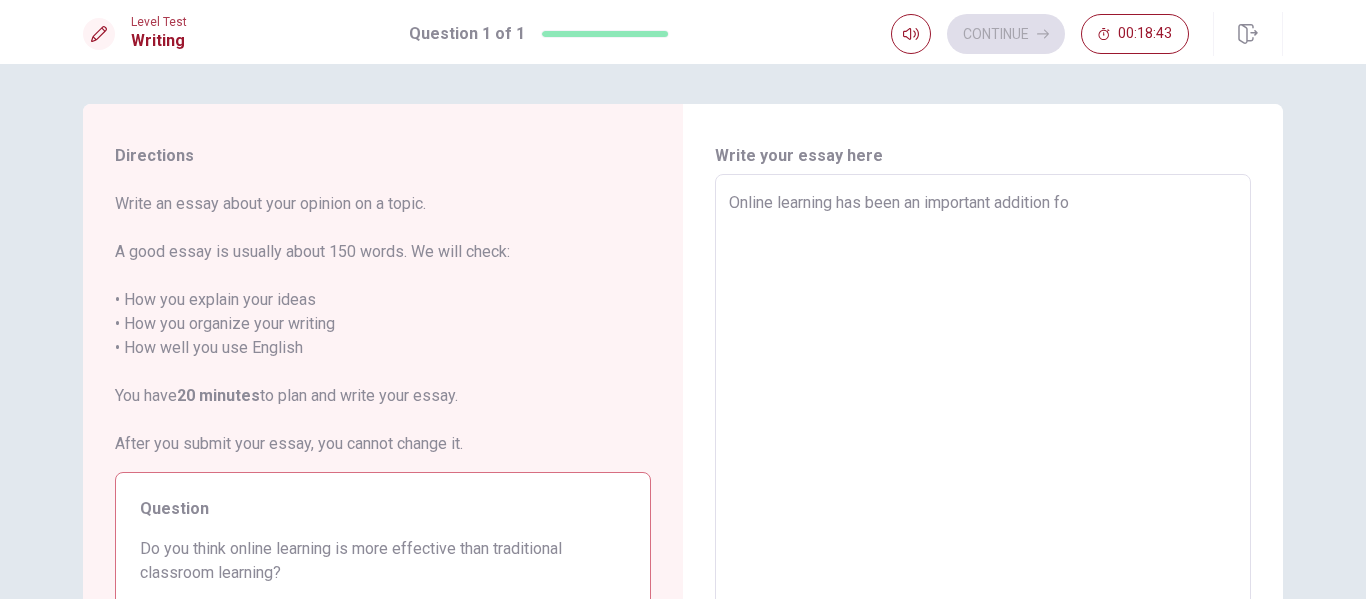 type on "x" 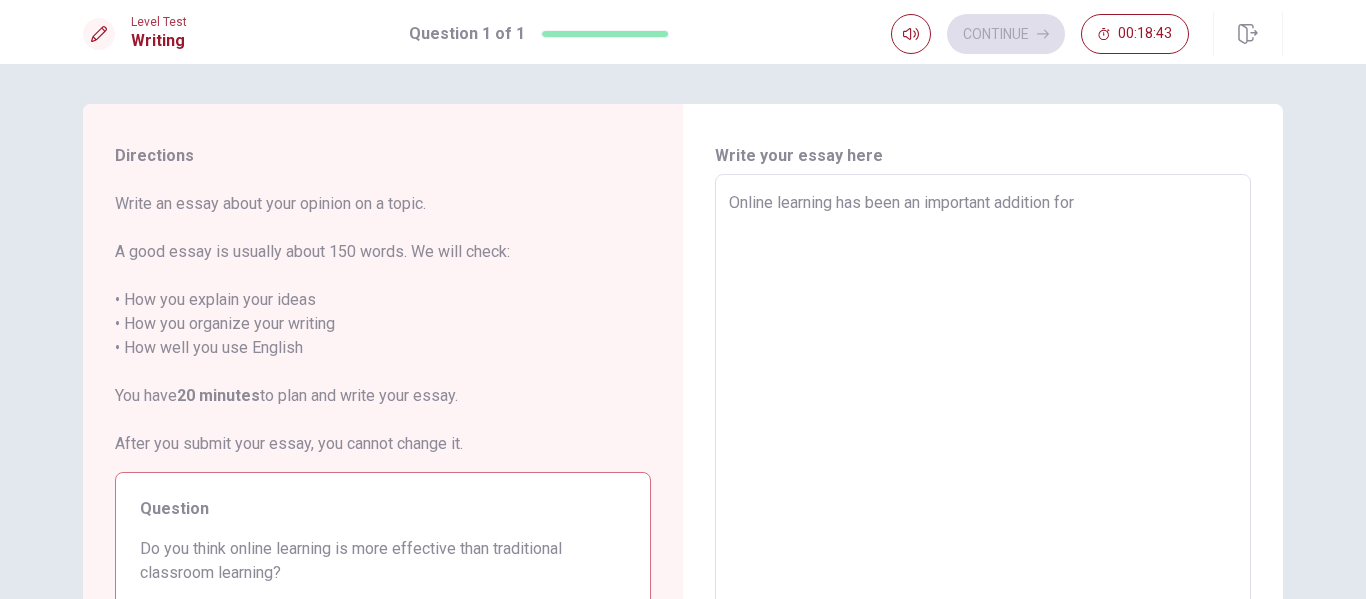 type on "x" 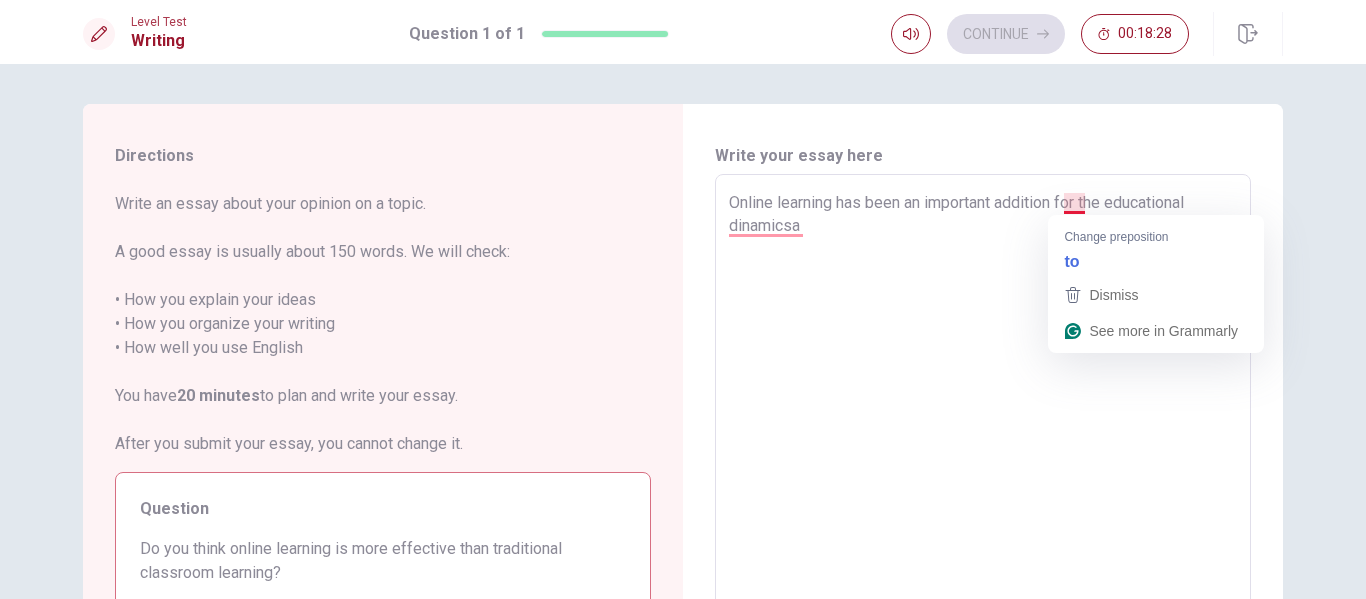 click on "Online learning has been an important addition for the educational dinamicsa" at bounding box center [983, 451] 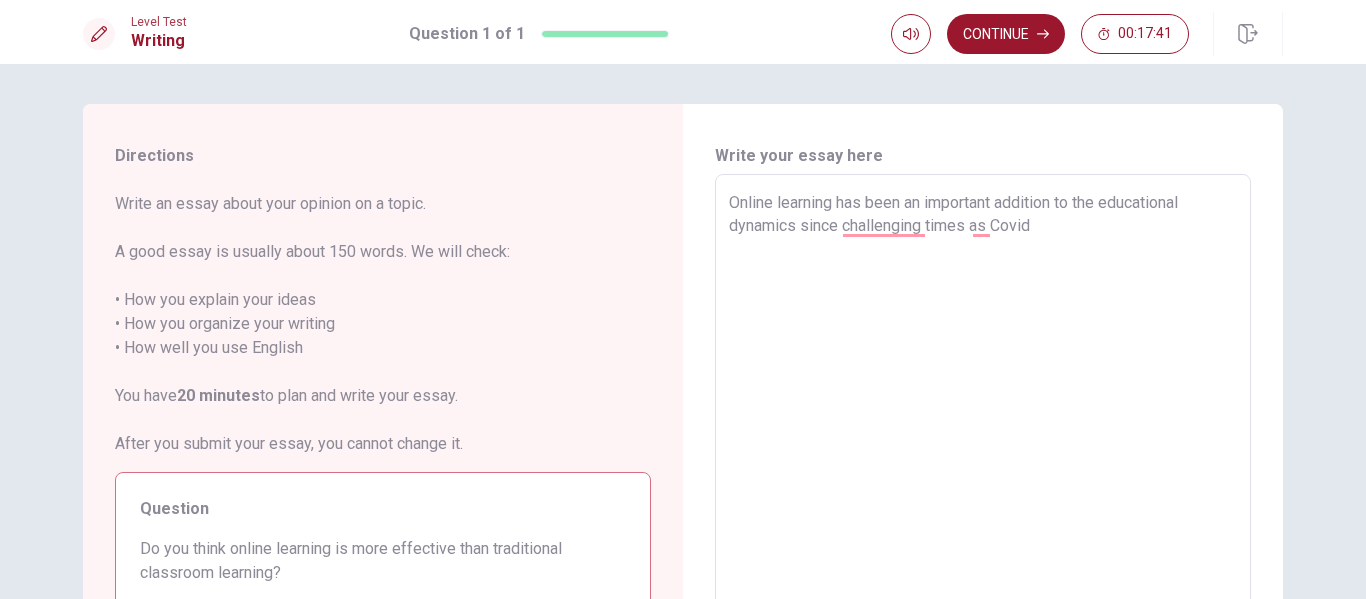 click on "Online learning has been an important addition to the educational dynamics since challenging times as Covid" at bounding box center [983, 451] 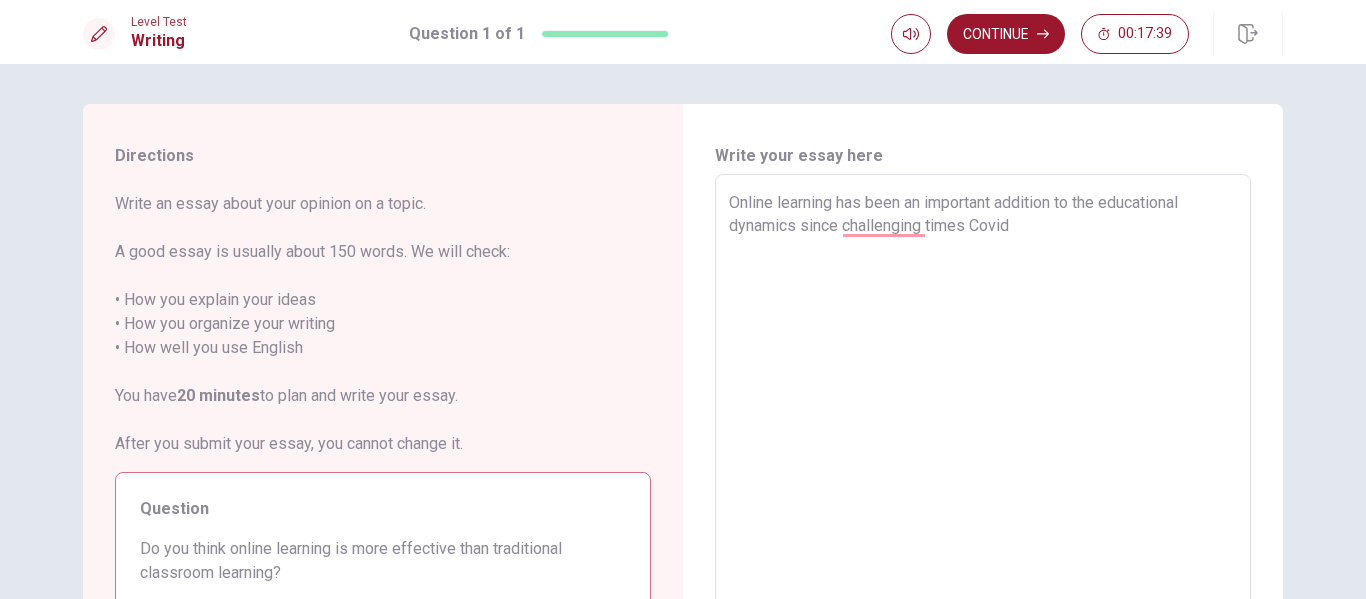 click on "Online learning has been an important addition to the educational dynamics since challenging times Covid" at bounding box center [983, 451] 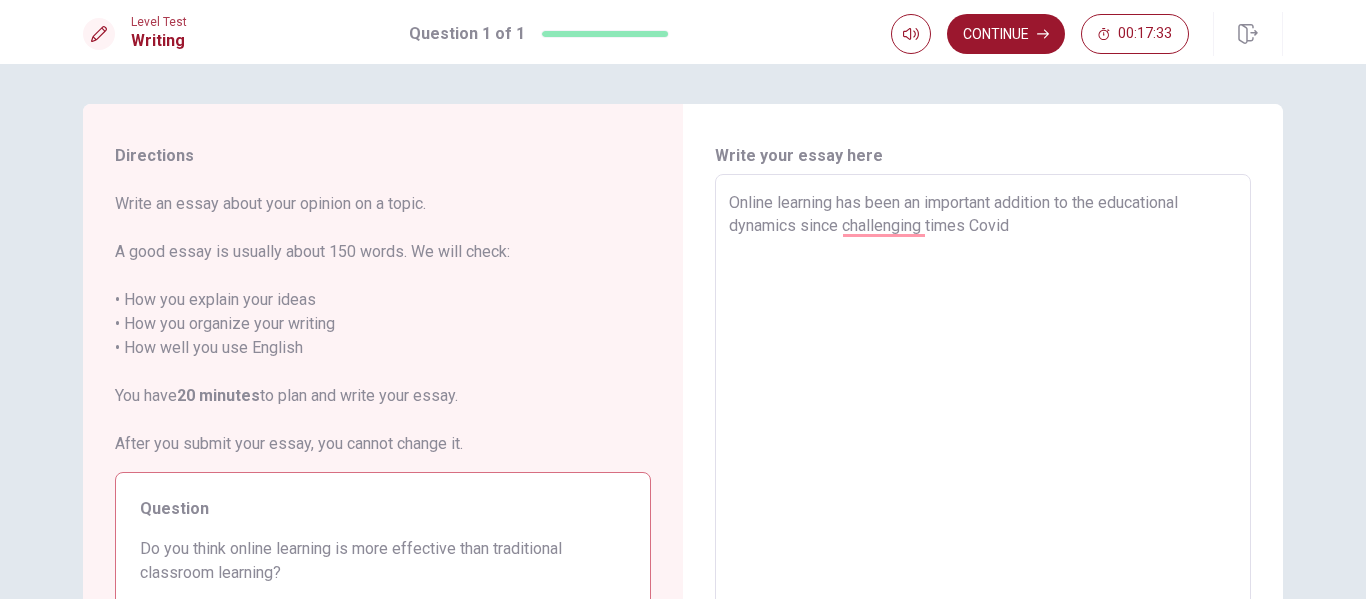 click on "Online learning has been an important addition to the educational dynamics since challenging times Covid" at bounding box center [983, 451] 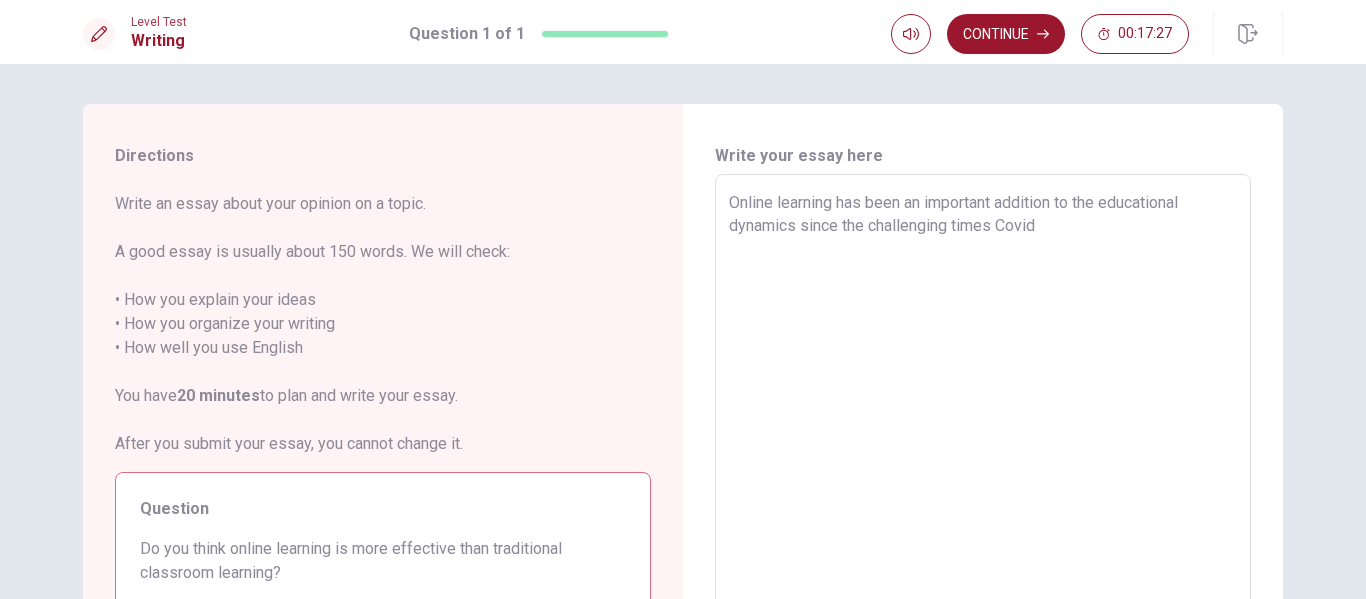 click on "Online learning has been an important addition to the educational dynamics since the challenging times Covid" at bounding box center (983, 451) 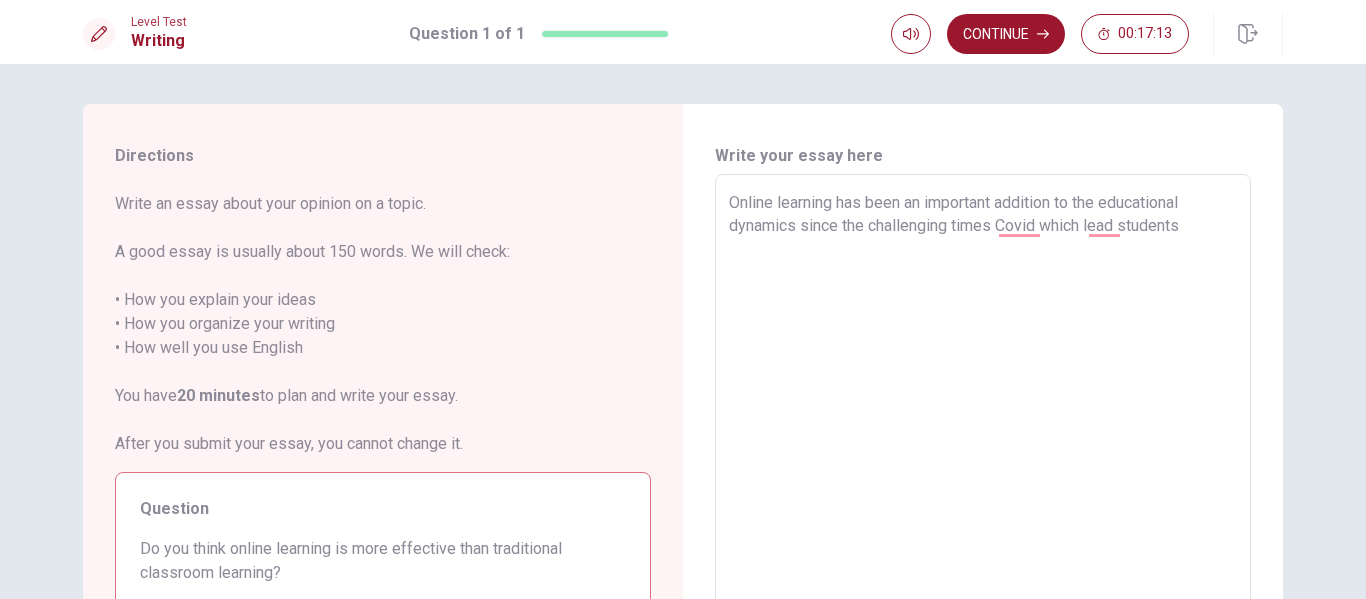 click on "Online learning has been an important addition to the educational dynamics since the challenging times Covid which lead students" at bounding box center (983, 451) 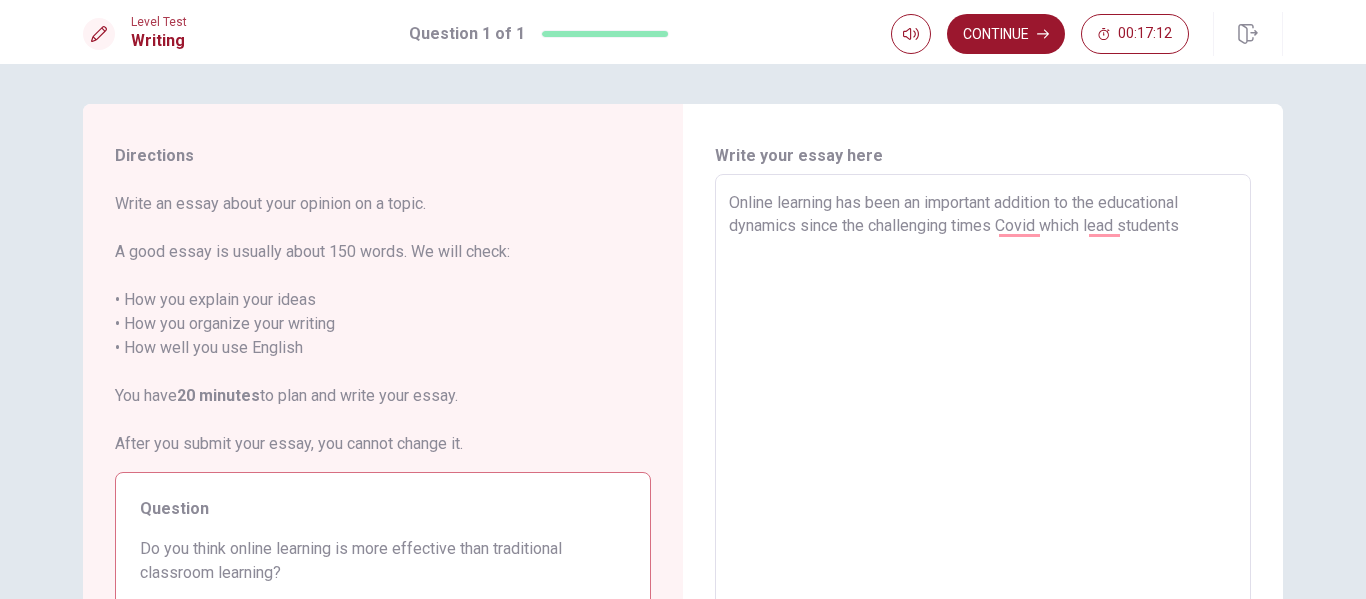 click on "Online learning has been an important addition to the educational dynamics since the challenging times Covid which lead students" at bounding box center [983, 451] 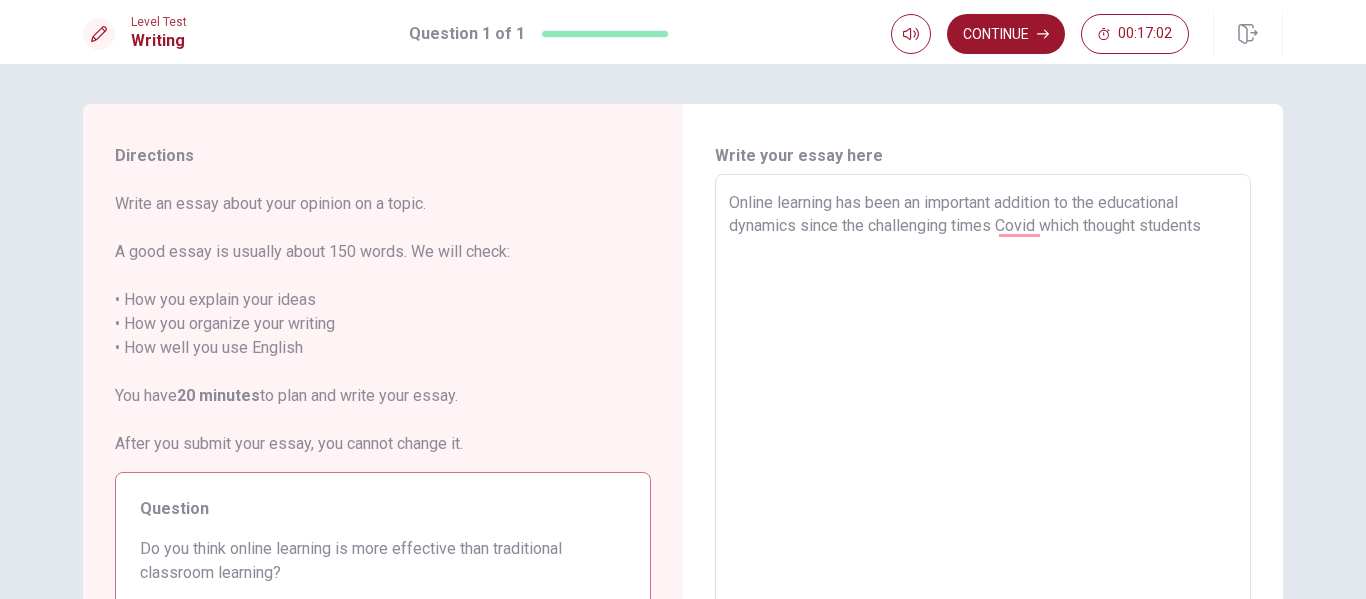 click on "Online learning has been an important addition to the educational dynamics since the challenging times Covid which thought students" at bounding box center [983, 451] 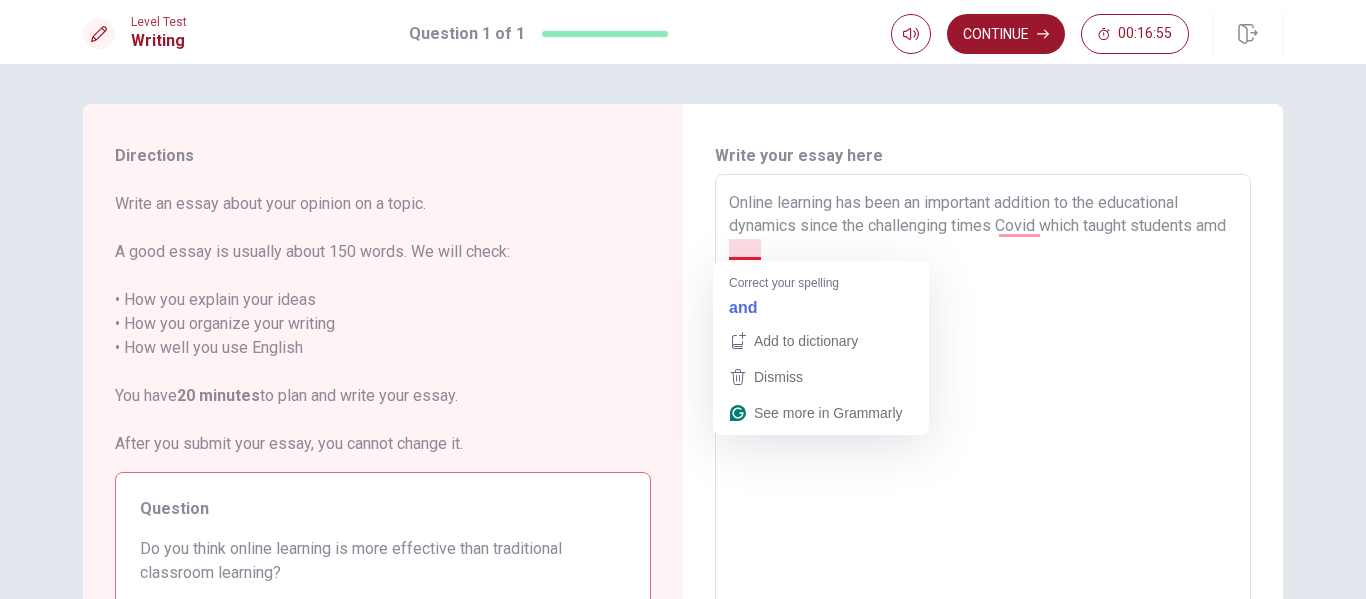click on "Online learning has been an important addition to the educational dynamics since the challenging times Covid which taught students amd" at bounding box center [983, 451] 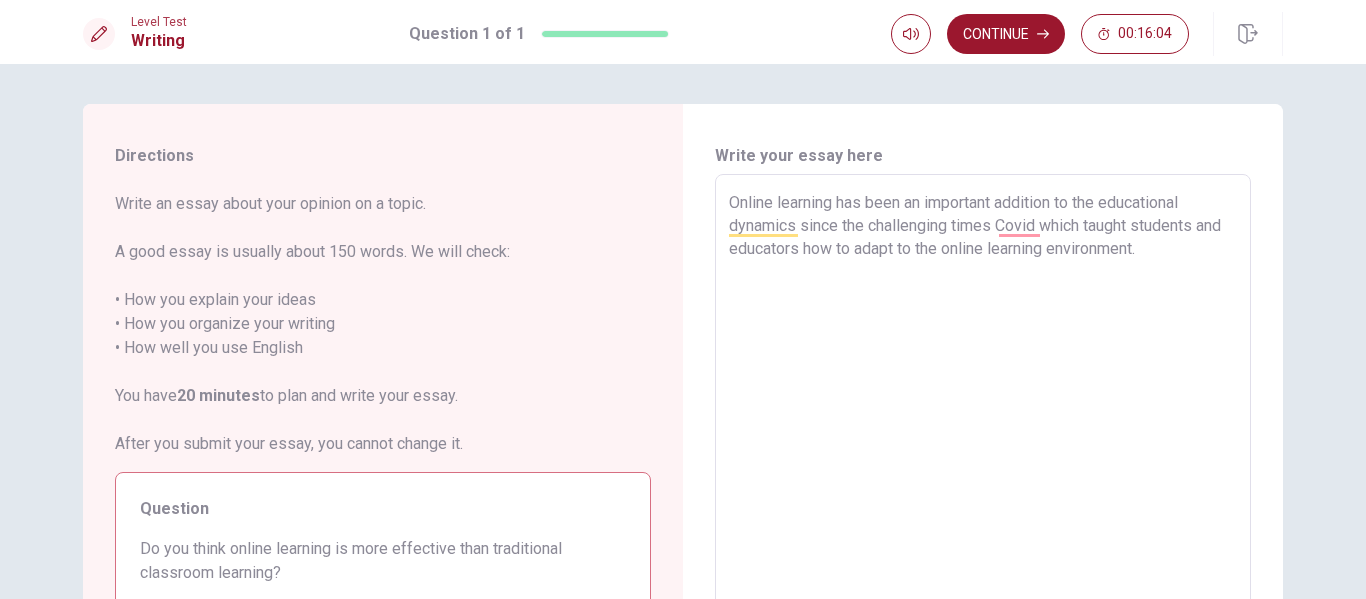 click on "Online learning has been an important addition to the educational dynamics since the challenging times Covid which taught students and educators how to adapt to the online learning environment." at bounding box center [983, 451] 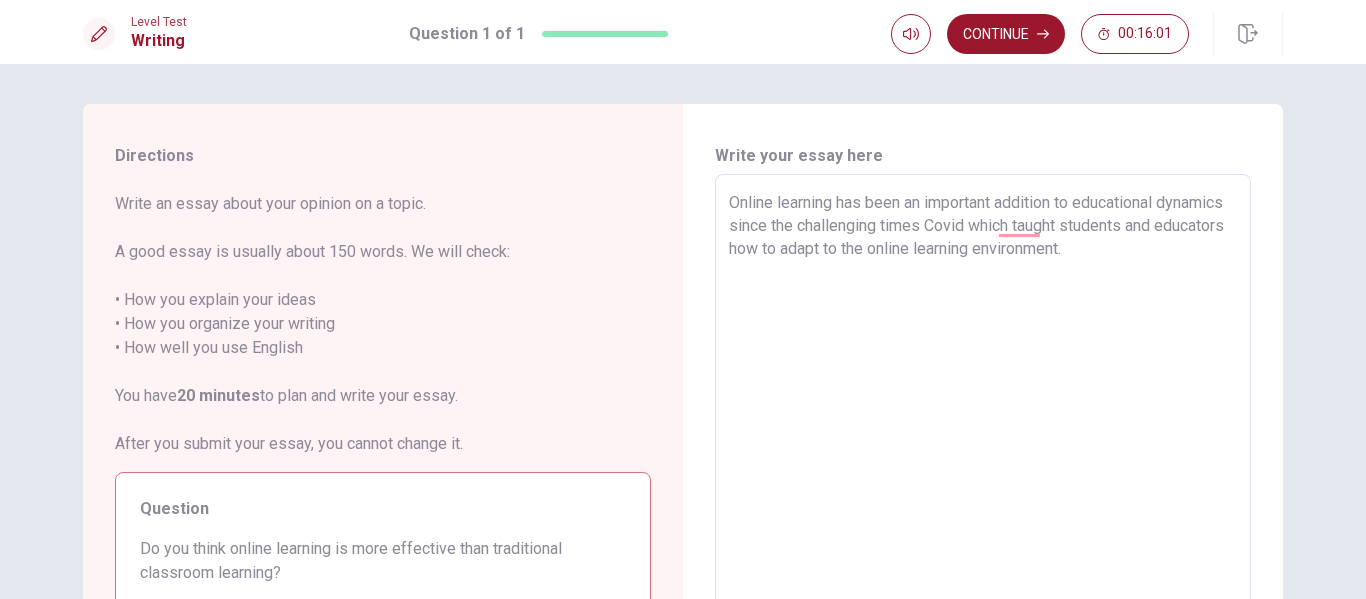click on "Online learning has been an important addition to educational dynamics since the challenging times Covid which taught students and educators how to adapt to the online learning environment." at bounding box center (983, 451) 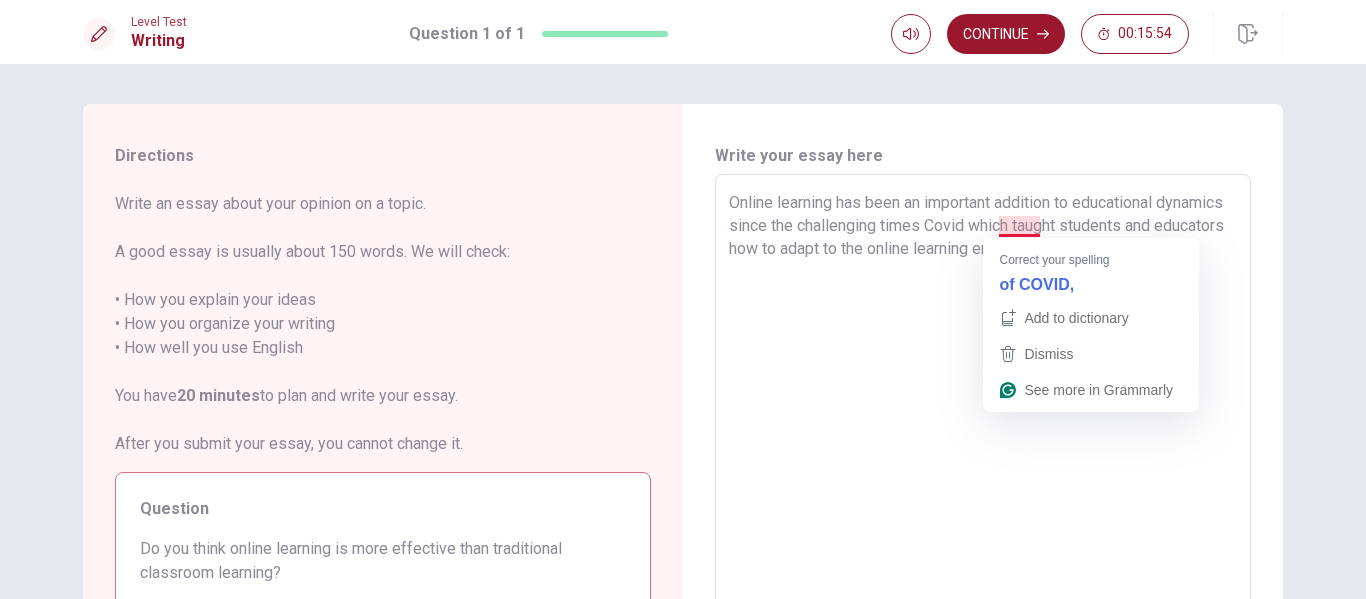 click on "Online learning has been an important addition to educational dynamics since the challenging times Covid which taught students and educators how to adapt to the online learning environment." at bounding box center (983, 451) 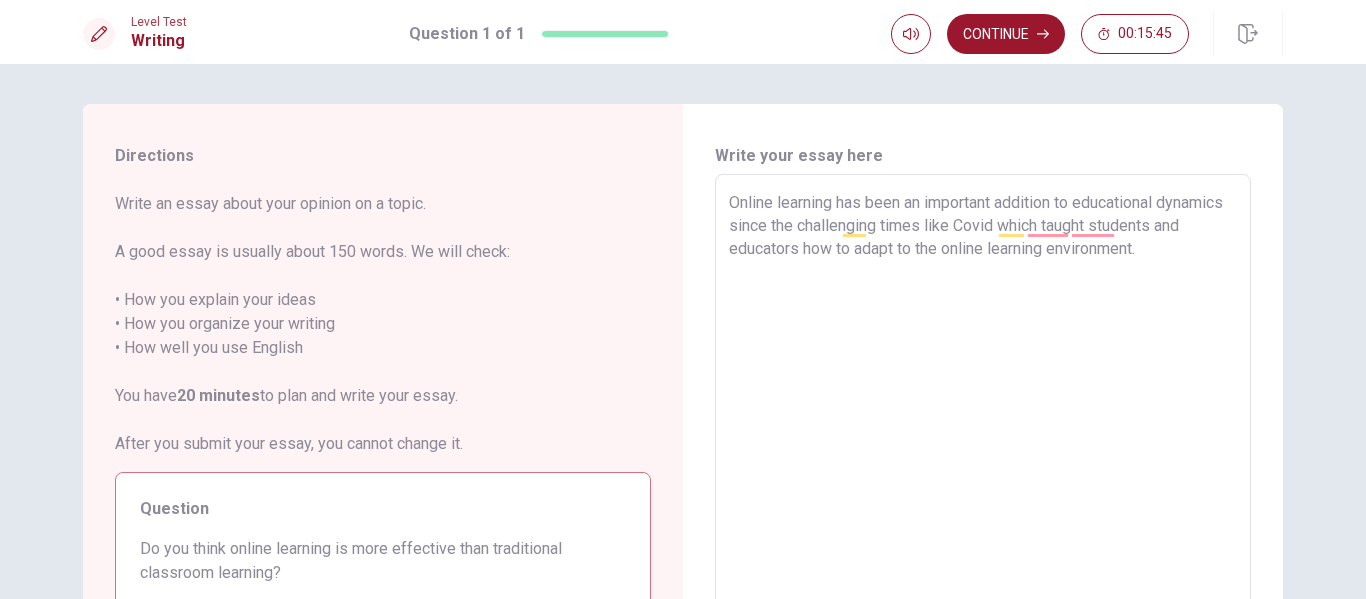 click on "Online learning has been an important addition to educational dynamics since the challenging times like Covid which taught students and educators how to adapt to the online learning environment." at bounding box center (983, 451) 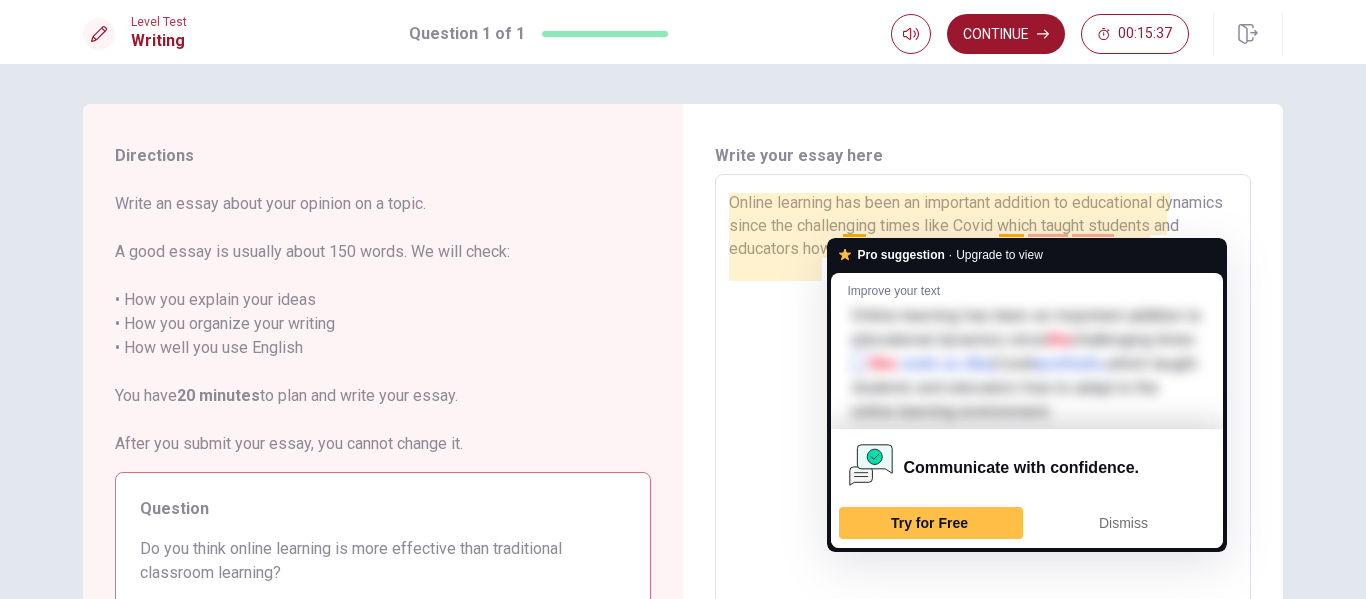 click on "Online learning has been an important addition to educational dynamics since the challenging times like Covid which taught students and educators how to adapt to the online learning environment." at bounding box center [983, 451] 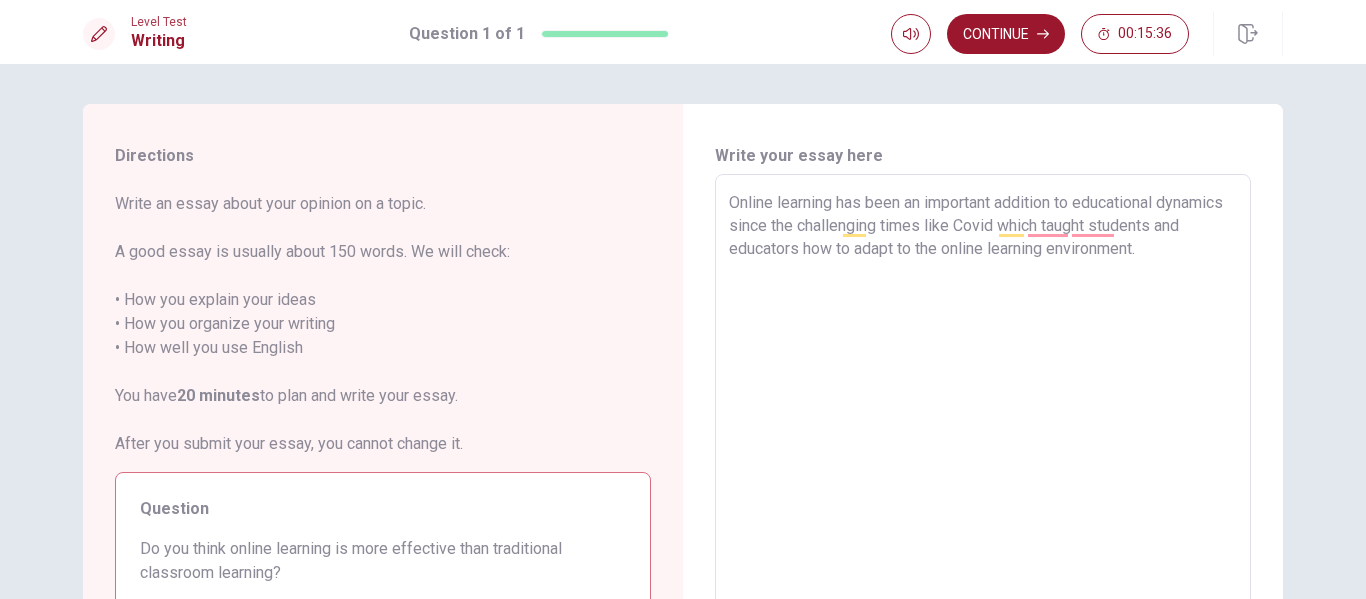 click on "Online learning has been an important addition to educational dynamics since the challenging times like Covid which taught students and educators how to adapt to the online learning environment." at bounding box center [983, 451] 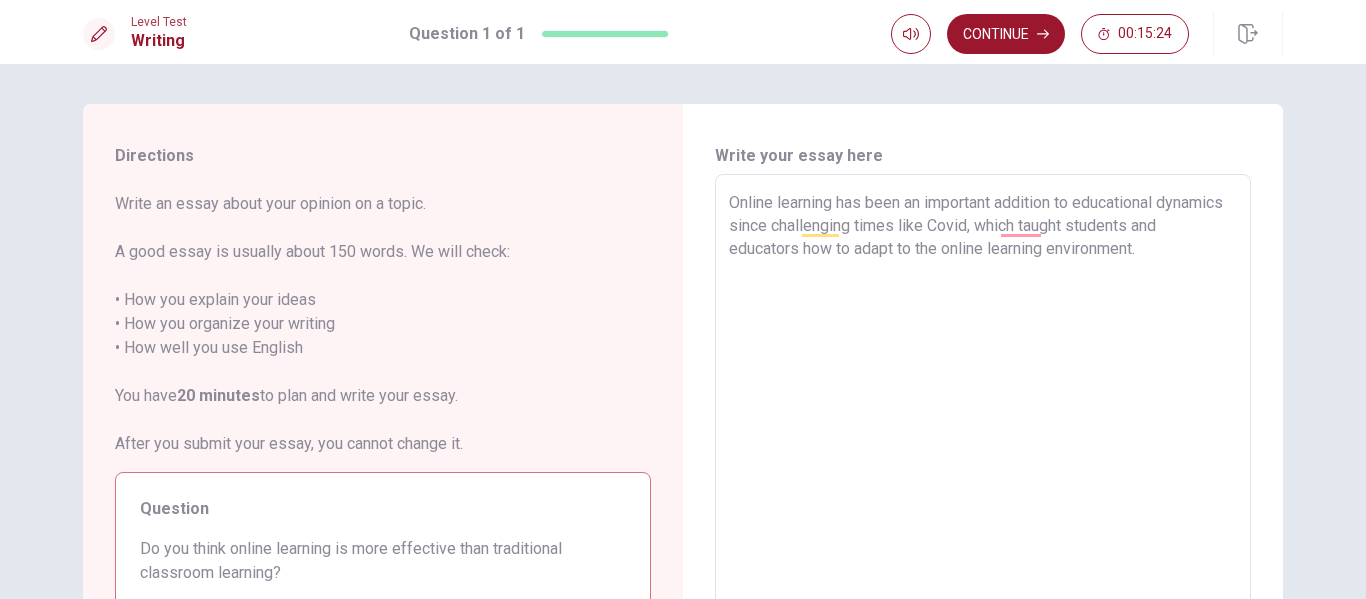 click on "Online learning has been an important addition to educational dynamics since challenging times like Covid, which taught students and educators how to adapt to the online learning environment." at bounding box center (983, 451) 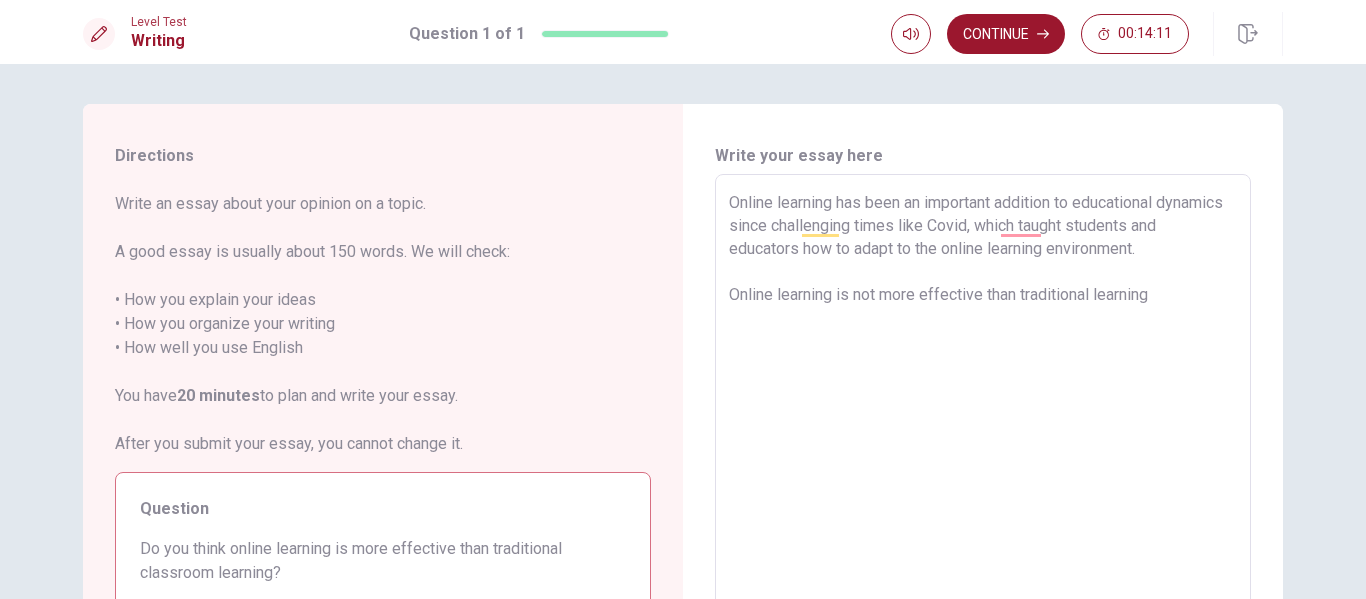 click on "Online learning has been an important addition to educational dynamics since challenging times like Covid, which taught students and educators how to adapt to the online learning environment.
Online learning is not more effective than traditional learning" at bounding box center (983, 451) 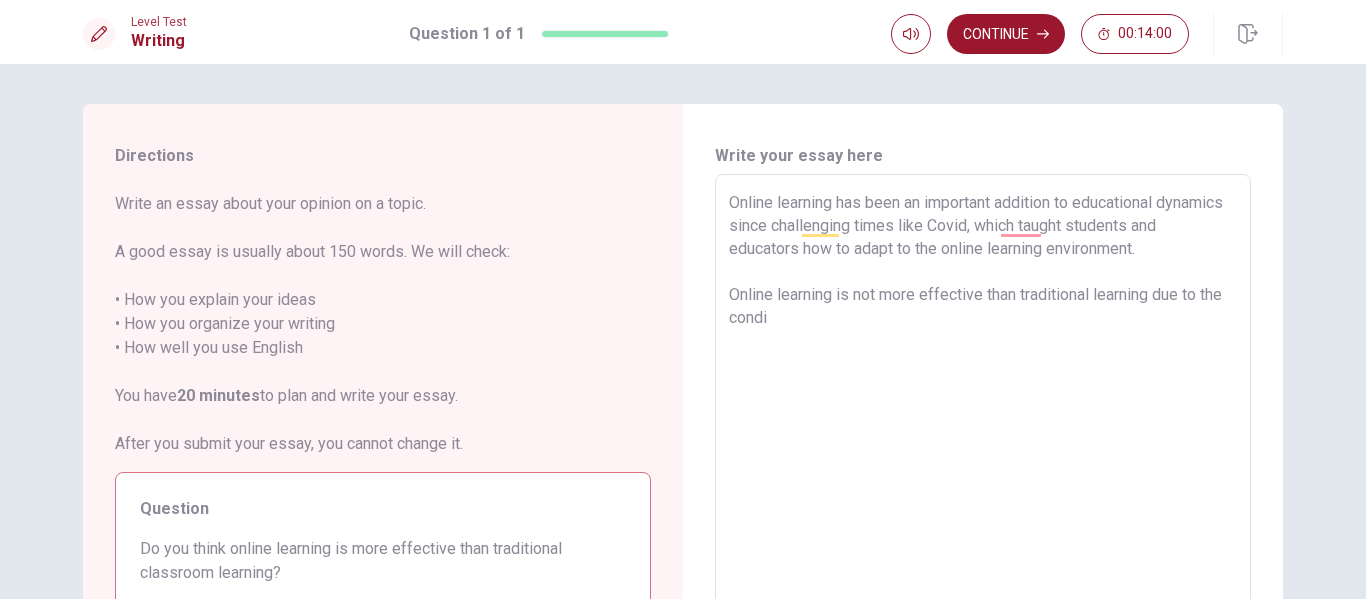 scroll, scrollTop: 0, scrollLeft: 0, axis: both 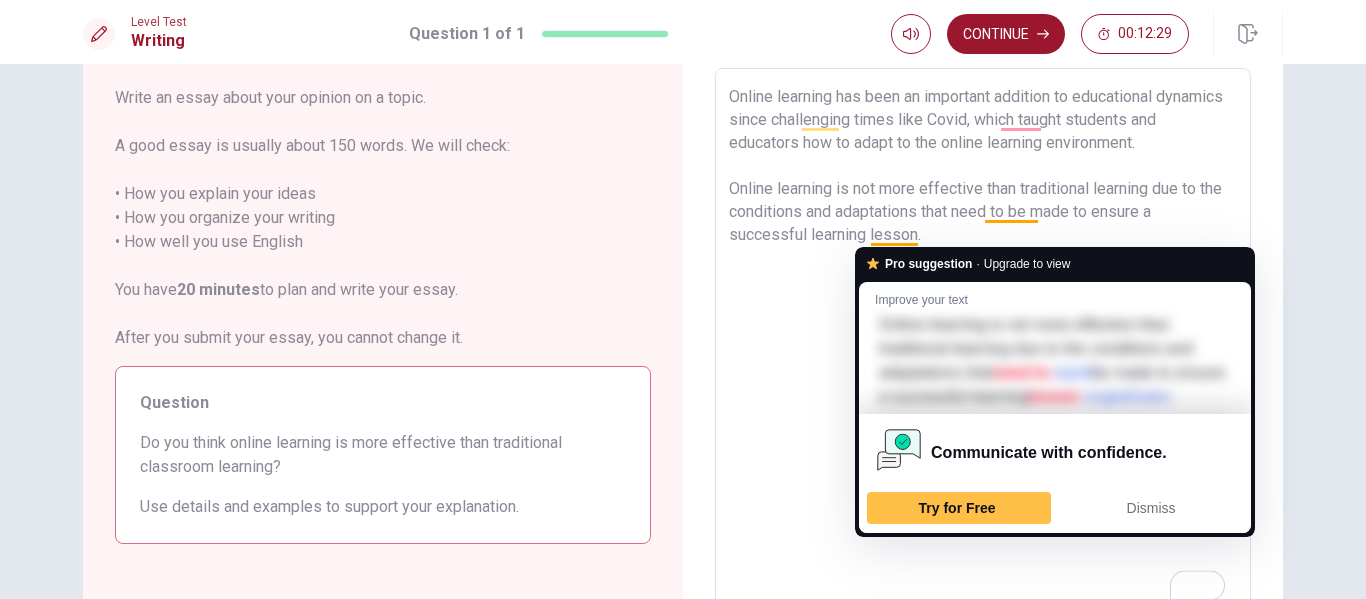 click on "Online learning has been an important addition to educational dynamics since challenging times like Covid, which taught students and educators how to adapt to the online learning environment.
Online learning is not more effective than traditional learning due to the conditions and adaptations that need to be made to ensure a successful learning lesson." at bounding box center [983, 345] 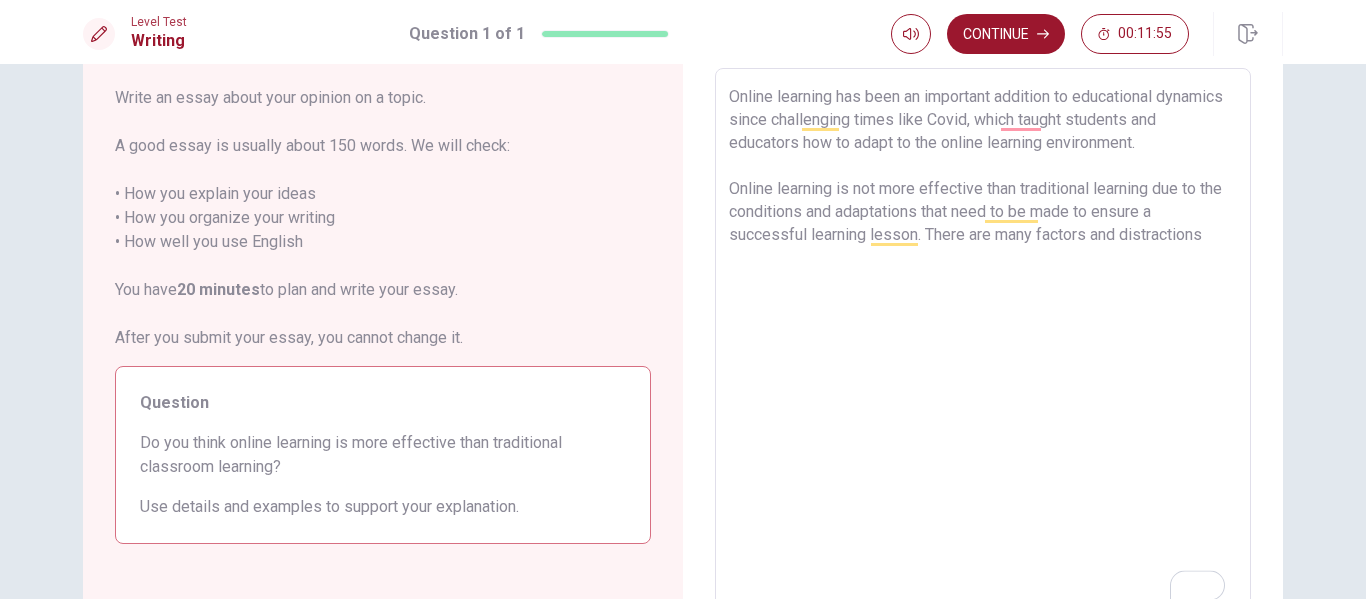 click on "Online learning has been an important addition to educational dynamics since challenging times like Covid, which taught students and educators how to adapt to the online learning environment.
Online learning is not more effective than traditional learning due to the conditions and adaptations that need to be made to ensure a successful learning lesson. There are many factors and distractions" at bounding box center (983, 345) 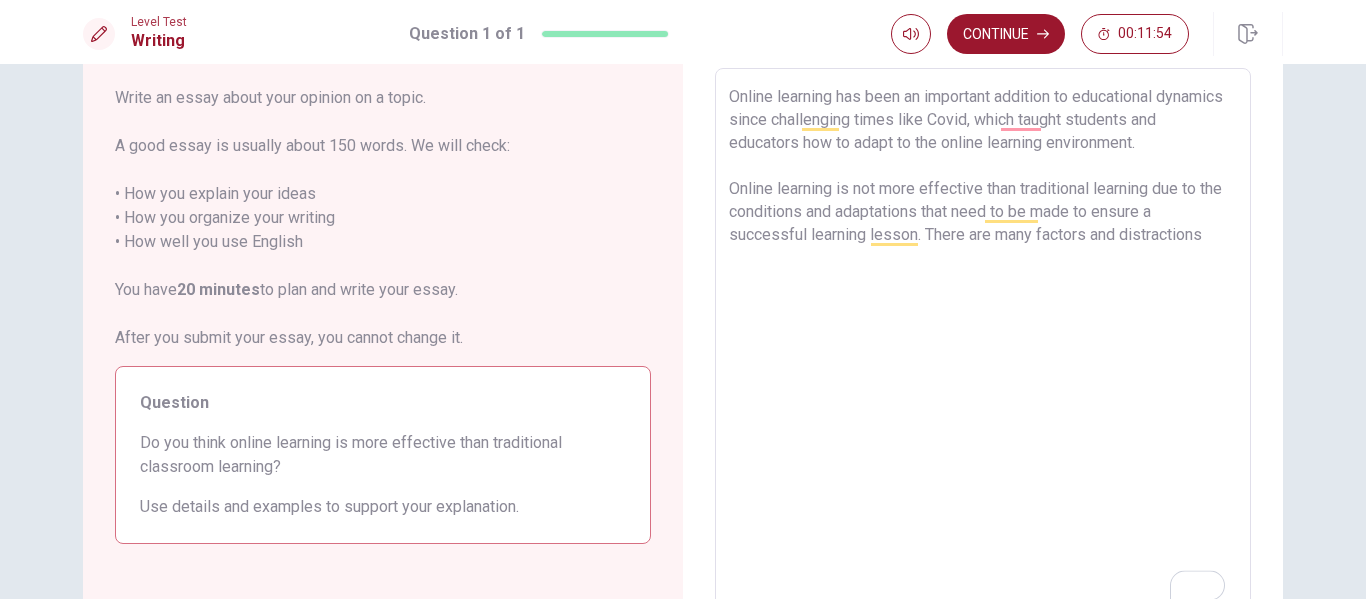 click on "Online learning has been an important addition to educational dynamics since challenging times like Covid, which taught students and educators how to adapt to the online learning environment.
Online learning is not more effective than traditional learning due to the conditions and adaptations that need to be made to ensure a successful learning lesson. There are many factors and distractions" at bounding box center (983, 345) 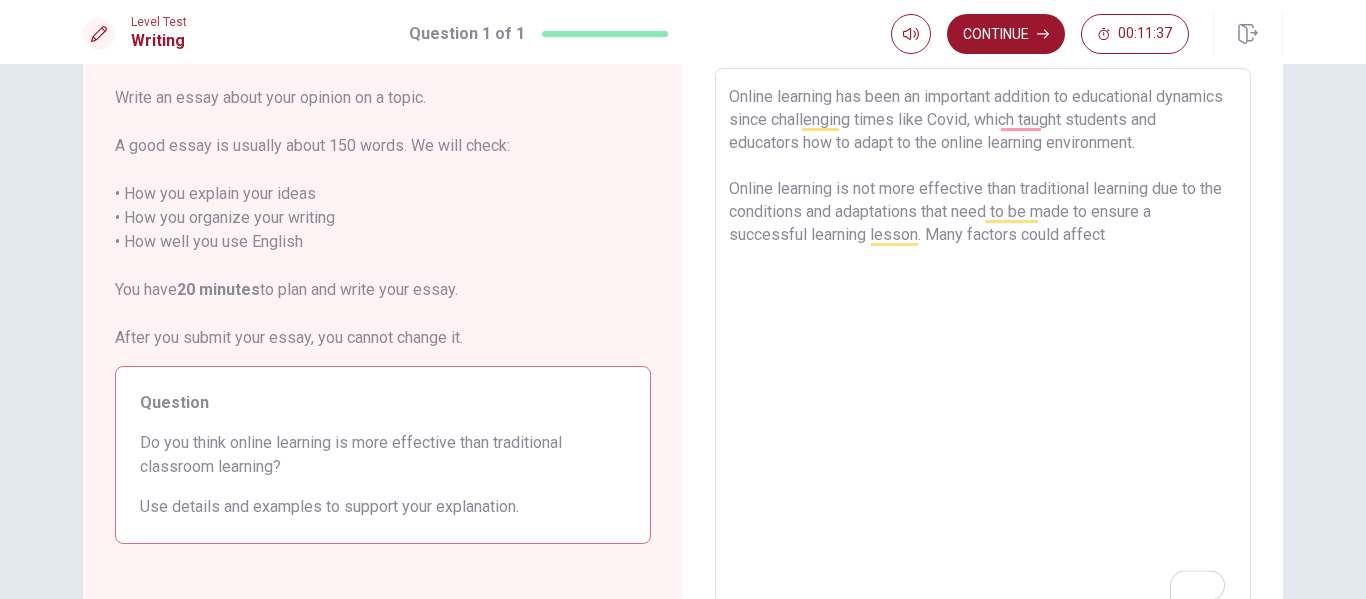 click on "Online learning has been an important addition to educational dynamics since challenging times like Covid, which taught students and educators how to adapt to the online learning environment.
Online learning is not more effective than traditional learning due to the conditions and adaptations that need to be made to ensure a successful learning lesson. Many factors could affect" at bounding box center [983, 345] 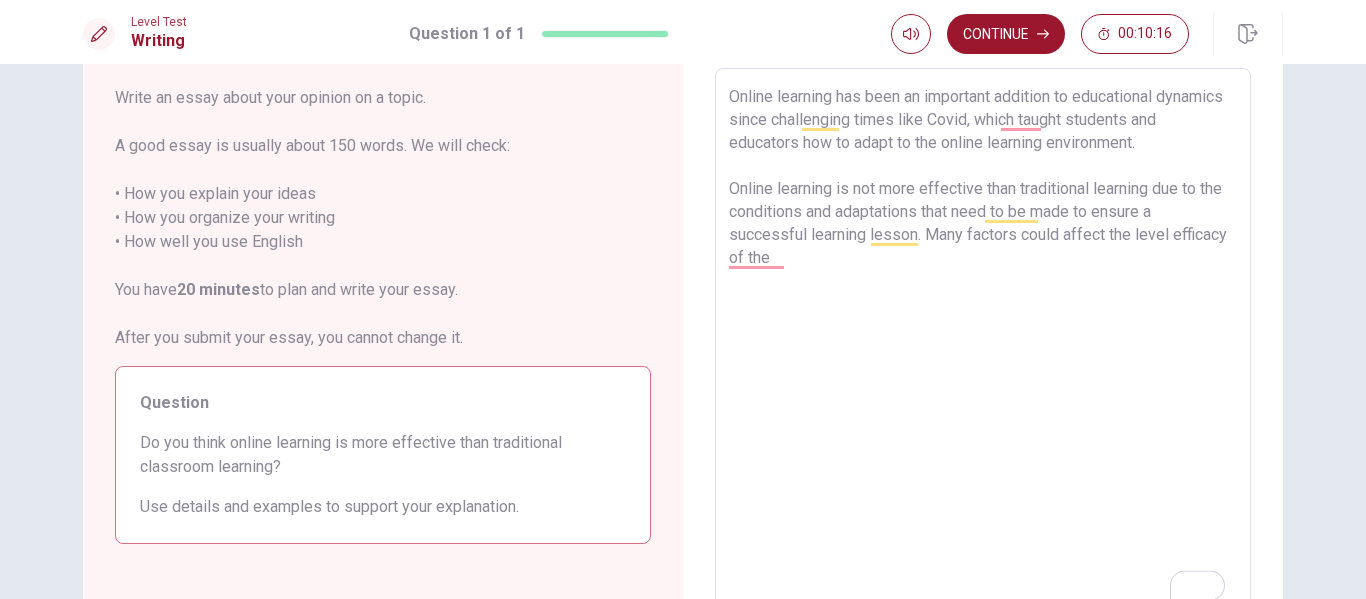 click on "Online learning has been an important addition to educational dynamics since challenging times like Covid, which taught students and educators how to adapt to the online learning environment.
Online learning is not more effective than traditional learning due to the conditions and adaptations that need to be made to ensure a successful learning lesson. Many factors could affect the level efficacy of the" at bounding box center (983, 345) 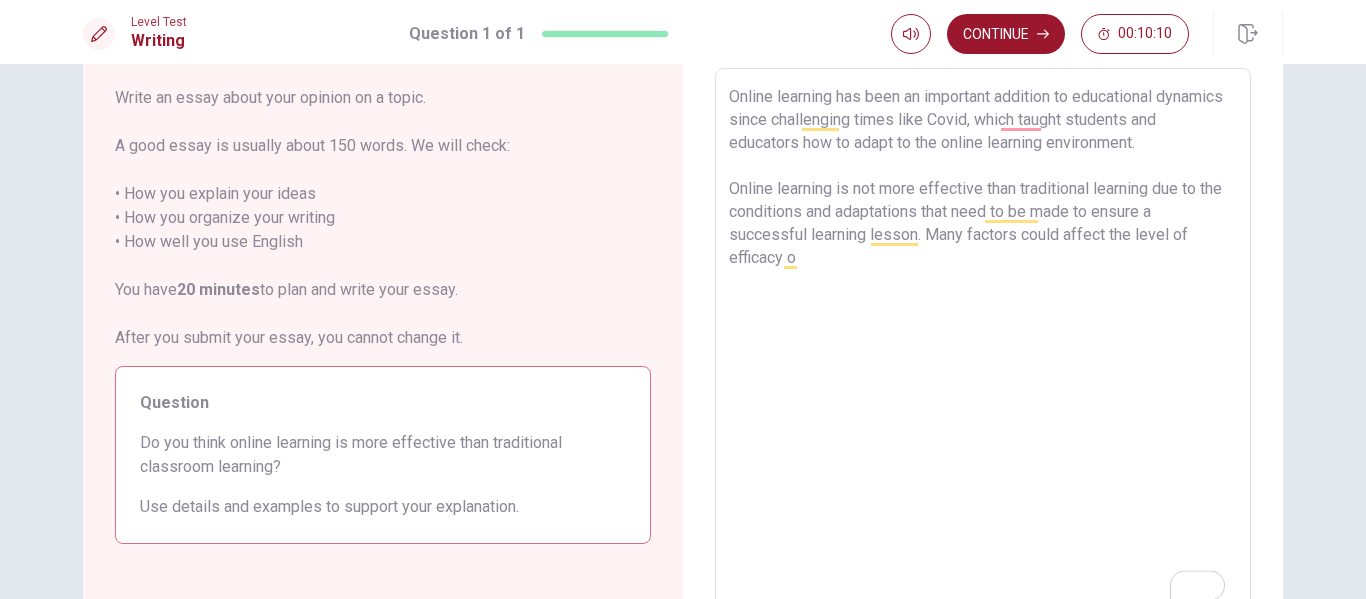 click on "Online learning has been an important addition to educational dynamics since challenging times like Covid, which taught students and educators how to adapt to the online learning environment.
Online learning is not more effective than traditional learning due to the conditions and adaptations that need to be made to ensure a successful learning lesson. Many factors could affect the level of efficacy o" at bounding box center (983, 345) 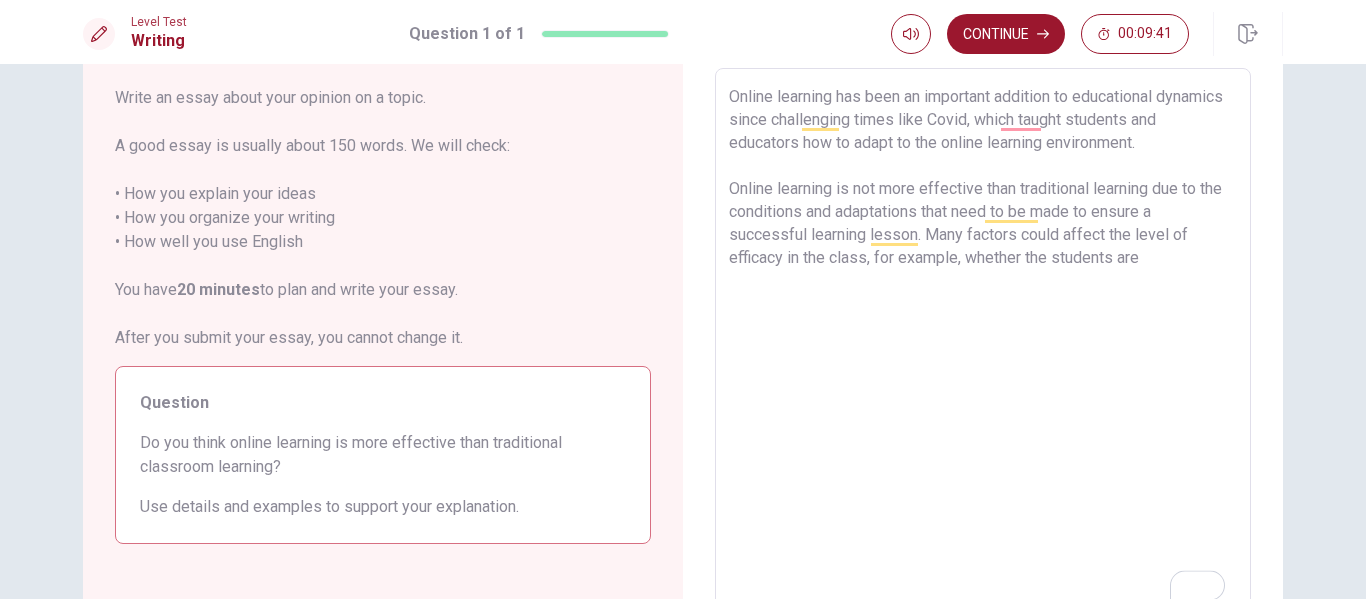 click on "Online learning has been an important addition to educational dynamics since challenging times like Covid, which taught students and educators how to adapt to the online learning environment.
Online learning is not more effective than traditional learning due to the conditions and adaptations that need to be made to ensure a successful learning lesson. Many factors could affect the level of efficacy in the class, for example, whether the students are" at bounding box center [983, 345] 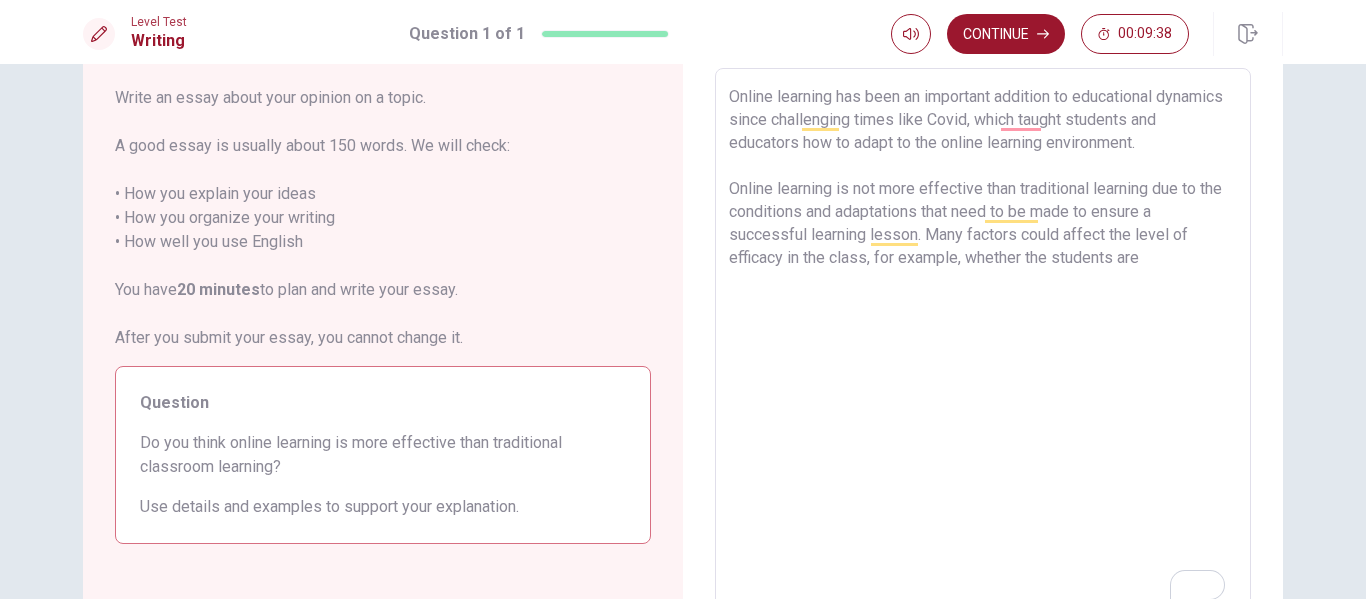 click on "Online learning has been an important addition to educational dynamics since challenging times like Covid, which taught students and educators how to adapt to the online learning environment.
Online learning is not more effective than traditional learning due to the conditions and adaptations that need to be made to ensure a successful learning lesson. Many factors could affect the level of efficacy in the class, for example, whether the students are" at bounding box center [983, 345] 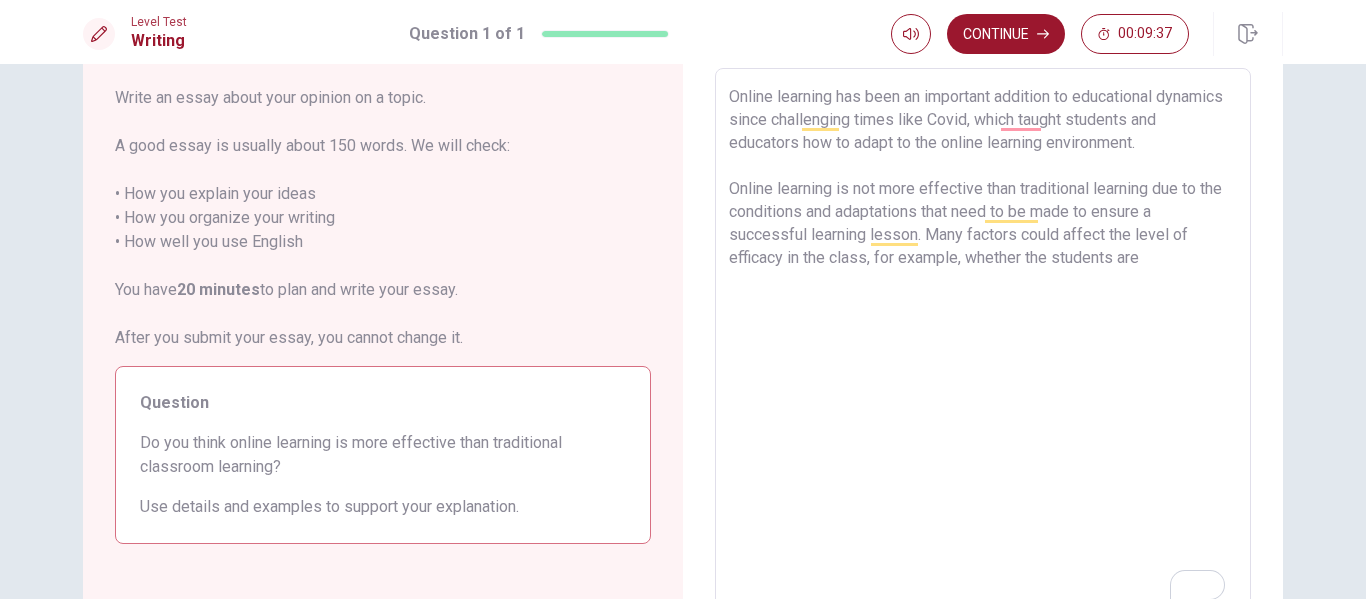 click on "Online learning has been an important addition to educational dynamics since challenging times like Covid, which taught students and educators how to adapt to the online learning environment.
Online learning is not more effective than traditional learning due to the conditions and adaptations that need to be made to ensure a successful learning lesson. Many factors could affect the level of efficacy in the class, for example, whether the students are" at bounding box center (983, 345) 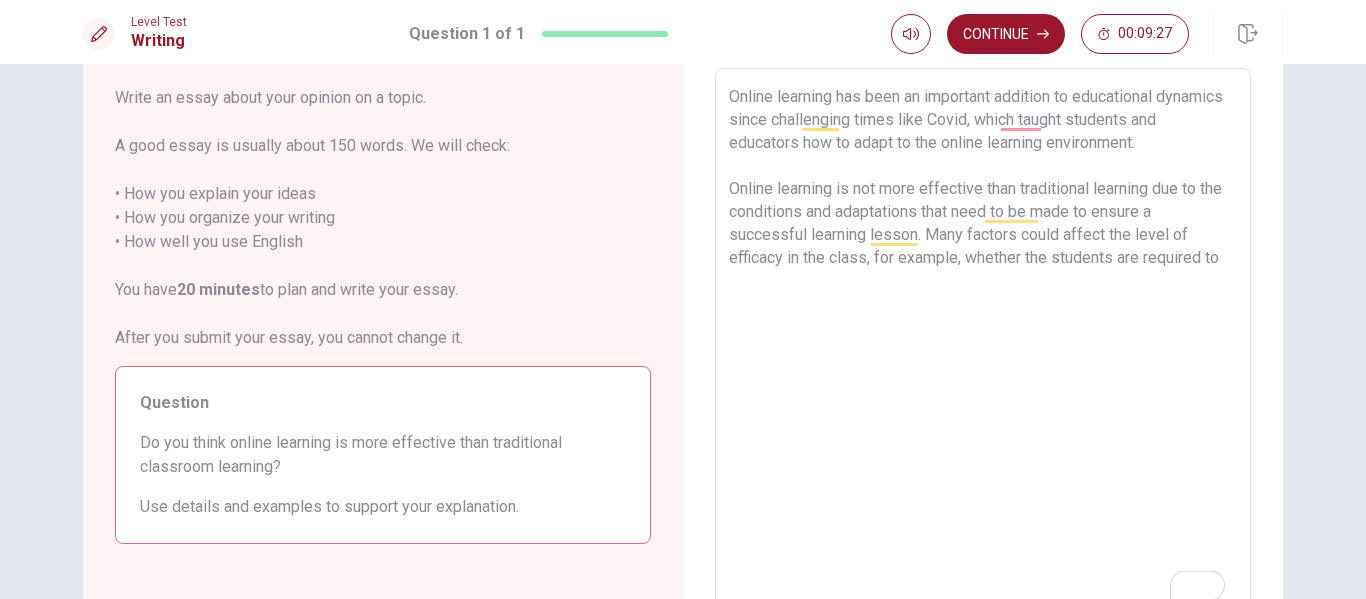 click on "Online learning has been an important addition to educational dynamics since challenging times like Covid, which taught students and educators how to adapt to the online learning environment.
Online learning is not more effective than traditional learning due to the conditions and adaptations that need to be made to ensure a successful learning lesson. Many factors could affect the level of efficacy in the class, for example, whether the students are required to" at bounding box center (983, 345) 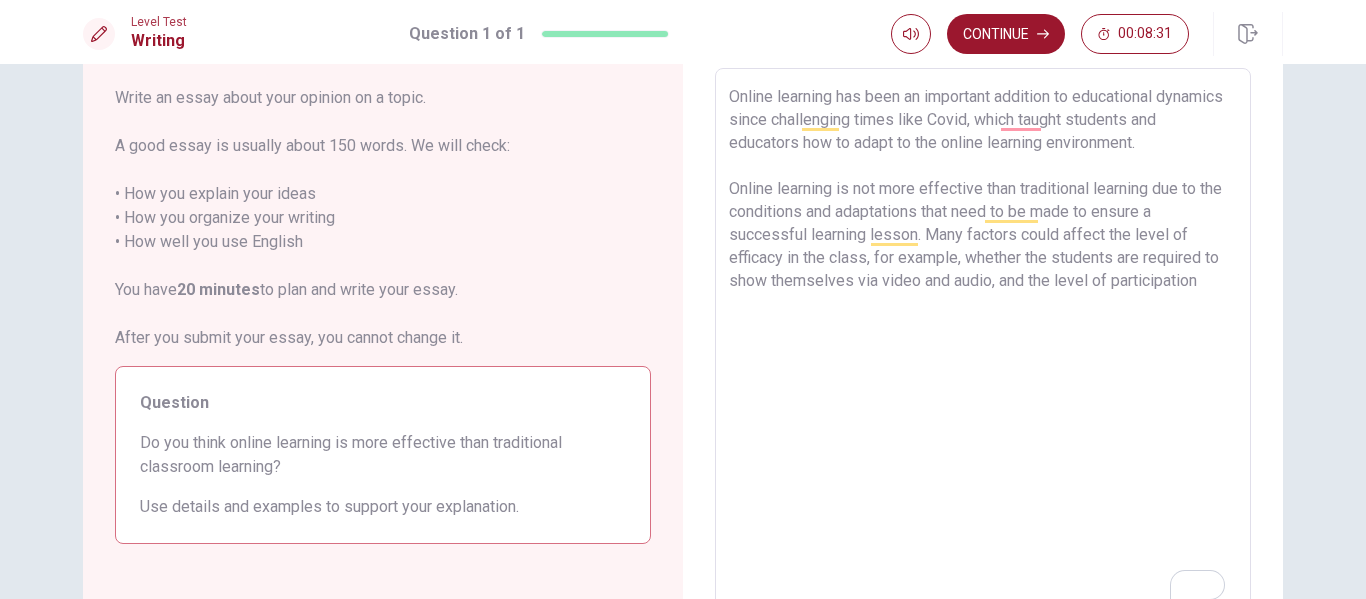 click on "Online learning has been an important addition to educational dynamics since challenging times like Covid, which taught students and educators how to adapt to the online learning environment.
Online learning is not more effective than traditional learning due to the conditions and adaptations that need to be made to ensure a successful learning lesson. Many factors could affect the level of efficacy in the class, for example, whether the students are required to show themselves via video and audio, and the level of participation" at bounding box center (983, 345) 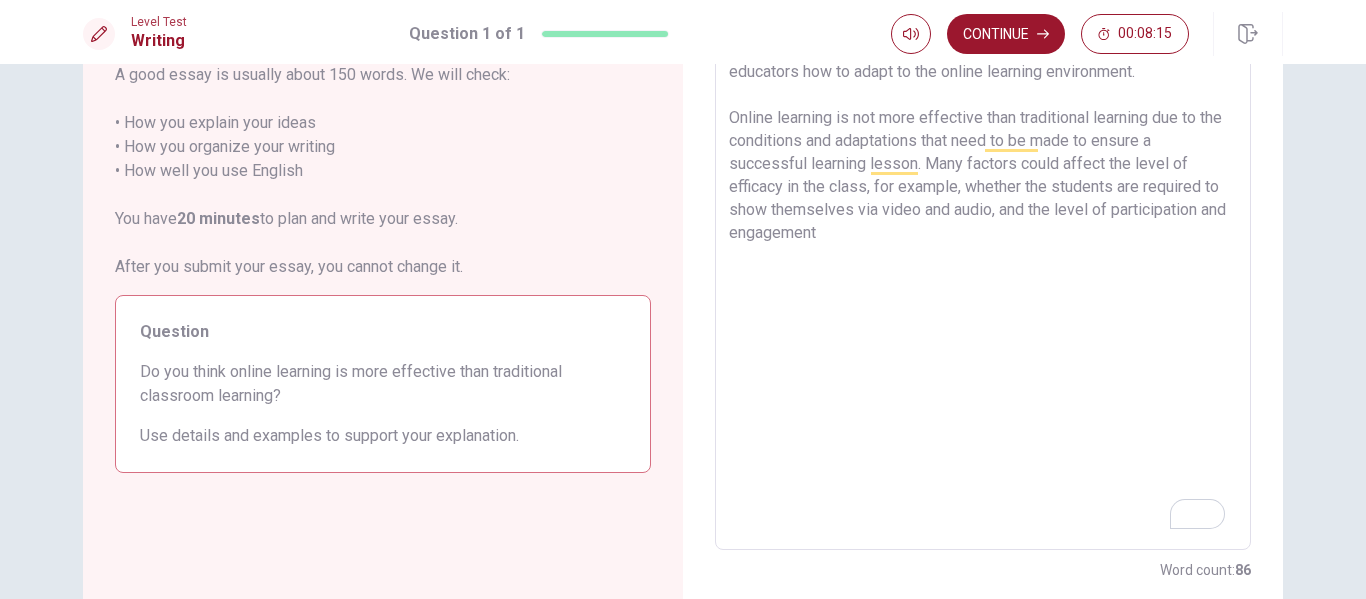 scroll, scrollTop: 134, scrollLeft: 0, axis: vertical 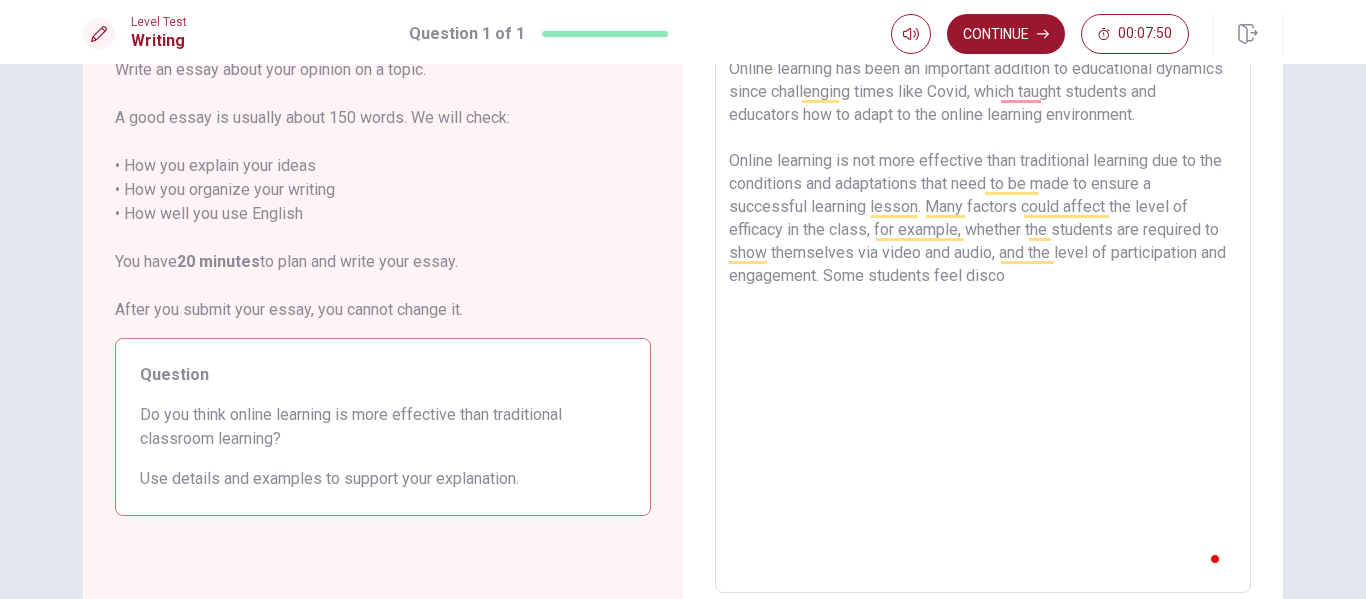 type on "Online learning has been an important addition to educational dynamics since challenging times like Covid, which taught students and educators how to adapt to the online learning environment.
Online learning is not more effective than traditional learning due to the conditions and adaptations that need to be made to ensure a successful learning lesson. Many factors could affect the level of efficacy in the class, for example, whether the students are required to show themselves via video and audio, and the level of participation and engagement. Some students feel discom" 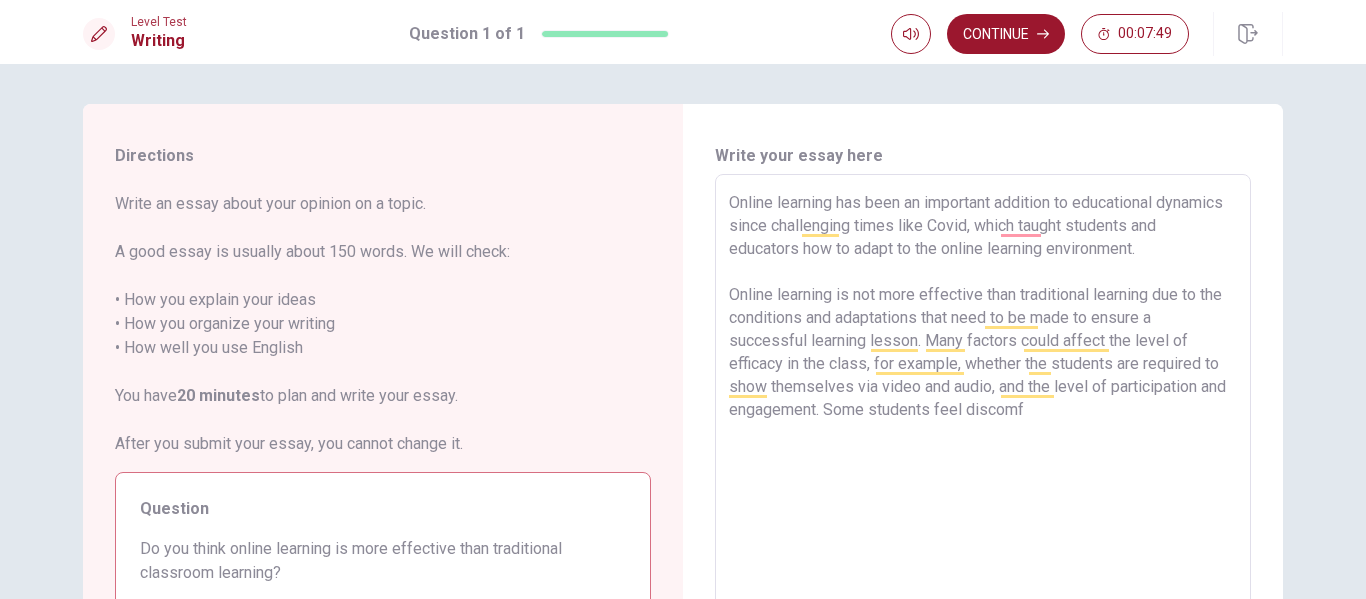 scroll, scrollTop: 0, scrollLeft: 0, axis: both 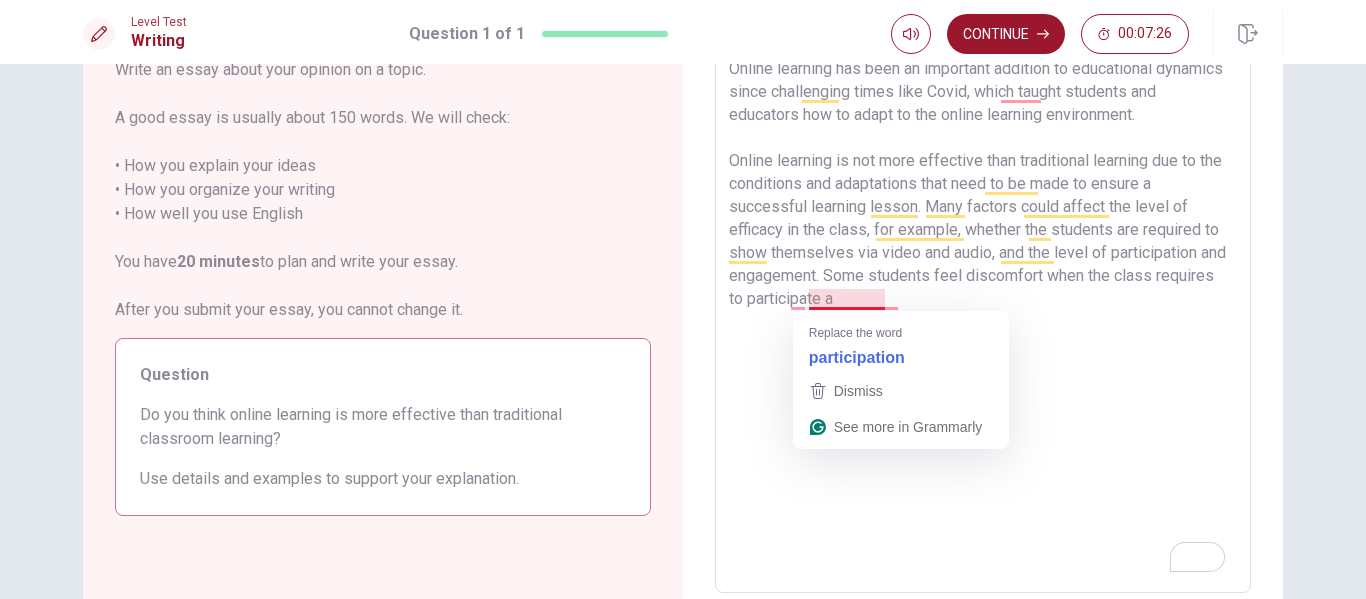 click on "Online learning has been an important addition to educational dynamics since challenging times like Covid, which taught students and educators how to adapt to the online learning environment.
Online learning is not more effective than traditional learning due to the conditions and adaptations that need to be made to ensure a successful learning lesson. Many factors could affect the level of efficacy in the class, for example, whether the students are required to show themselves via video and audio, and the level of participation and engagement. Some students feel discomfort when the class requires to participate a" at bounding box center (983, 317) 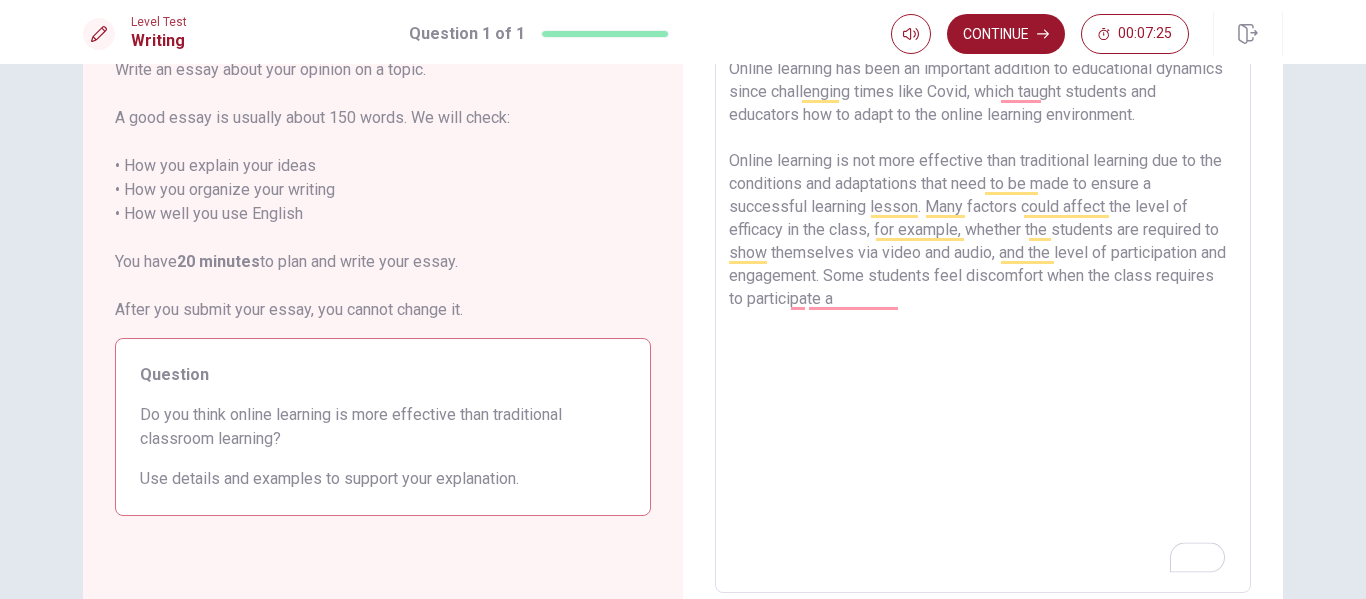 click on "Online learning has been an important addition to educational dynamics since challenging times like Covid, which taught students and educators how to adapt to the online learning environment.
Online learning is not more effective than traditional learning due to the conditions and adaptations that need to be made to ensure a successful learning lesson. Many factors could affect the level of efficacy in the class, for example, whether the students are required to show themselves via video and audio, and the level of participation and engagement. Some students feel discomfort when the class requires to participate a" at bounding box center [983, 317] 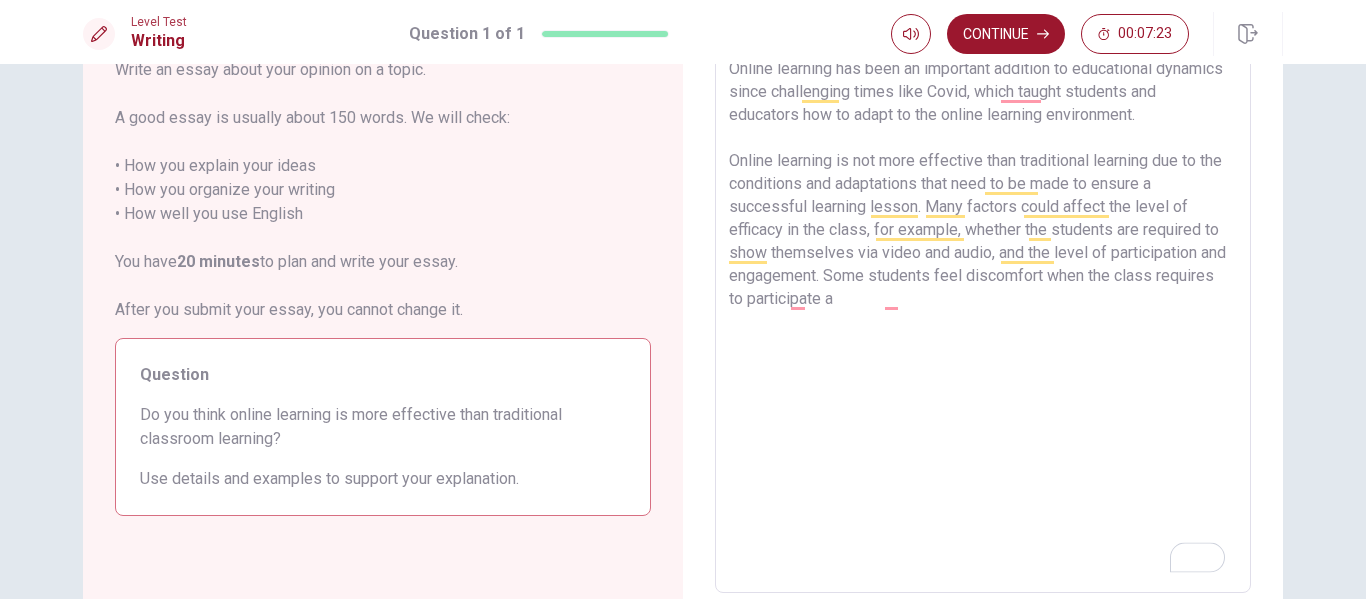 click on "Online learning has been an important addition to educational dynamics since challenging times like Covid, which taught students and educators how to adapt to the online learning environment.
Online learning is not more effective than traditional learning due to the conditions and adaptations that need to be made to ensure a successful learning lesson. Many factors could affect the level of efficacy in the class, for example, whether the students are required to show themselves via video and audio, and the level of participation and engagement. Some students feel discomfort when the class requires to participate a" at bounding box center [983, 317] 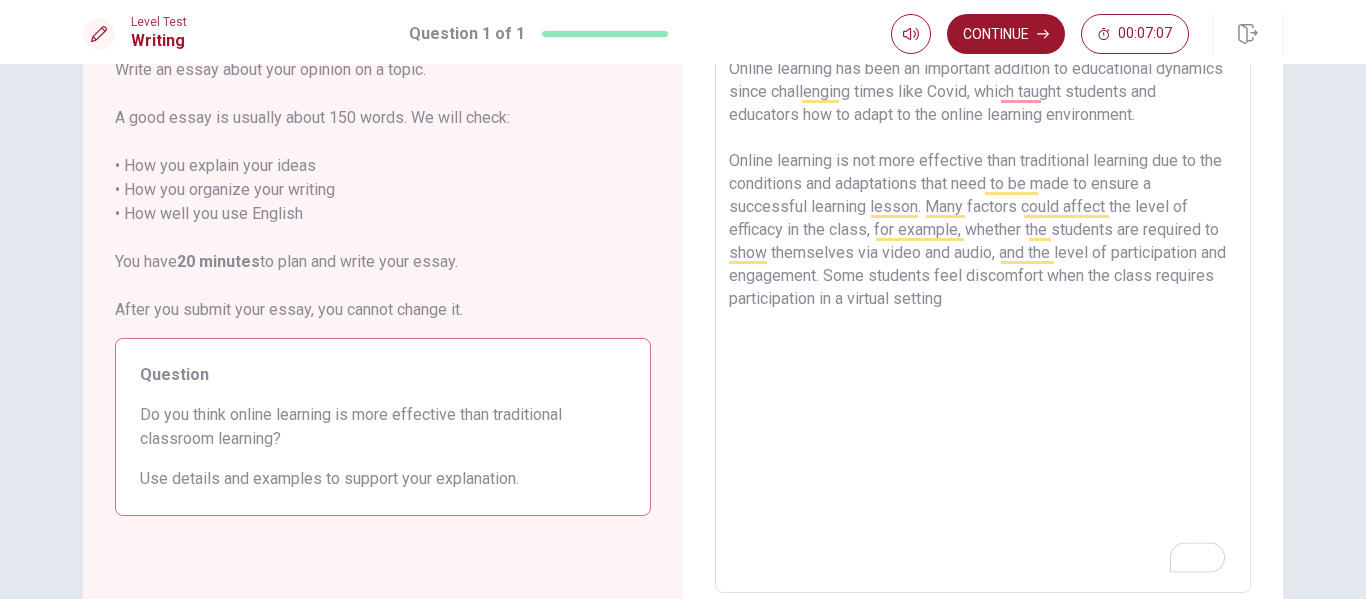 click on "Online learning has been an important addition to educational dynamics since challenging times like Covid, which taught students and educators how to adapt to the online learning environment.
Online learning is not more effective than traditional learning due to the conditions and adaptations that need to be made to ensure a successful learning lesson. Many factors could affect the level of efficacy in the class, for example, whether the students are required to show themselves via video and audio, and the level of participation and engagement. Some students feel discomfort when the class requires participation in a virtual setting" at bounding box center [983, 317] 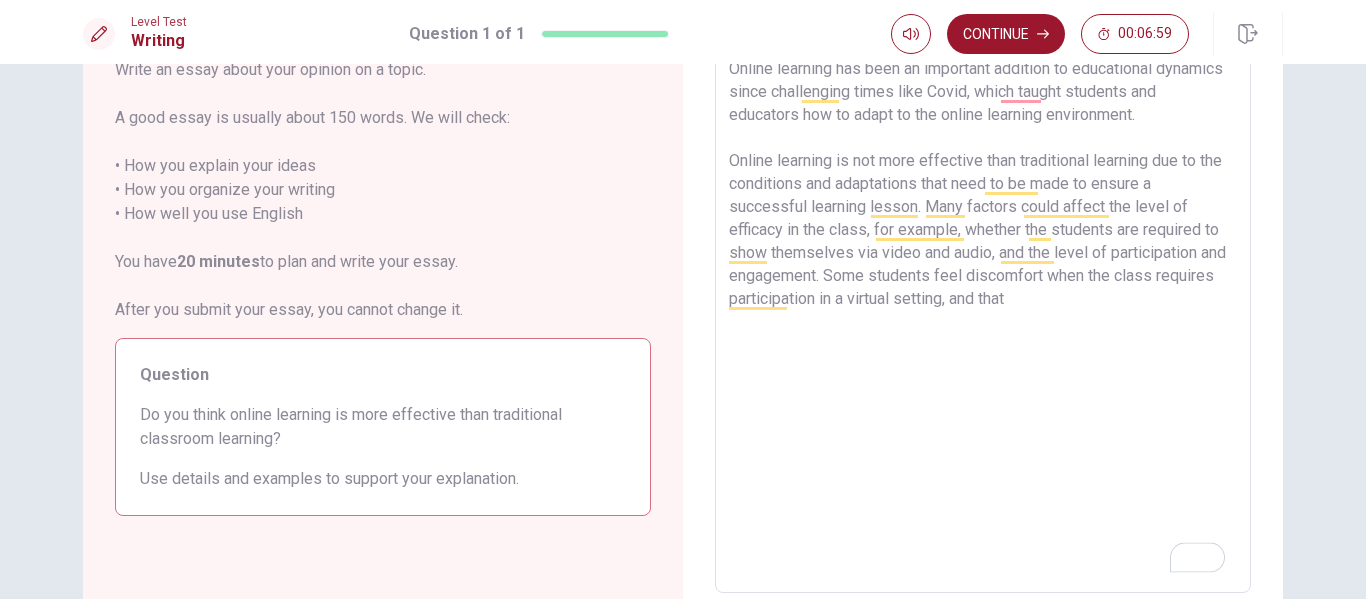 click on "Online learning has been an important addition to educational dynamics since challenging times like Covid, which taught students and educators how to adapt to the online learning environment.
Online learning is not more effective than traditional learning due to the conditions and adaptations that need to be made to ensure a successful learning lesson. Many factors could affect the level of efficacy in the class, for example, whether the students are required to show themselves via video and audio, and the level of participation and engagement. Some students feel discomfort when the class requires participation in a virtual setting, and that" at bounding box center [983, 317] 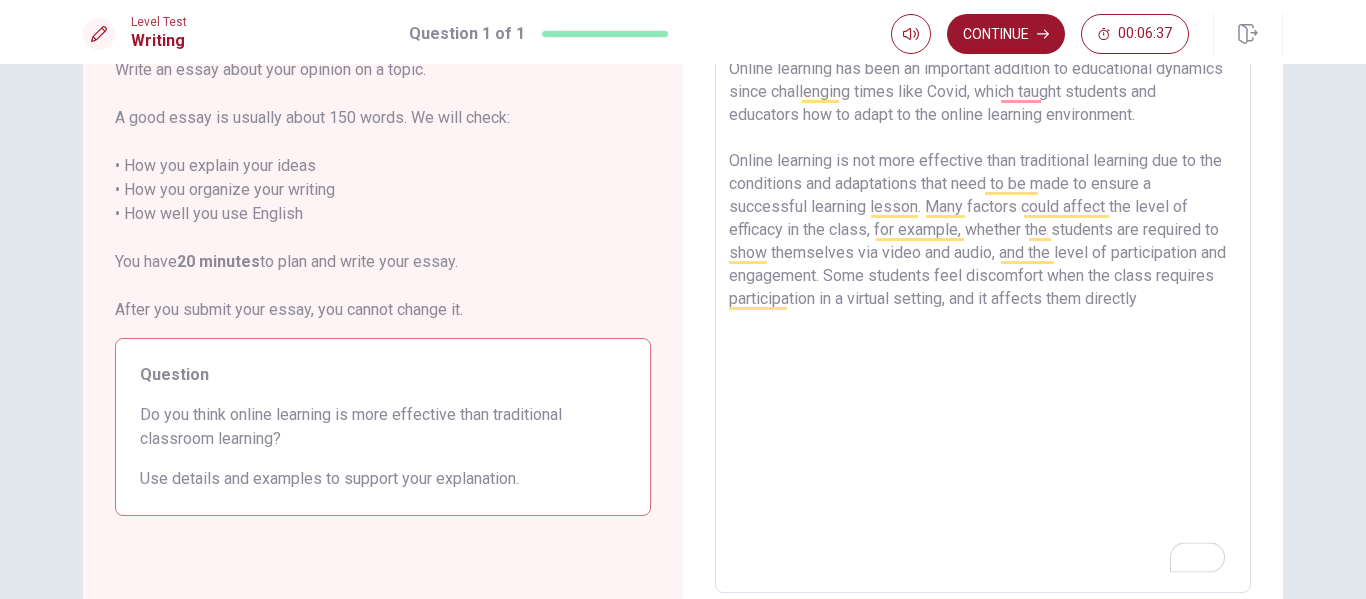 click on "Online learning has been an important addition to educational dynamics since challenging times like Covid, which taught students and educators how to adapt to the online learning environment.
Online learning is not more effective than traditional learning due to the conditions and adaptations that need to be made to ensure a successful learning lesson. Many factors could affect the level of efficacy in the class, for example, whether the students are required to show themselves via video and audio, and the level of participation and engagement. Some students feel discomfort when the class requires participation in a virtual setting, and it affects them directly" at bounding box center (983, 317) 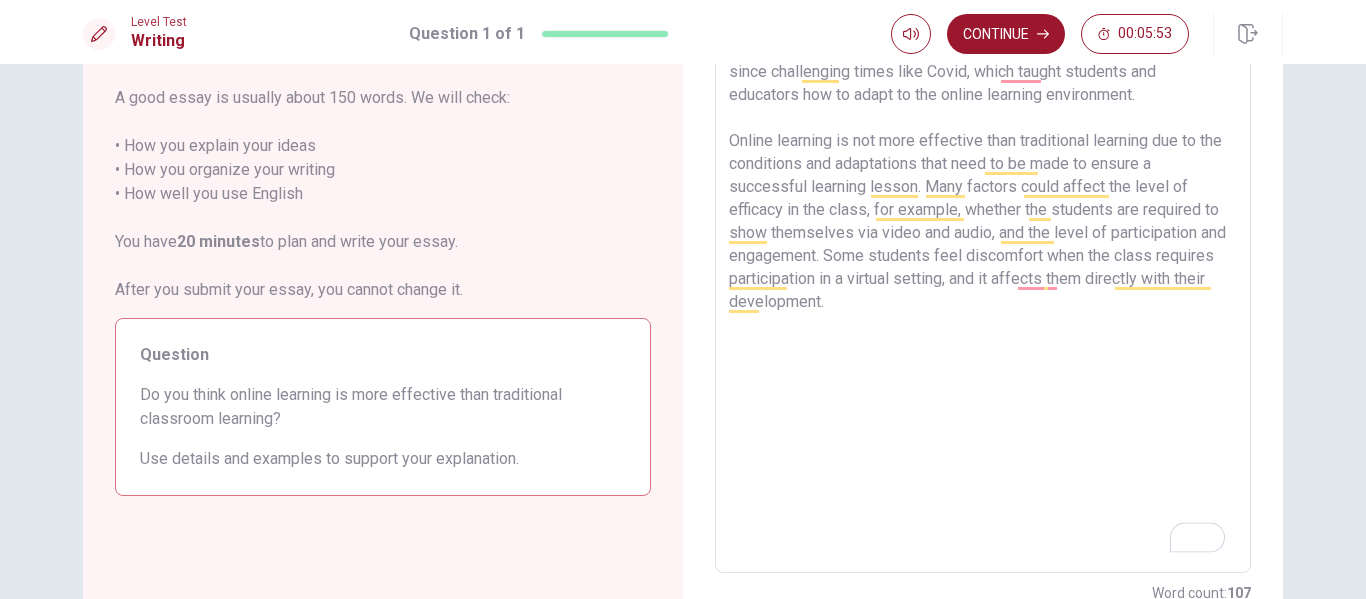 scroll, scrollTop: 152, scrollLeft: 0, axis: vertical 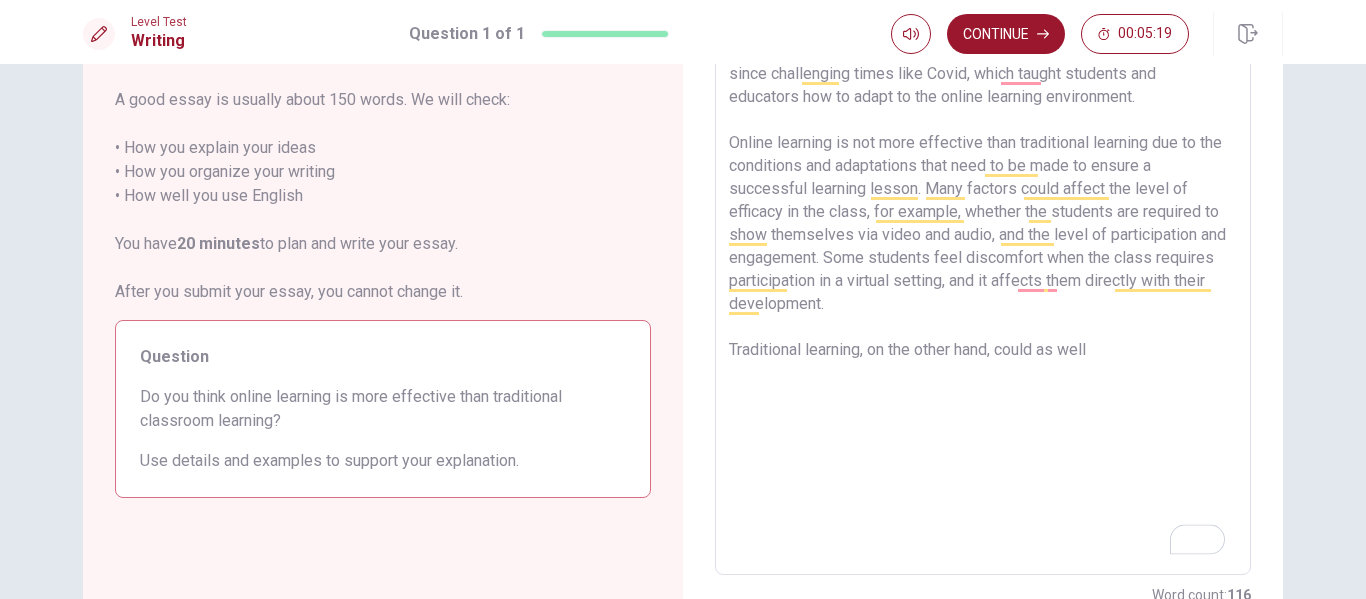 click on "Online learning has been an important addition to educational dynamics since challenging times like Covid, which taught students and educators how to adapt to the online learning environment.
Online learning is not more effective than traditional learning due to the conditions and adaptations that need to be made to ensure a successful learning lesson. Many factors could affect the level of efficacy in the class, for example, whether the students are required to show themselves via video and audio, and the level of participation and engagement. Some students feel discomfort when the class requires participation in a virtual setting, and it affects them directly with their development.
Traditional learning, on the other hand, could as well" at bounding box center [983, 299] 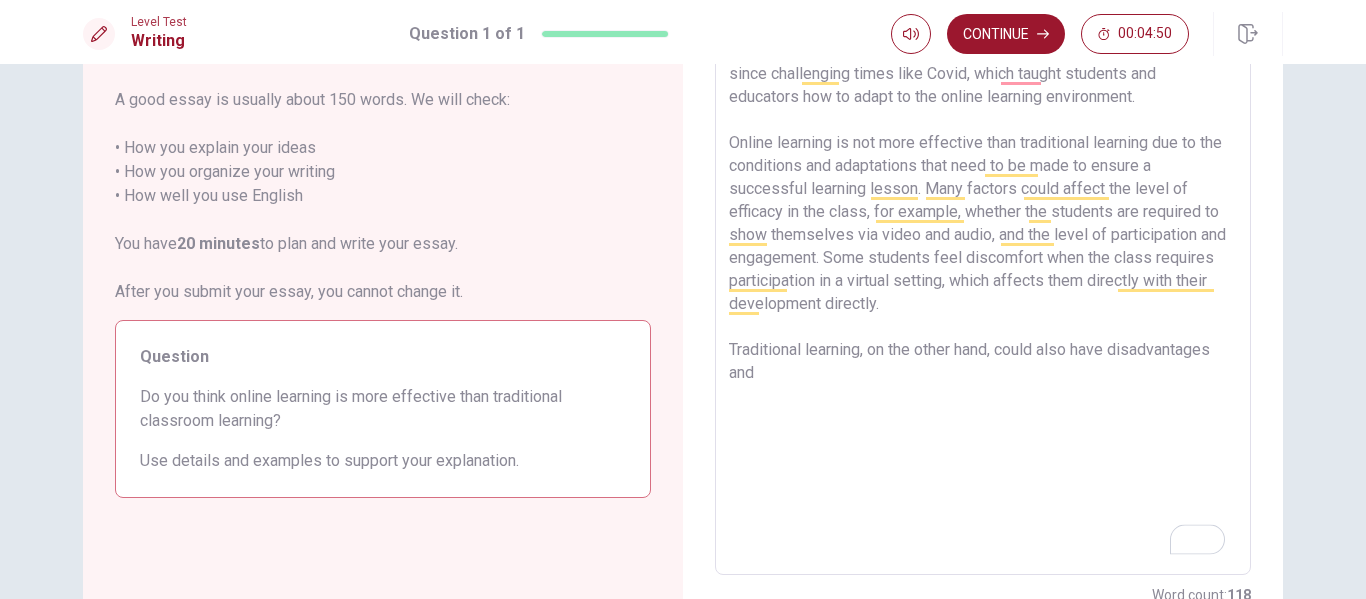 click on "Online learning has been an important addition to educational dynamics since challenging times like Covid, which taught students and educators how to adapt to the online learning environment.
Online learning is not more effective than traditional learning due to the conditions and adaptations that need to be made to ensure a successful learning lesson. Many factors could affect the level of efficacy in the class, for example, whether the students are required to show themselves via video and audio, and the level of participation and engagement. Some students feel discomfort when the class requires participation in a virtual setting, which affects them directly with their development directly.
Traditional learning, on the other hand, could also have disadvantages and" at bounding box center (983, 299) 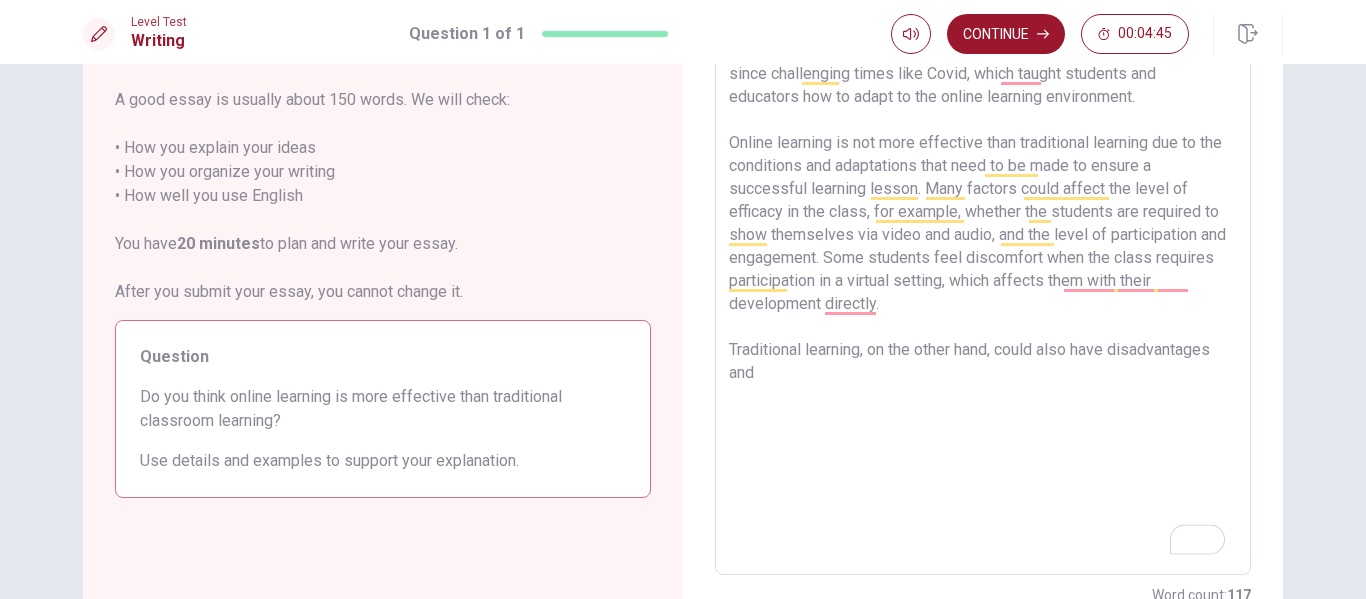 click on "Online learning has been an important addition to educational dynamics since challenging times like Covid, which taught students and educators how to adapt to the online learning environment.
Online learning is not more effective than traditional learning due to the conditions and adaptations that need to be made to ensure a successful learning lesson. Many factors could affect the level of efficacy in the class, for example, whether the students are required to show themselves via video and audio, and the level of participation and engagement. Some students feel discomfort when the class requires participation in a virtual setting, which affects them with their development directly.
Traditional learning, on the other hand, could also have disadvantages and" at bounding box center (983, 299) 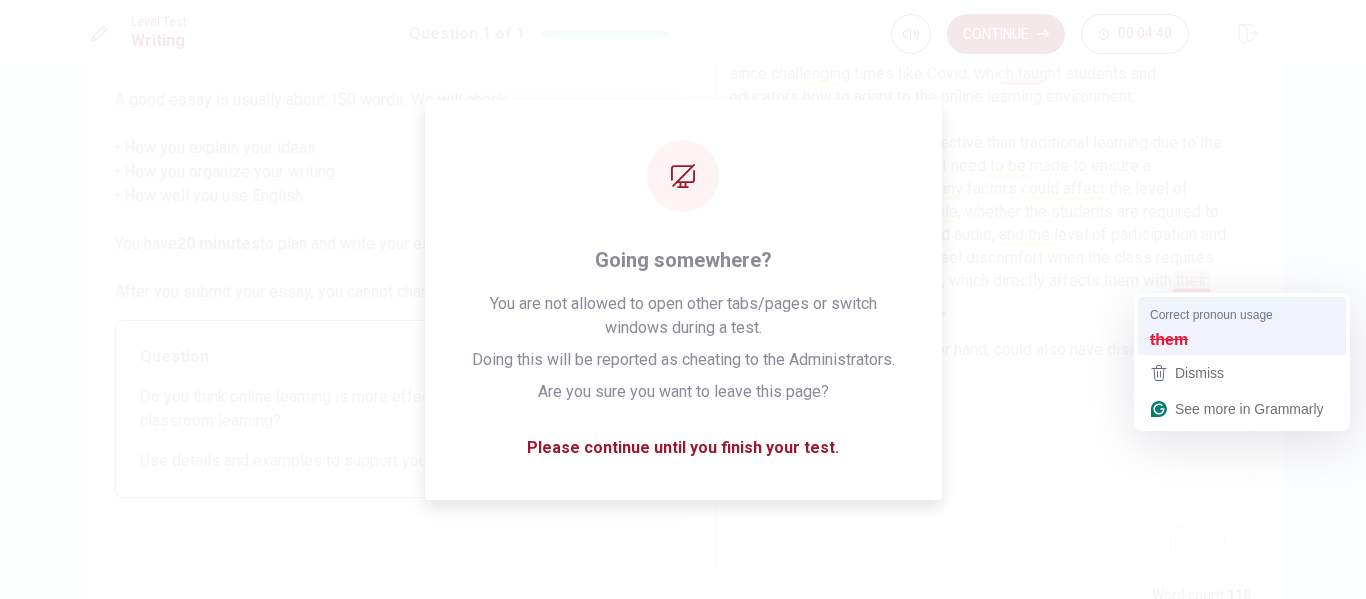 type on "Online learning has been an important addition to educational dynamics since challenging times like Covid, which taught students and educators how to adapt to the online learning environment.
Online learning is not more effective than traditional learning due to the conditions and adaptations that need to be made to ensure a successful learning lesson. Many factors could affect the level of efficacy in the class, for example, whether the students are required to show themselves via video and audio, and the level of participation and engagement. Some students feel discomfort when the class requires participation in a virtual setting, which directly affects with their development directly.
Traditional learning, on the other hand, could also have disadvantages and" 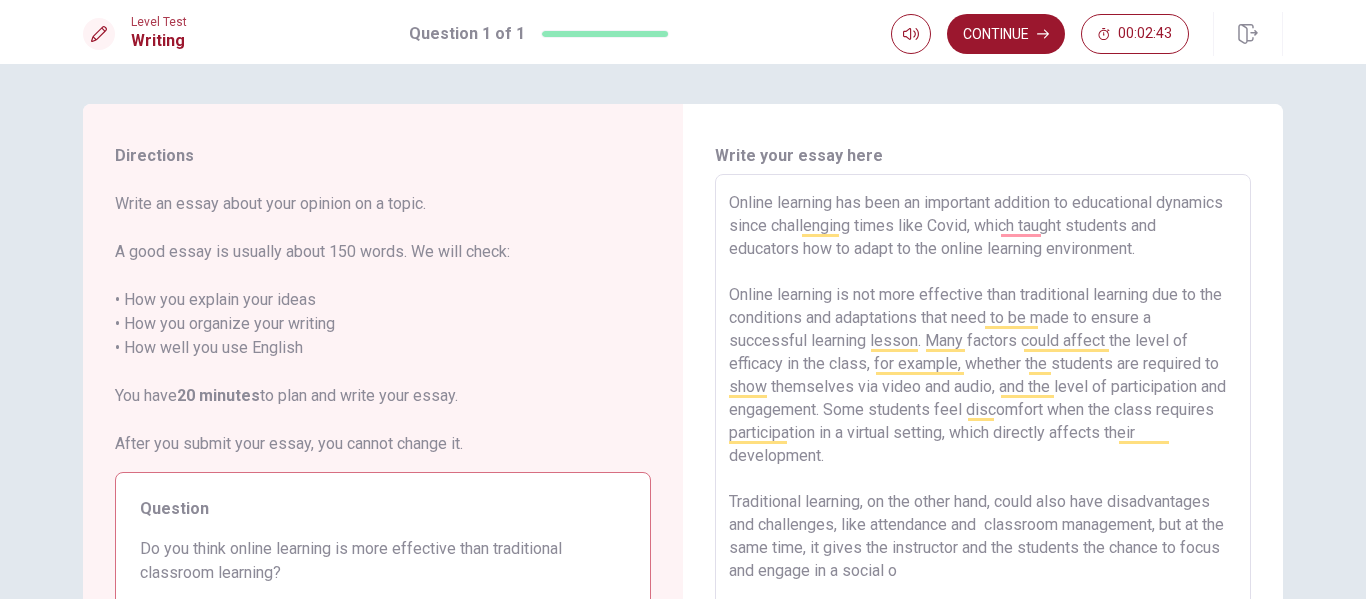 scroll, scrollTop: 0, scrollLeft: 0, axis: both 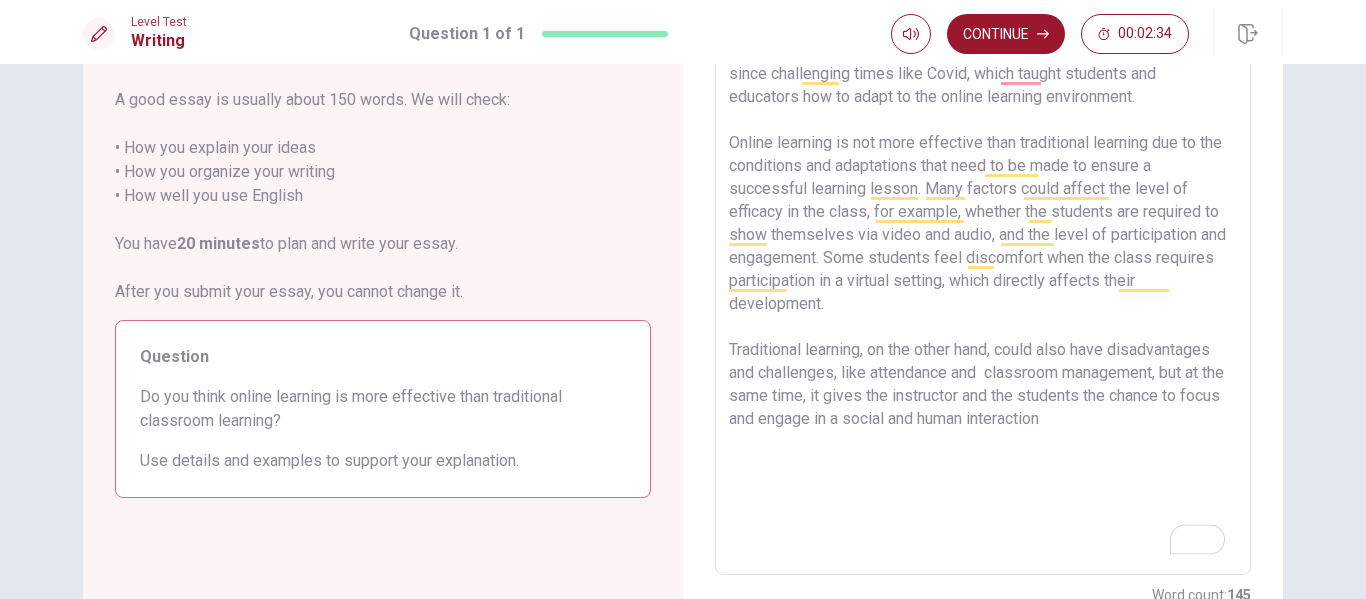 click on "Online learning has been an important addition to educational dynamics since challenging times like Covid, which taught students and educators how to adapt to the online learning environment.
Online learning is not more effective than traditional learning due to the conditions and adaptations that need to be made to ensure a successful learning lesson. Many factors could affect the level of efficacy in the class, for example, whether the students are required to show themselves via video and audio, and the level of participation and engagement. Some students feel discomfort when the class requires participation in a virtual setting, which directly affects their development.
Traditional learning, on the other hand, could also have disadvantages and challenges, like attendance and  classroom management, but at the same time, it gives the instructor and the students the chance to focus and engage in a social and human interaction" at bounding box center (983, 299) 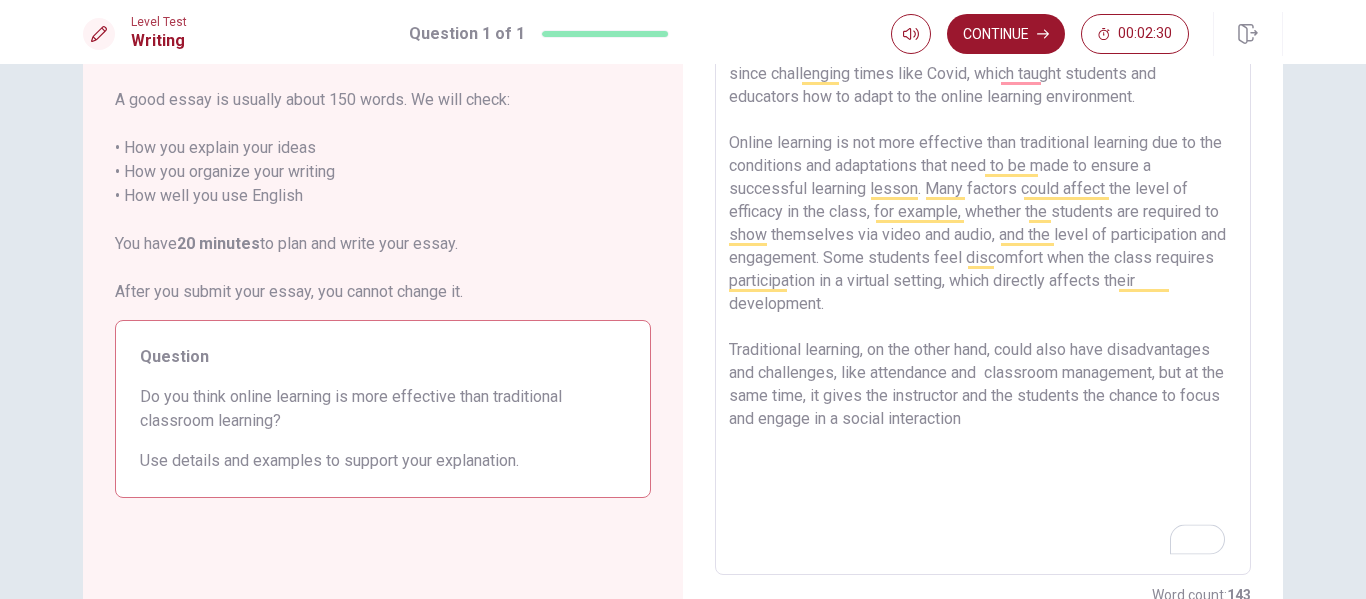 click on "Online learning has been an important addition to educational dynamics since challenging times like Covid, which taught students and educators how to adapt to the online learning environment.
Online learning is not more effective than traditional learning due to the conditions and adaptations that need to be made to ensure a successful learning lesson. Many factors could affect the level of efficacy in the class, for example, whether the students are required to show themselves via video and audio, and the level of participation and engagement. Some students feel discomfort when the class requires participation in a virtual setting, which directly affects their development.
Traditional learning, on the other hand, could also have disadvantages and challenges, like attendance and  classroom management, but at the same time, it gives the instructor and the students the chance to focus and engage in a social interaction" at bounding box center [983, 299] 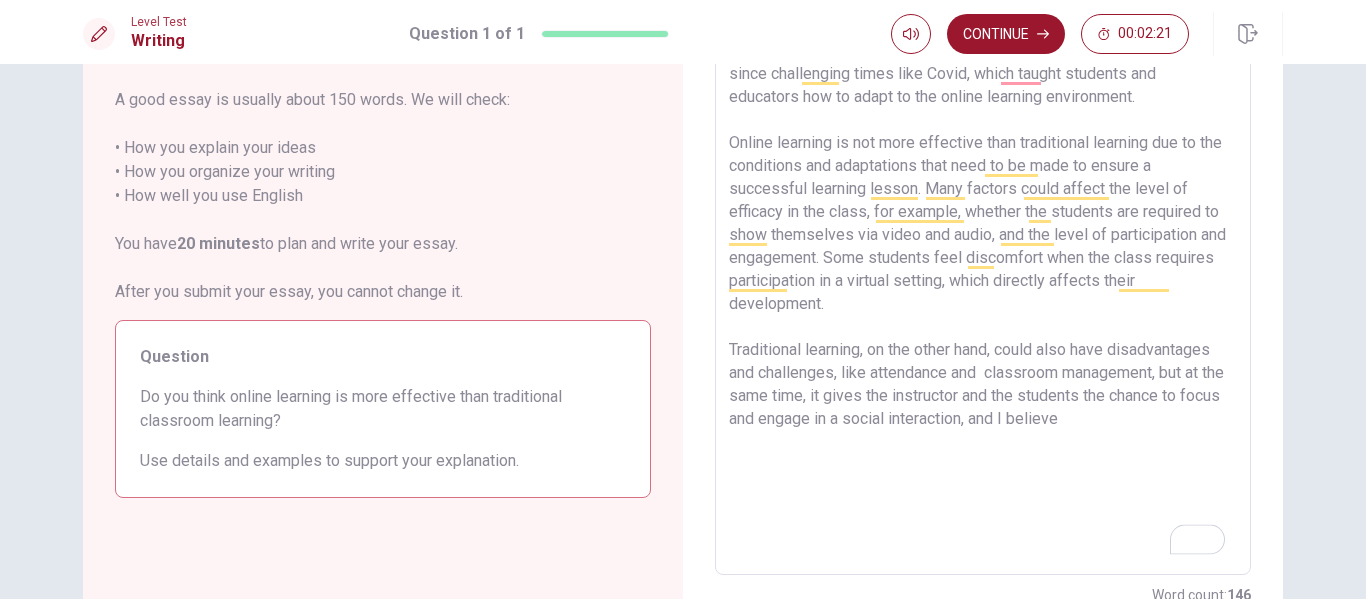 click on "Online learning has been an important addition to educational dynamics since challenging times like Covid, which taught students and educators how to adapt to the online learning environment.
Online learning is not more effective than traditional learning due to the conditions and adaptations that need to be made to ensure a successful learning lesson. Many factors could affect the level of efficacy in the class, for example, whether the students are required to show themselves via video and audio, and the level of participation and engagement. Some students feel discomfort when the class requires participation in a virtual setting, which directly affects their development.
Traditional learning, on the other hand, could also have disadvantages and challenges, like attendance and  classroom management, but at the same time, it gives the instructor and the students the chance to focus and engage in a social interaction, and I believe" at bounding box center [983, 299] 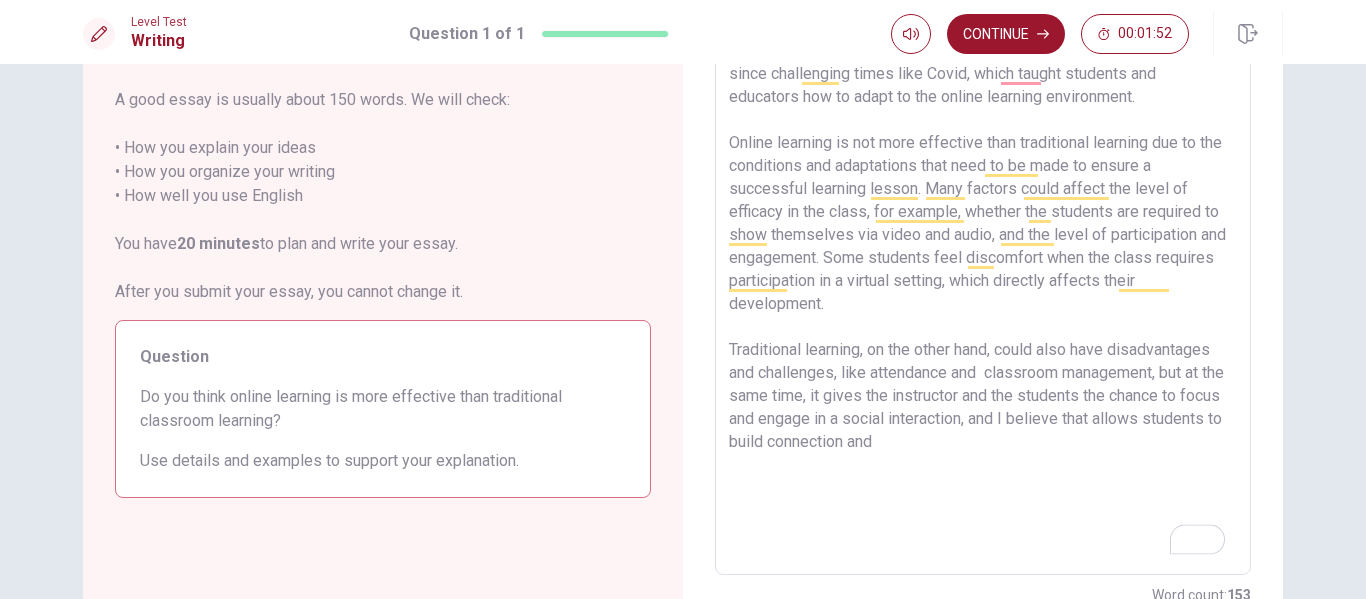 click on "Online learning has been an important addition to educational dynamics since challenging times like Covid, which taught students and educators how to adapt to the online learning environment.
Online learning is not more effective than traditional learning due to the conditions and adaptations that need to be made to ensure a successful learning lesson. Many factors could affect the level of efficacy in the class, for example, whether the students are required to show themselves via video and audio, and the level of participation and engagement. Some students feel discomfort when the class requires participation in a virtual setting, which directly affects their development.
Traditional learning, on the other hand, could also have disadvantages and challenges, like attendance and  classroom management, but at the same time, it gives the instructor and the students the chance to focus and engage in a social interaction, and I believe that allows students to build connection and" at bounding box center [983, 299] 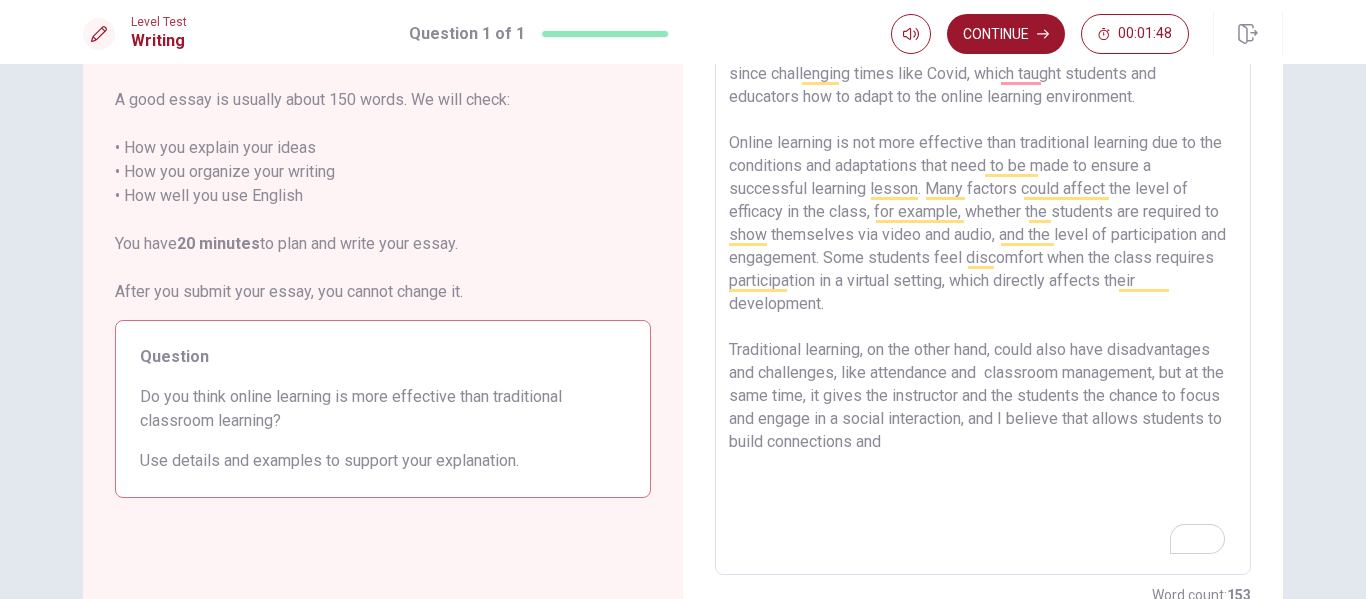 click on "Online learning has been an important addition to educational dynamics since challenging times like Covid, which taught students and educators how to adapt to the online learning environment.
Online learning is not more effective than traditional learning due to the conditions and adaptations that need to be made to ensure a successful learning lesson. Many factors could affect the level of efficacy in the class, for example, whether the students are required to show themselves via video and audio, and the level of participation and engagement. Some students feel discomfort when the class requires participation in a virtual setting, which directly affects their development.
Traditional learning, on the other hand, could also have disadvantages and challenges, like attendance and  classroom management, but at the same time, it gives the instructor and the students the chance to focus and engage in a social interaction, and I believe that allows students to build connections and" at bounding box center (983, 299) 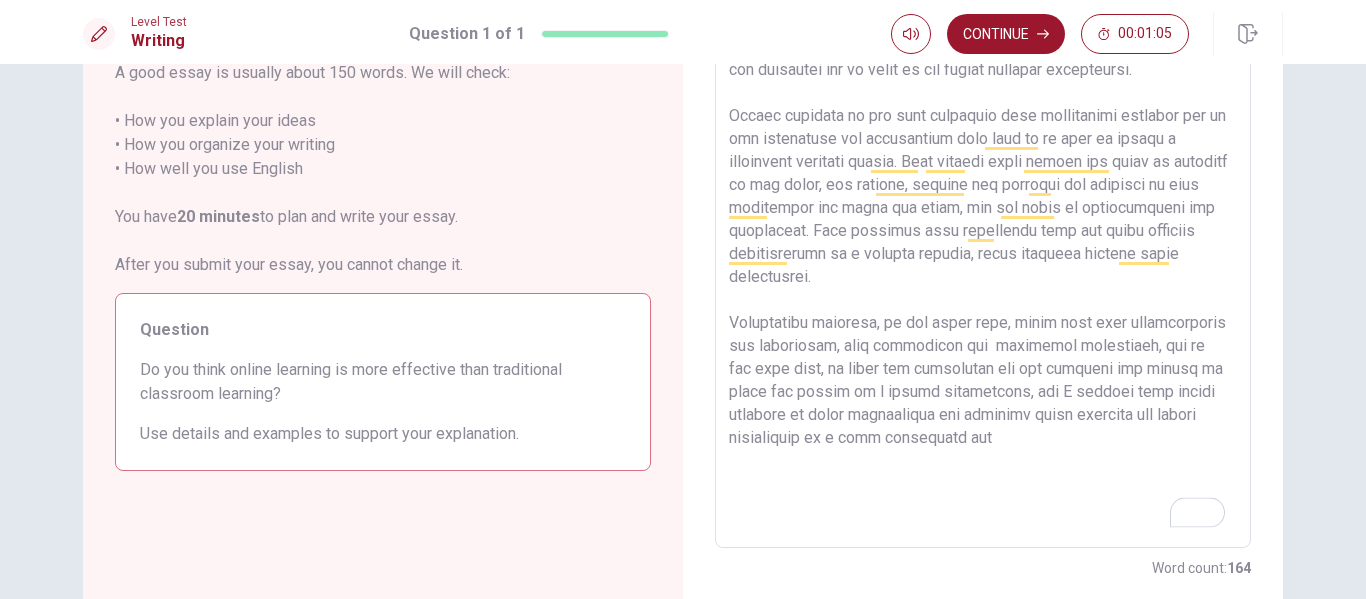 scroll, scrollTop: 184, scrollLeft: 0, axis: vertical 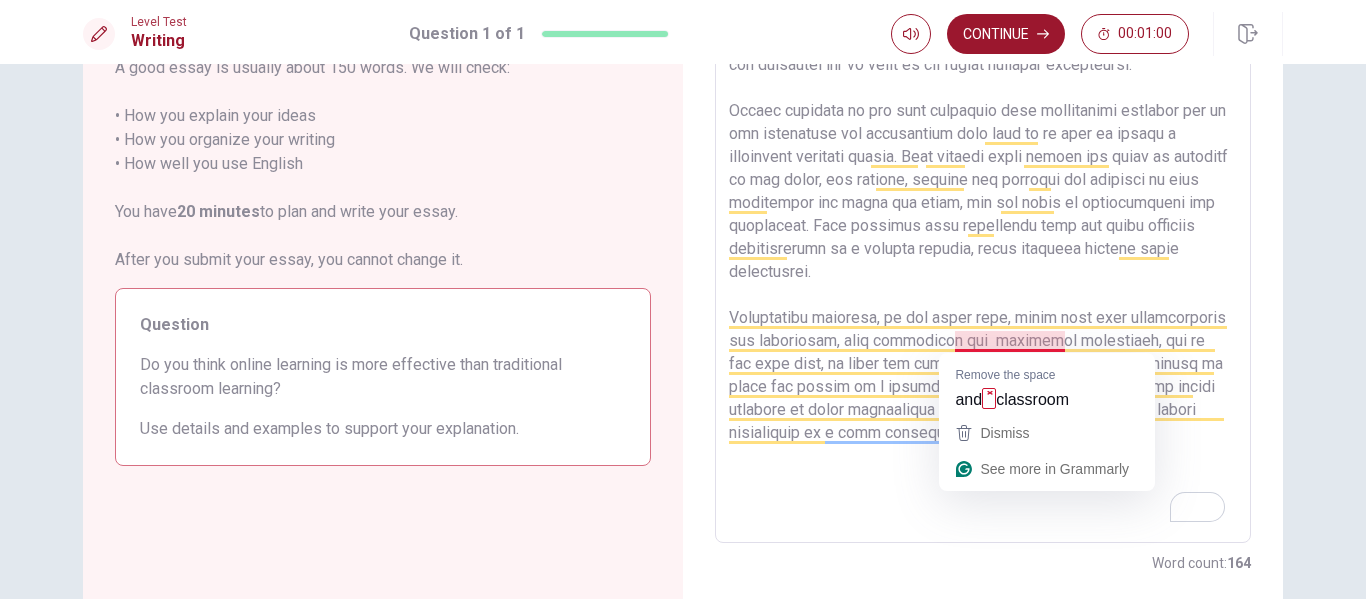 click at bounding box center [983, 267] 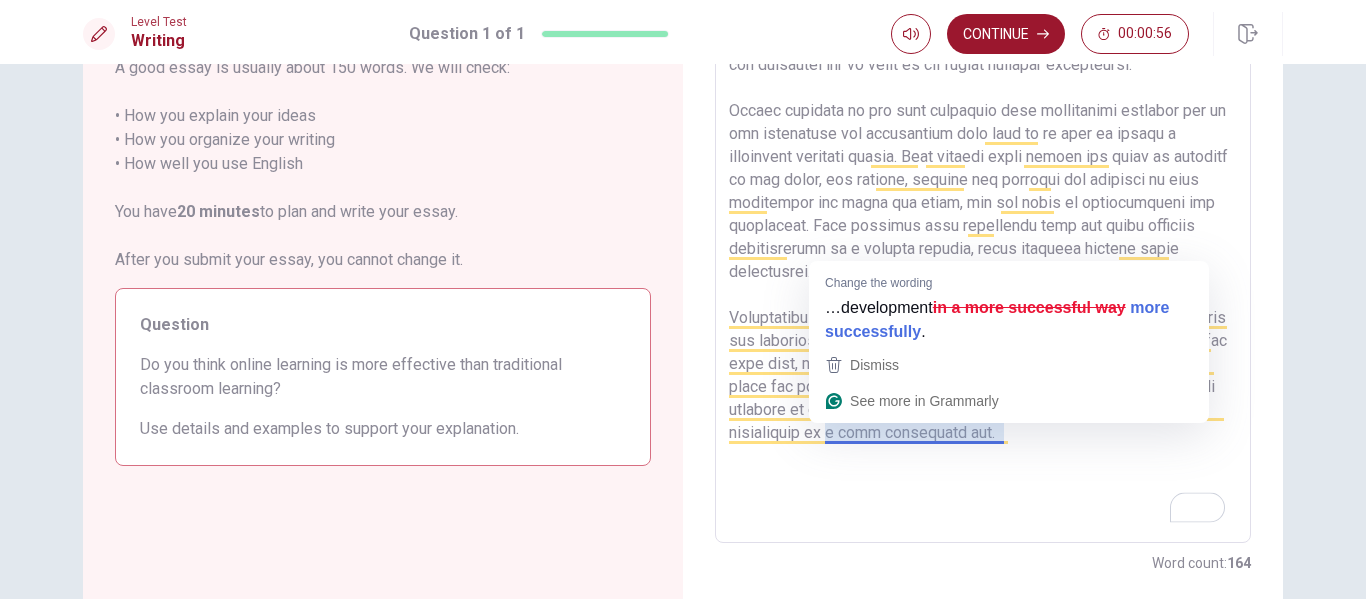 click at bounding box center [983, 267] 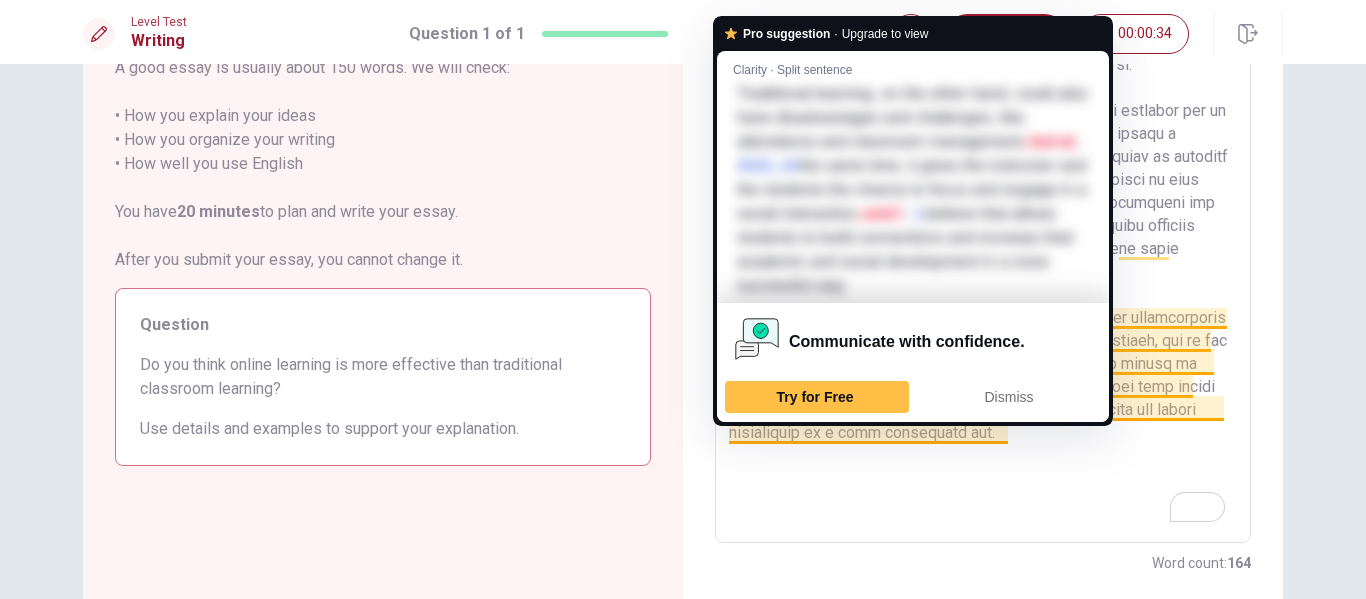 click at bounding box center (983, 267) 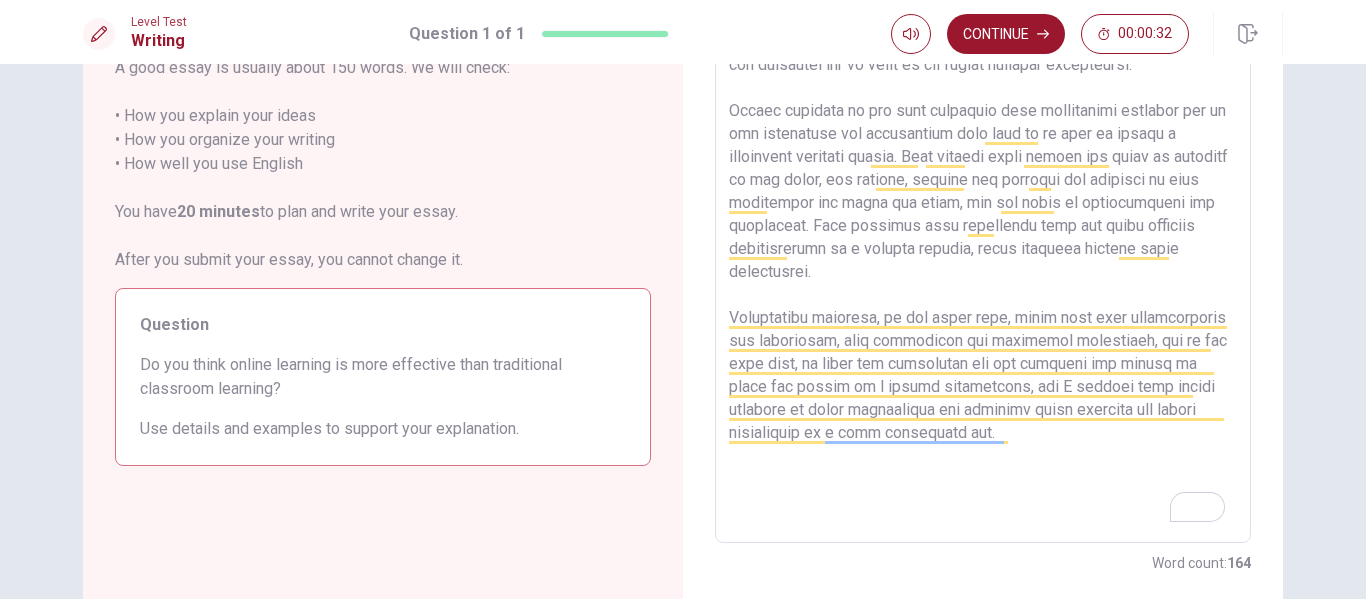 click at bounding box center [983, 267] 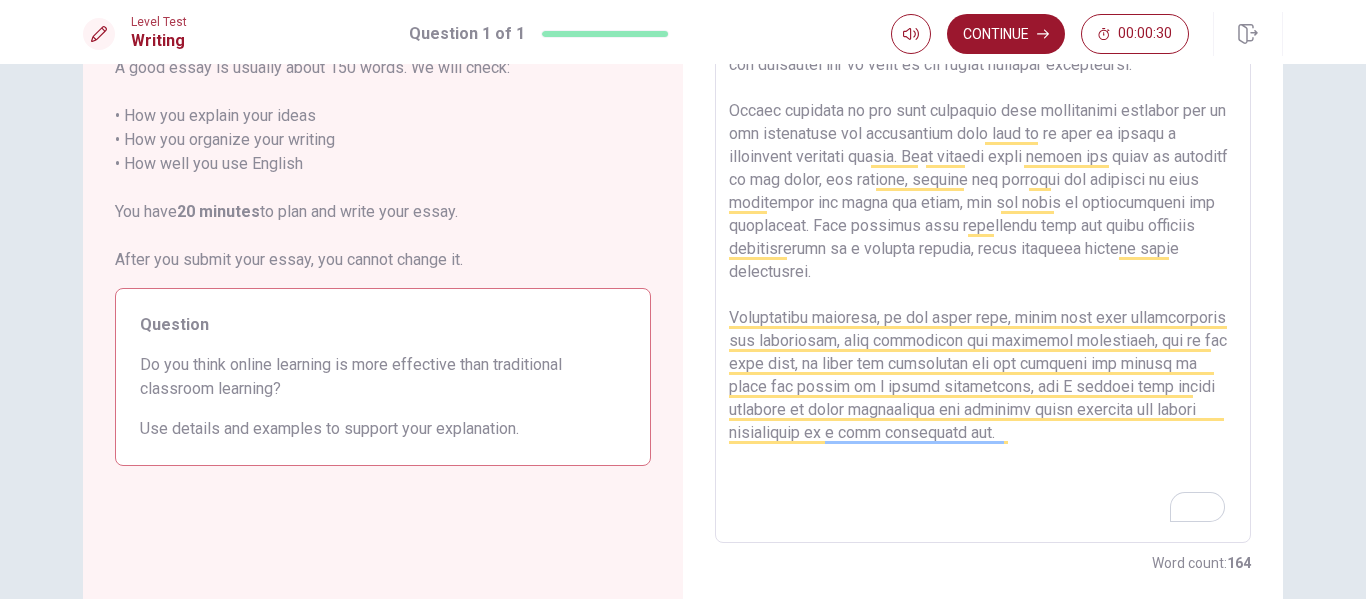 click at bounding box center (983, 267) 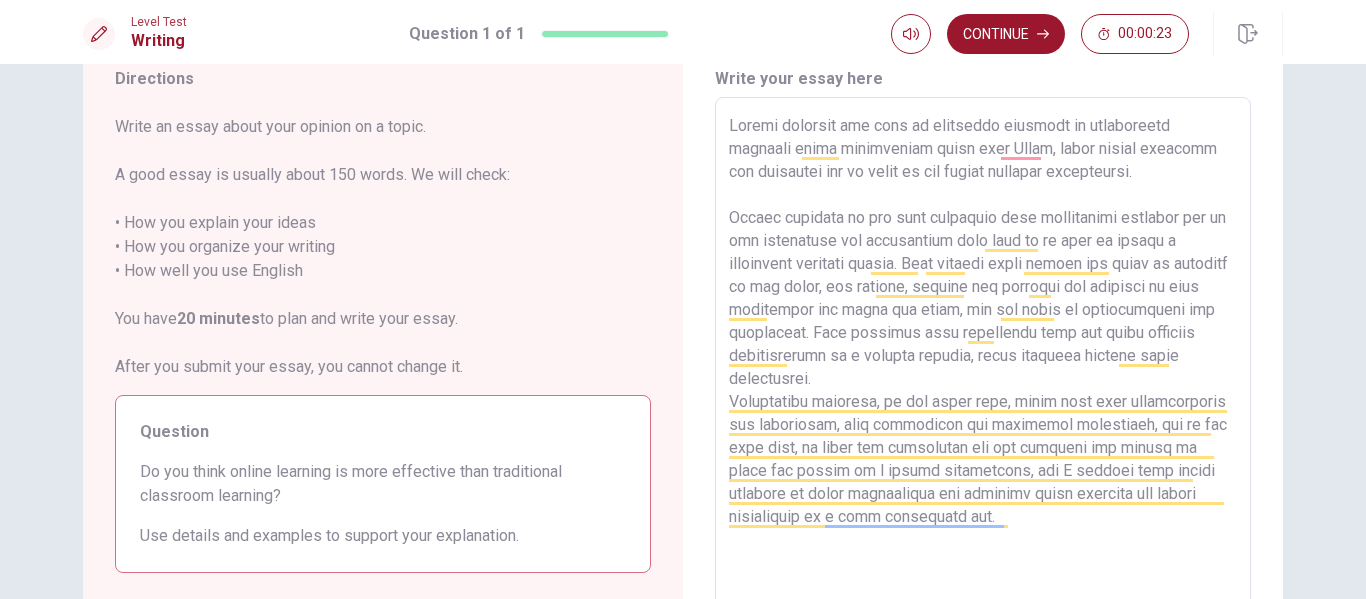 scroll, scrollTop: 74, scrollLeft: 0, axis: vertical 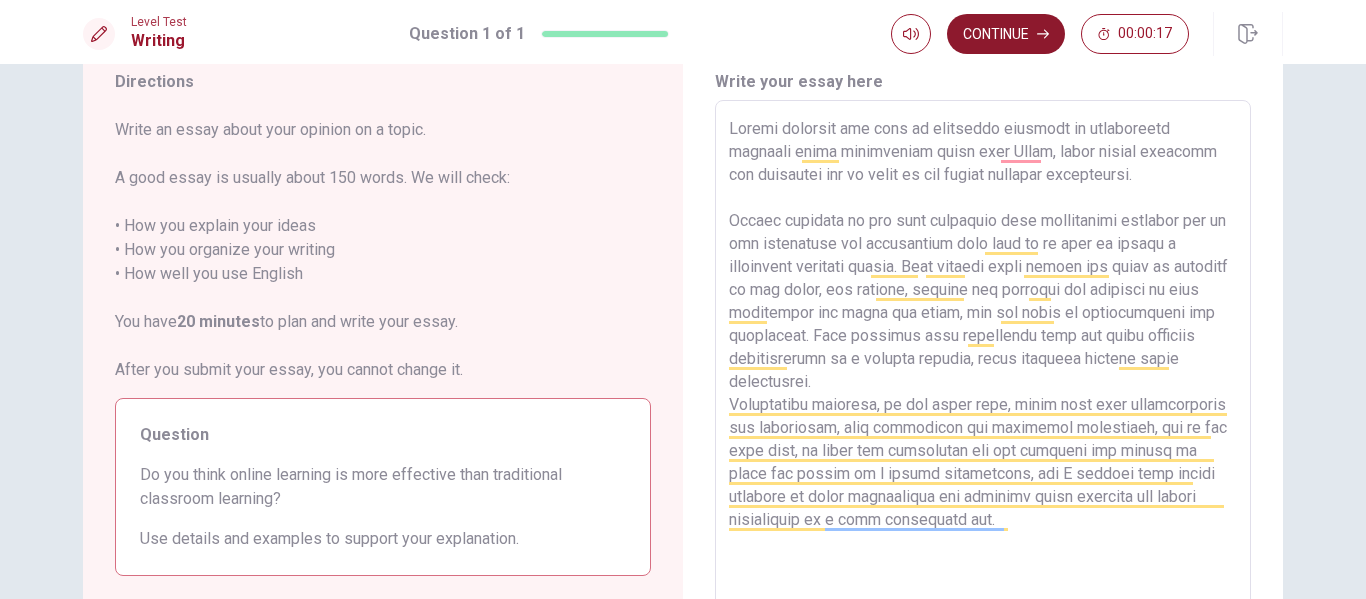 type on "Online learning has been an important addition to educational dynamics since challenging times like Covid, which taught students and educators how to adapt to the online learning environment.
Online learning is not more effective than traditional learning due to the conditions and adaptations that need to be made to ensure a successful learning lesson. Many factors could affect the level of efficacy in the class, for example, whether the students are required to show themselves via video and audio, and the level of participation and engagement. Some students feel discomfort when the class requires participation in a virtual setting, which directly affects their development.
Traditional learning, on the other hand, could also have disadvantages and challenges, like attendance and classroom management, but at the same time, it gives the instructor and the students the chance to focus and engage in a social interaction, and I believe that allows students to build connections and increase their academic and..." 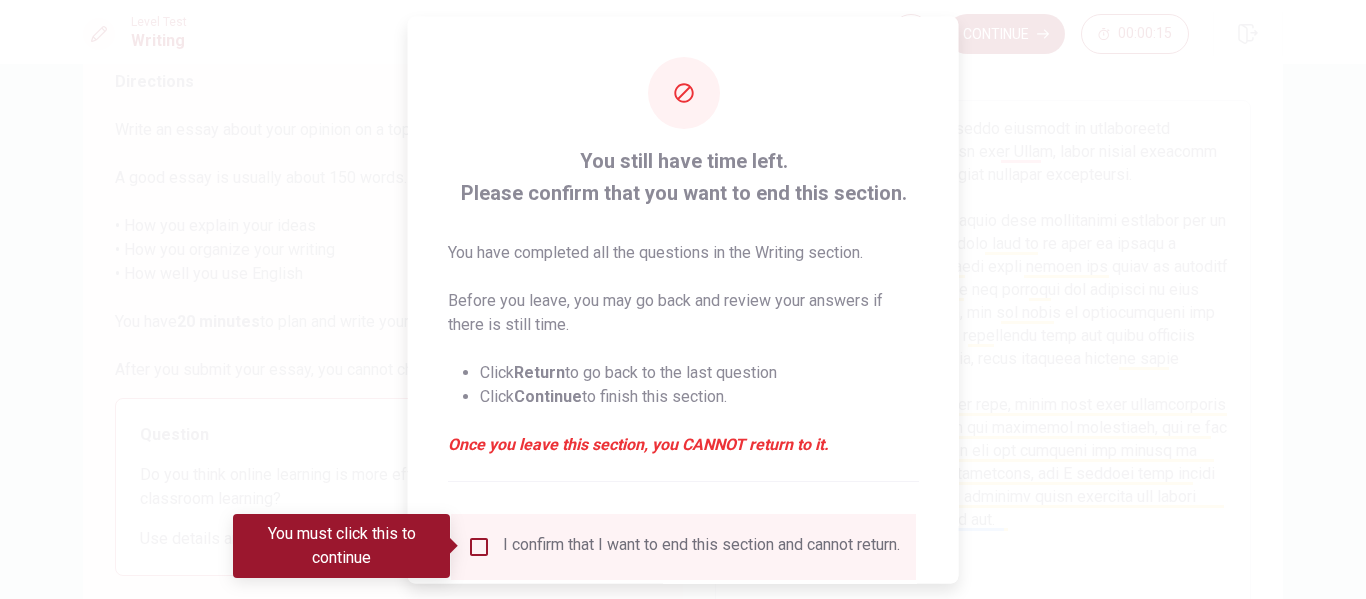 click at bounding box center (479, 546) 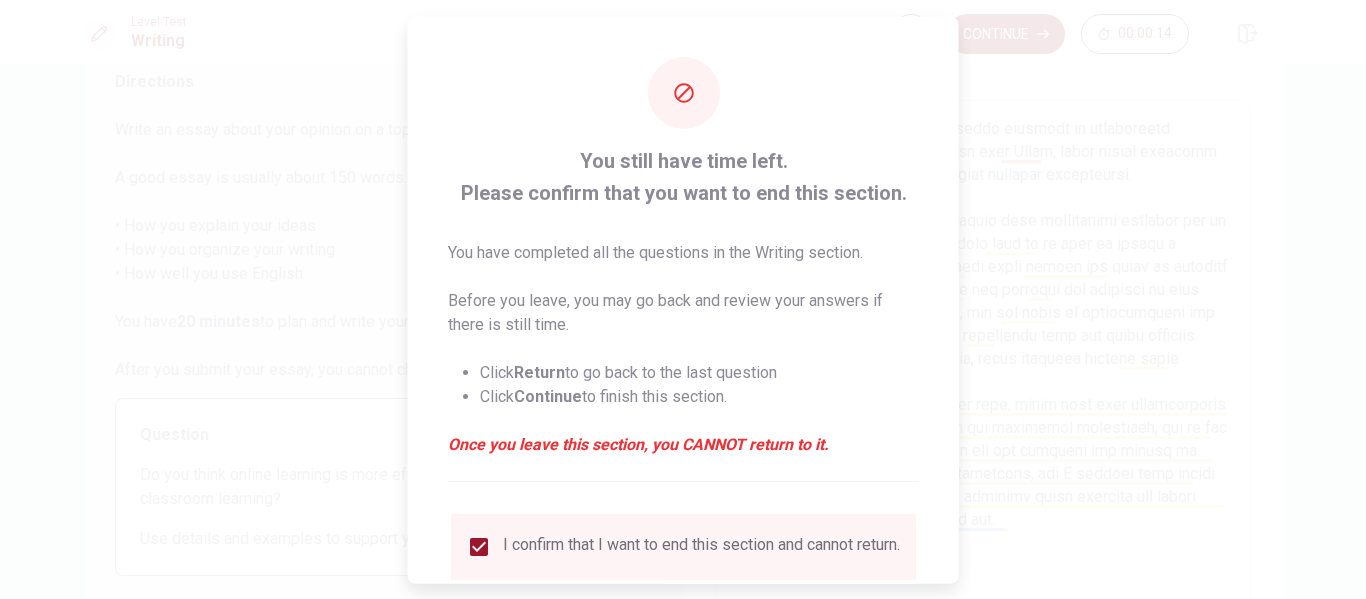 click at bounding box center (683, 299) 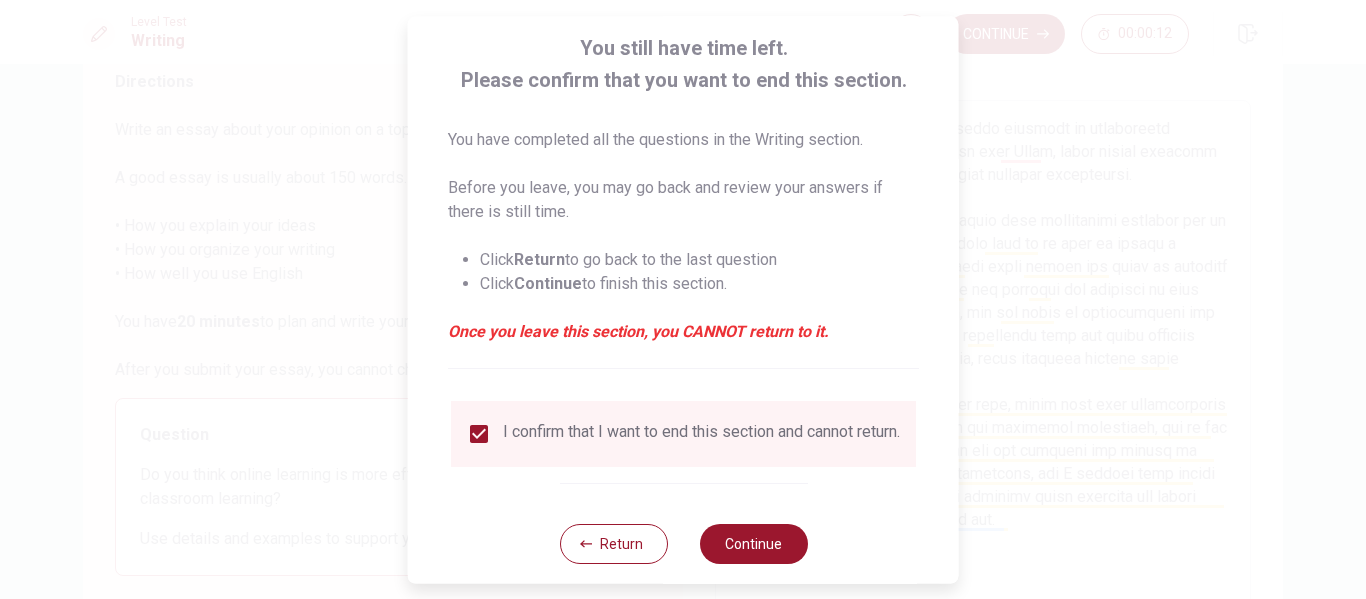 scroll, scrollTop: 147, scrollLeft: 0, axis: vertical 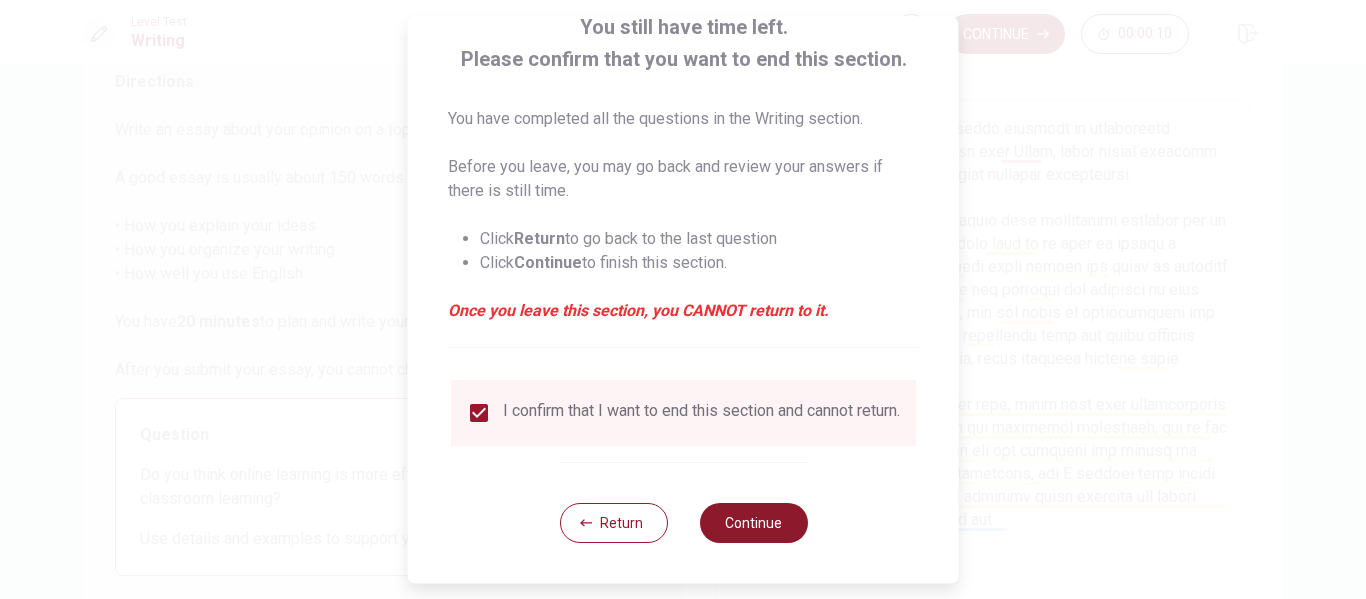 click on "Continue" at bounding box center (753, 523) 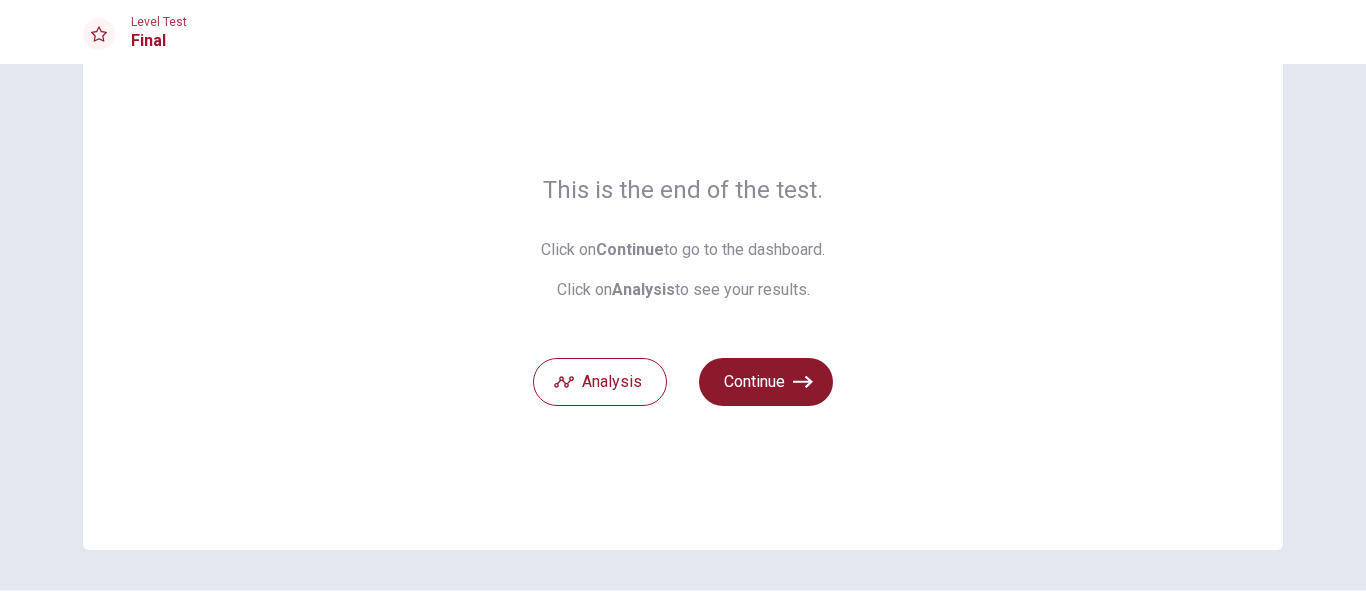 click on "Continue" at bounding box center [766, 382] 